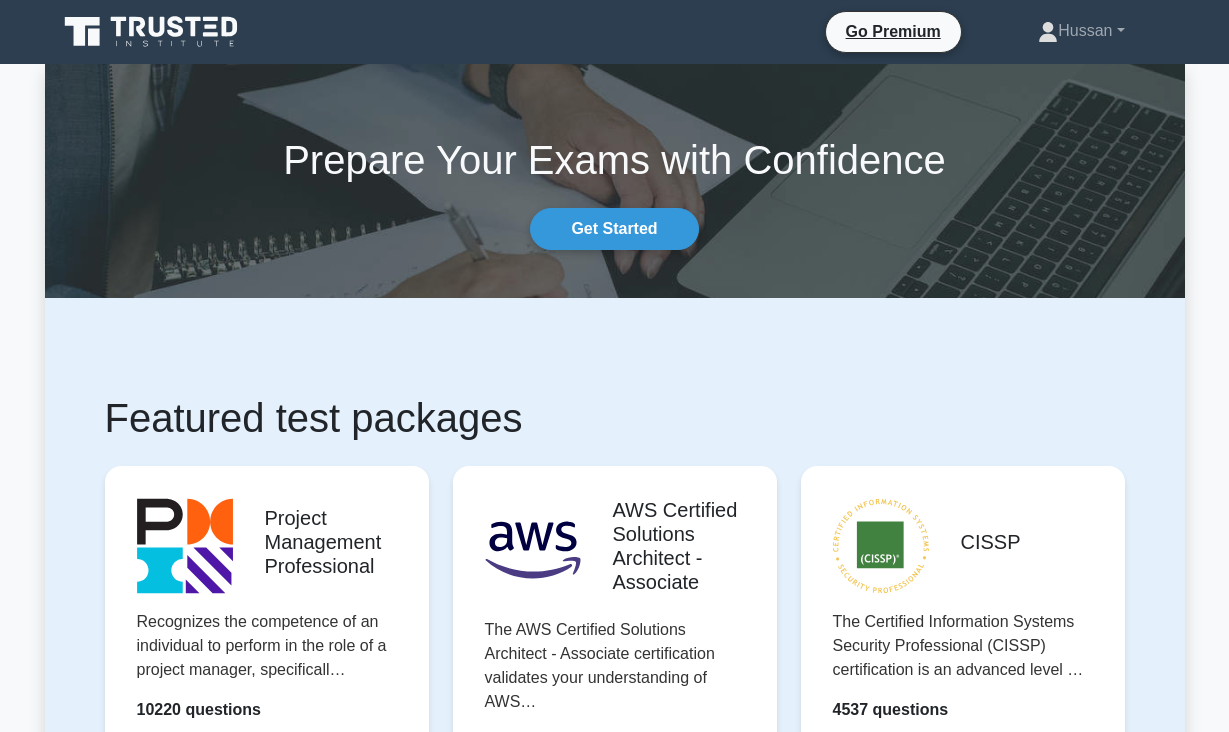 scroll, scrollTop: 0, scrollLeft: 0, axis: both 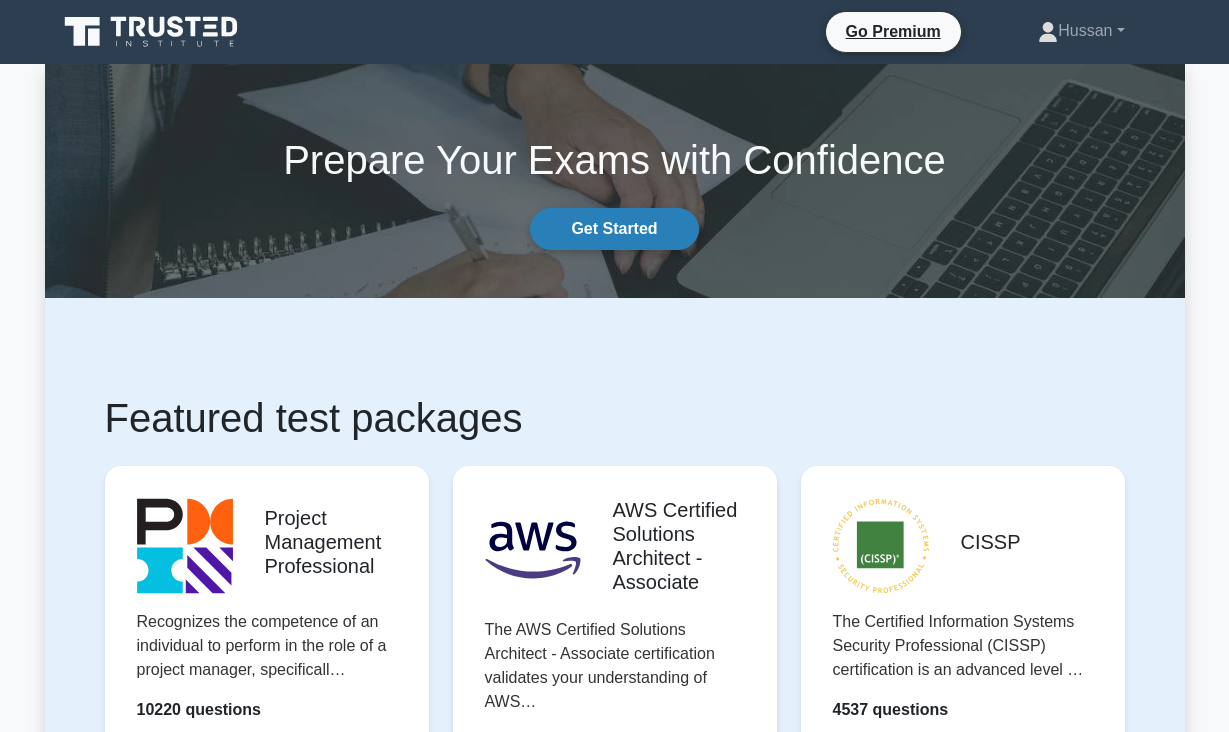 click on "Get Started" at bounding box center [614, 229] 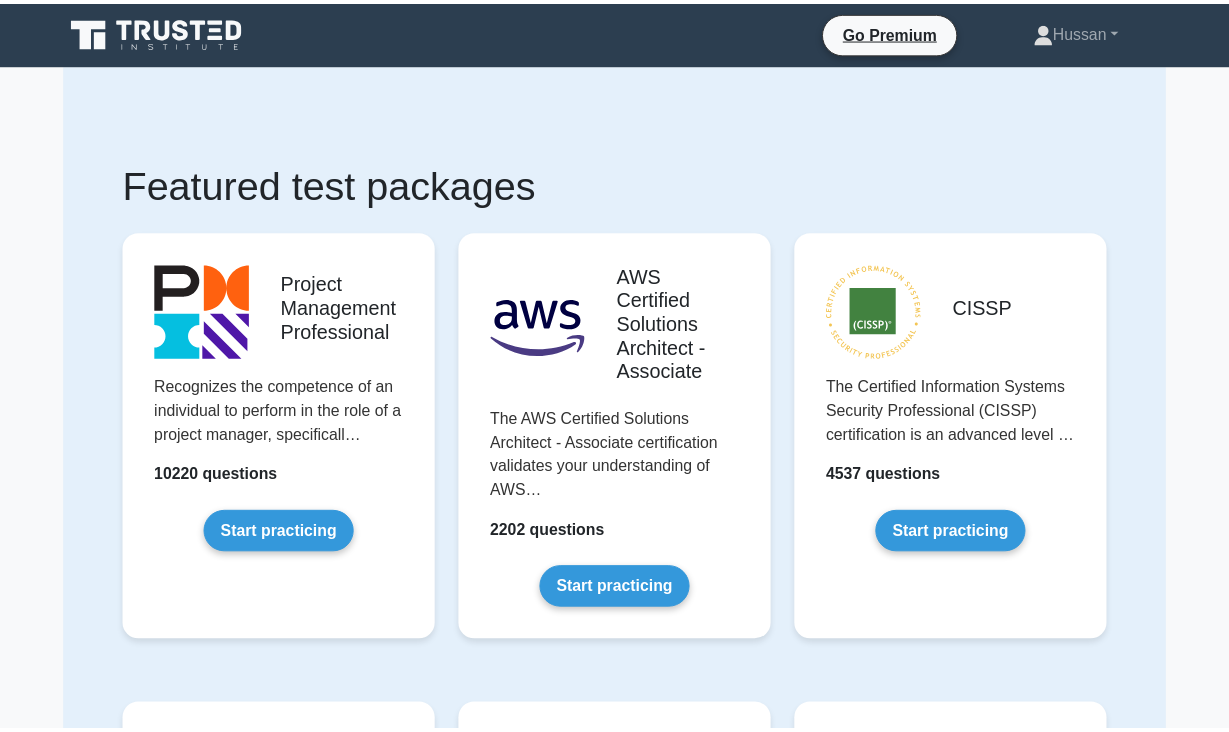 scroll, scrollTop: 0, scrollLeft: 0, axis: both 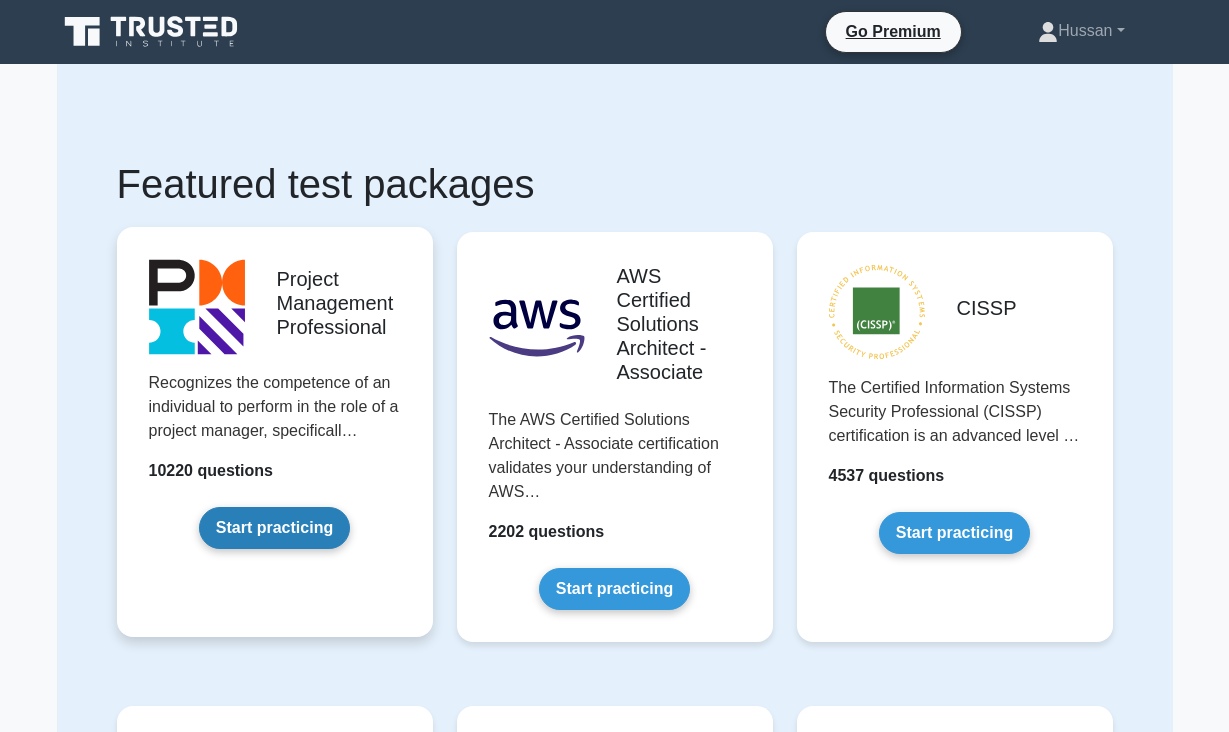 click on "Start practicing" at bounding box center (274, 528) 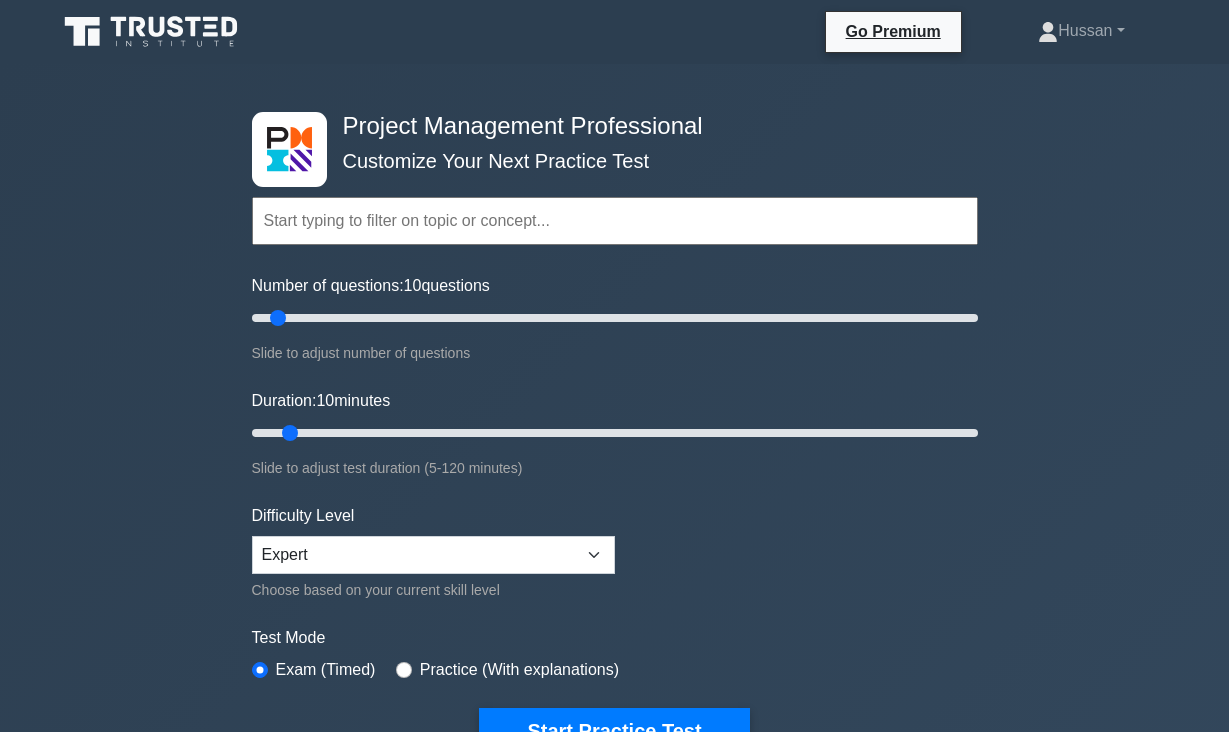 scroll, scrollTop: 0, scrollLeft: 0, axis: both 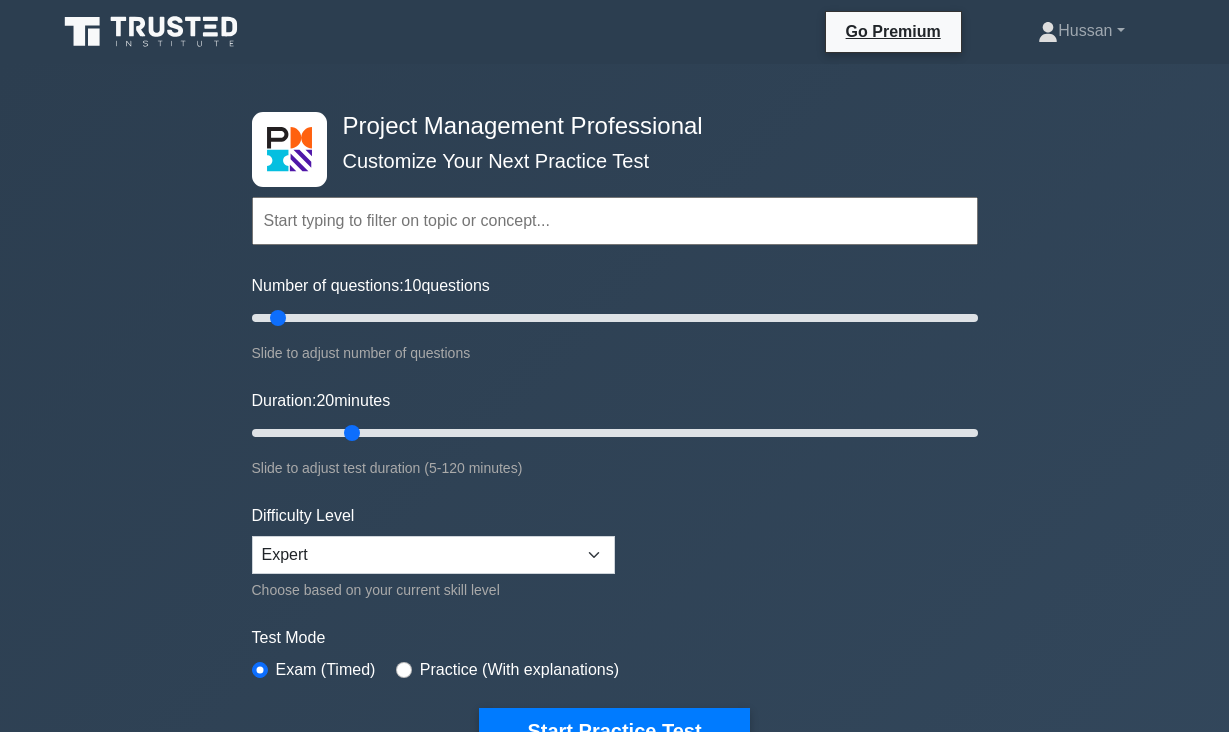 type on "20" 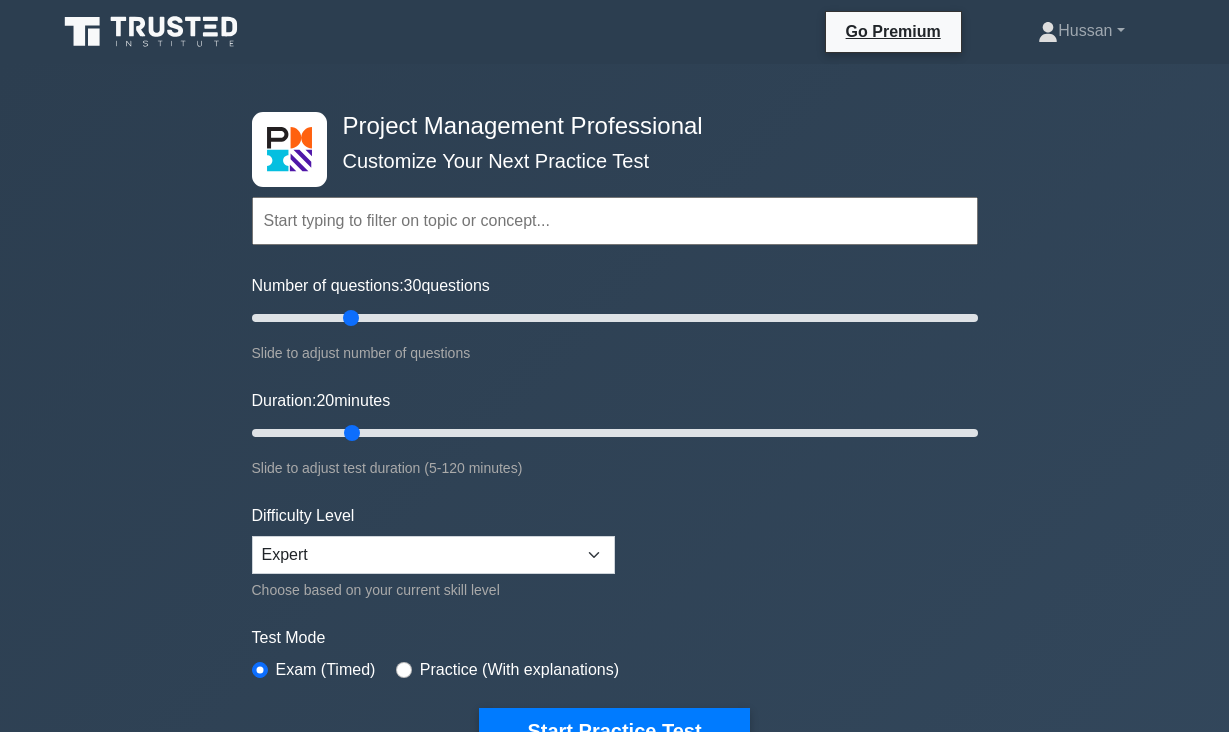 click on "Number of questions:  30  questions" at bounding box center [615, 318] 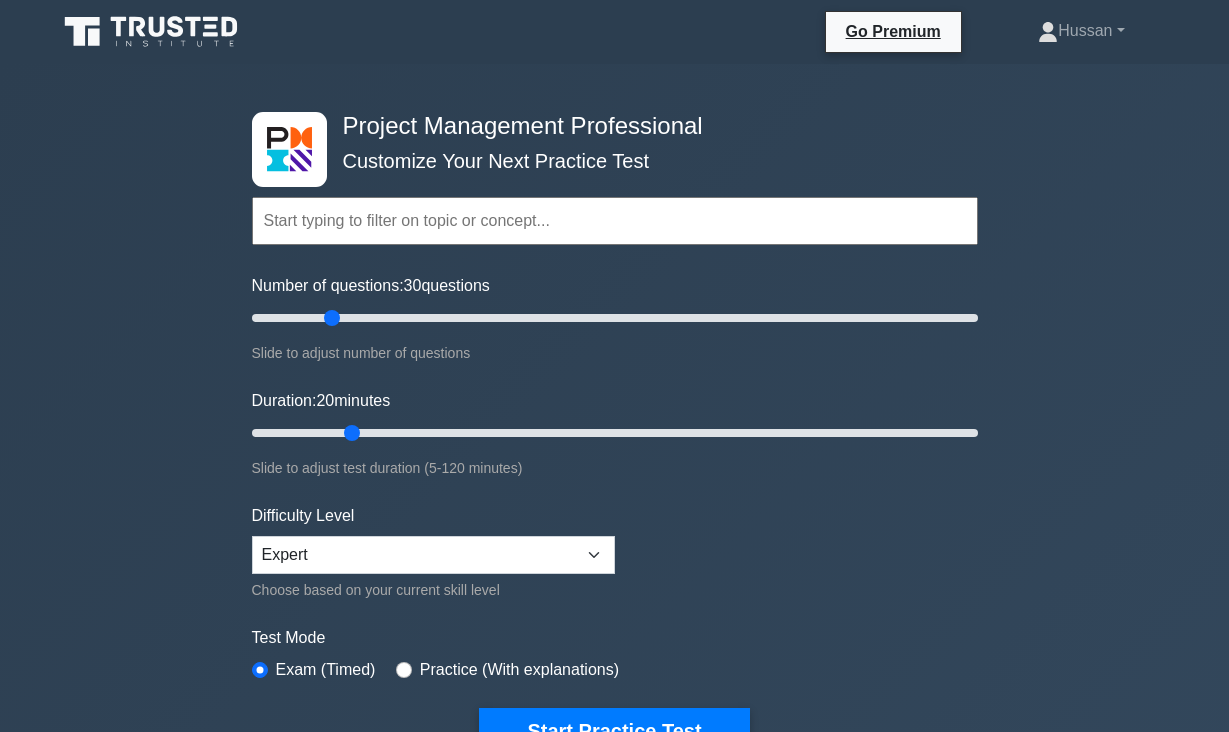 click on "Number of questions:  30  questions" at bounding box center [615, 318] 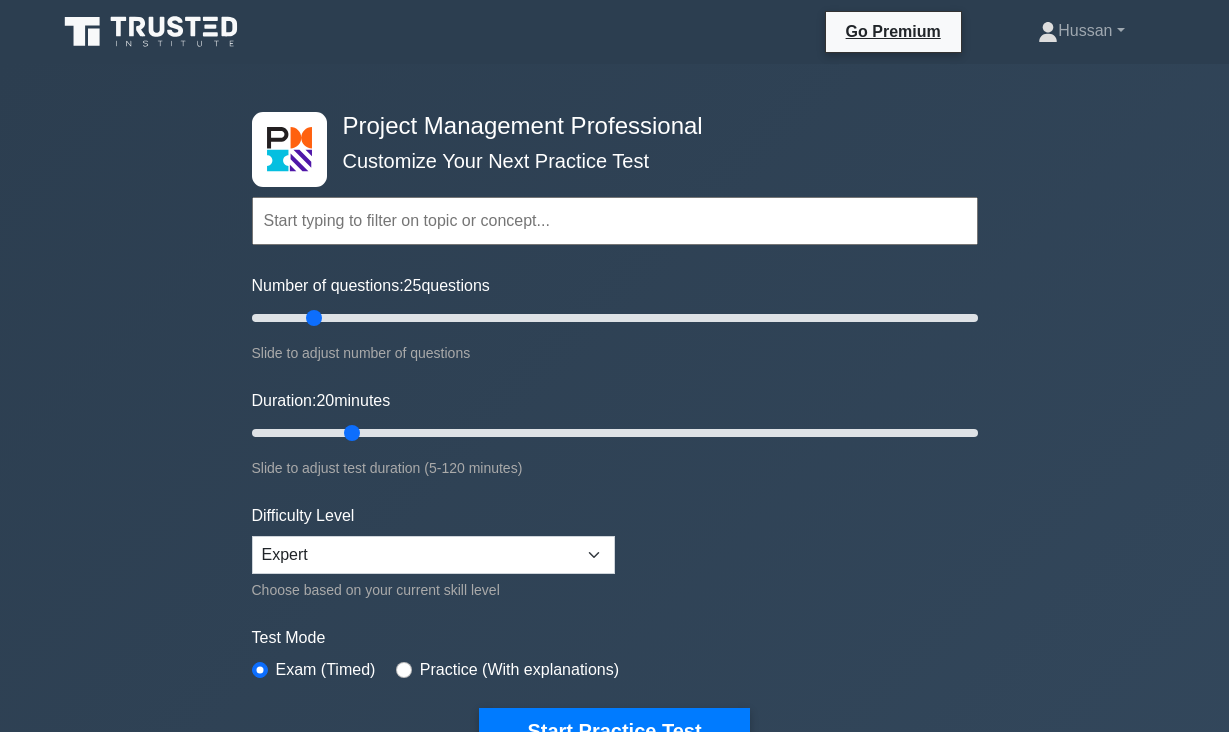 click on "Number of questions:  25  questions" at bounding box center [615, 318] 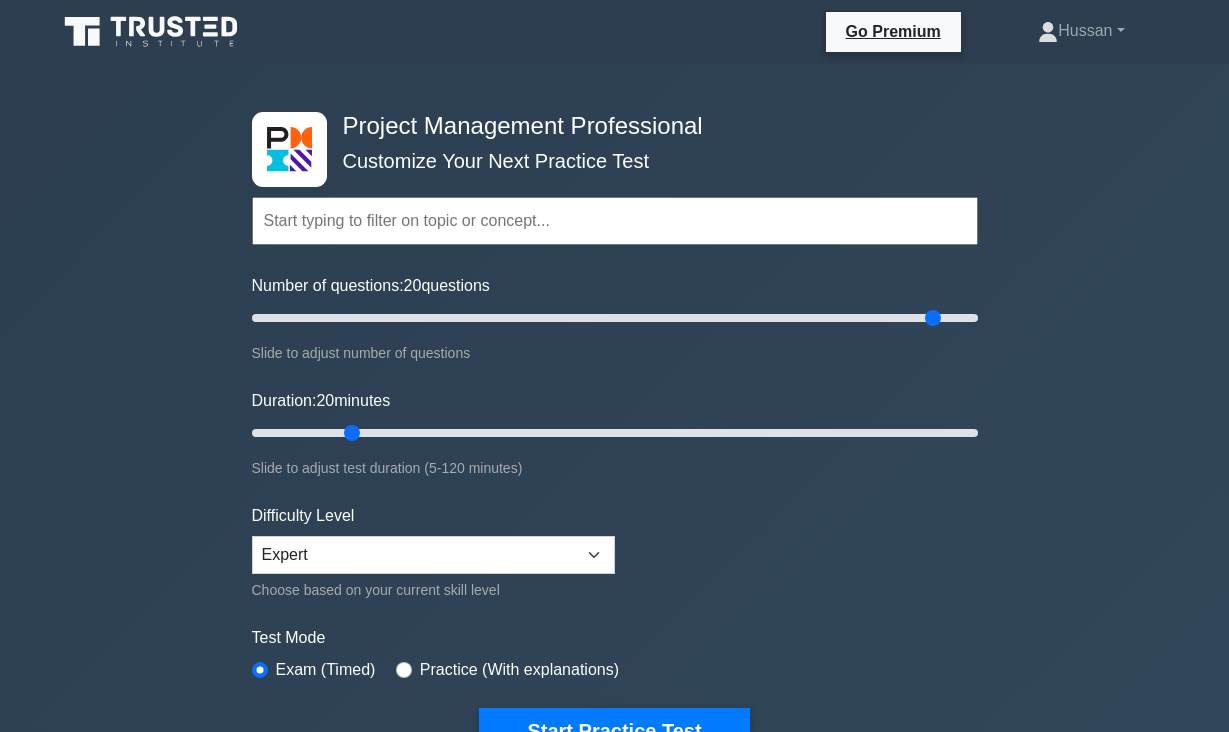 click on "Number of questions:  20  questions" at bounding box center (615, 318) 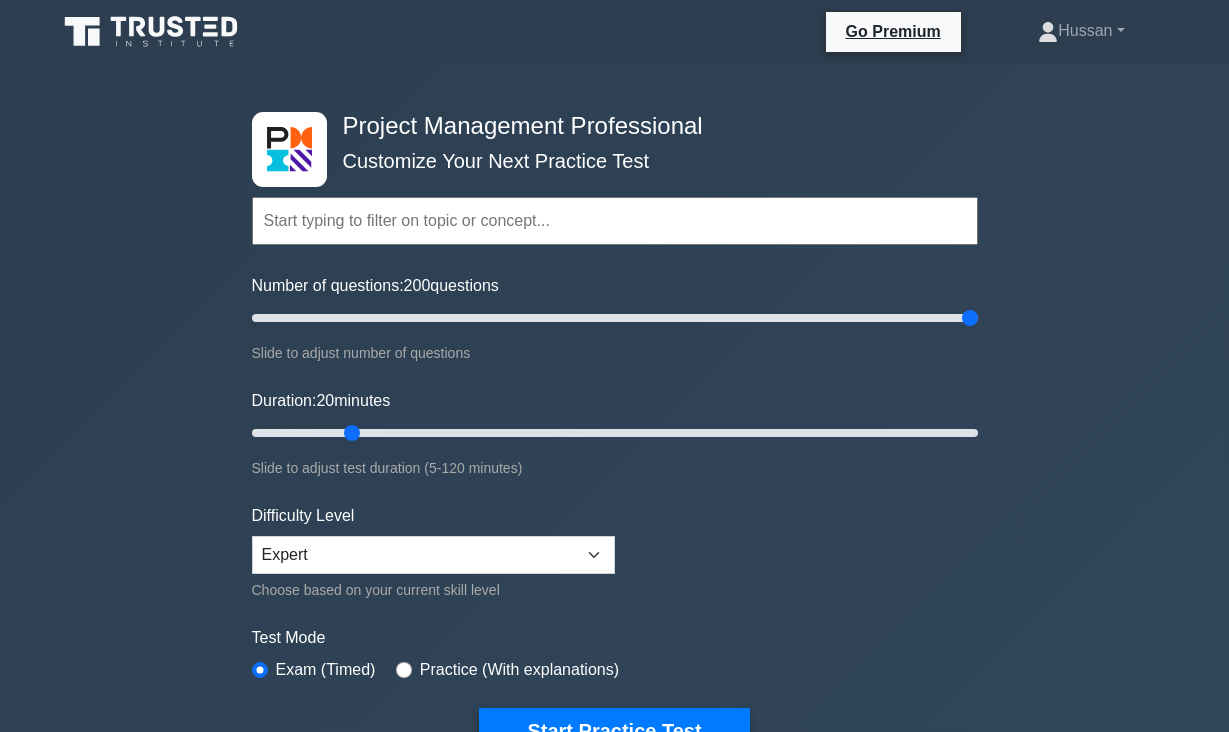 drag, startPoint x: 942, startPoint y: 319, endPoint x: 973, endPoint y: 319, distance: 31 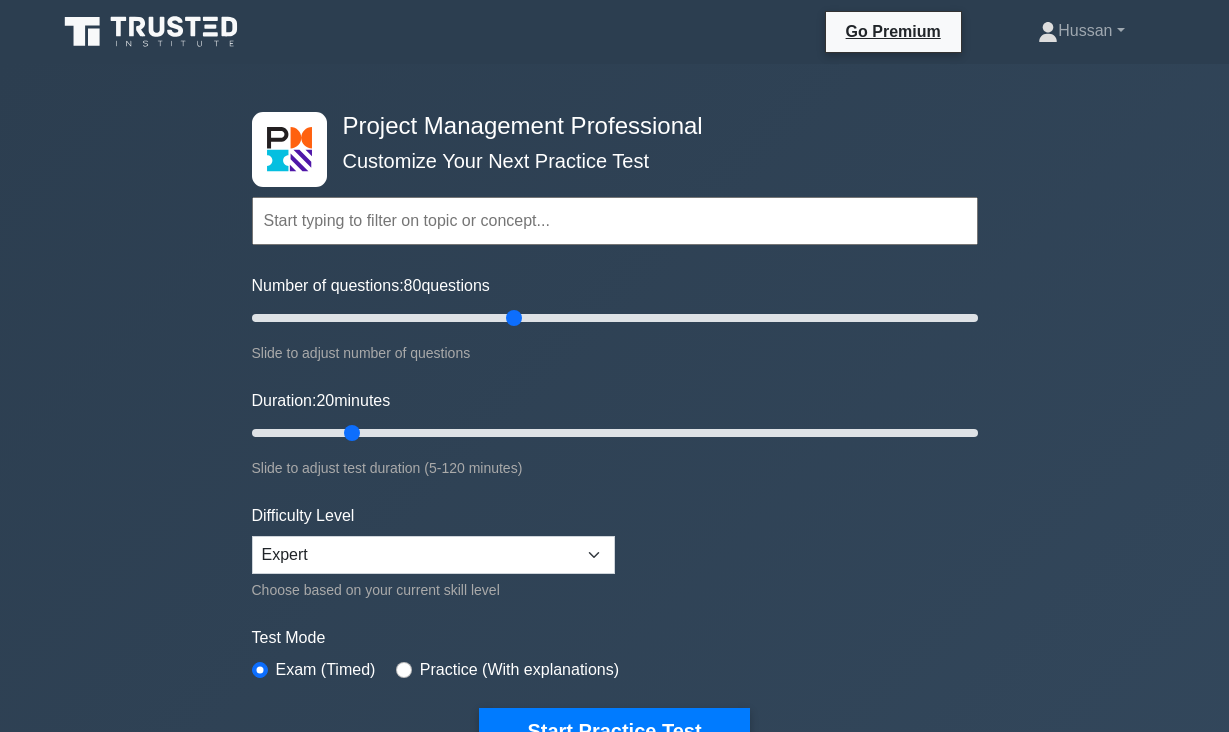 drag, startPoint x: 973, startPoint y: 319, endPoint x: 470, endPoint y: 313, distance: 503.0358 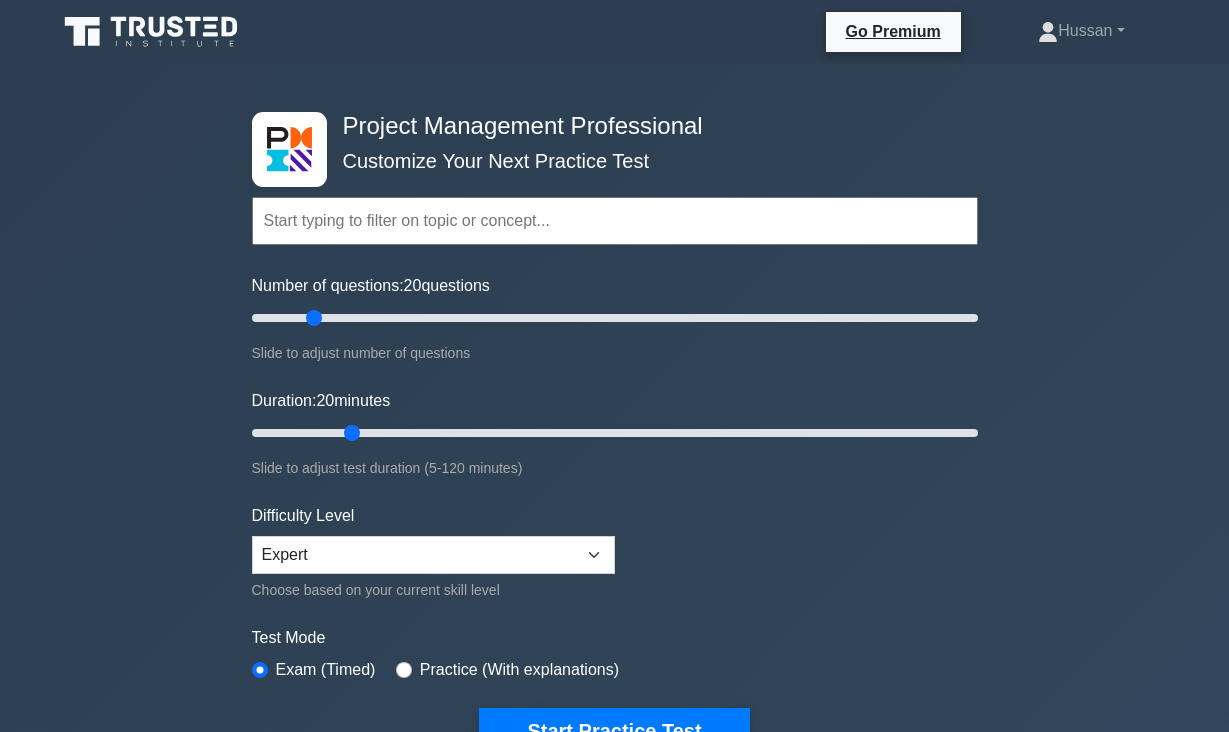 drag, startPoint x: 347, startPoint y: 315, endPoint x: 320, endPoint y: 320, distance: 27.45906 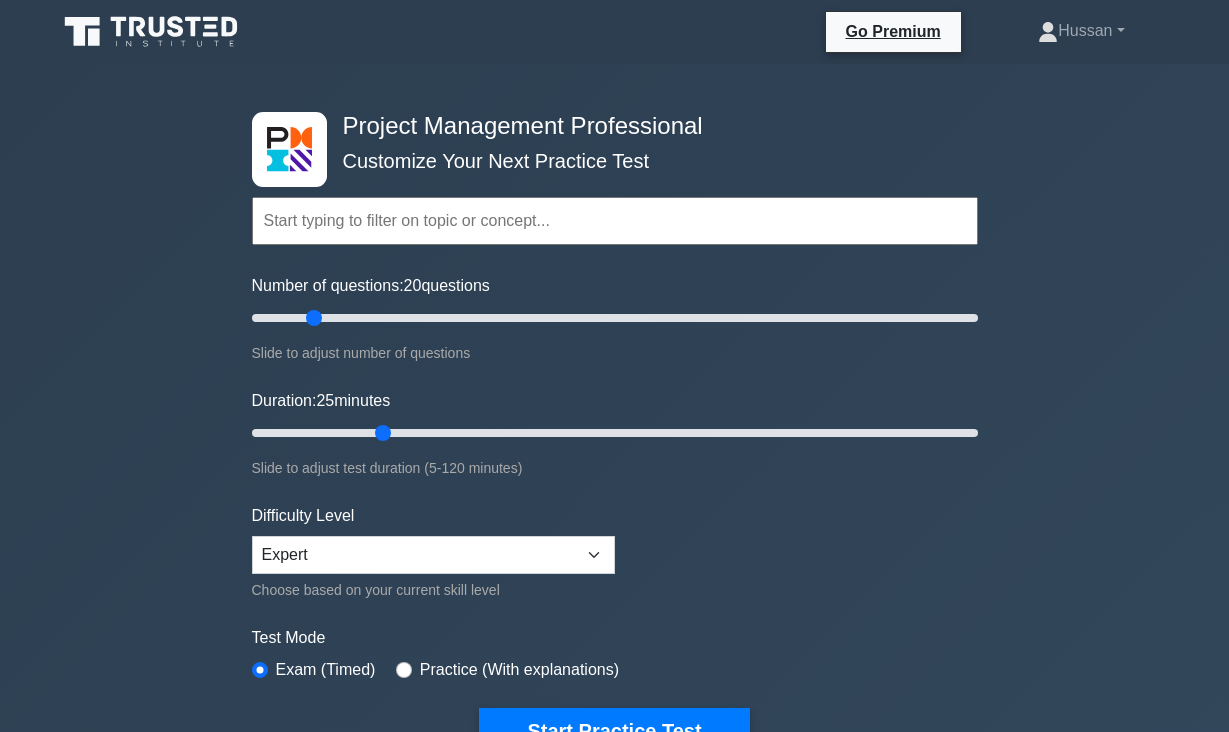 type on "20" 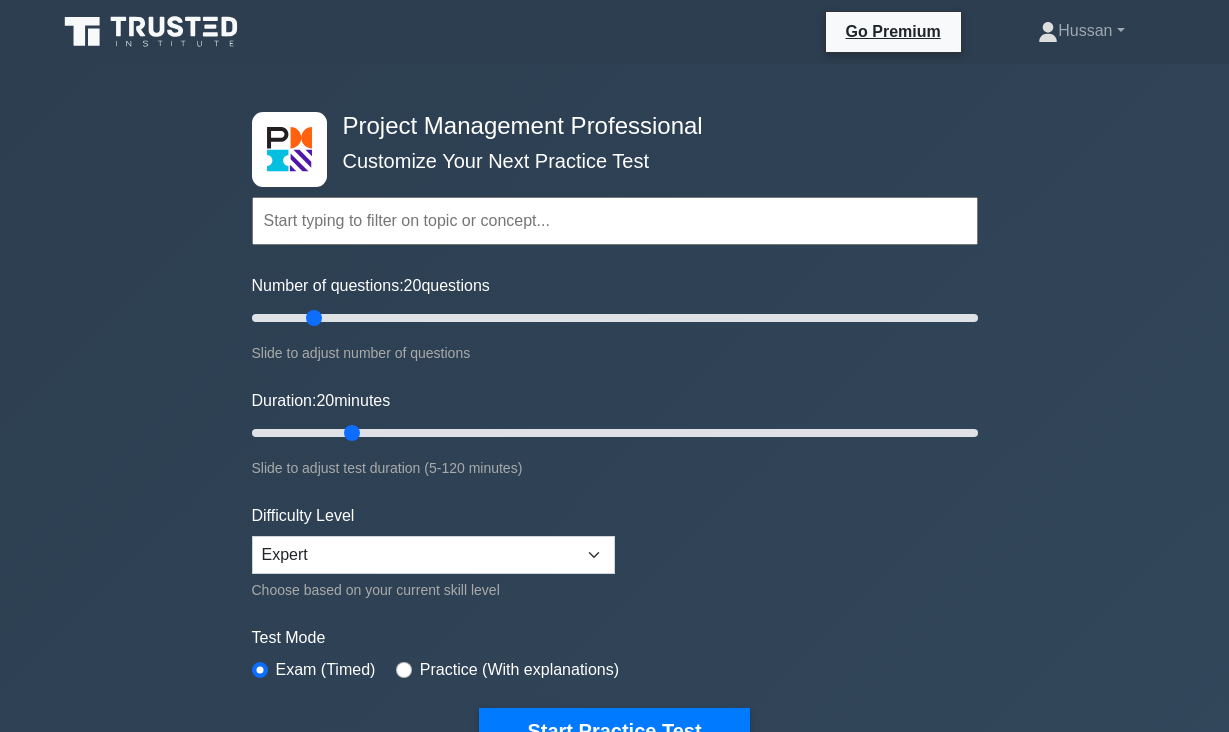 click on "Duration:  20  minutes" at bounding box center (615, 433) 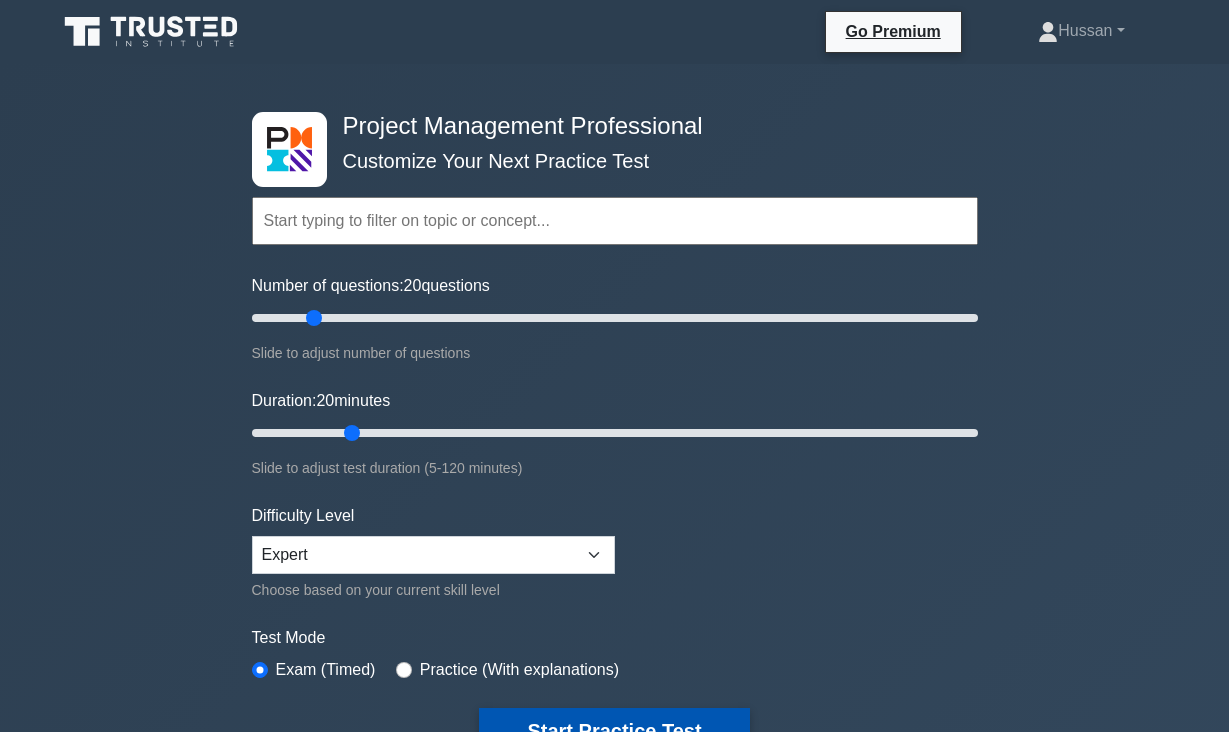 click on "Start Practice Test" at bounding box center [614, 731] 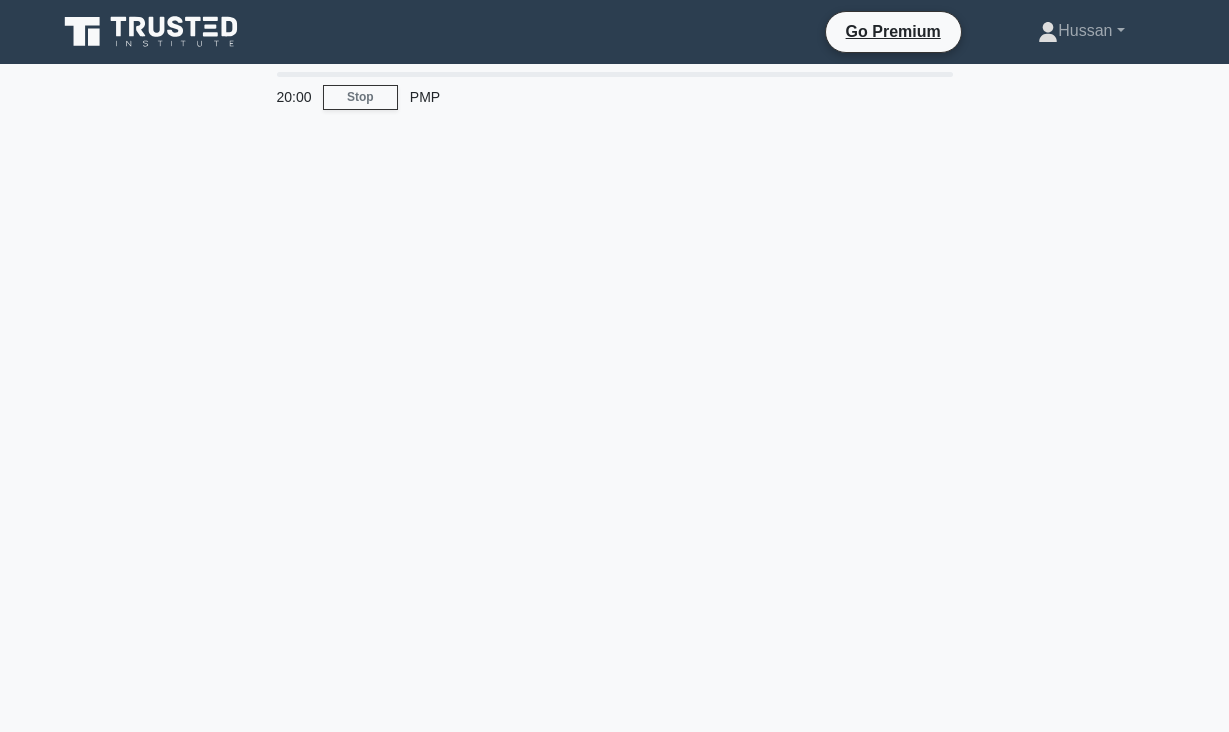 scroll, scrollTop: 0, scrollLeft: 0, axis: both 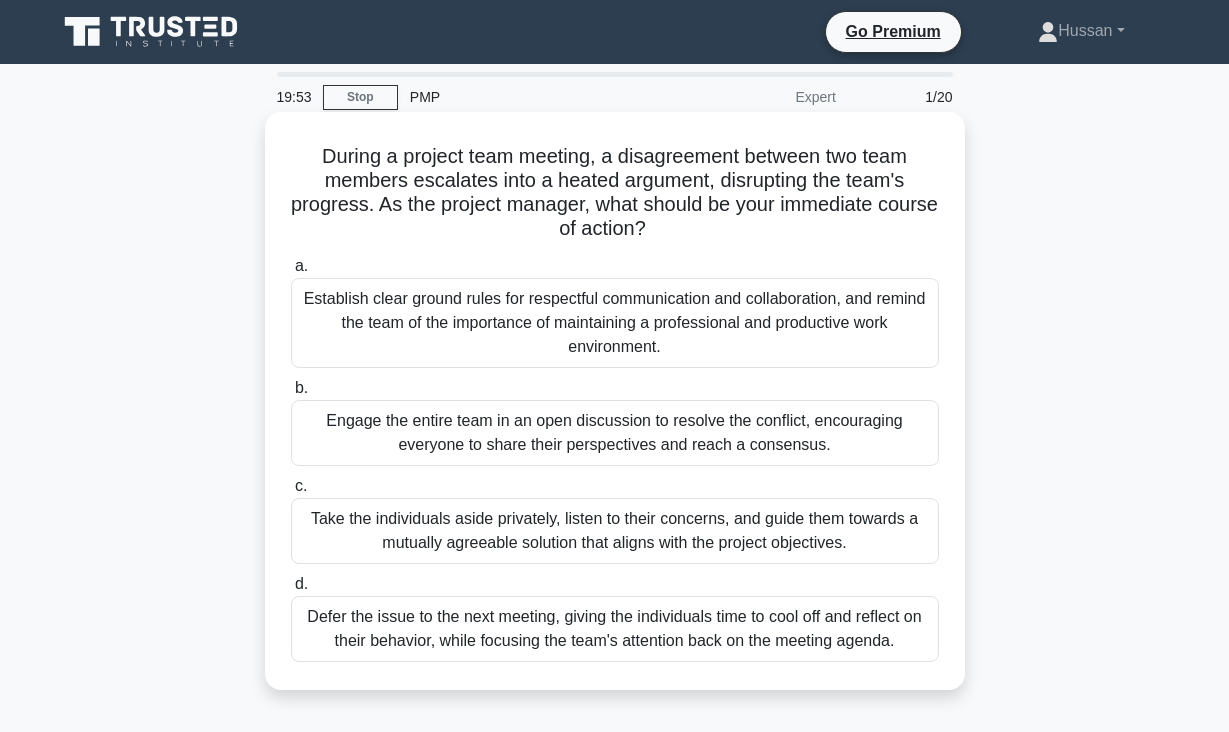 drag, startPoint x: 321, startPoint y: 156, endPoint x: 623, endPoint y: 672, distance: 597.8796 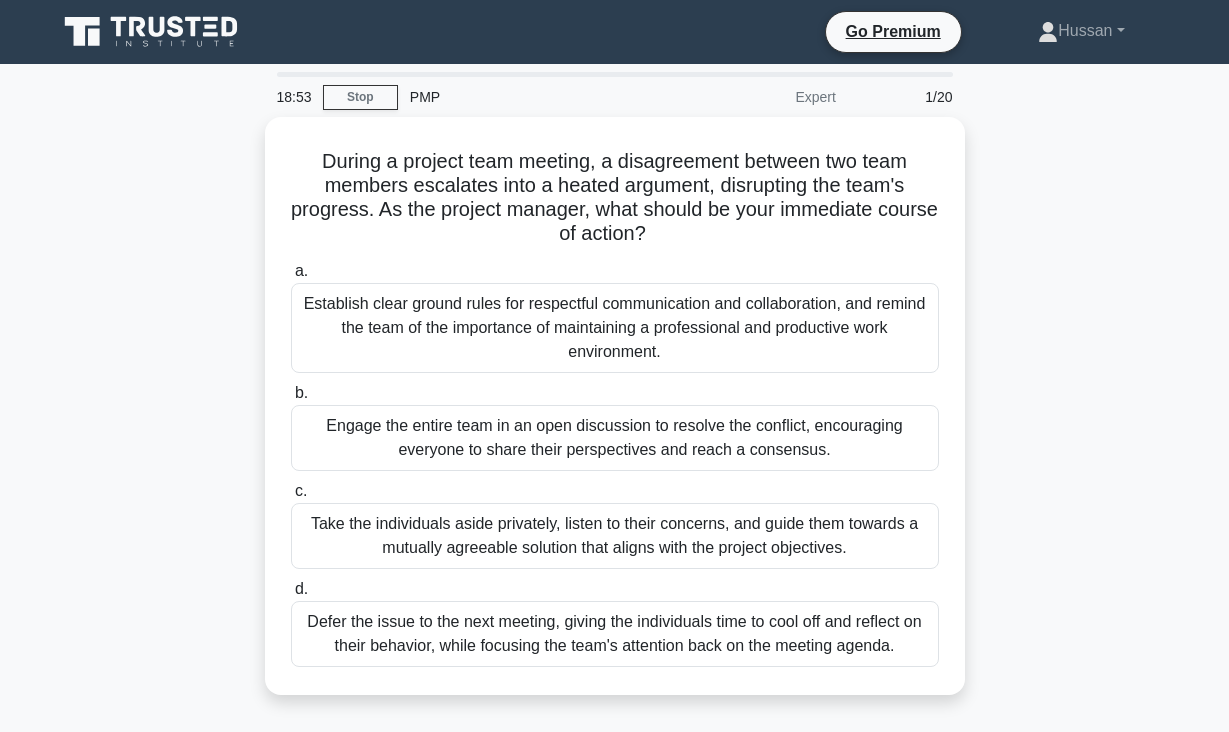 click on "During a project team meeting, a disagreement between two team members escalates into a heated argument, disrupting the team's progress. As the project manager, what should be your immediate course of action?
.spinner_0XTQ{transform-origin:center;animation:spinner_y6GP .75s linear infinite}@keyframes spinner_y6GP{100%{transform:rotate(360deg)}}
a.
b. c. d." at bounding box center (615, 418) 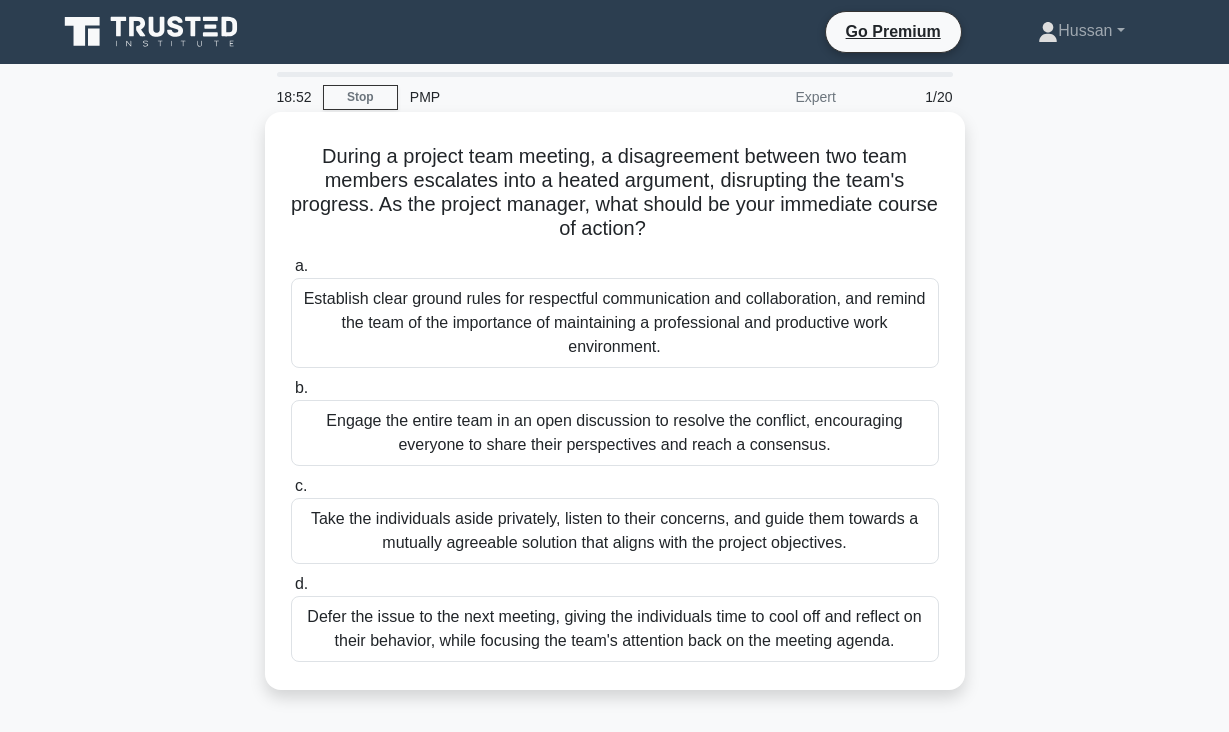 click on "Take the individuals aside privately, listen to their concerns, and guide them towards a mutually agreeable solution that aligns with the project objectives." at bounding box center [615, 531] 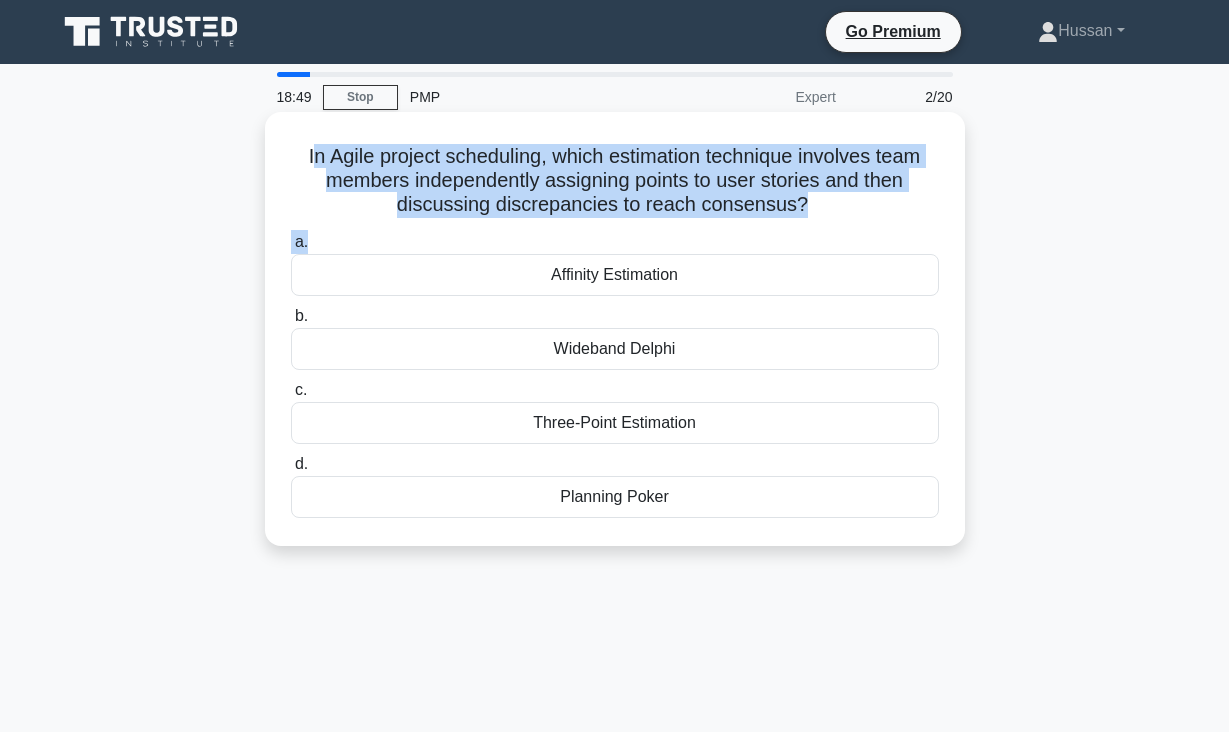 drag, startPoint x: 311, startPoint y: 156, endPoint x: 640, endPoint y: 234, distance: 338.1198 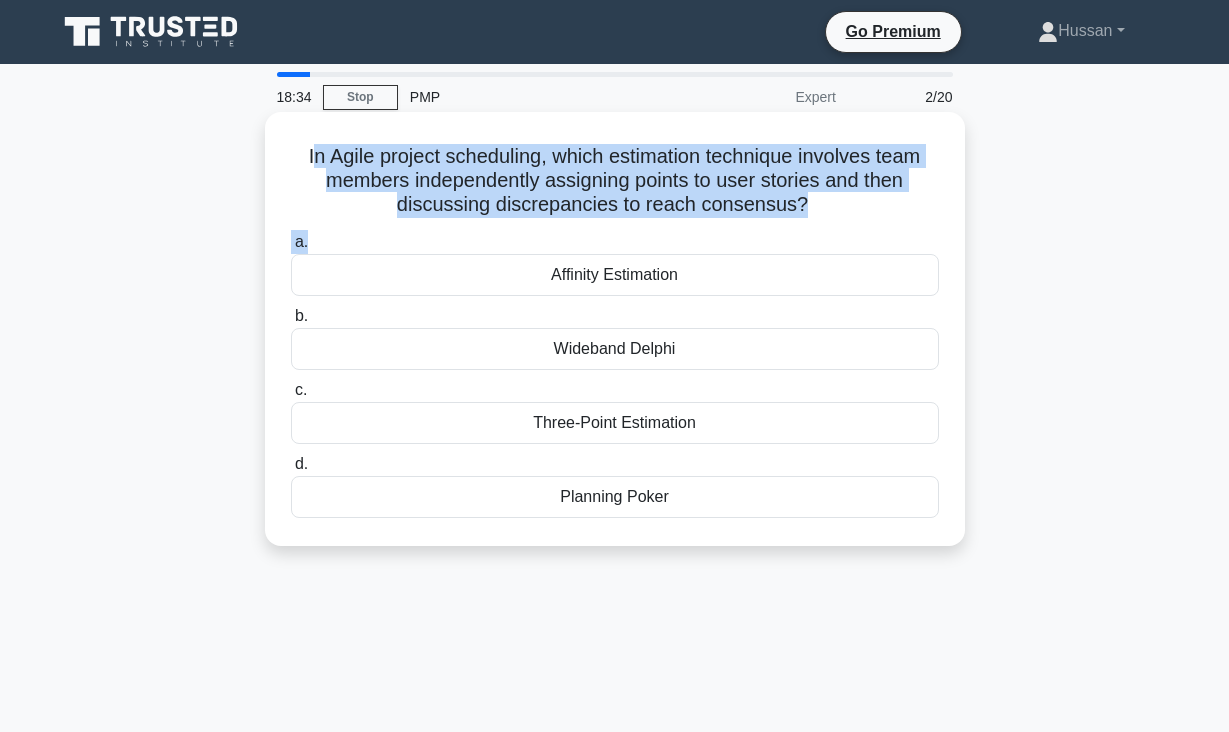 click on "In Agile project scheduling, which estimation technique involves team members independently assigning points to user stories and then discussing discrepancies to reach consensus?
.spinner_0XTQ{transform-origin:center;animation:spinner_y6GP .75s linear infinite}@keyframes spinner_y6GP{100%{transform:rotate(360deg)}}" at bounding box center [615, 181] 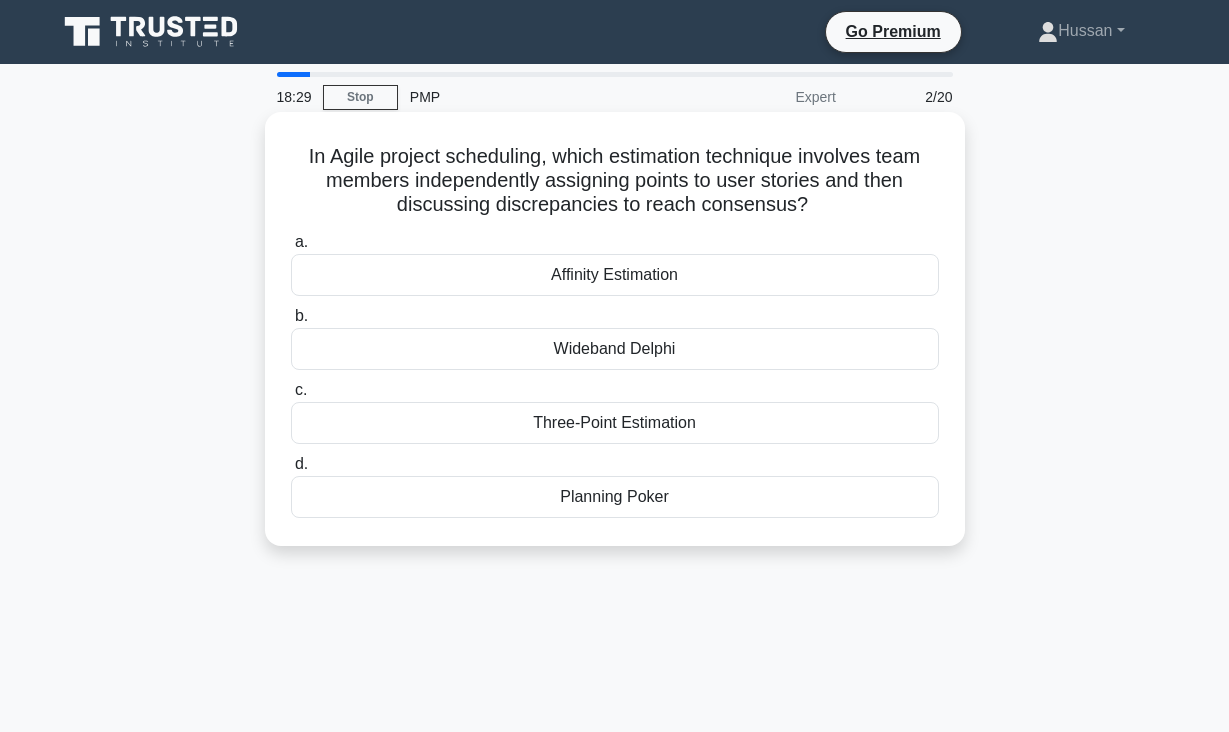 drag, startPoint x: 306, startPoint y: 158, endPoint x: 611, endPoint y: 518, distance: 471.83154 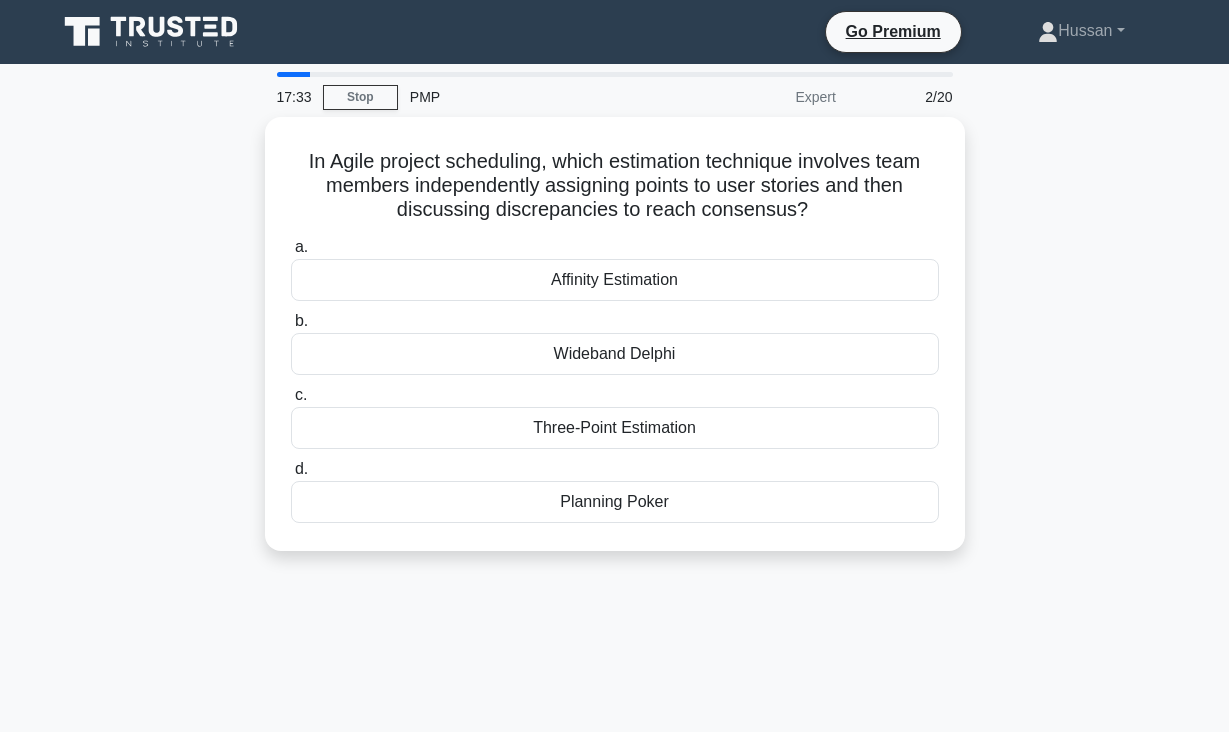 click on "17:33
Stop
PMP
Expert
2/20
In Agile project scheduling, which estimation technique involves team members independently assigning points to user stories and then discussing discrepancies to reach consensus?
.spinner_0XTQ{transform-origin:center;animation:spinner_y6GP .75s linear infinite}@keyframes spinner_y6GP{100%{transform:rotate(360deg)}}
a.
b. c. d." at bounding box center [615, 572] 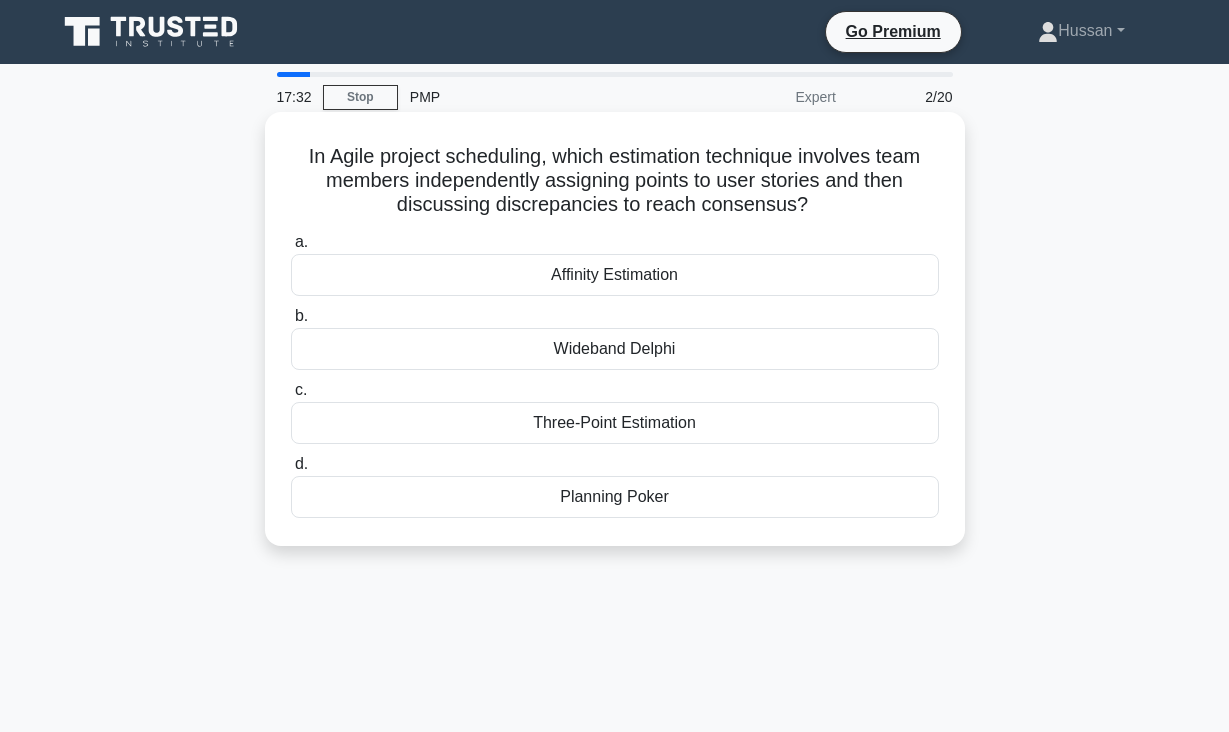 click on "Planning Poker" at bounding box center (615, 497) 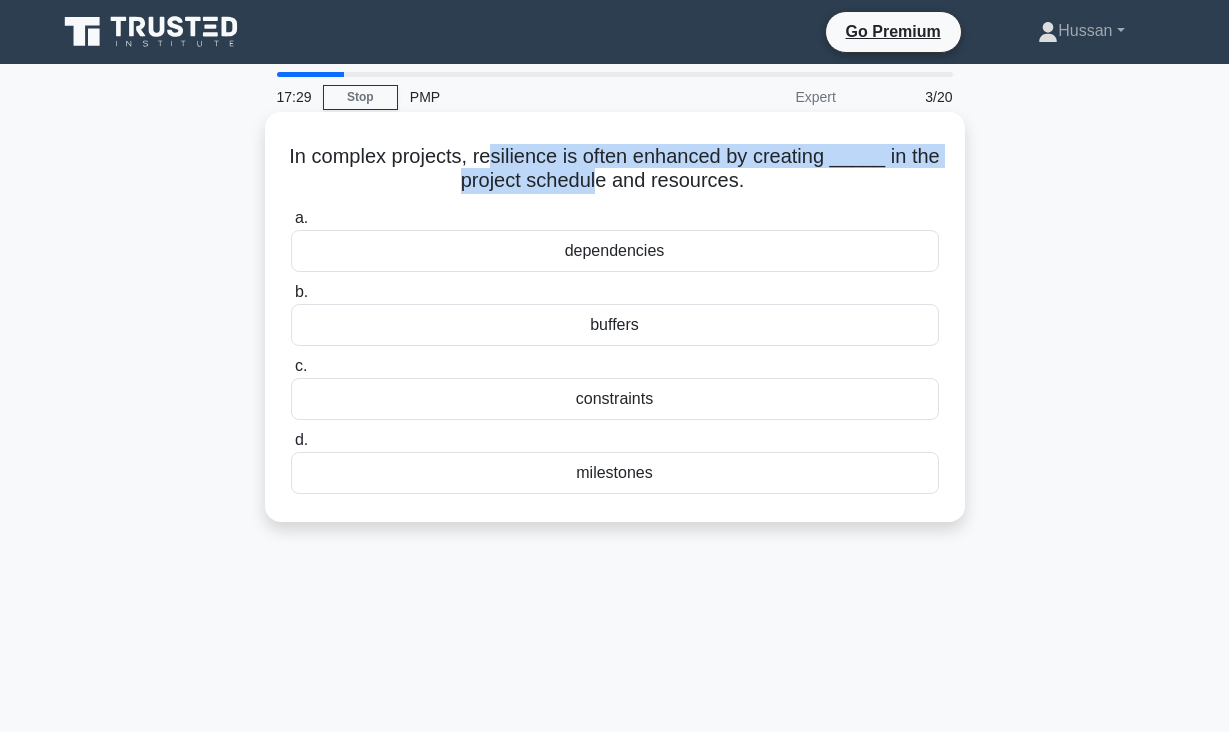 drag, startPoint x: 509, startPoint y: 159, endPoint x: 641, endPoint y: 176, distance: 133.0902 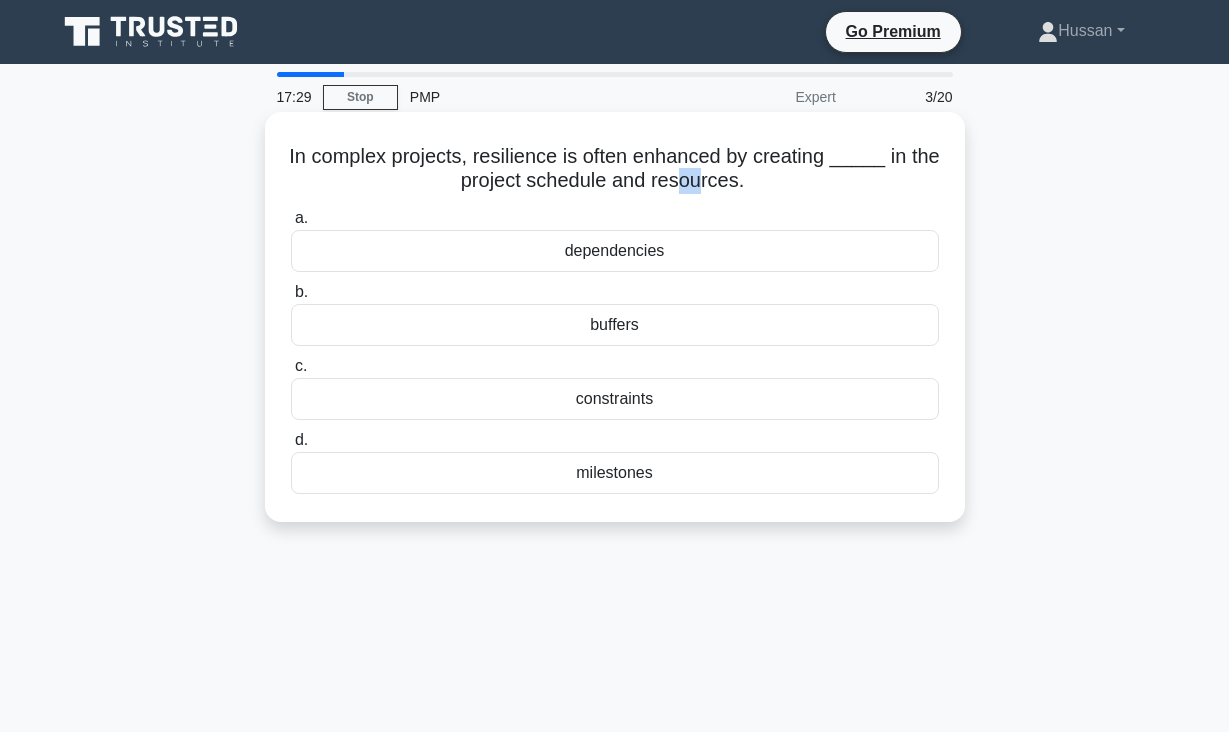 drag, startPoint x: 703, startPoint y: 175, endPoint x: 718, endPoint y: 171, distance: 15.524175 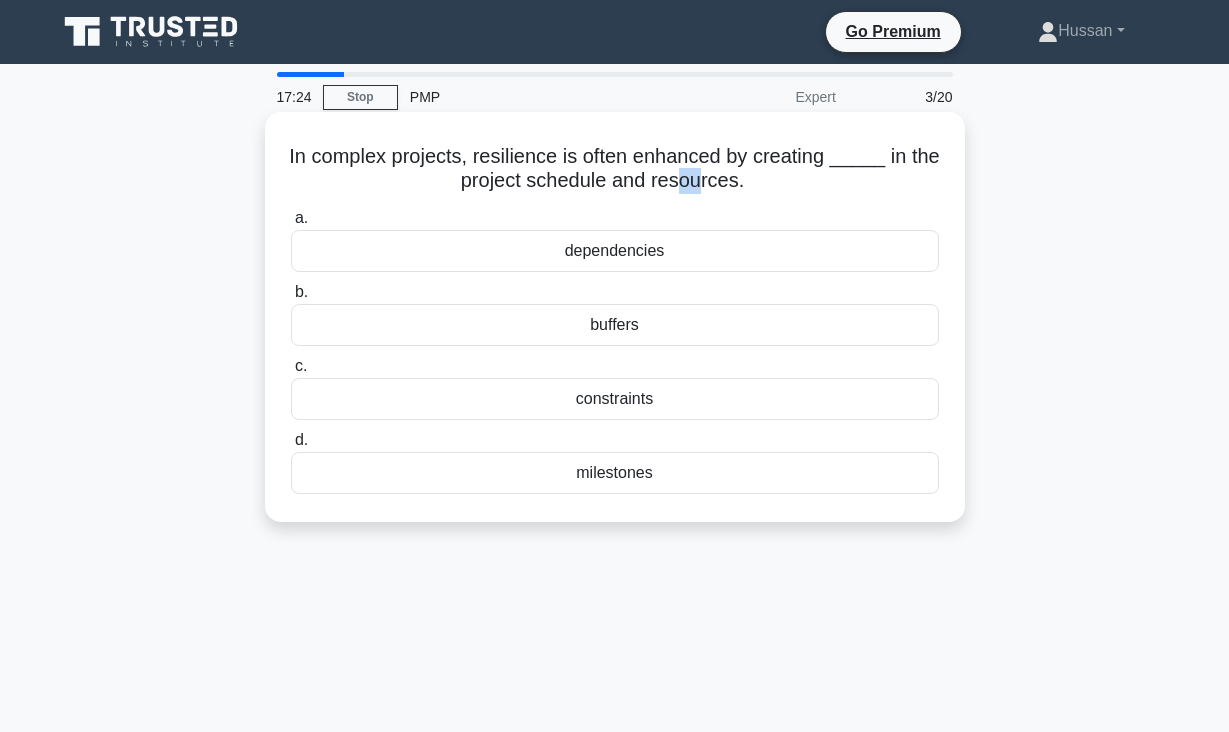 drag, startPoint x: 304, startPoint y: 155, endPoint x: 660, endPoint y: 503, distance: 497.83533 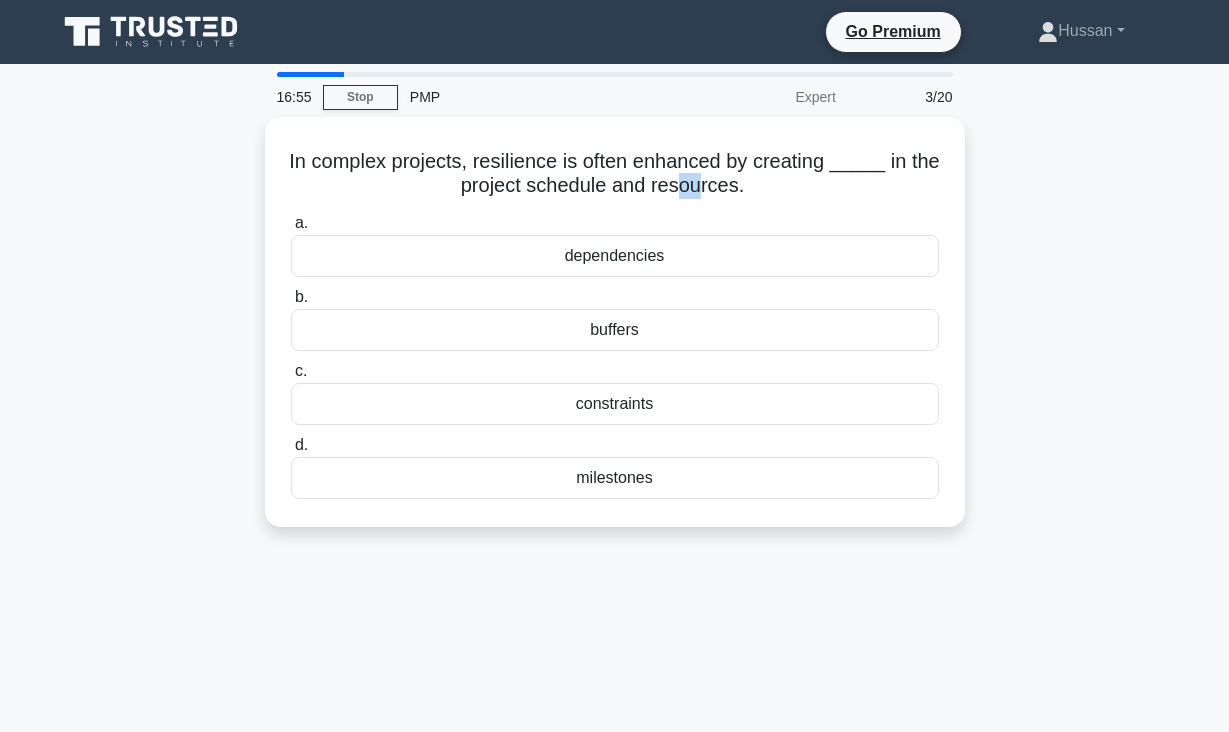 click on "16:55
Stop
PMP
Expert
3/20
In complex projects, resilience is often enhanced by creating _____ in the project schedule and resources.
.spinner_0XTQ{transform-origin:center;animation:spinner_y6GP .75s linear infinite}@keyframes spinner_y6GP{100%{transform:rotate(360deg)}}
a.
b. c. d." at bounding box center [615, 572] 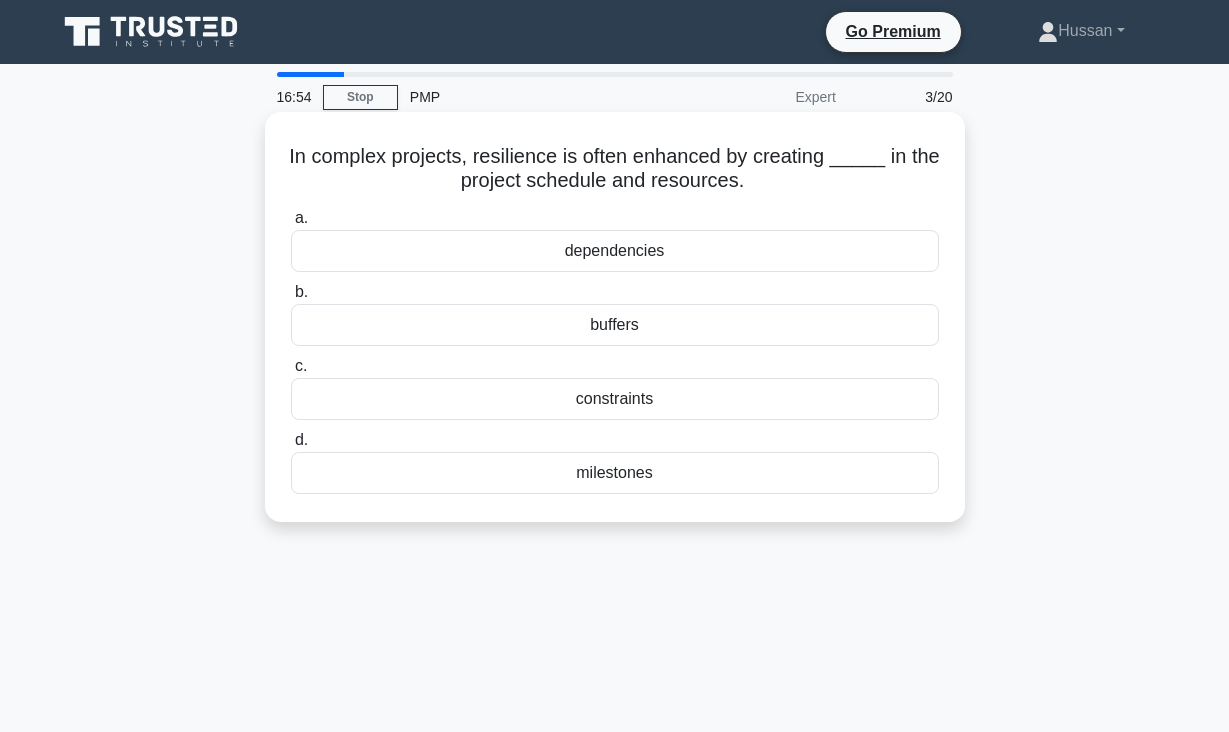 click on "milestones" at bounding box center [615, 473] 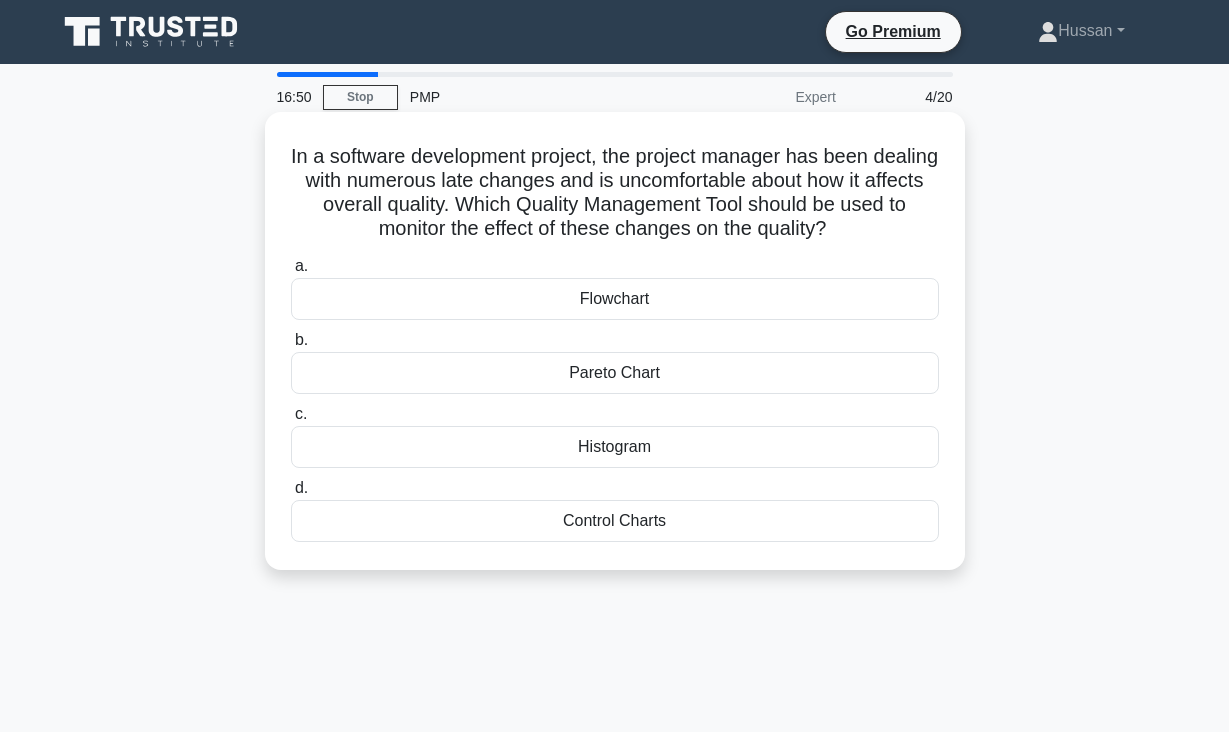 drag, startPoint x: 324, startPoint y: 156, endPoint x: 676, endPoint y: 538, distance: 519.4497 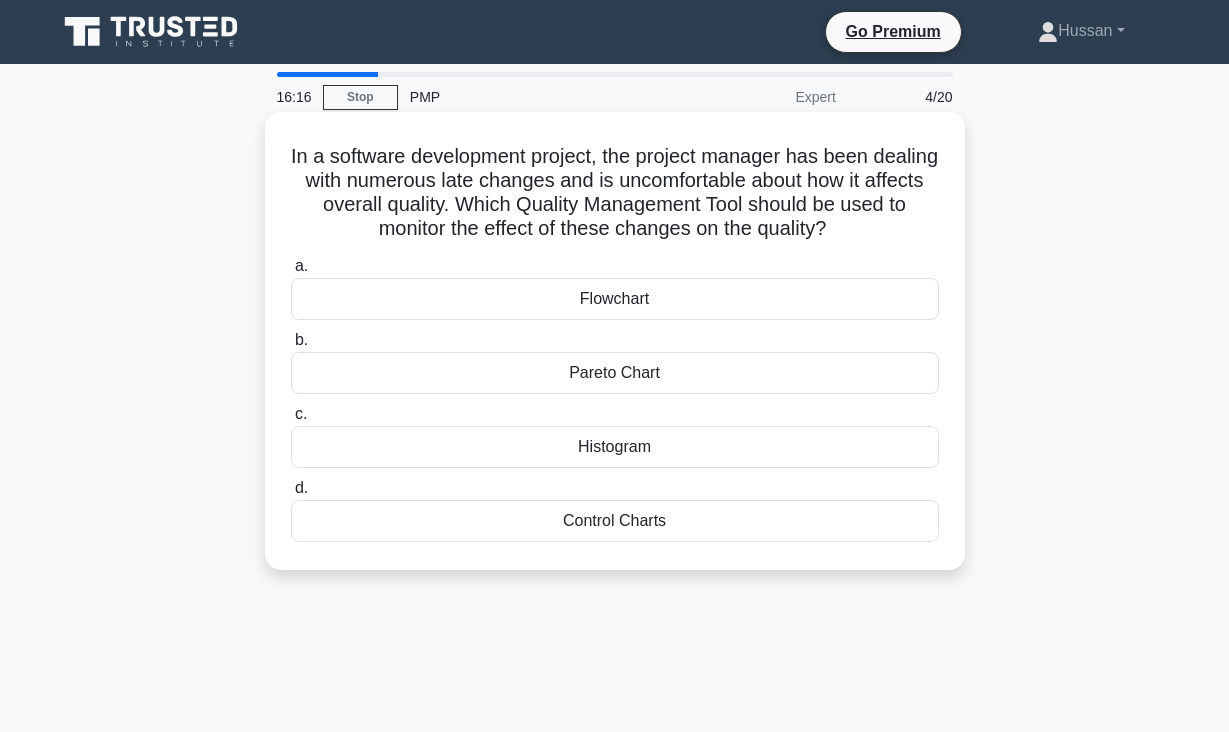 click on "Pareto Chart" at bounding box center (615, 373) 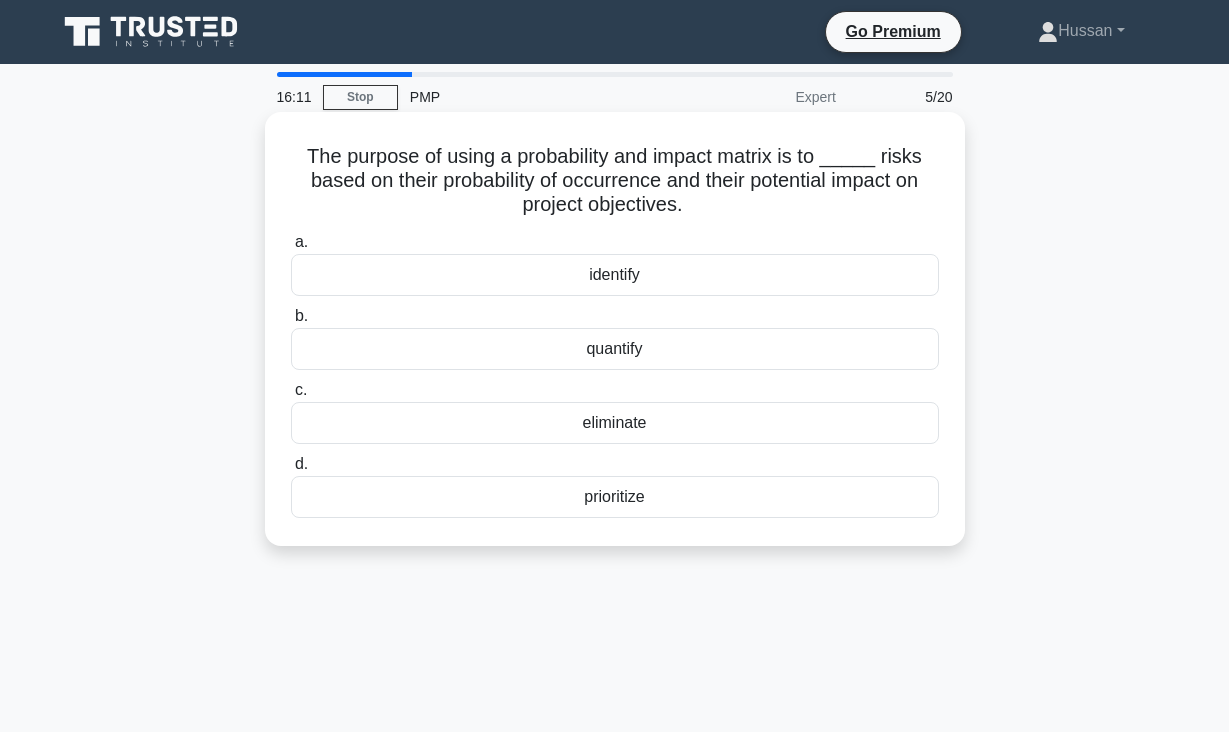 click on "The purpose of using a probability and impact matrix is to _____ risks based on their probability of occurrence and their potential impact on project objectives.
.spinner_0XTQ{transform-origin:center;animation:spinner_y6GP .75s linear infinite}@keyframes spinner_y6GP{100%{transform:rotate(360deg)}}" at bounding box center [615, 181] 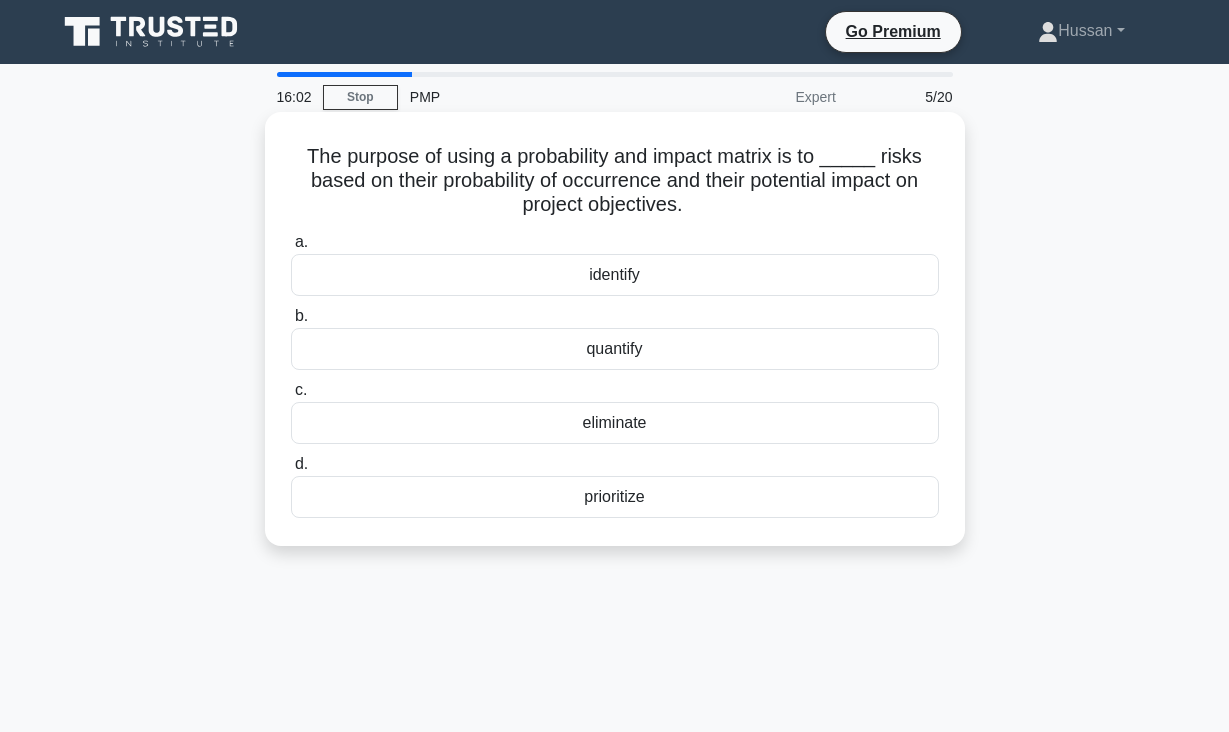 drag, startPoint x: 309, startPoint y: 151, endPoint x: 669, endPoint y: 520, distance: 515.52014 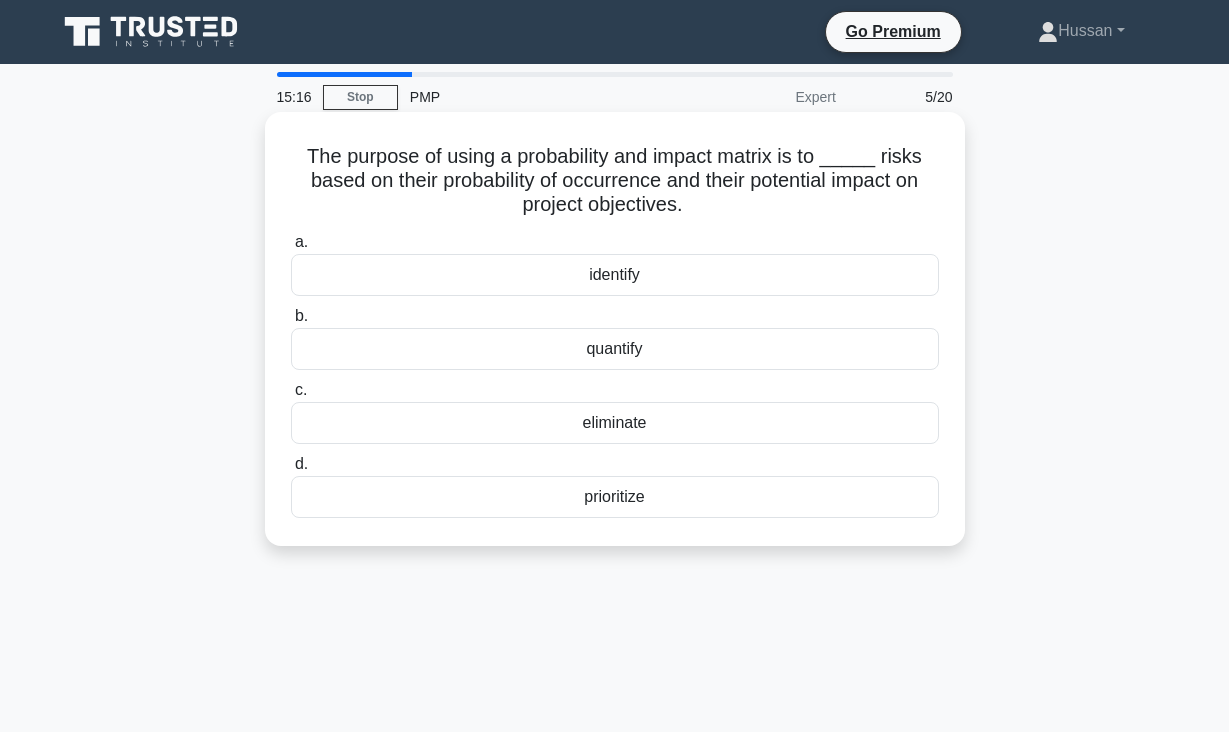 click on "The purpose of using a probability and impact matrix is to _____ risks based on their probability of occurrence and their potential impact on project objectives.
.spinner_0XTQ{transform-origin:center;animation:spinner_y6GP .75s linear infinite}@keyframes spinner_y6GP{100%{transform:rotate(360deg)}}" at bounding box center (615, 181) 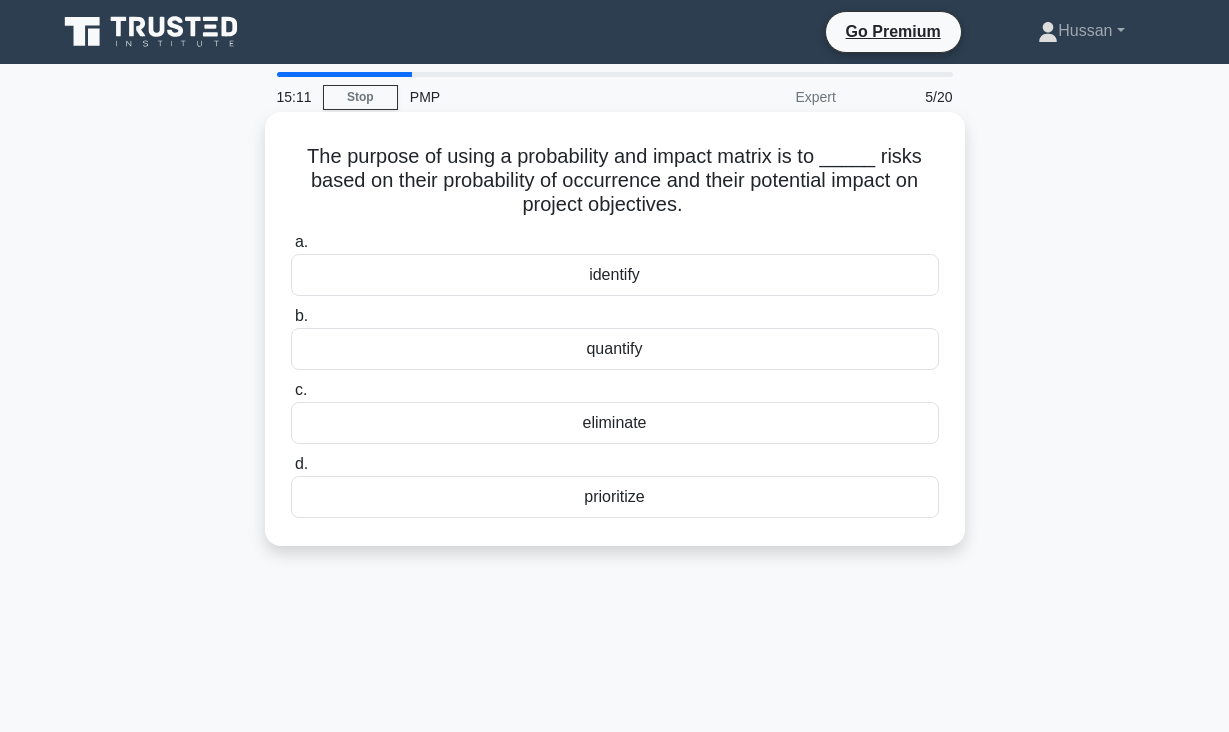 click on "quantify" at bounding box center (615, 349) 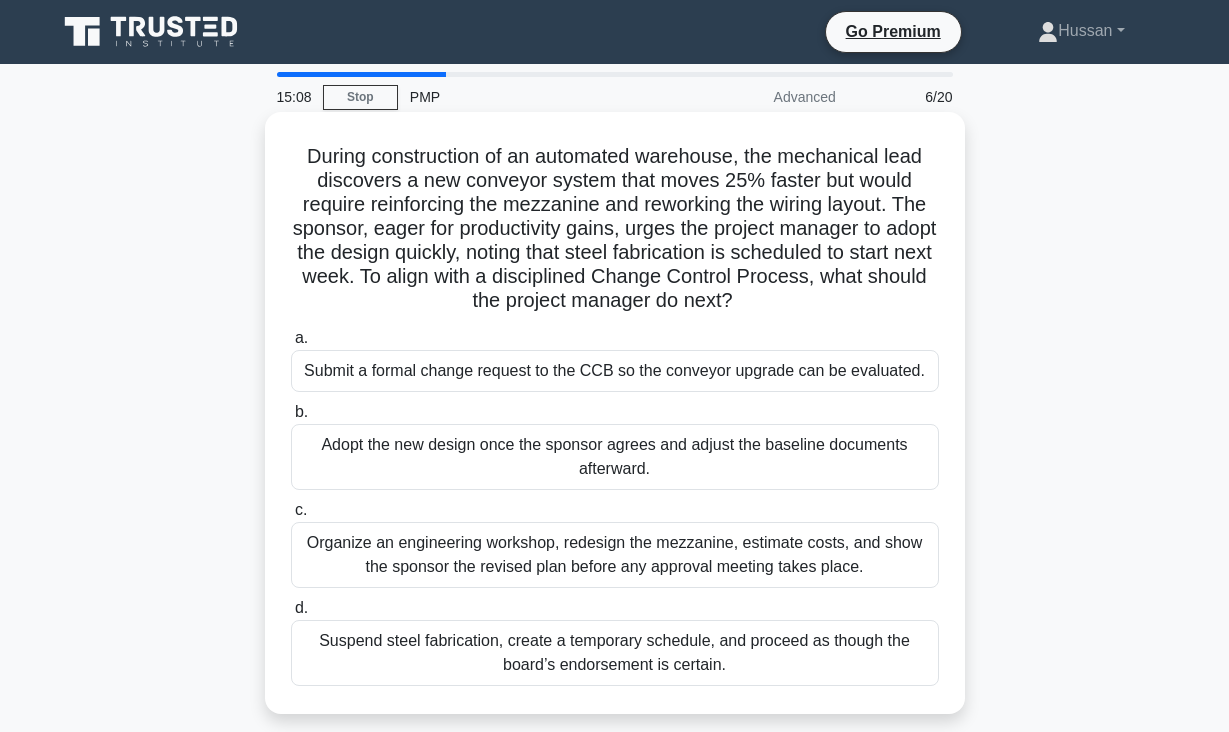 drag, startPoint x: 330, startPoint y: 185, endPoint x: 742, endPoint y: 665, distance: 632.56934 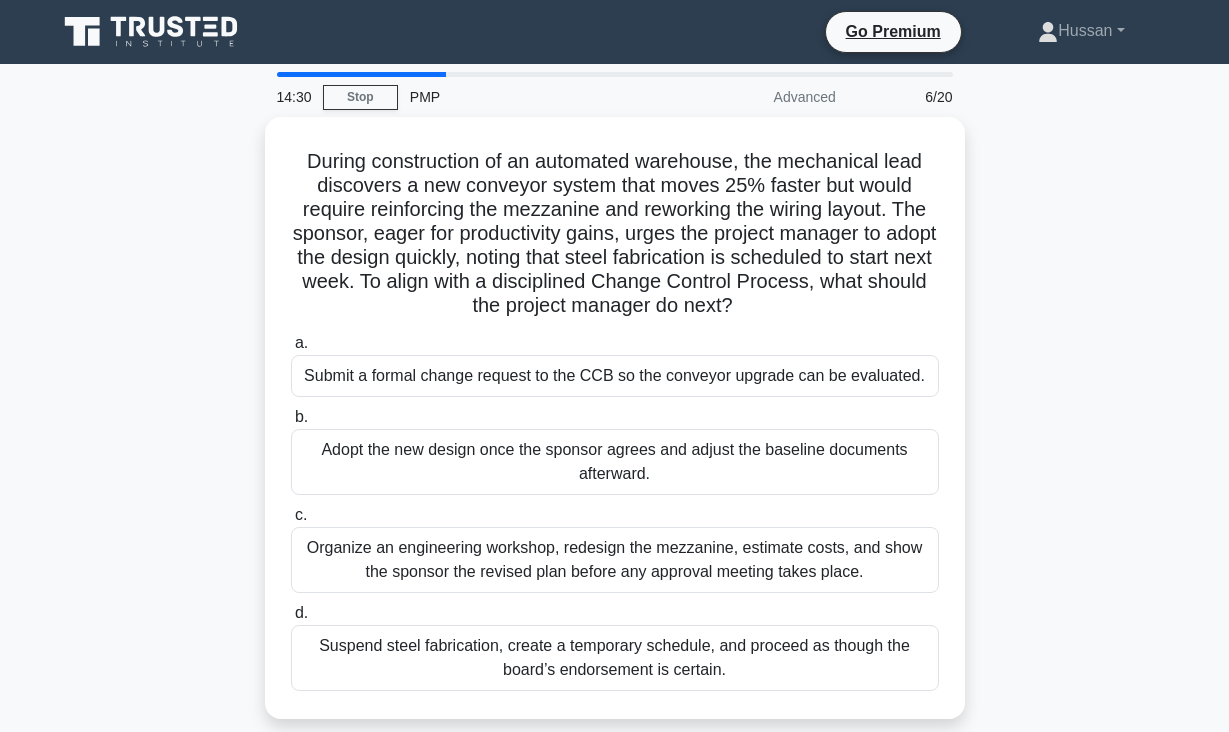 click on "During construction of an automated warehouse, the mechanical lead discovers a new conveyor system that moves 25% faster but would require reinforcing the mezzanine and reworking the wiring layout. The sponsor, eager for productivity gains, urges the project manager to adopt the design quickly, noting that steel fabrication is scheduled to start next week. To align with a disciplined Change Control Process, what should the project manager do next?
.spinner_0XTQ{transform-origin:center;animation:spinner_y6GP .75s linear infinite}@keyframes spinner_y6GP{100%{transform:rotate(360deg)}}
a. b. c. d." at bounding box center (615, 430) 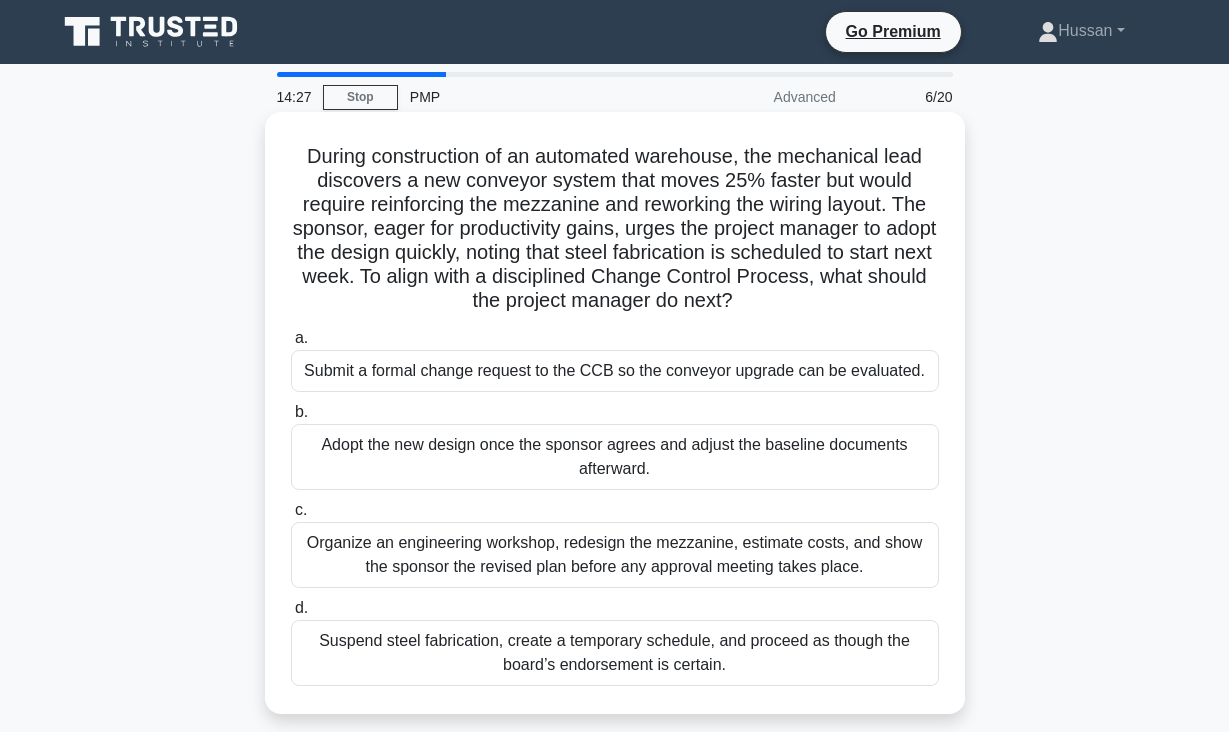 click on "Submit a formal change request to the CCB so the conveyor upgrade can be evaluated." at bounding box center (615, 371) 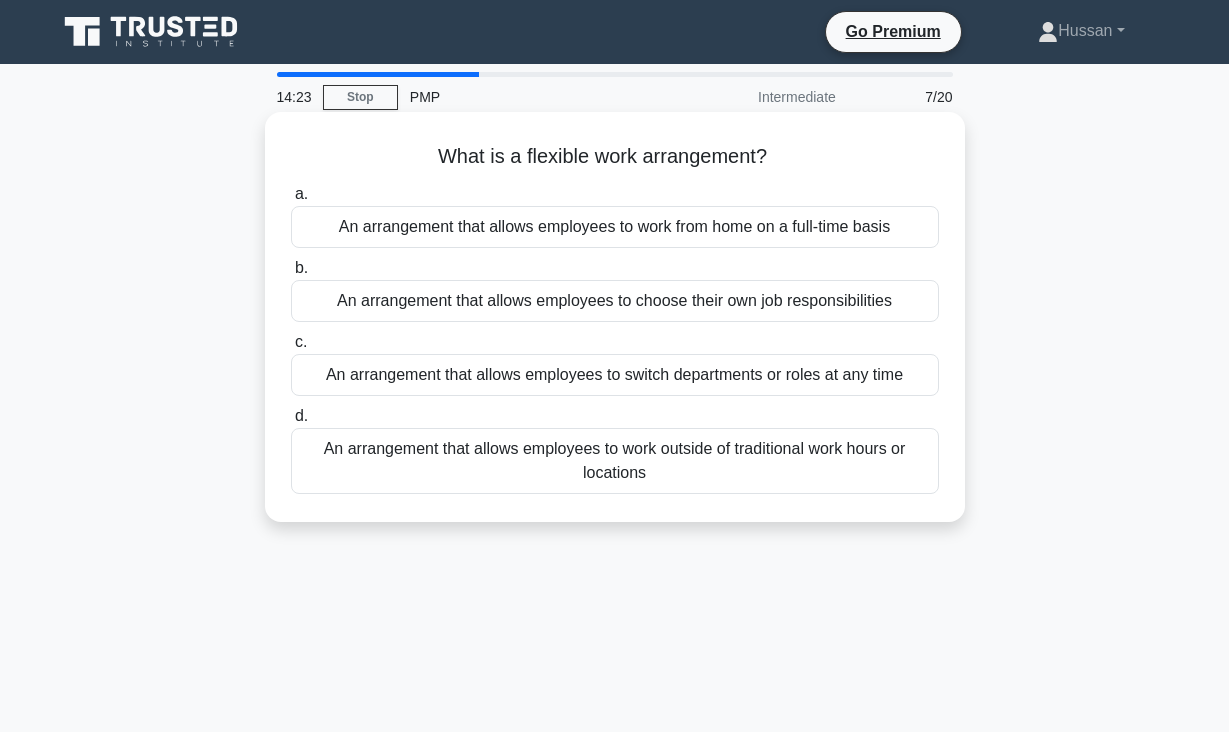 drag, startPoint x: 434, startPoint y: 152, endPoint x: 658, endPoint y: 472, distance: 390.60977 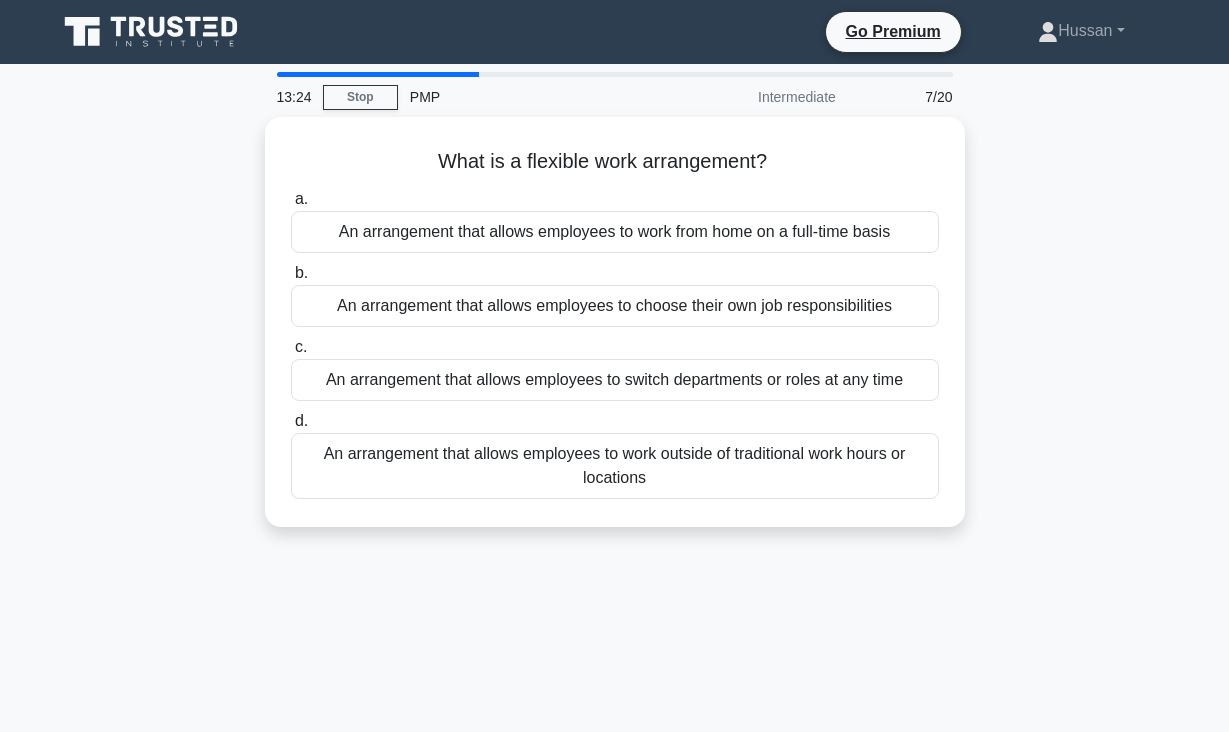 click on "What is a flexible work arrangement?
.spinner_0XTQ{transform-origin:center;animation:spinner_y6GP .75s linear infinite}@keyframes spinner_y6GP{100%{transform:rotate(360deg)}}
a.
An arrangement that allows employees to work from home on a full-time basis
b. c. d." at bounding box center (615, 334) 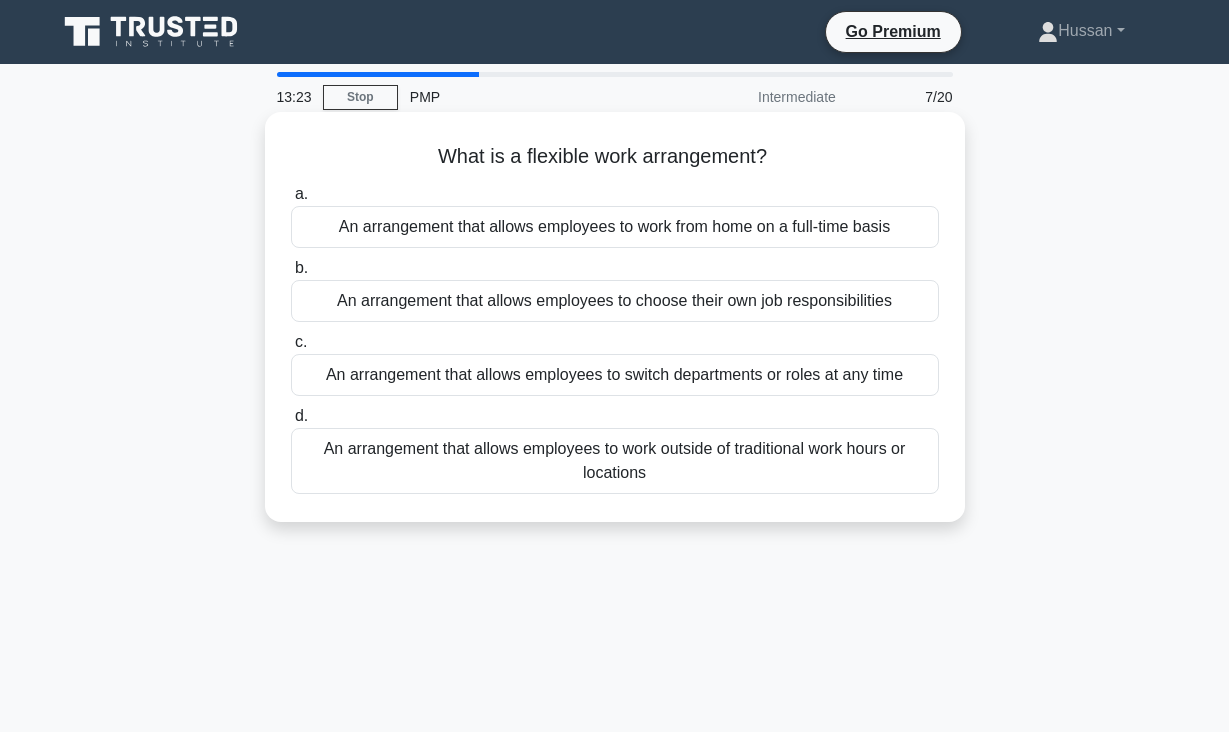 click on "An arrangement that allows employees to switch departments or roles at any time" at bounding box center [615, 375] 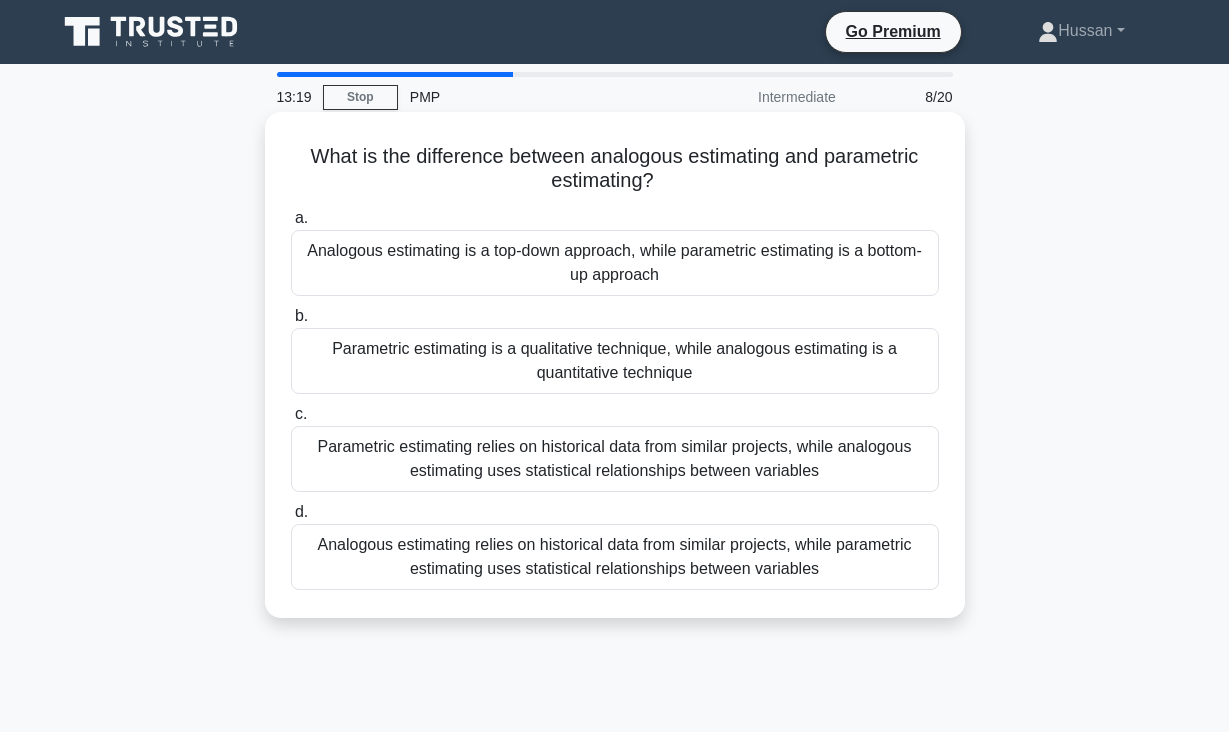 drag, startPoint x: 312, startPoint y: 152, endPoint x: 733, endPoint y: 581, distance: 601.0674 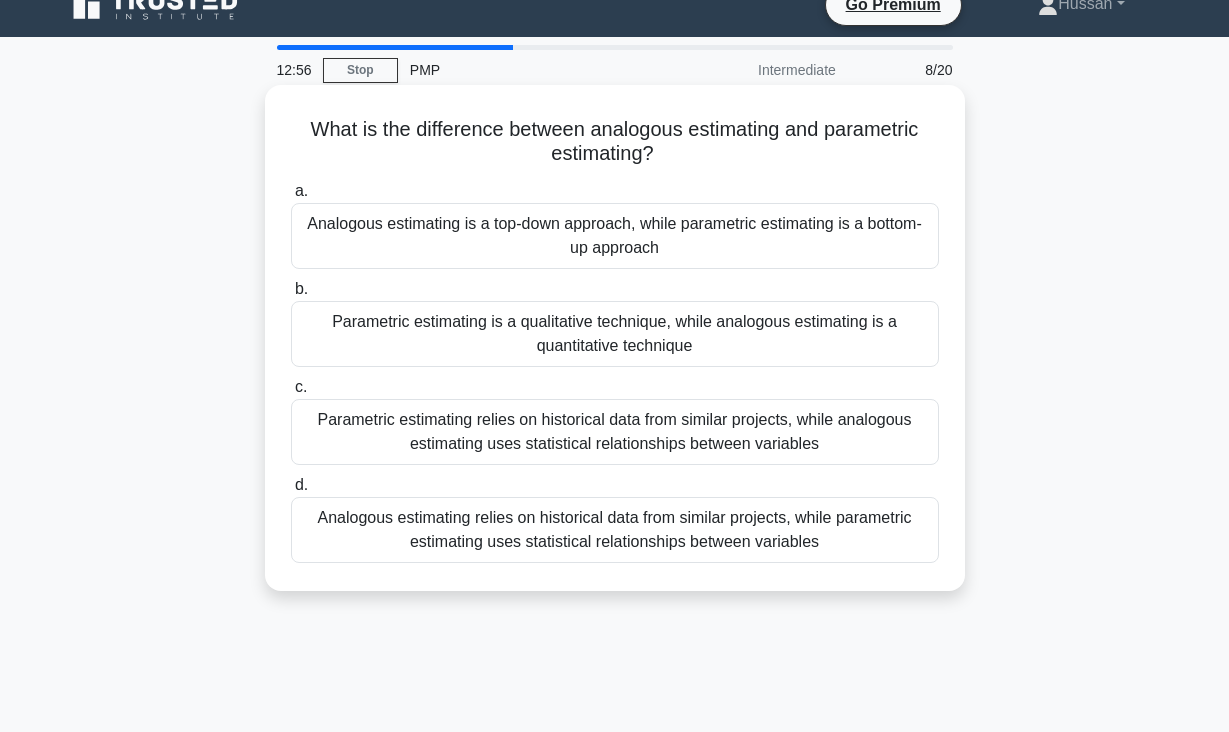 scroll, scrollTop: 31, scrollLeft: 0, axis: vertical 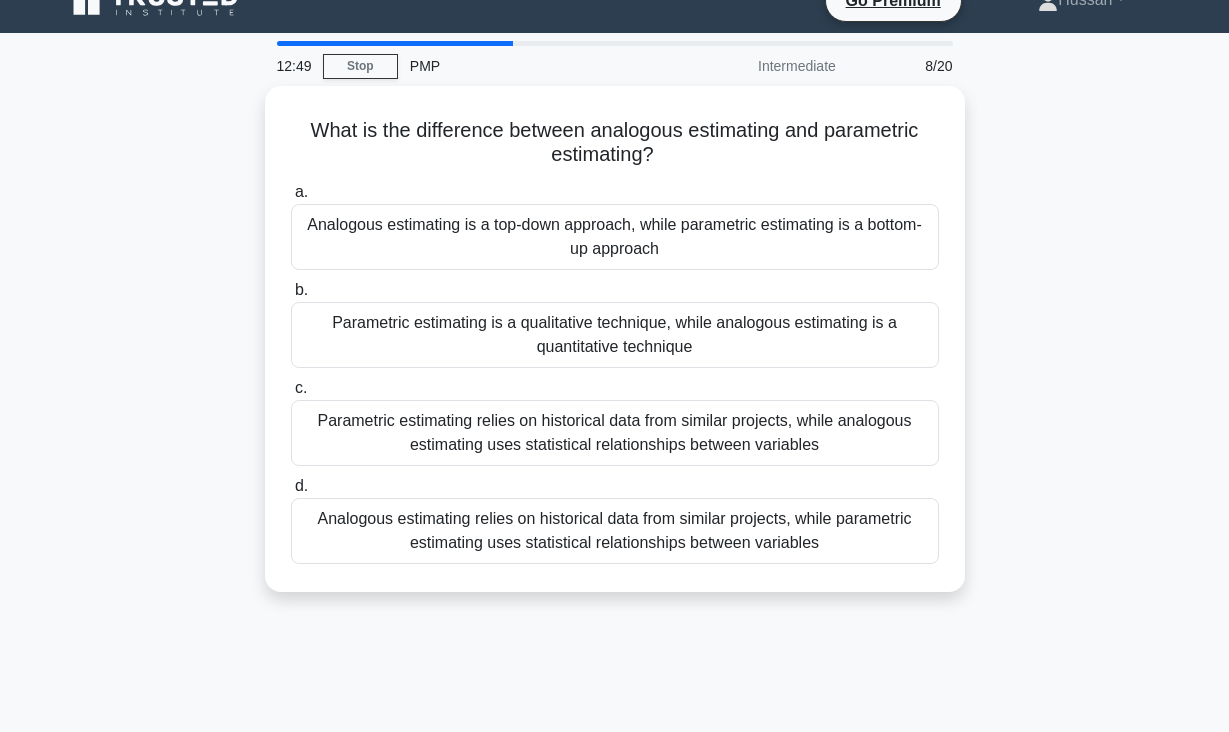 click on "What is the difference between analogous estimating and parametric estimating?
.spinner_0XTQ{transform-origin:center;animation:spinner_y6GP .75s linear infinite}@keyframes spinner_y6GP{100%{transform:rotate(360deg)}}
a.
Analogous estimating is a top-down approach, while parametric estimating is a bottom-up approach
b. c. d." at bounding box center (615, 351) 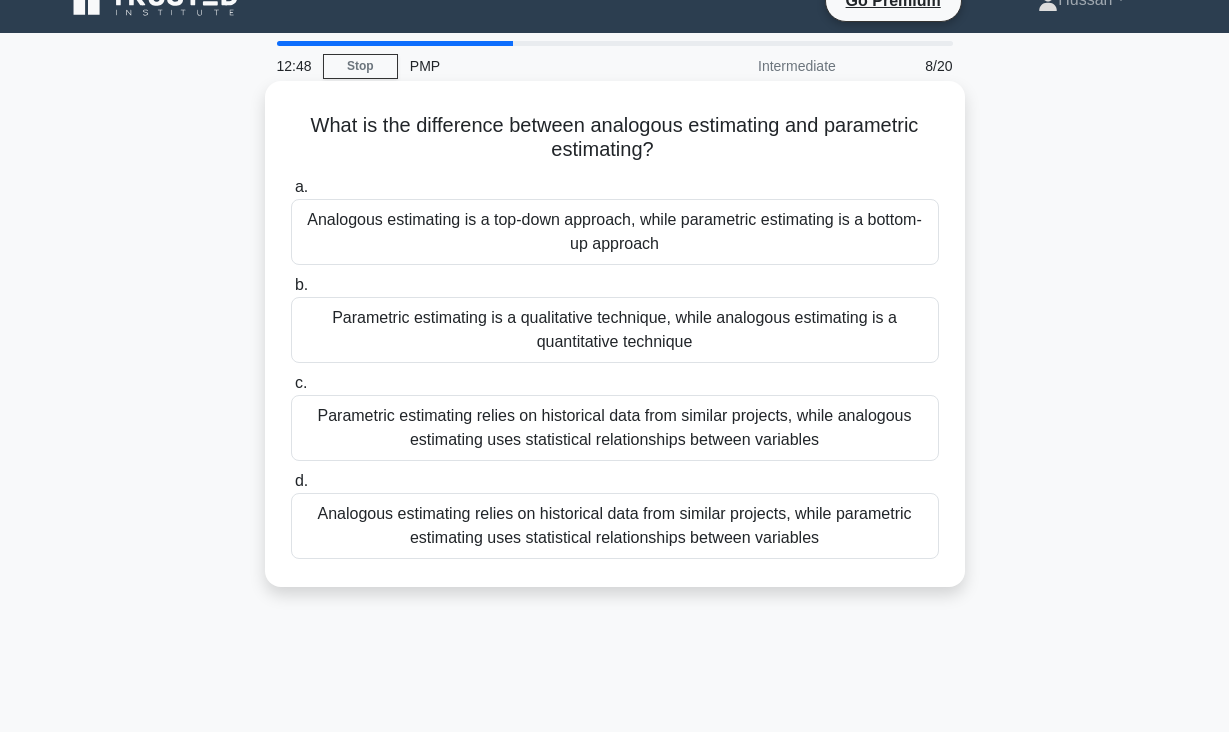 click on "Analogous estimating relies on historical data from similar projects, while parametric estimating uses statistical relationships between variables" at bounding box center [615, 526] 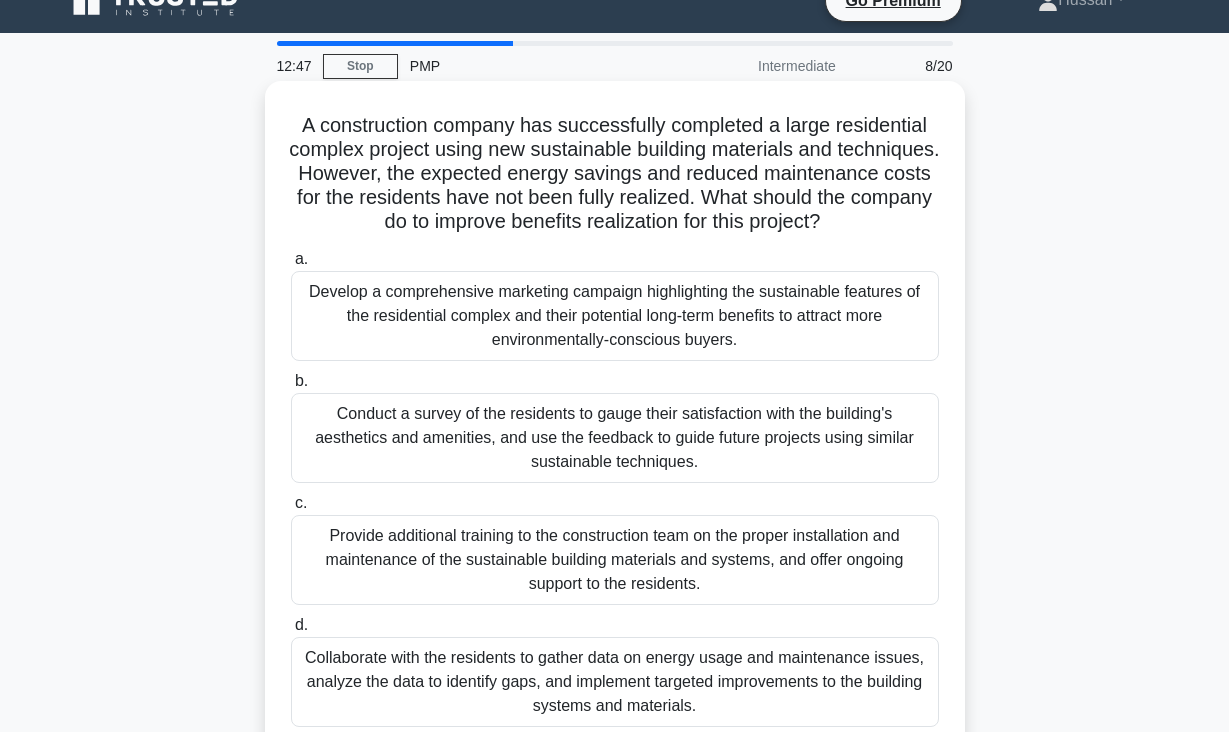 scroll, scrollTop: 0, scrollLeft: 0, axis: both 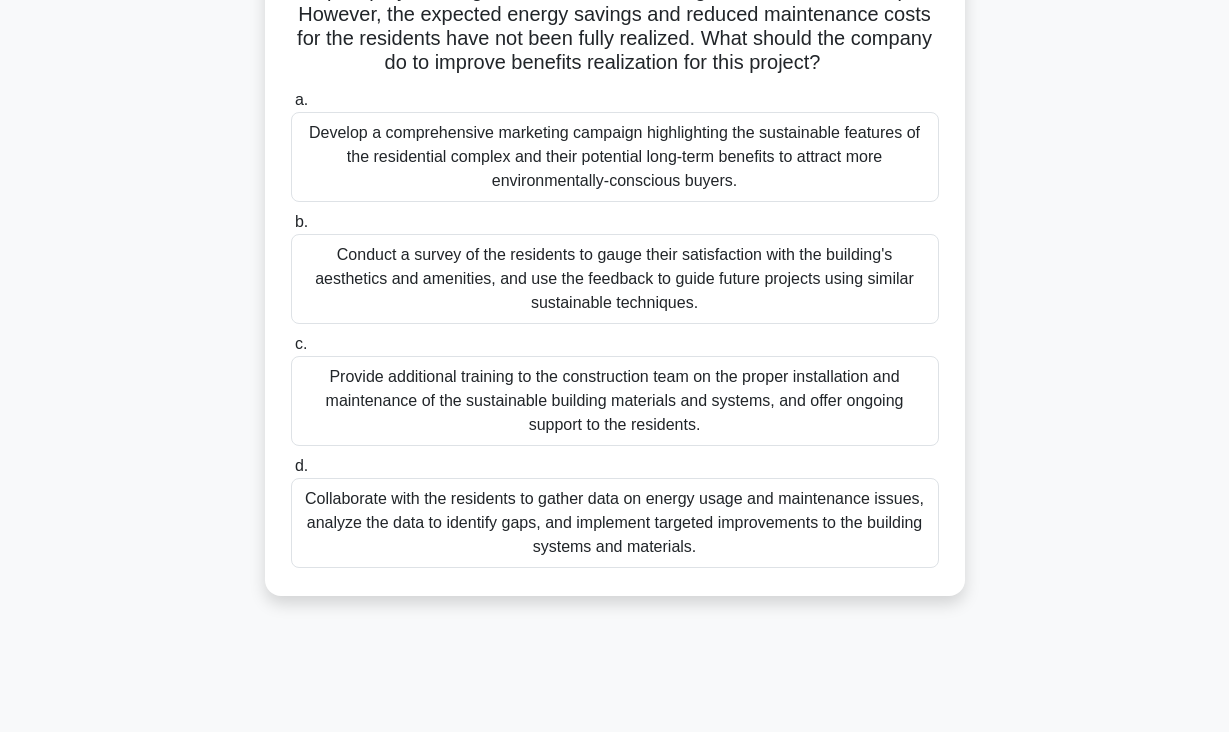 drag, startPoint x: 302, startPoint y: 154, endPoint x: 694, endPoint y: 599, distance: 593.03375 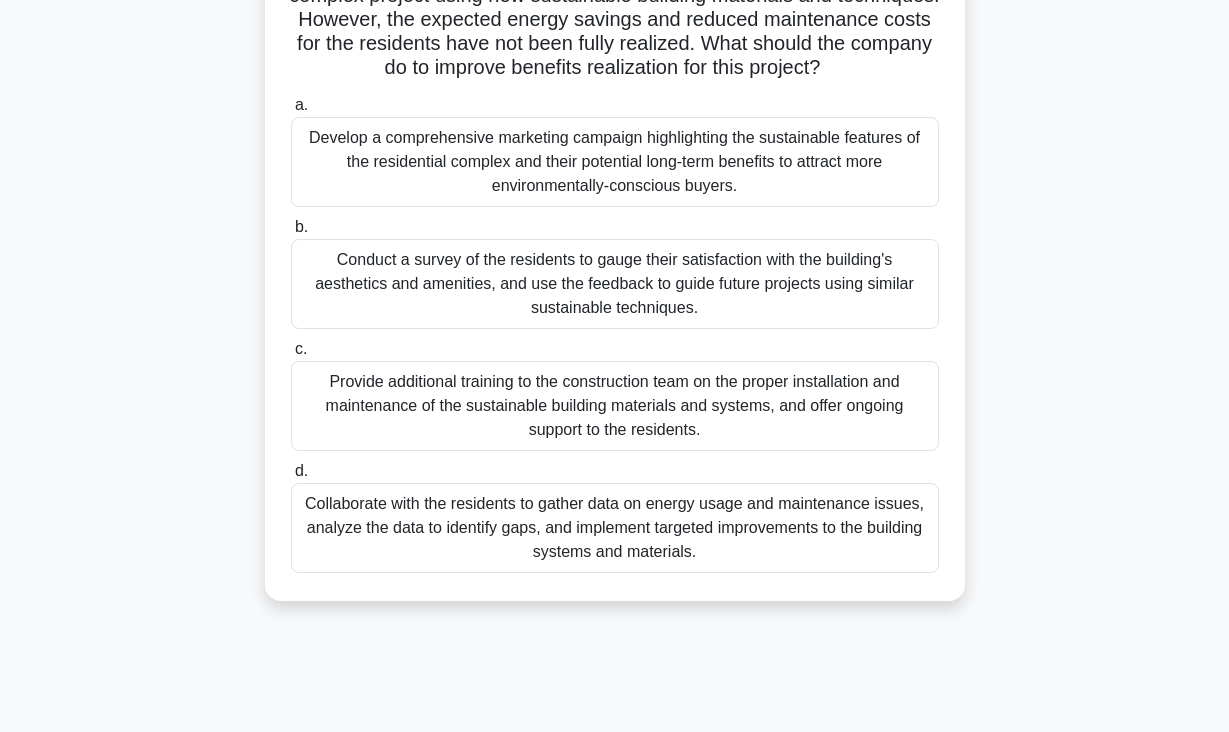 click on "A construction company has successfully completed a large residential complex project using new sustainable building materials and techniques. However, the expected energy savings and reduced maintenance costs for the residents have not been fully realized. What should the company do to improve benefits realization for this project?
.spinner_0XTQ{transform-origin:center;animation:spinner_y6GP .75s linear infinite}@keyframes spinner_y6GP{100%{transform:rotate(360deg)}}
a.
b. c. d." at bounding box center (615, 276) 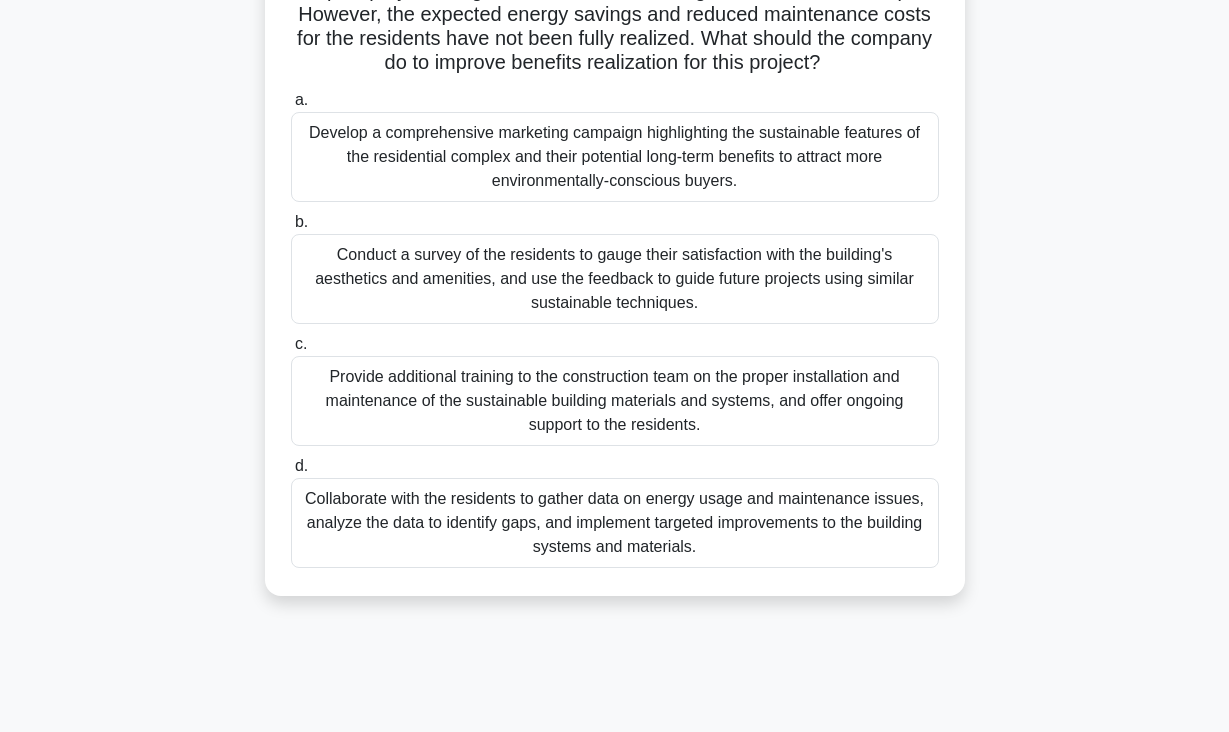 scroll, scrollTop: 194, scrollLeft: 0, axis: vertical 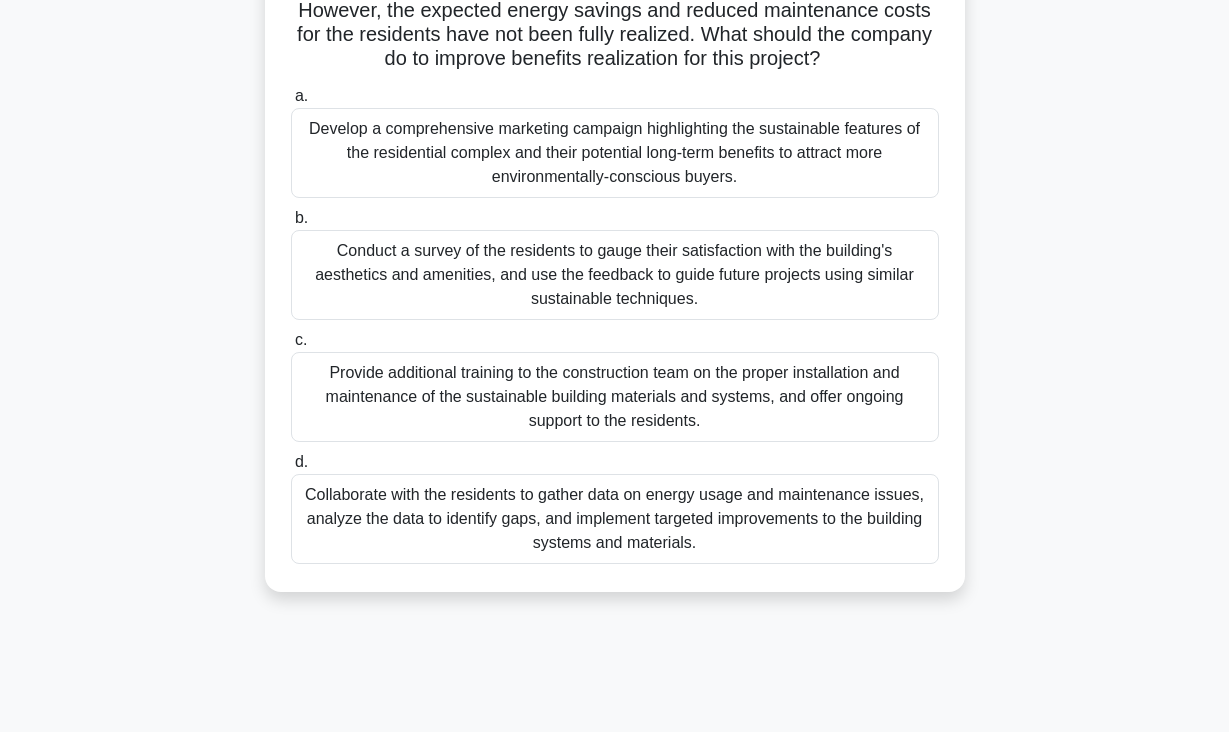 click on "Collaborate with the residents to gather data on energy usage and maintenance issues, analyze the data to identify gaps, and implement targeted improvements to the building systems and materials." at bounding box center (615, 519) 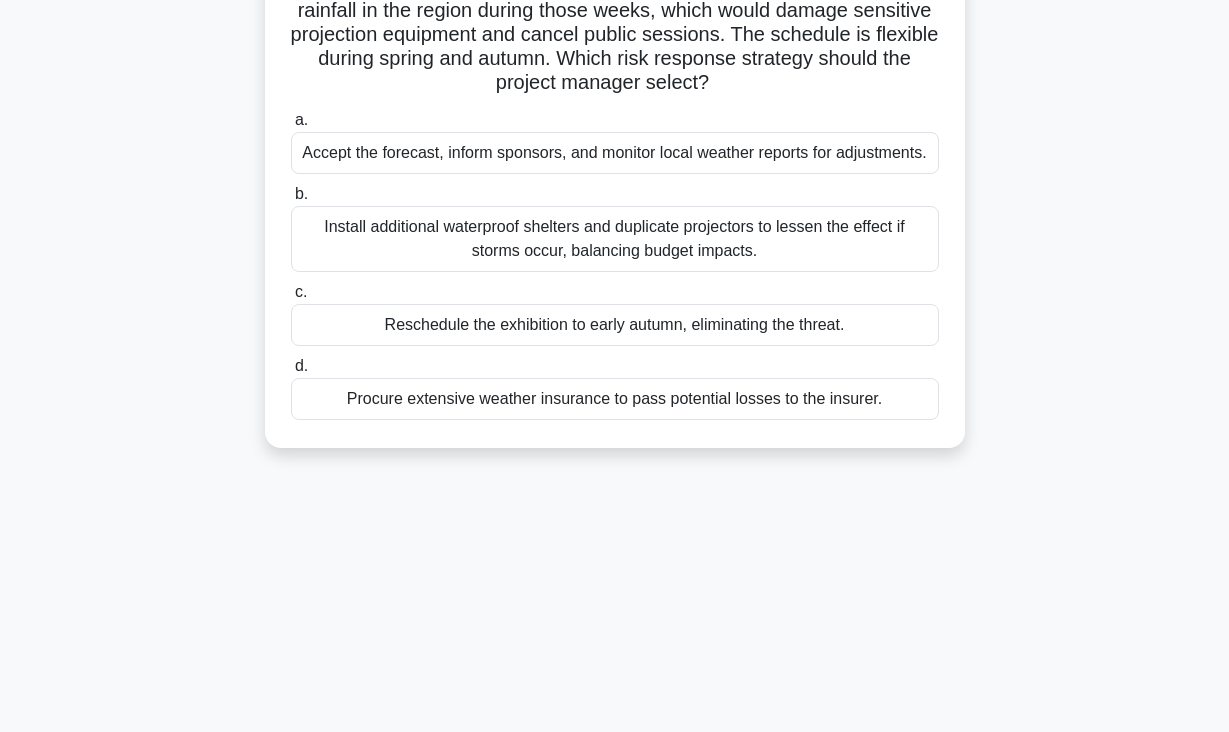 scroll, scrollTop: 0, scrollLeft: 0, axis: both 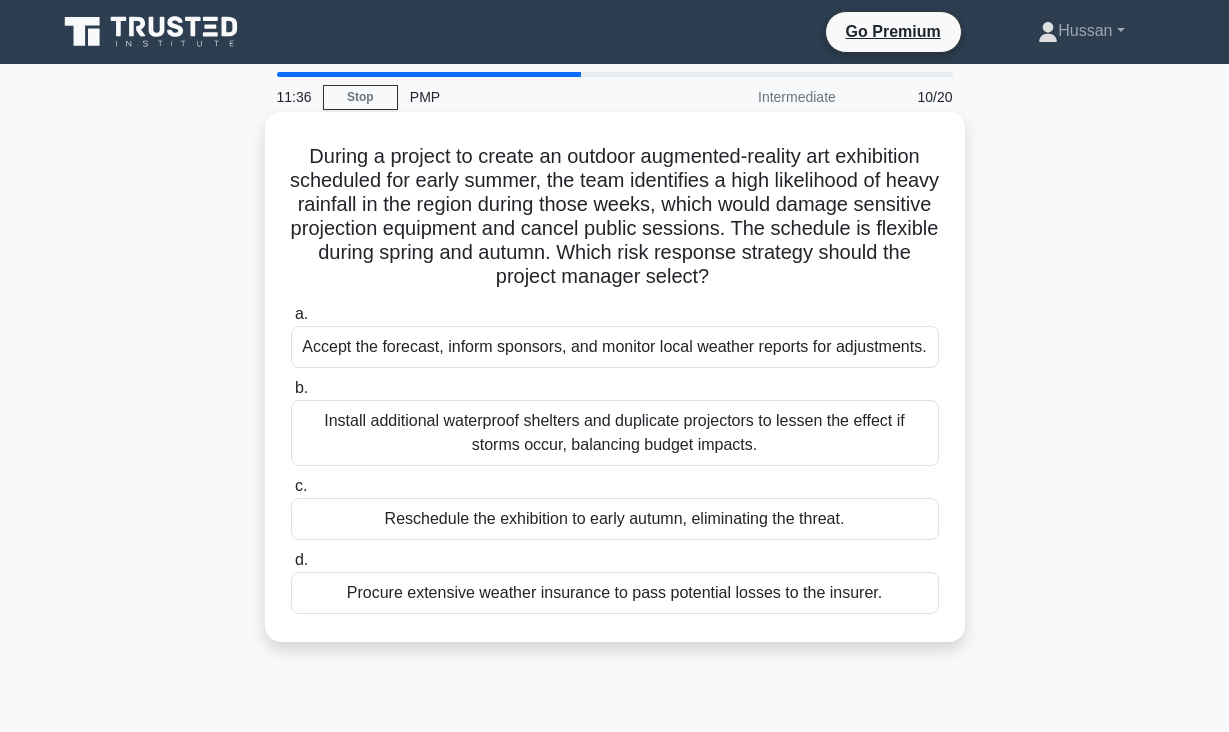 drag, startPoint x: 303, startPoint y: 154, endPoint x: 772, endPoint y: 635, distance: 671.80505 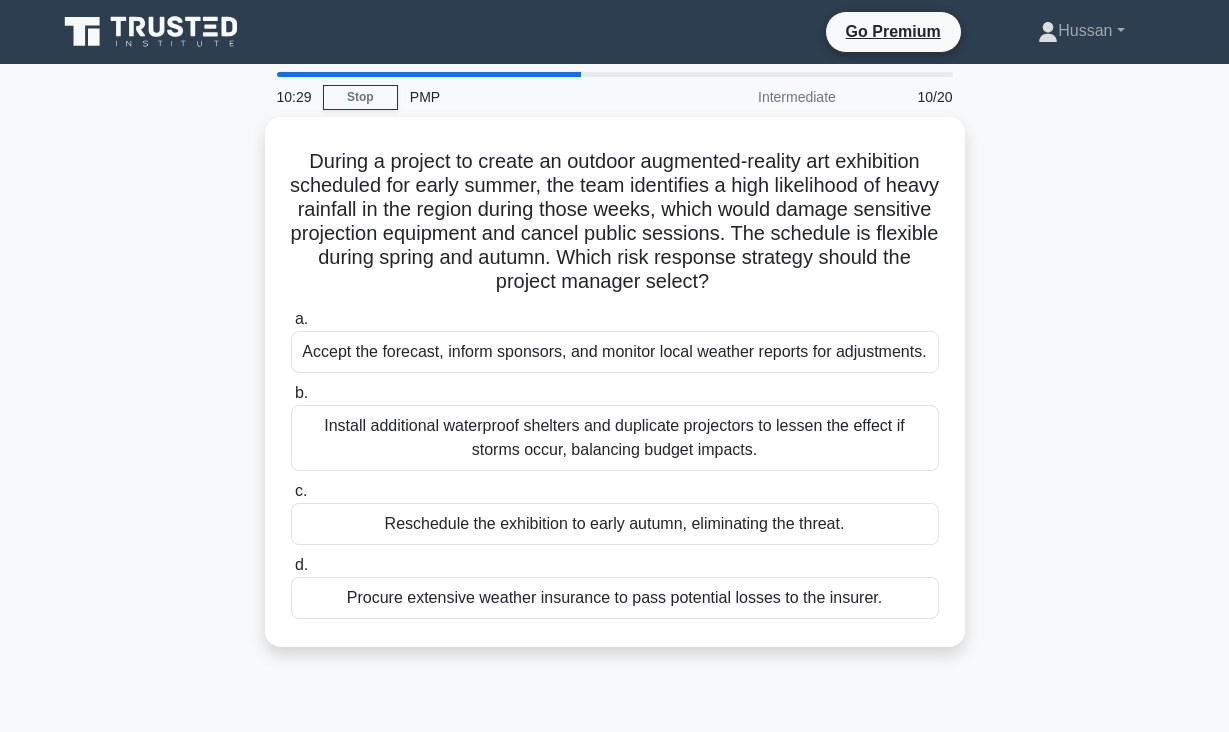 click on "During a project to create an outdoor augmented-reality art exhibition scheduled for early summer, the team identifies a high likelihood of heavy rainfall in the region during those weeks, which would damage sensitive projection equipment and cancel public sessions. The schedule is flexible during spring and autumn. Which risk response strategy should the project manager select?
.spinner_0XTQ{transform-origin:center;animation:spinner_y6GP .75s linear infinite}@keyframes spinner_y6GP{100%{transform:rotate(360deg)}}
a.
b." at bounding box center (615, 394) 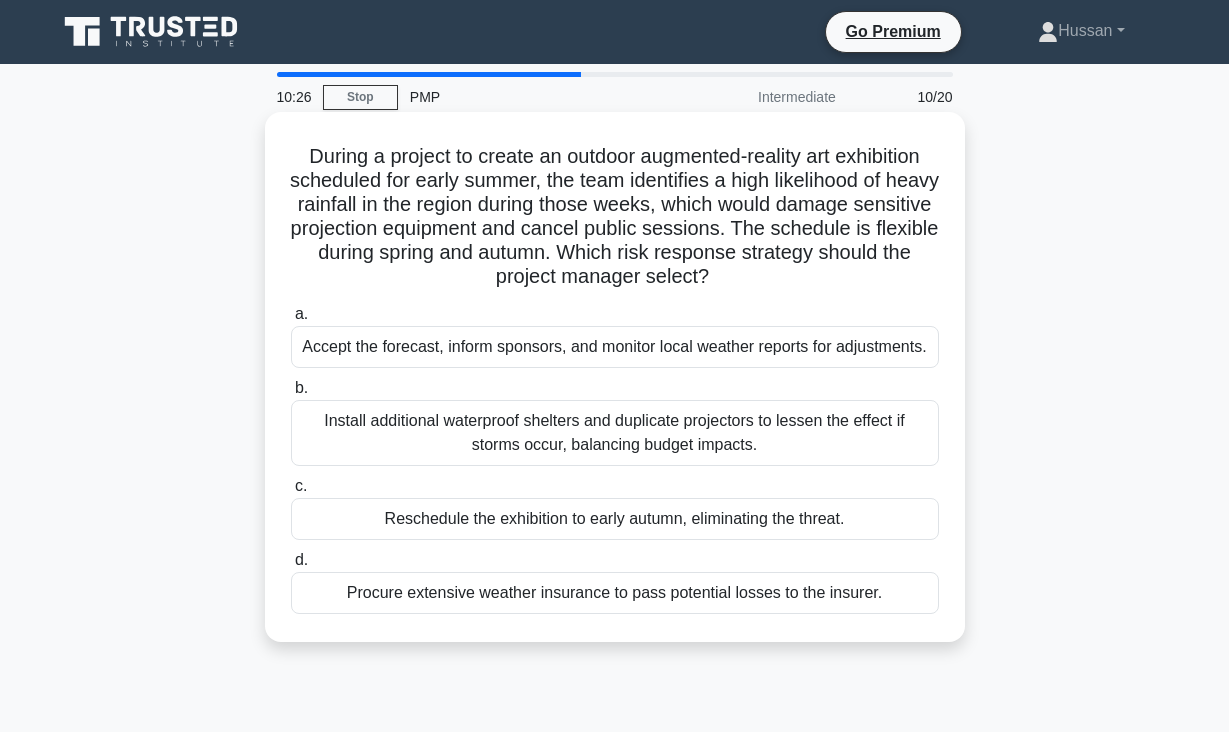 click on "Accept the forecast, inform sponsors, and monitor local weather reports for adjustments." at bounding box center (615, 347) 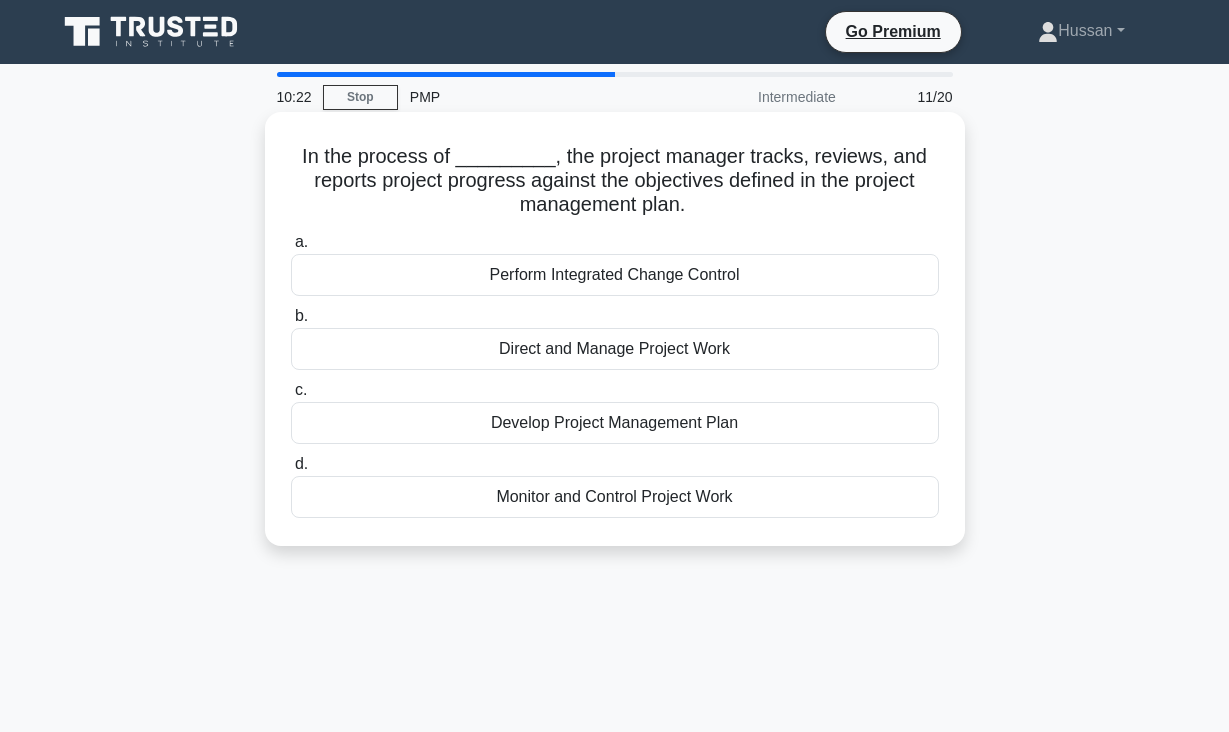 drag, startPoint x: 302, startPoint y: 154, endPoint x: 733, endPoint y: 507, distance: 557.1086 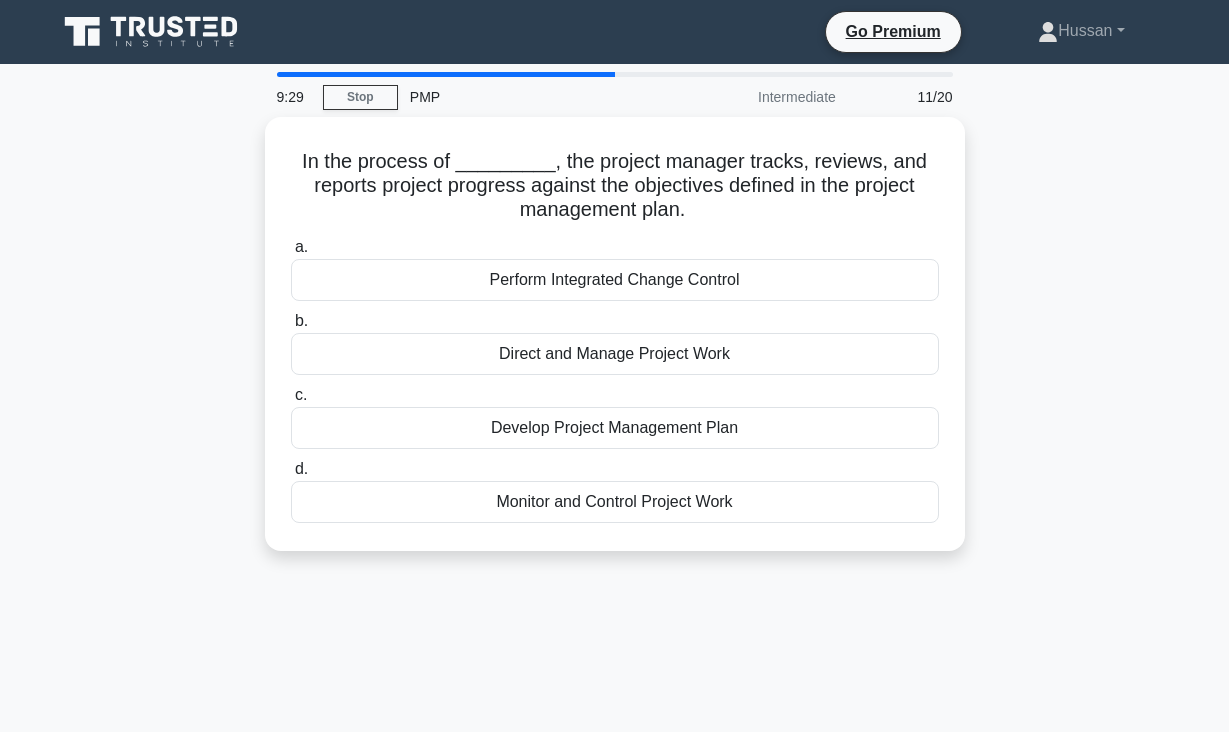 click on "9:29
Stop
PMP
Intermediate
11/20
In the process of _________, the project manager tracks, reviews, and reports project progress against the objectives defined in the project management plan.
.spinner_0XTQ{transform-origin:center;animation:spinner_y6GP .75s linear infinite}@keyframes spinner_y6GP{100%{transform:rotate(360deg)}}
a.
b. c. d." at bounding box center [615, 572] 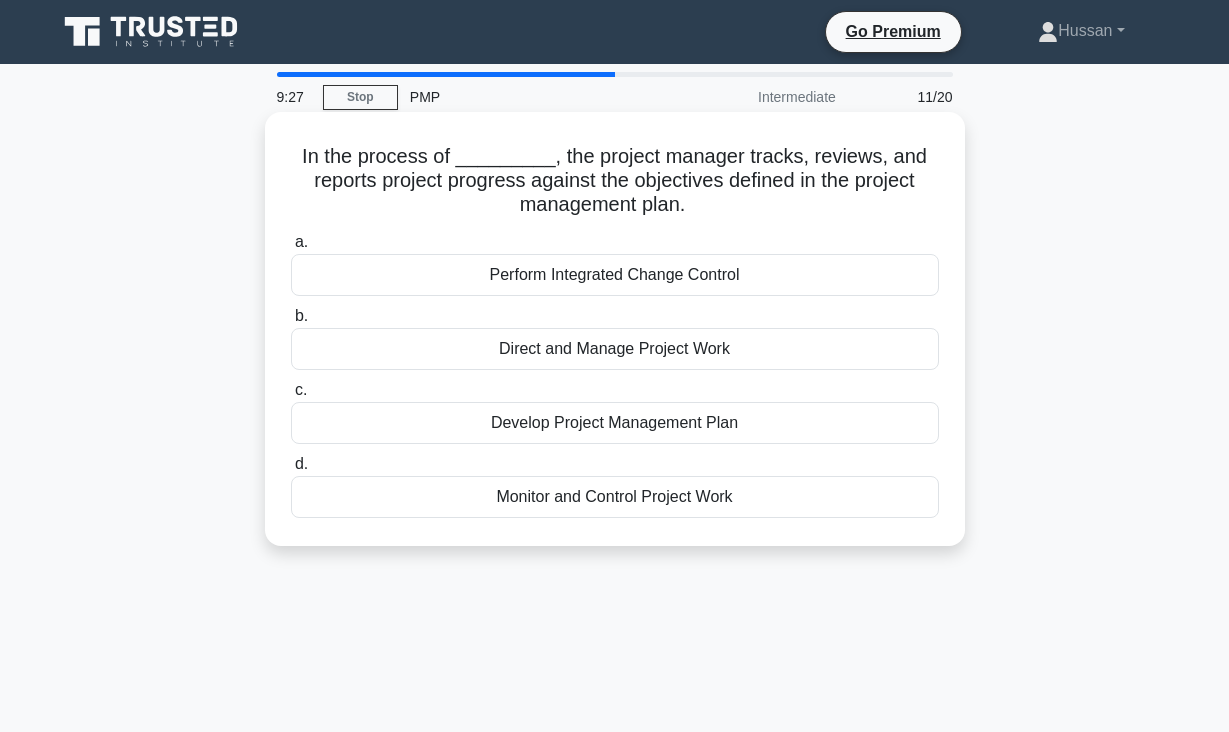click on "Monitor and Control Project Work" at bounding box center (615, 497) 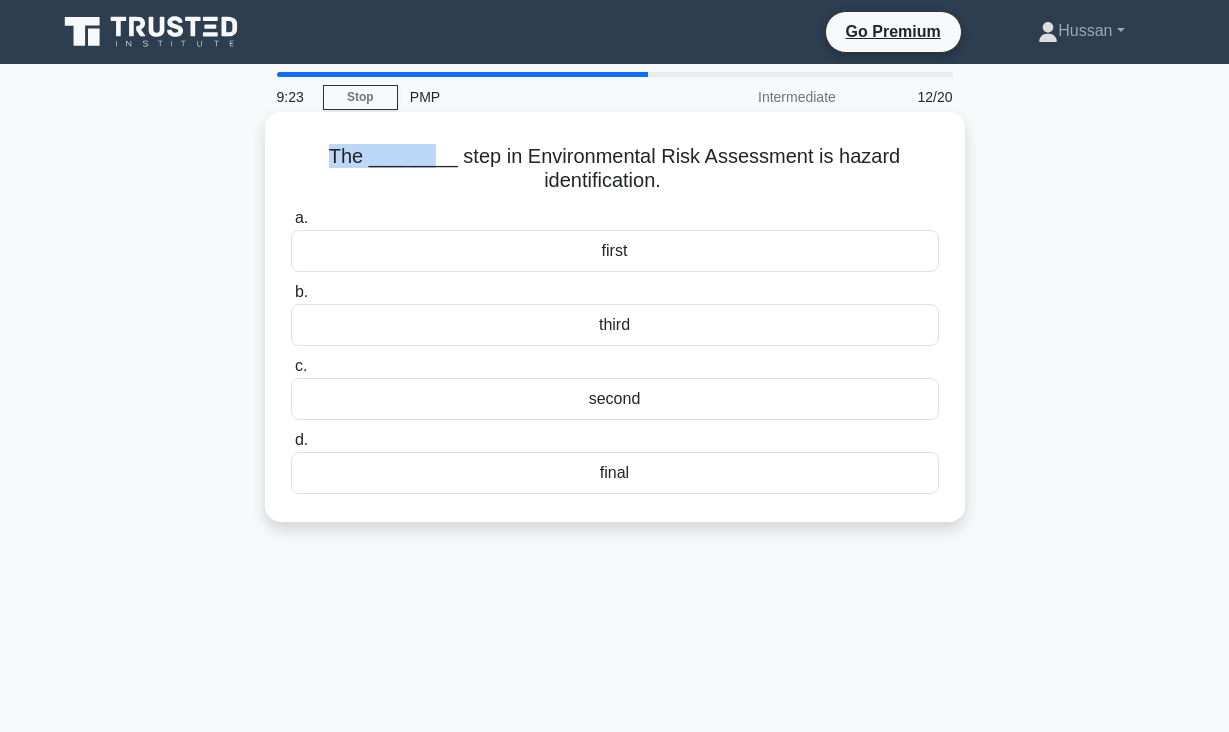 drag, startPoint x: 335, startPoint y: 155, endPoint x: 438, endPoint y: 156, distance: 103.00485 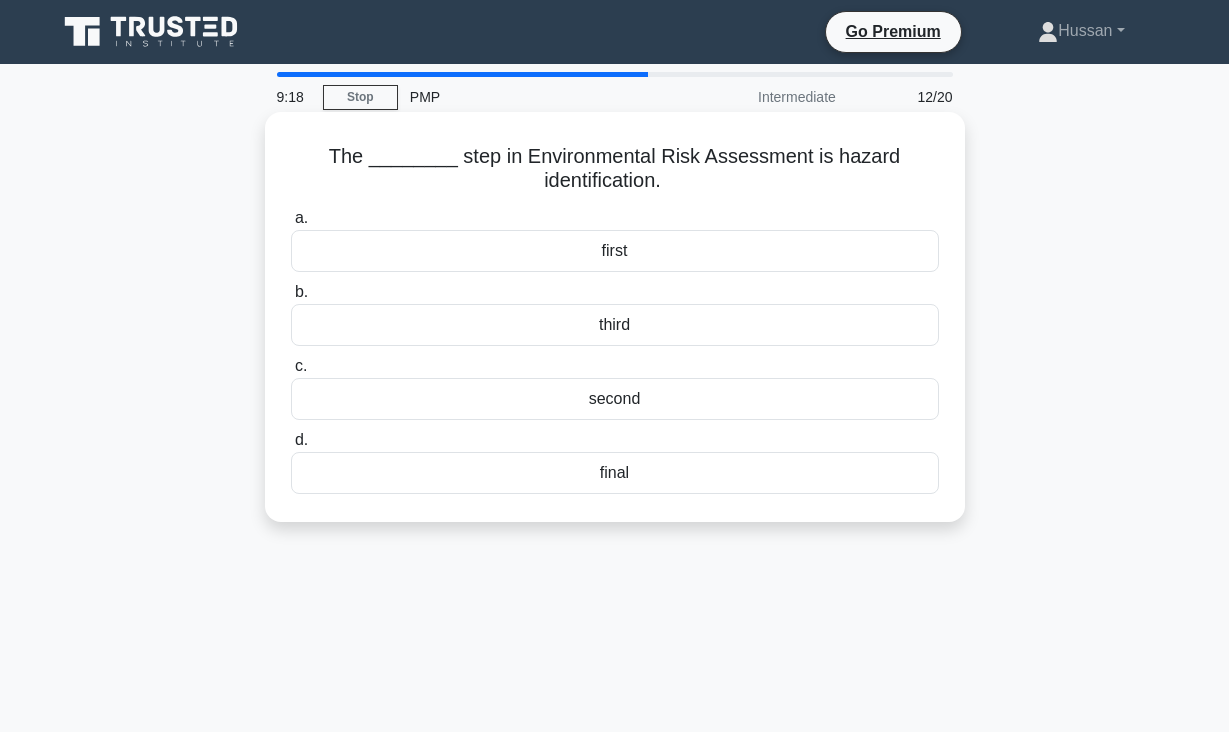 click on "The ________ step in Environmental Risk Assessment is hazard identification.
.spinner_0XTQ{transform-origin:center;animation:spinner_y6GP .75s linear infinite}@keyframes spinner_y6GP{100%{transform:rotate(360deg)}}" at bounding box center [615, 169] 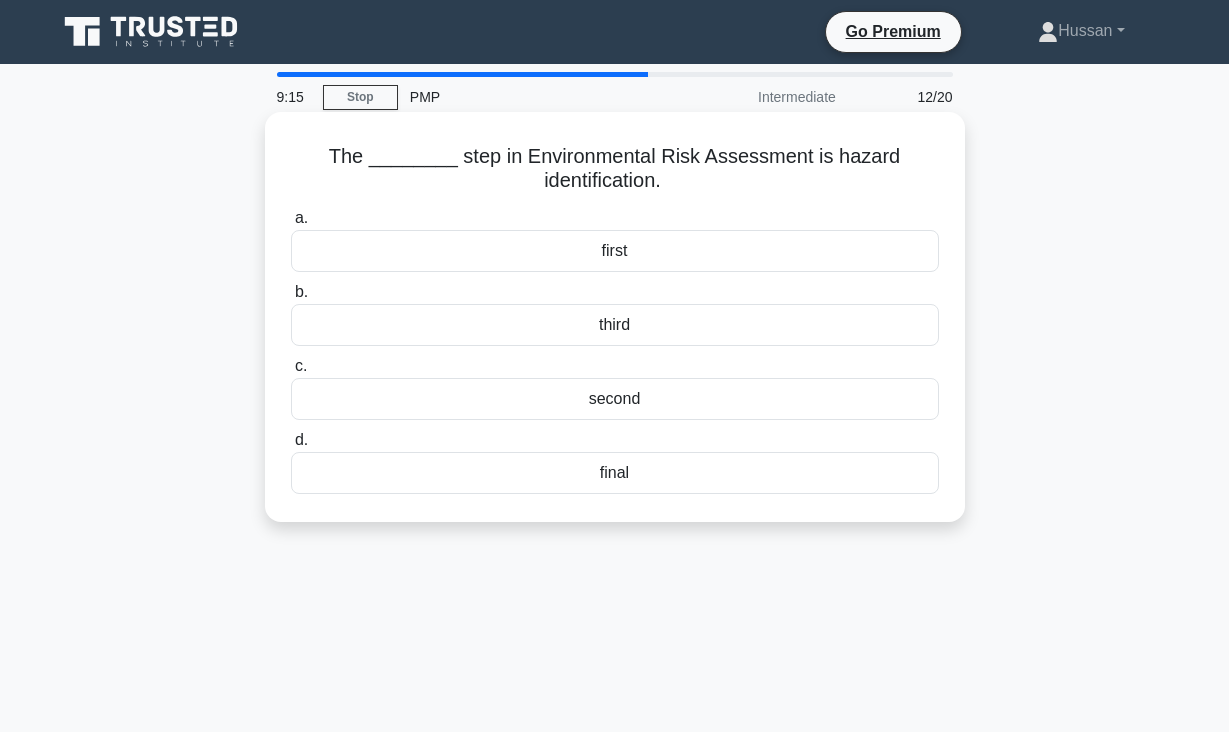 drag, startPoint x: 333, startPoint y: 153, endPoint x: 657, endPoint y: 494, distance: 470.37964 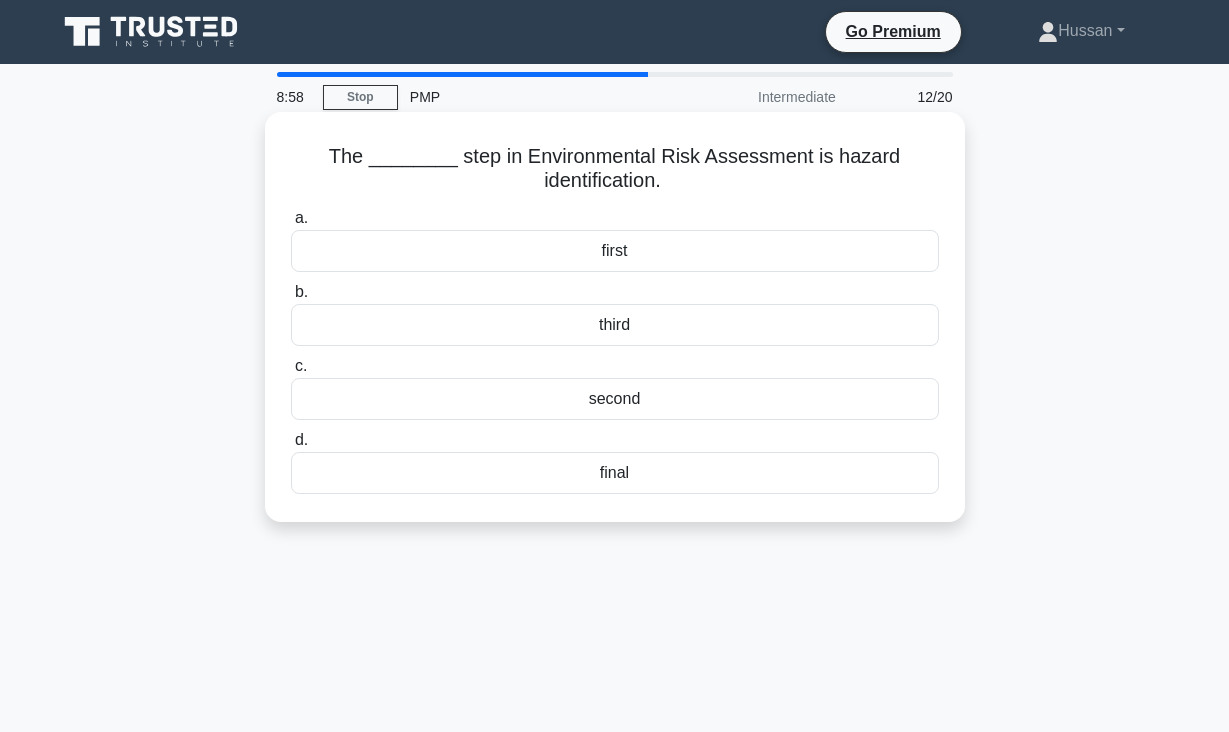 click on "first" at bounding box center (615, 251) 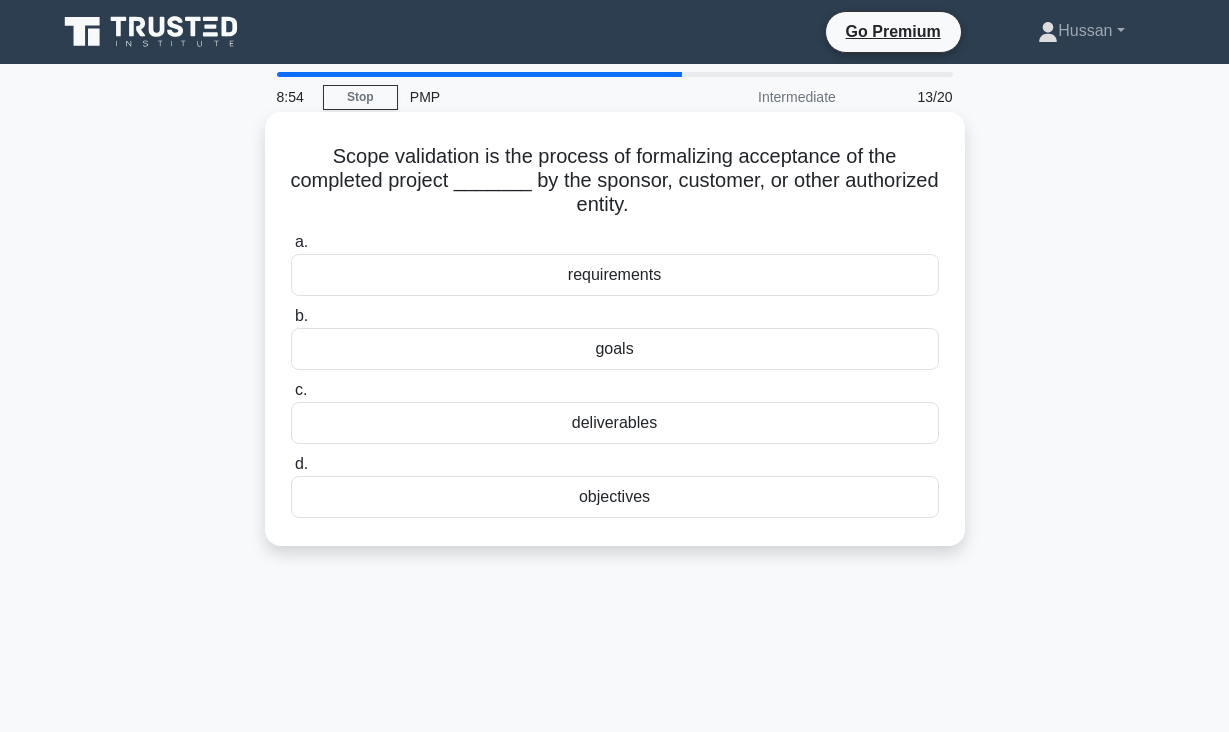 drag, startPoint x: 335, startPoint y: 155, endPoint x: 650, endPoint y: 507, distance: 472.36533 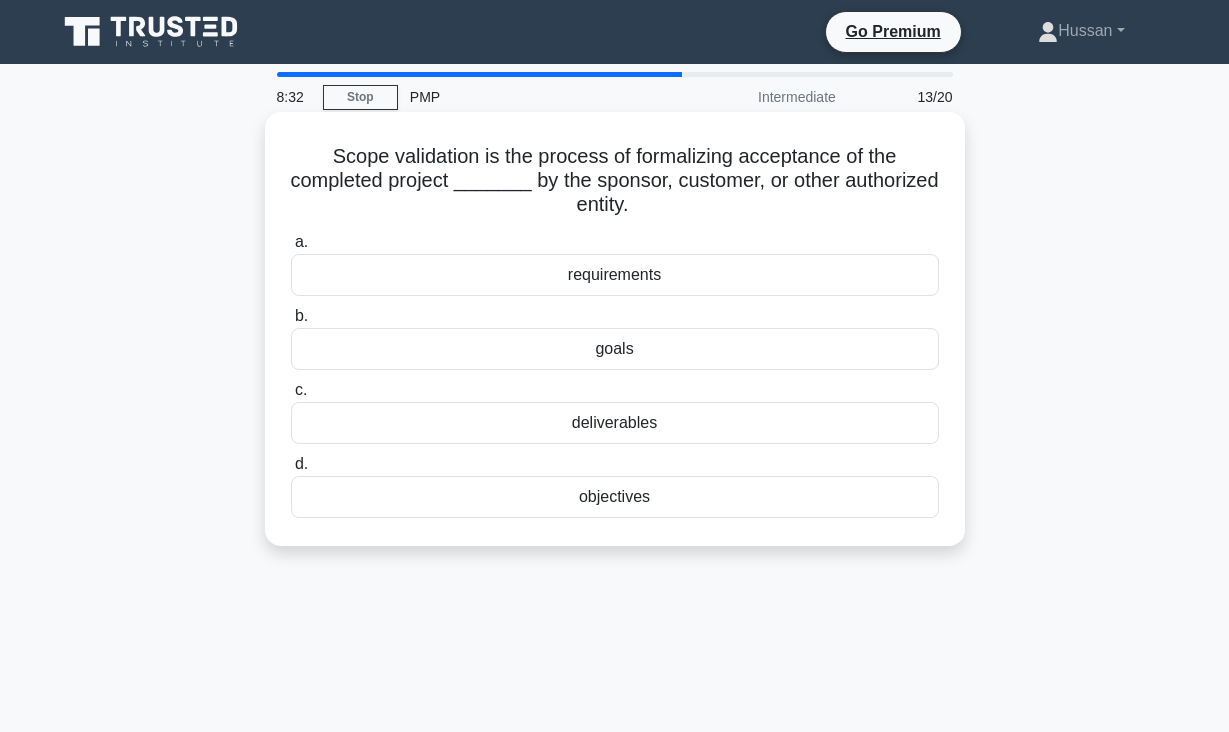 click on "deliverables" at bounding box center [615, 423] 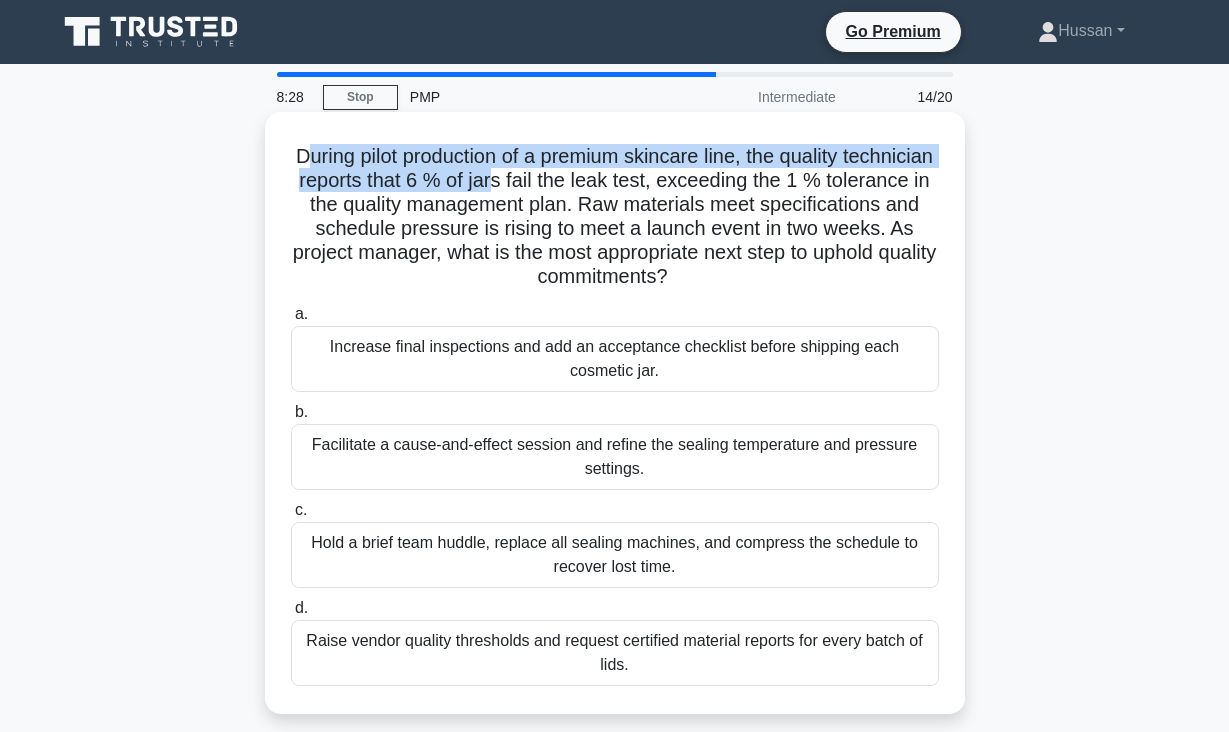 drag, startPoint x: 301, startPoint y: 158, endPoint x: 564, endPoint y: 186, distance: 264.4863 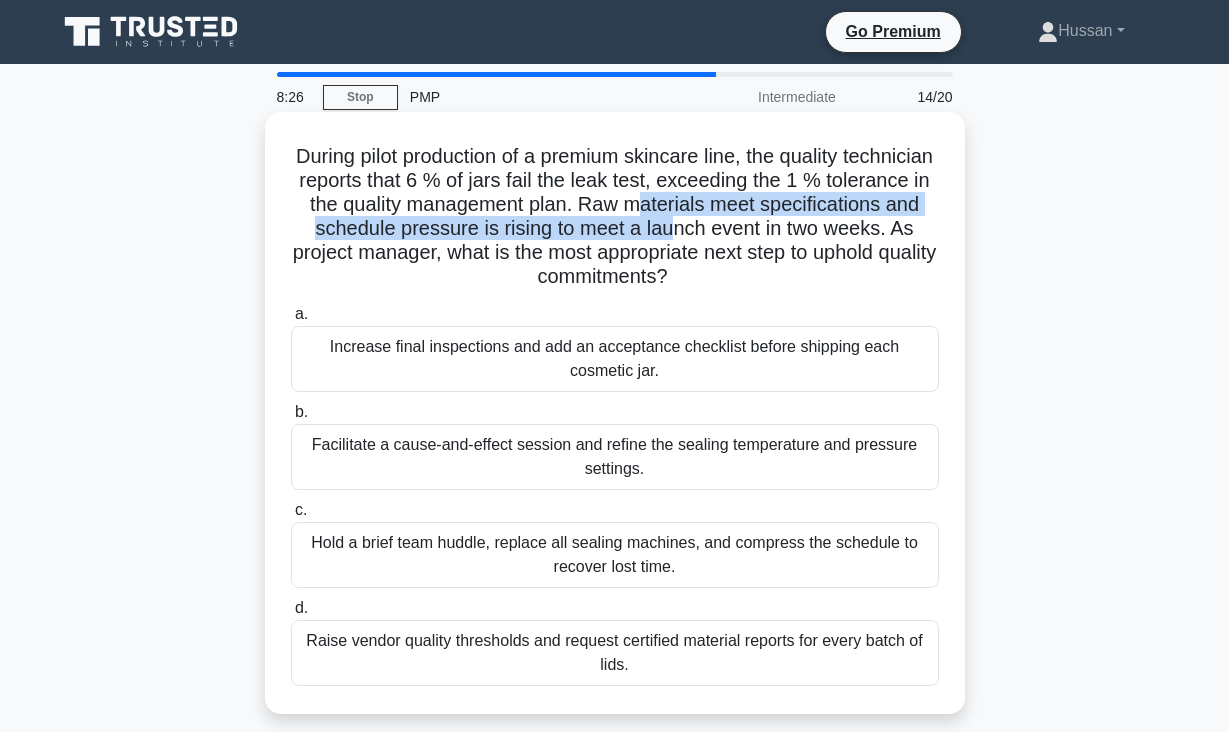 drag, startPoint x: 658, startPoint y: 214, endPoint x: 673, endPoint y: 224, distance: 18.027756 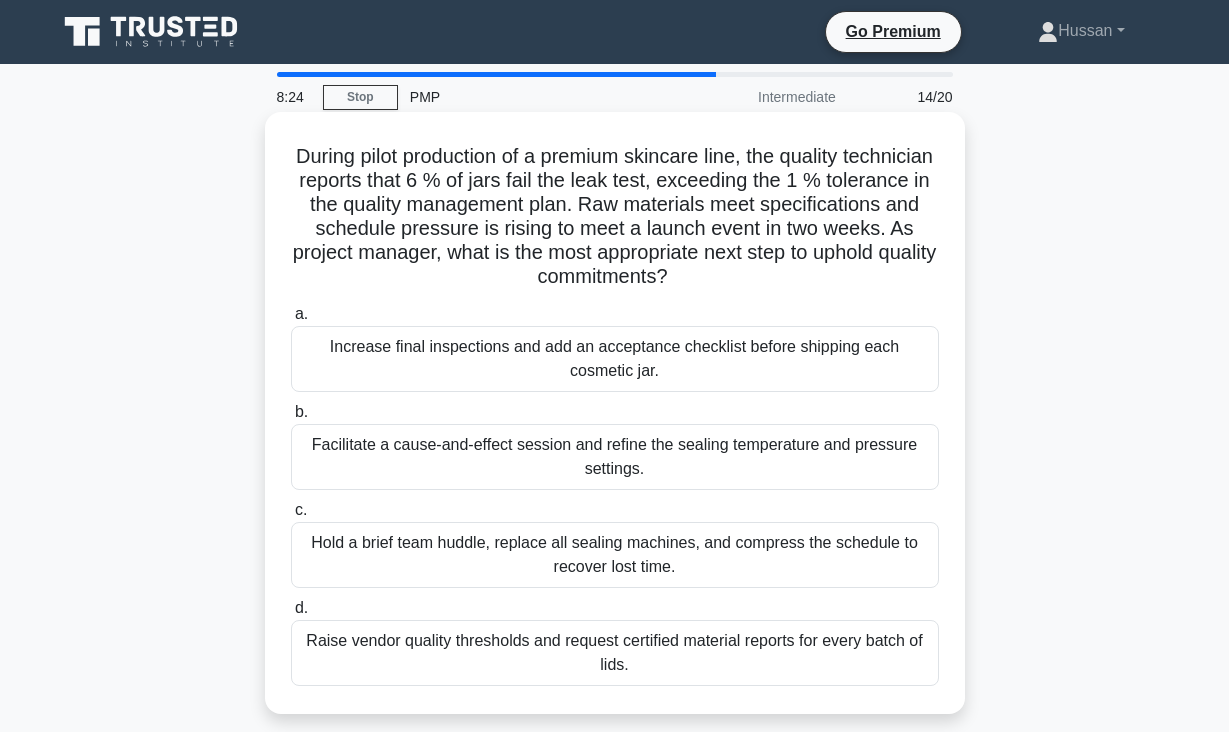 click on "During pilot production of a premium skincare line, the quality technician reports that 6 % of jars fail the leak test, exceeding the 1 % tolerance in the quality management plan. Raw materials meet specifications and schedule pressure is rising to meet a launch event in two weeks. As project manager, what is the most appropriate next step to uphold quality commitments?
.spinner_0XTQ{transform-origin:center;animation:spinner_y6GP .75s linear infinite}@keyframes spinner_y6GP{100%{transform:rotate(360deg)}}" at bounding box center (615, 217) 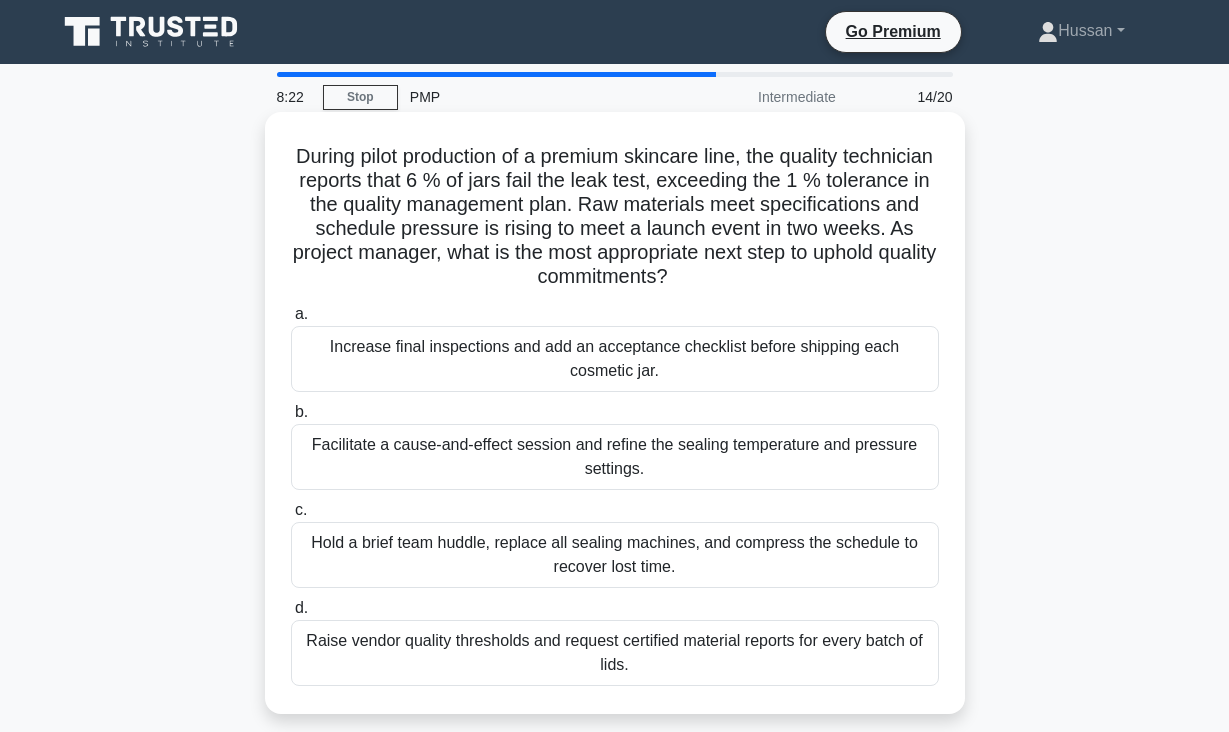 drag, startPoint x: 291, startPoint y: 155, endPoint x: 699, endPoint y: 665, distance: 653.11865 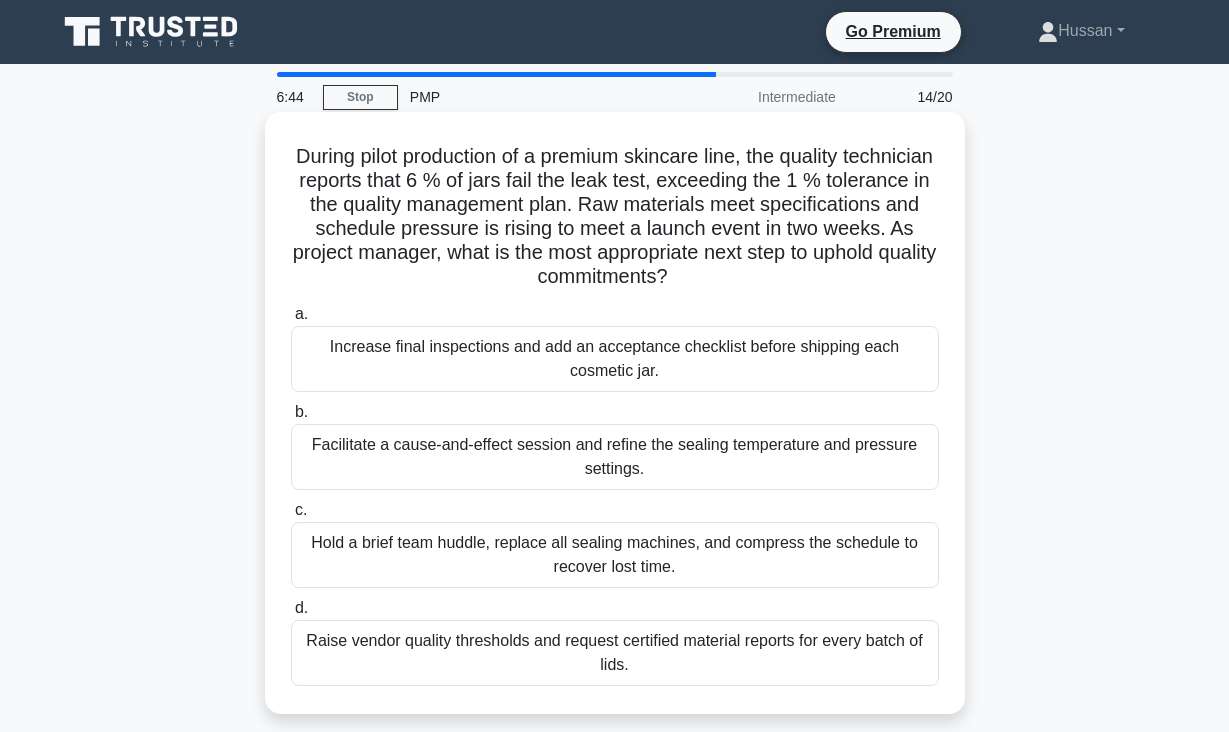 click on "Increase final inspections and add an acceptance checklist before shipping each cosmetic jar." at bounding box center [615, 359] 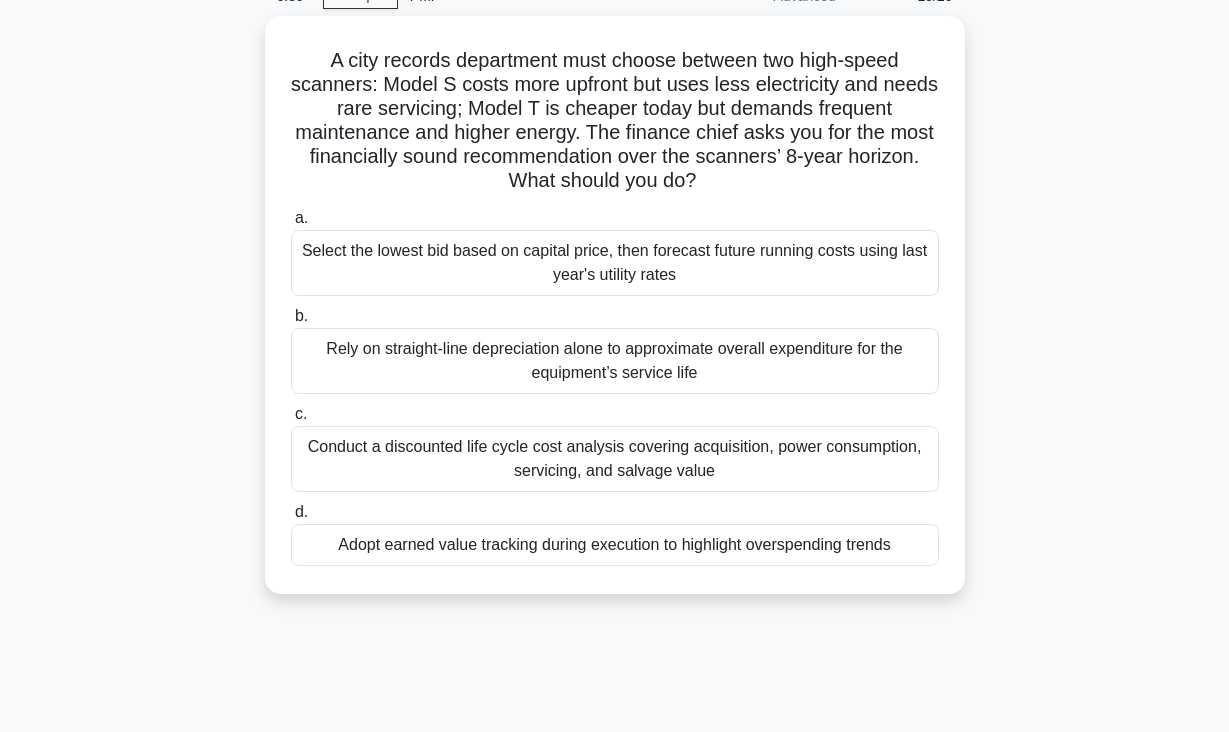 scroll, scrollTop: 103, scrollLeft: 0, axis: vertical 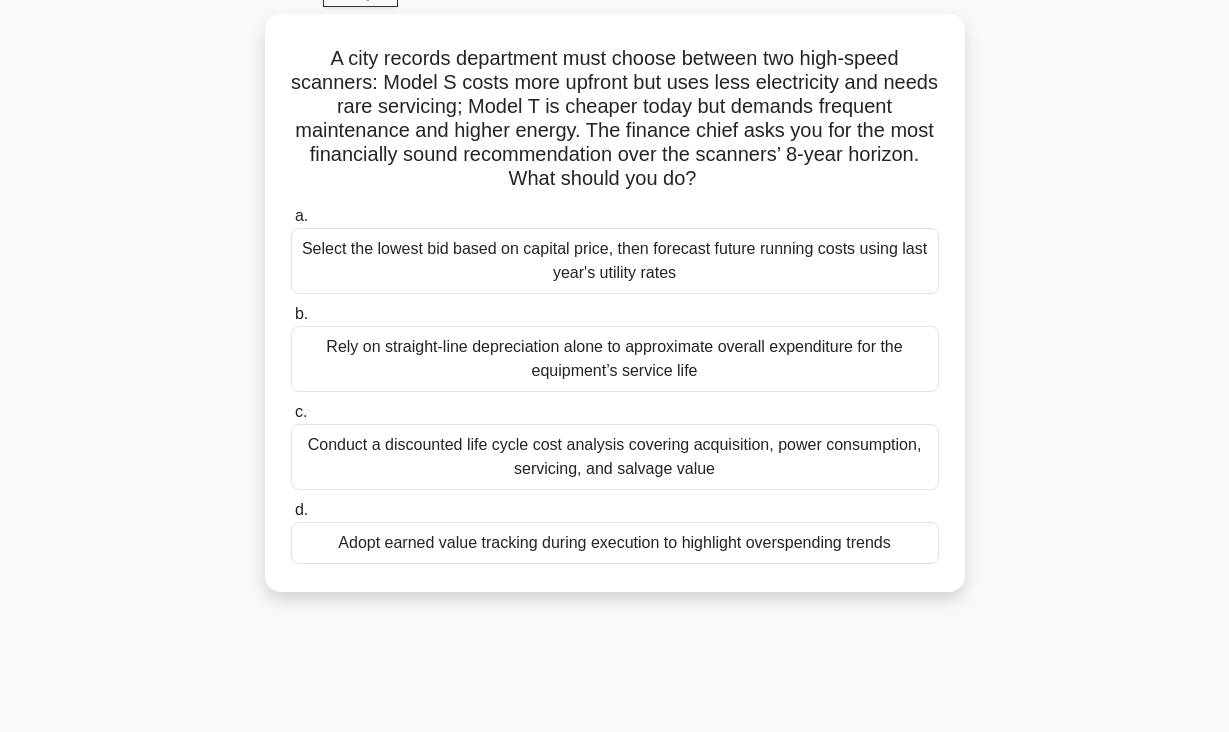 drag, startPoint x: 325, startPoint y: 157, endPoint x: 559, endPoint y: 709, distance: 599.5498 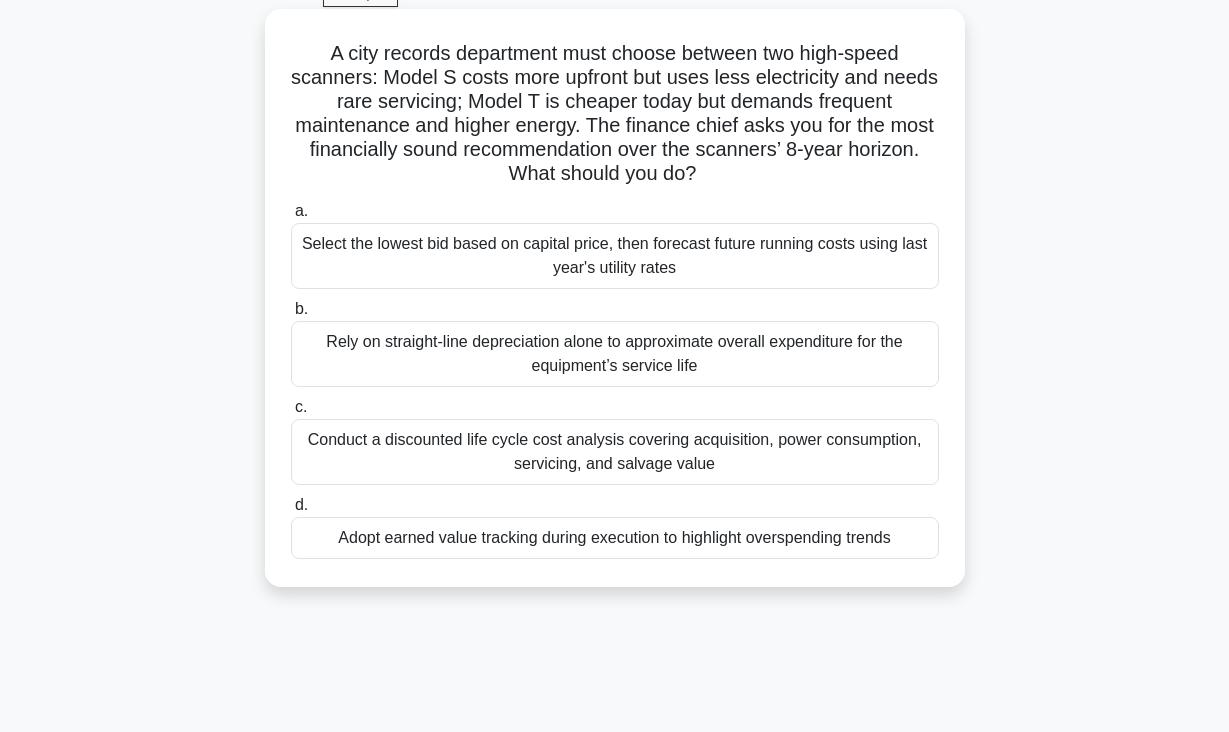click on "Adopt earned value tracking during execution to highlight overspending trends" at bounding box center (615, 538) 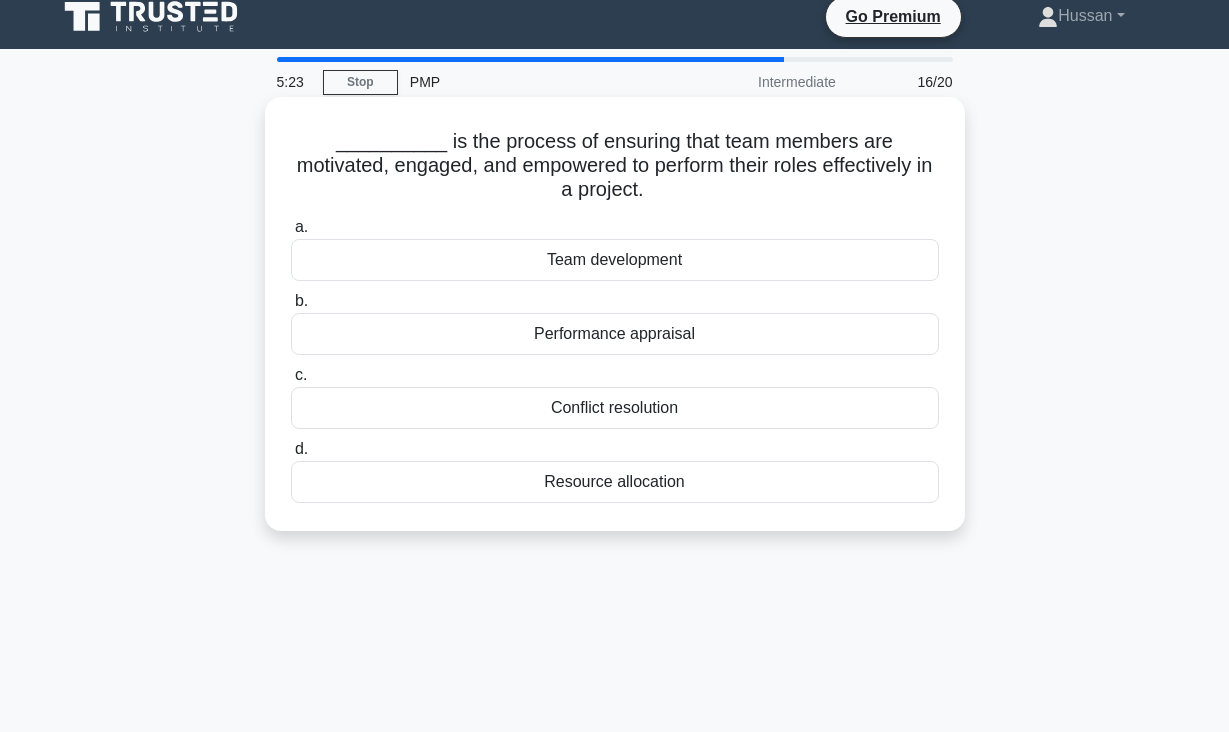 scroll, scrollTop: 0, scrollLeft: 0, axis: both 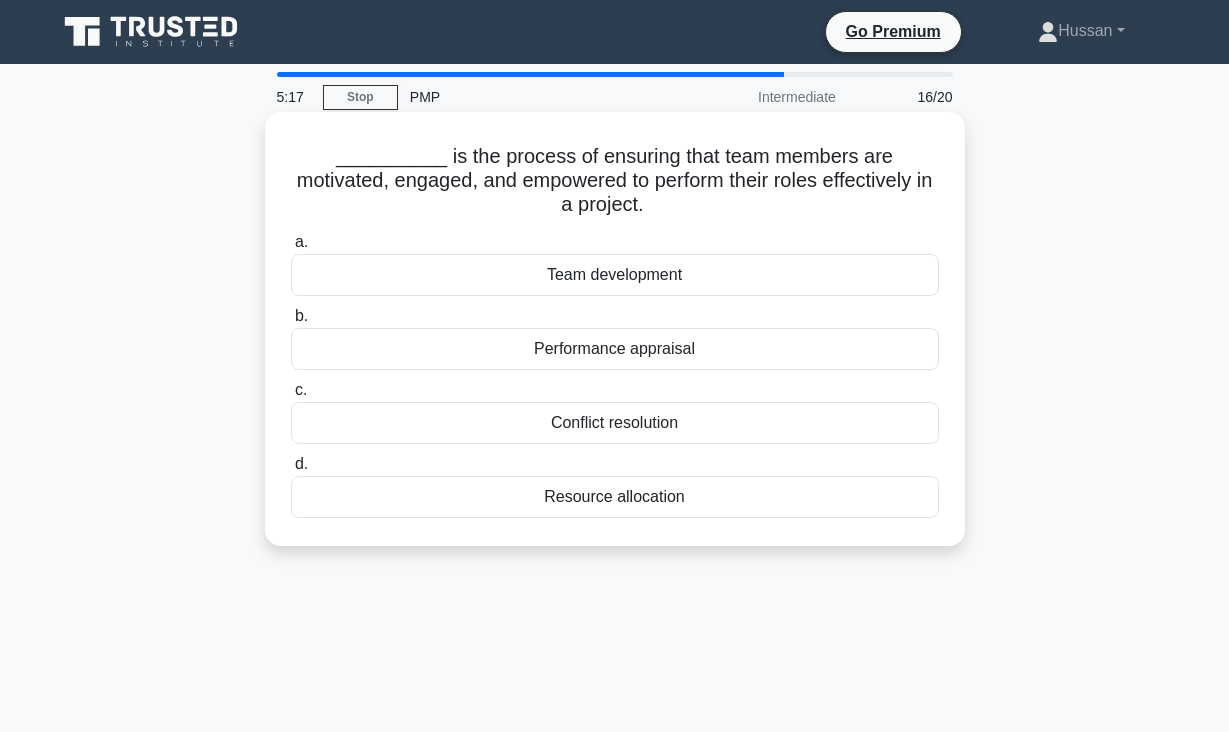 drag, startPoint x: 451, startPoint y: 159, endPoint x: 731, endPoint y: 536, distance: 469.60516 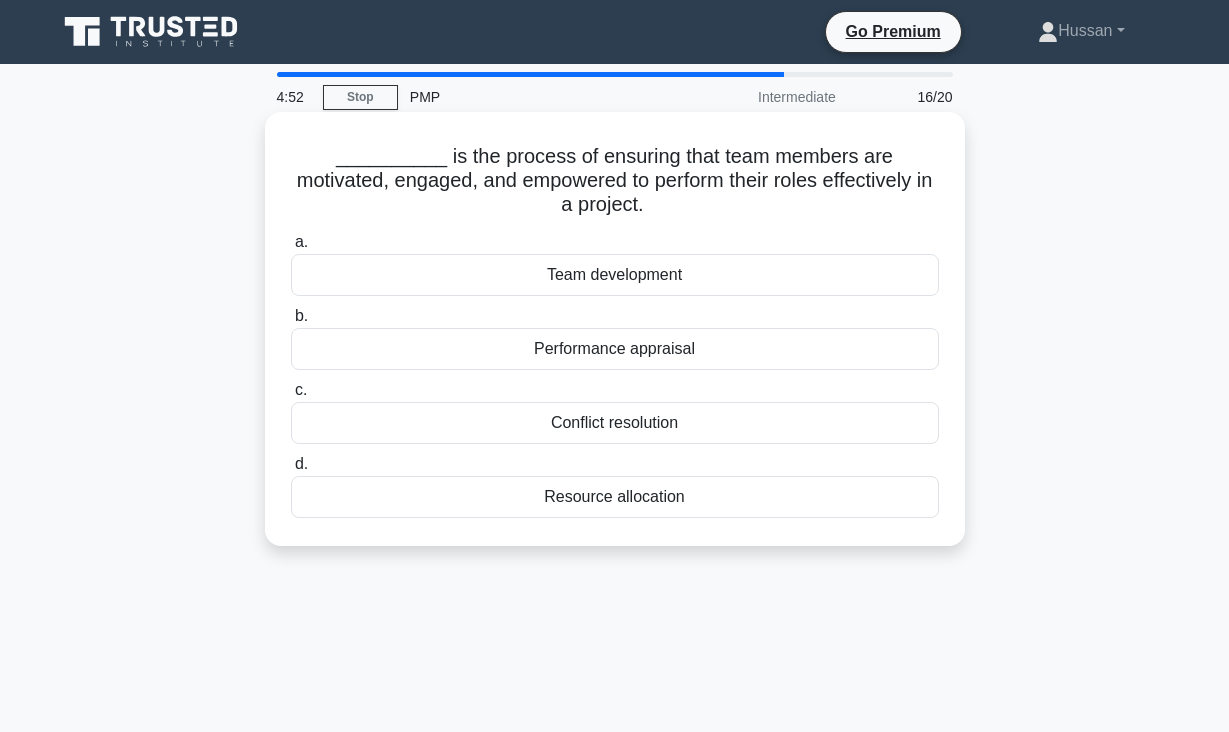 click on "Team development" at bounding box center [615, 275] 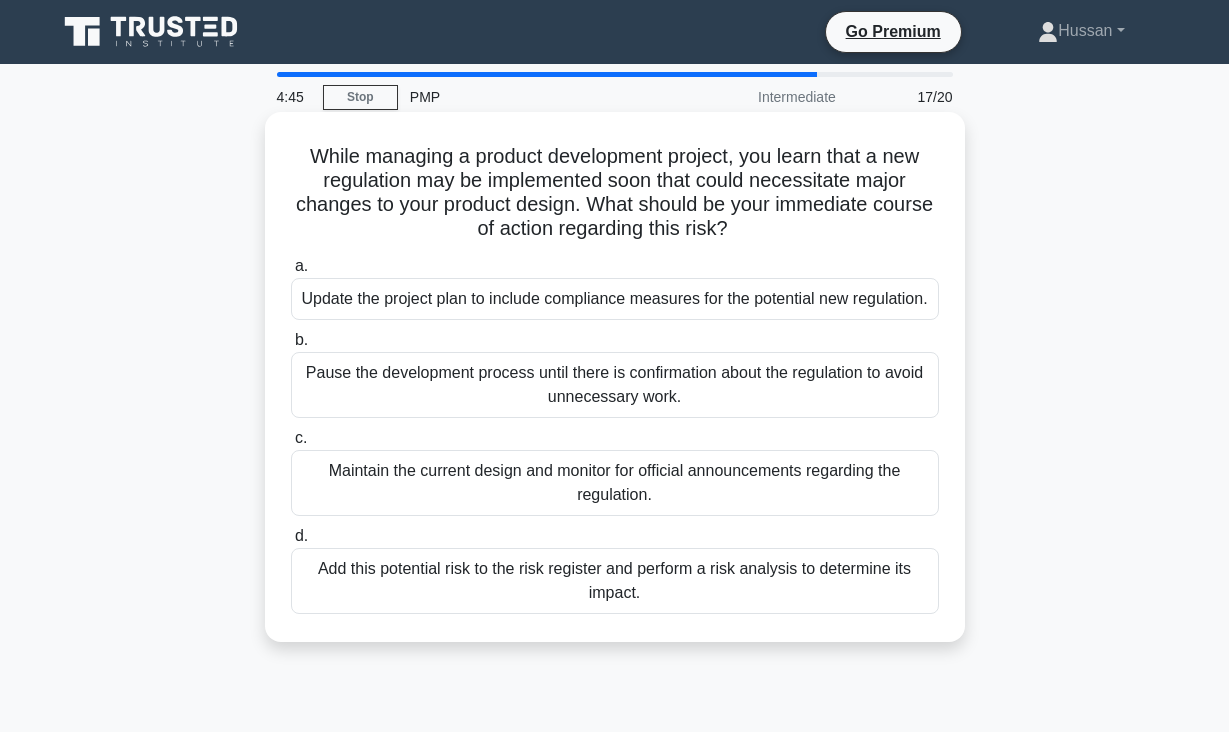 drag, startPoint x: 309, startPoint y: 153, endPoint x: 751, endPoint y: 598, distance: 627.2073 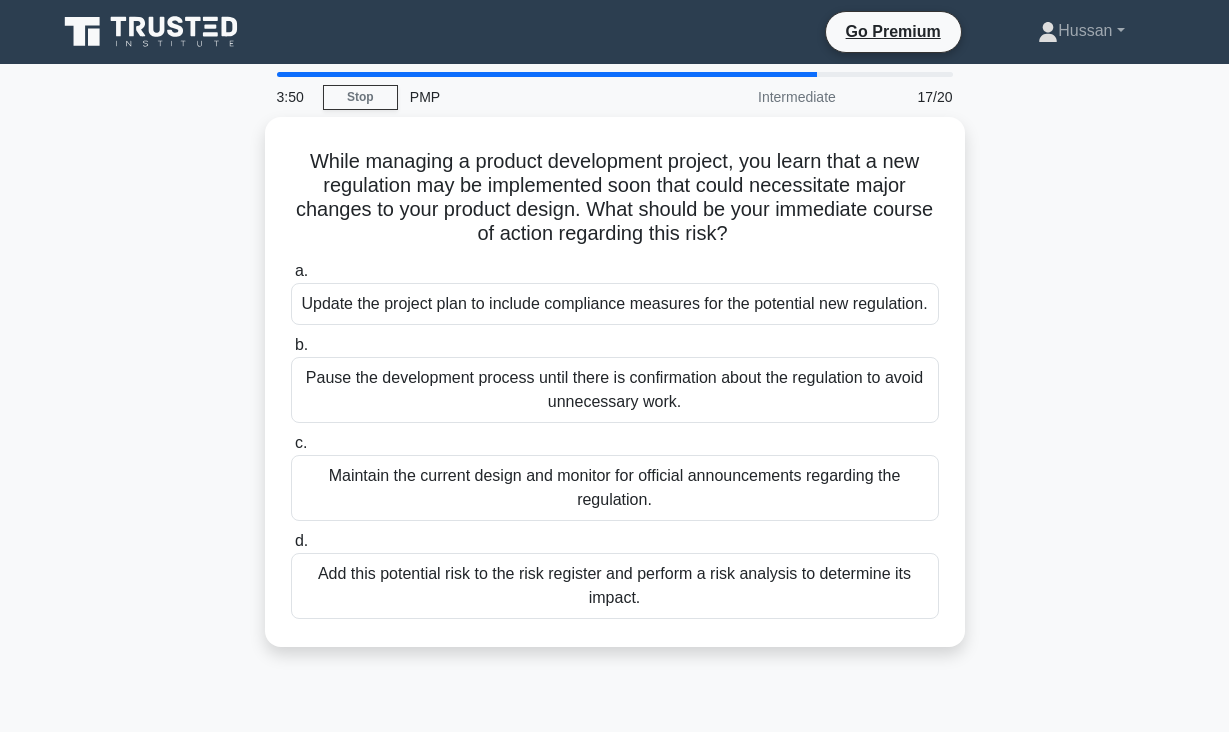 click on "While managing a product development project, you learn that a new regulation may be implemented soon that could necessitate major changes to your product design. What should be your immediate course of action regarding this risk?
.spinner_0XTQ{transform-origin:center;animation:spinner_y6GP .75s linear infinite}@keyframes spinner_y6GP{100%{transform:rotate(360deg)}}
a.
b." at bounding box center [615, 394] 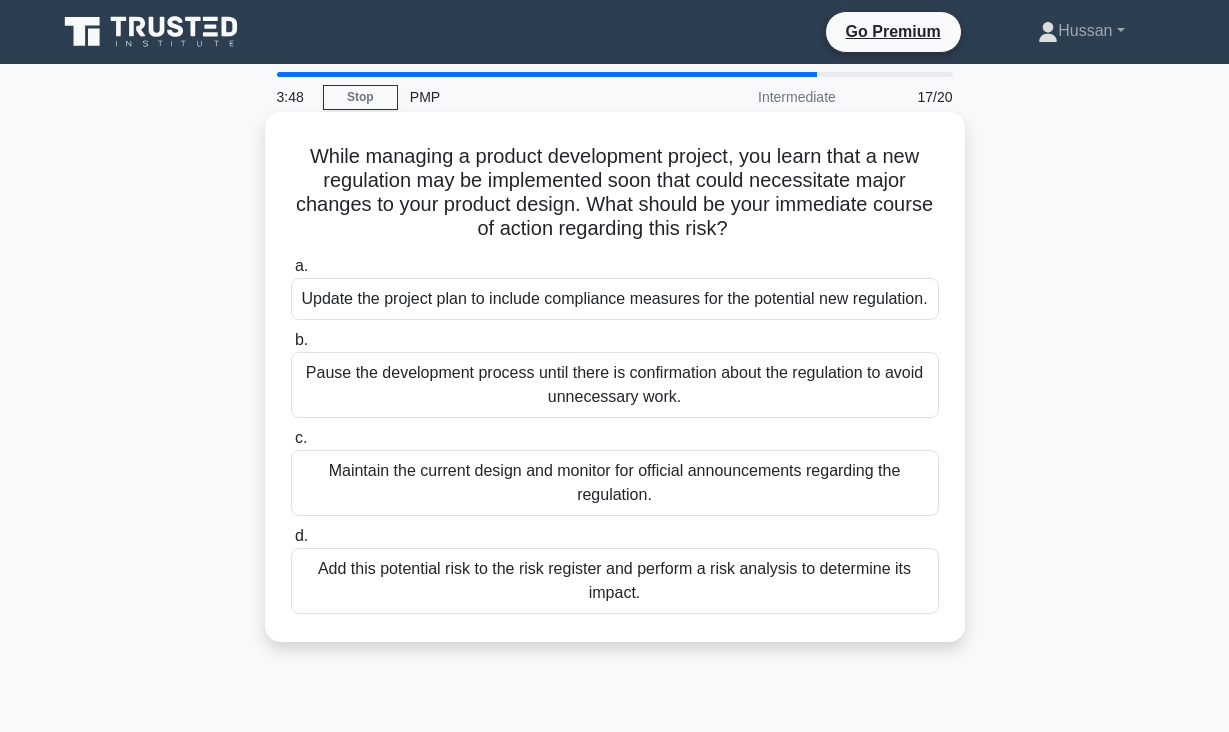 click on "Update the project plan to include compliance measures for the potential new regulation." at bounding box center [615, 299] 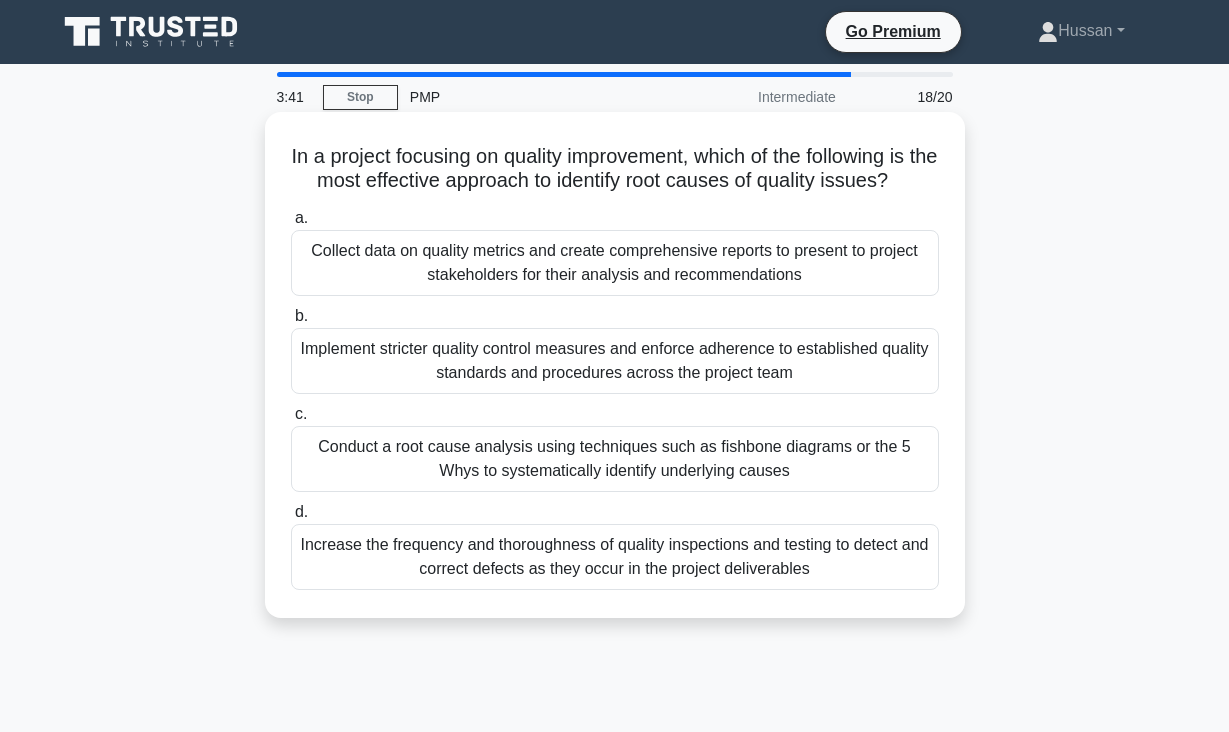 drag, startPoint x: 302, startPoint y: 155, endPoint x: 809, endPoint y: 611, distance: 681.8981 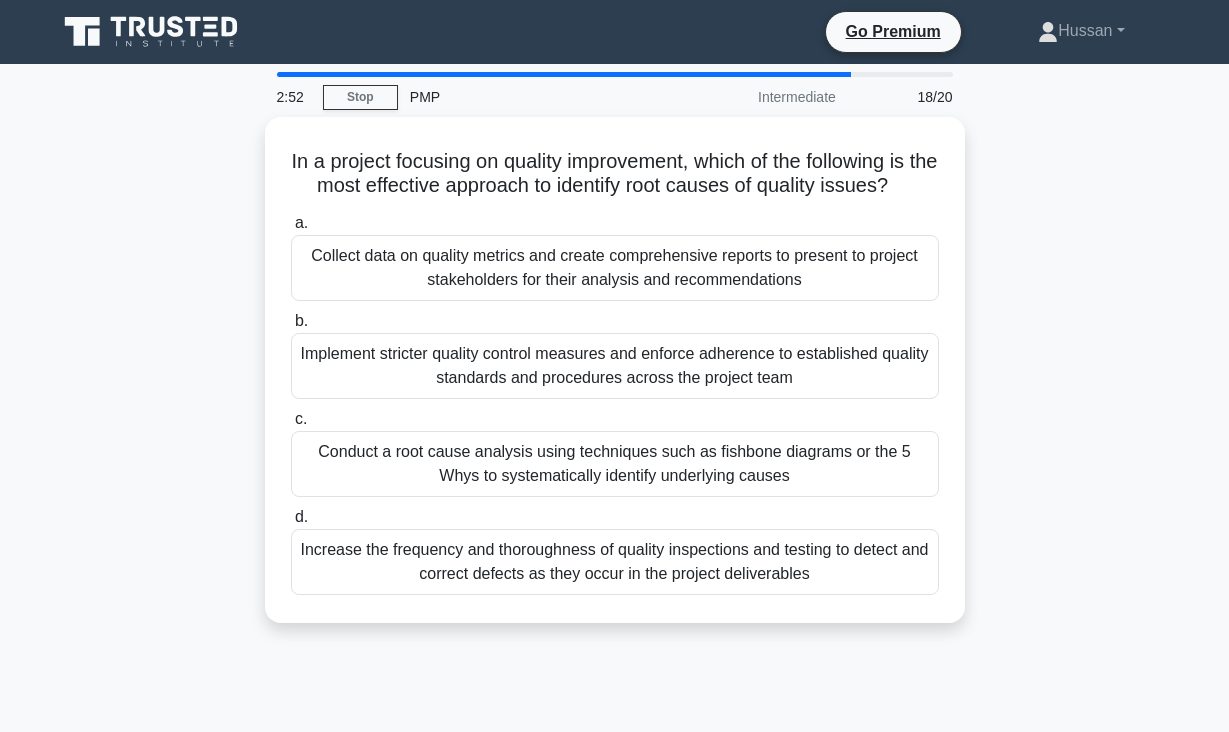click on "In a project focusing on quality improvement, which of the following is the most effective approach to identify root causes of quality issues?
.spinner_0XTQ{transform-origin:center;animation:spinner_y6GP .75s linear infinite}@keyframes spinner_y6GP{100%{transform:rotate(360deg)}}
a.
b." at bounding box center [615, 382] 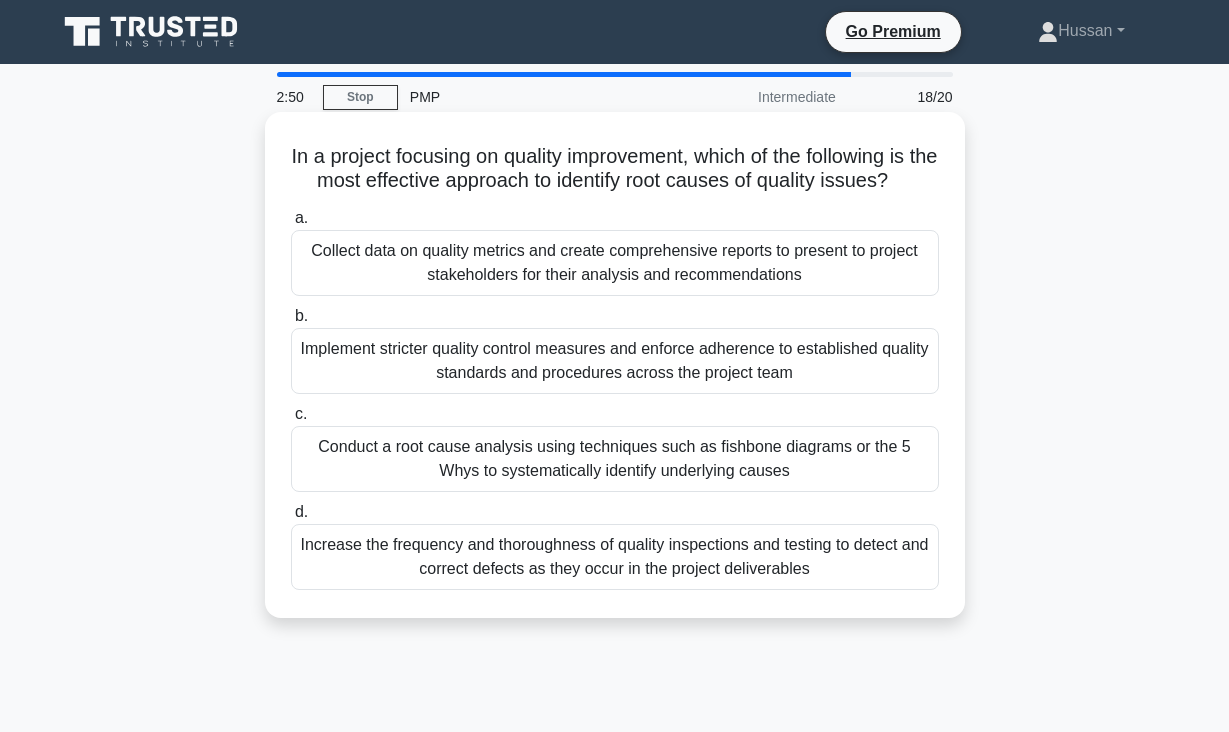 click on "Conduct a root cause analysis using techniques such as fishbone diagrams or the 5 Whys to systematically identify underlying causes" at bounding box center (615, 459) 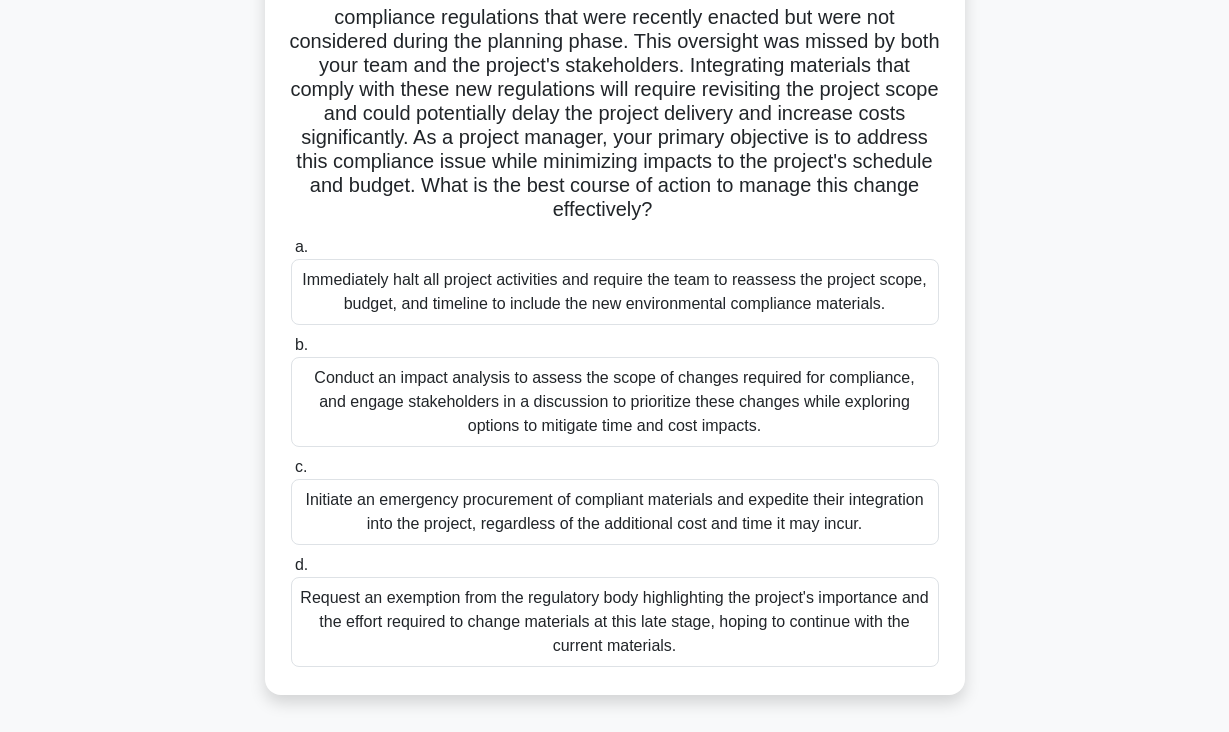 scroll, scrollTop: 194, scrollLeft: 0, axis: vertical 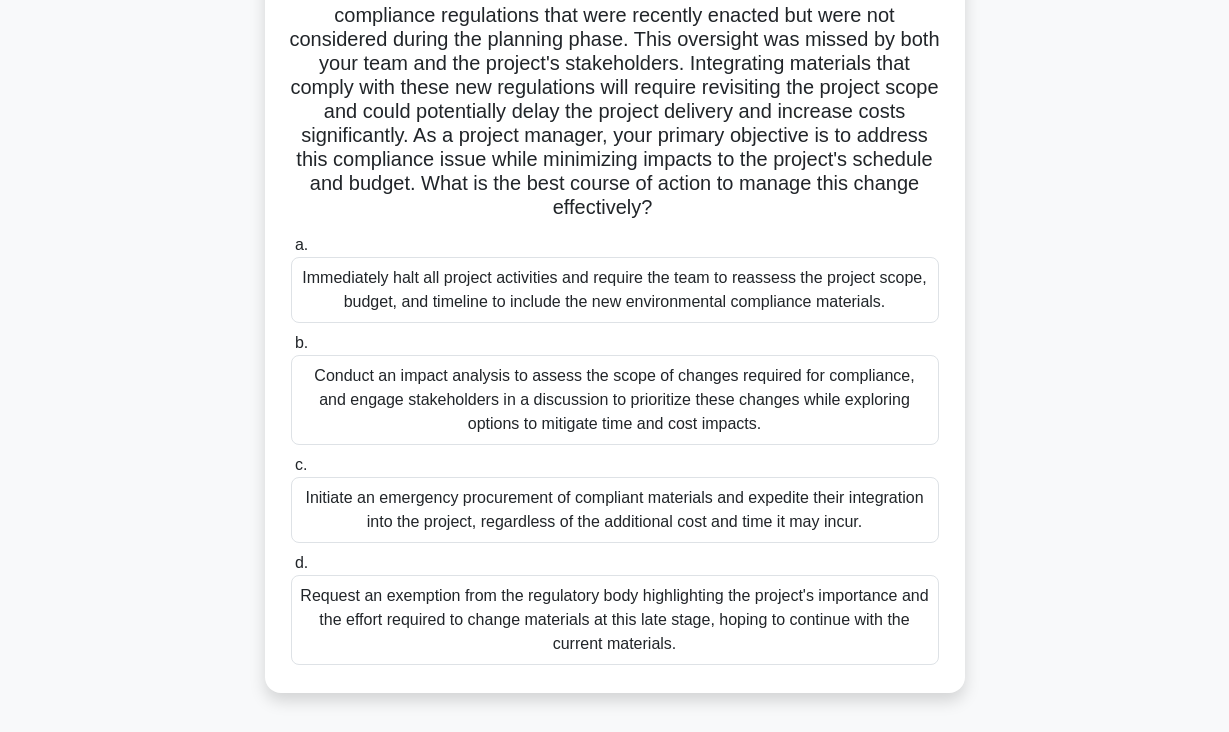 drag, startPoint x: 306, startPoint y: 155, endPoint x: 822, endPoint y: 728, distance: 771.0934 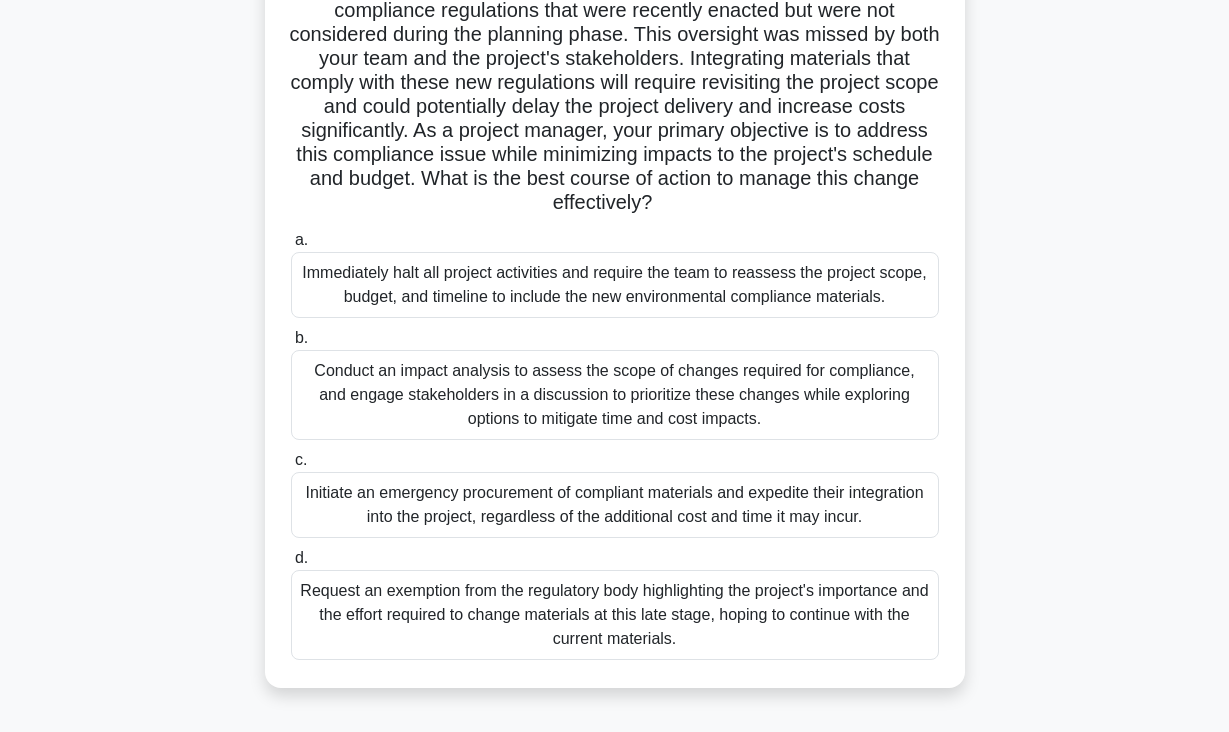 click on "Conduct an impact analysis to assess the scope of changes required for compliance, and engage stakeholders in a discussion to prioritize these changes while exploring options to mitigate time and cost impacts." at bounding box center [615, 395] 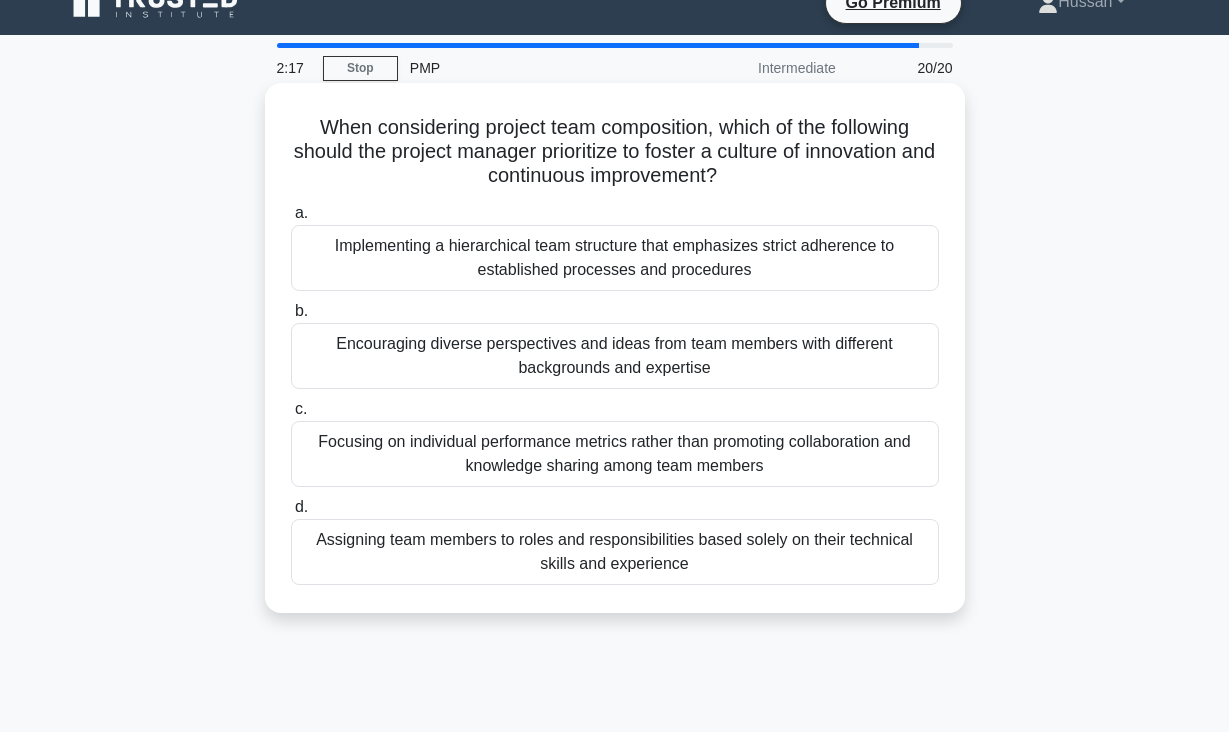 scroll, scrollTop: 0, scrollLeft: 0, axis: both 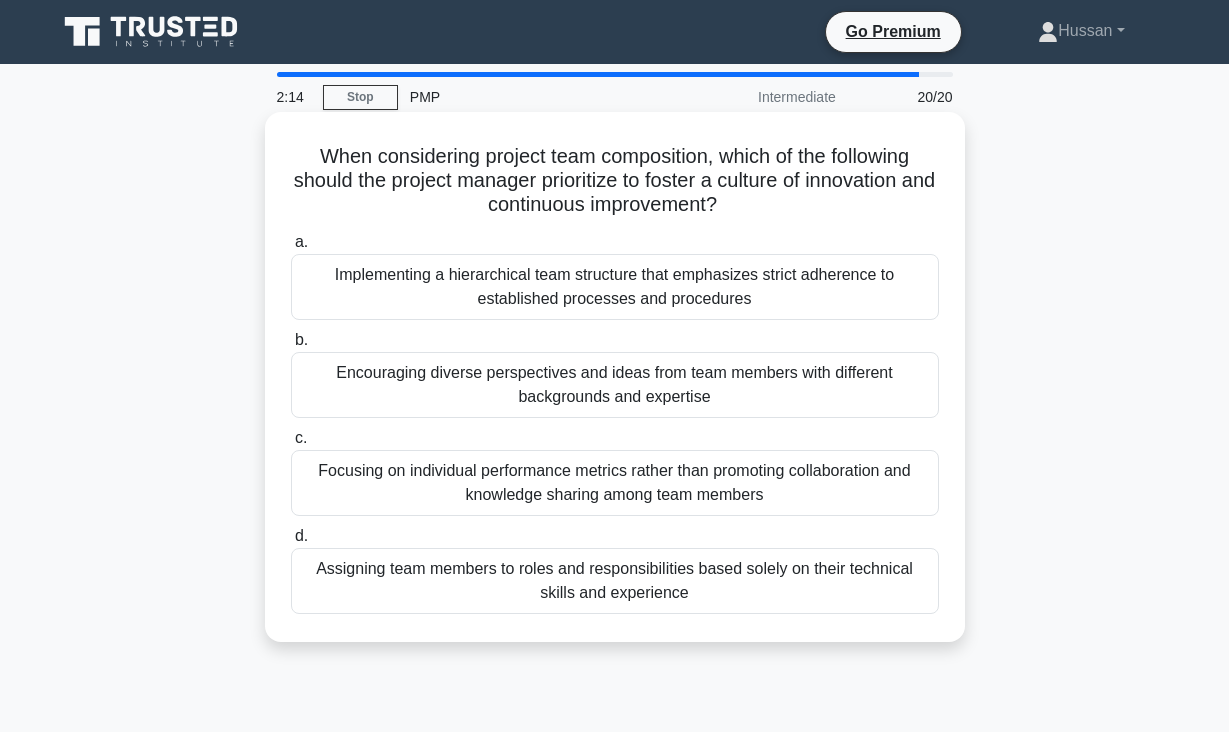 drag, startPoint x: 314, startPoint y: 152, endPoint x: 680, endPoint y: 629, distance: 601.2362 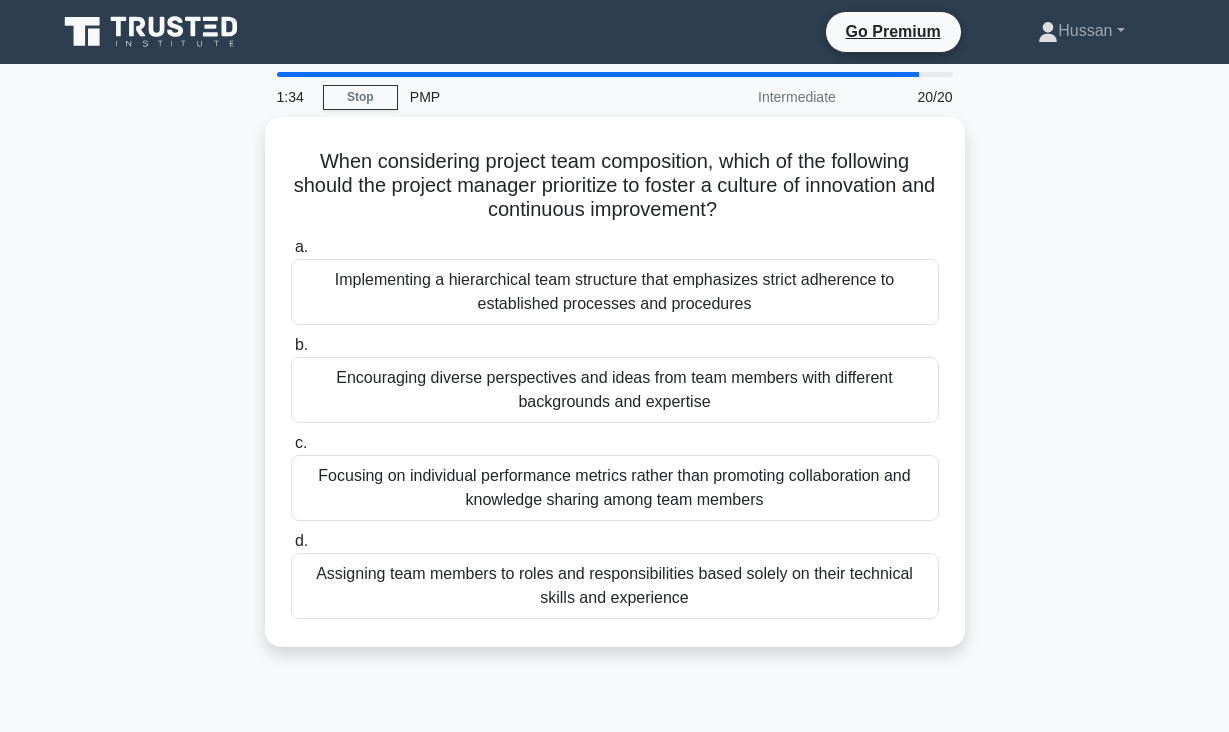 click on "When considering project team composition, which of the following should the project manager prioritize to foster a culture of innovation and continuous improvement?
.spinner_0XTQ{transform-origin:center;animation:spinner_y6GP .75s linear infinite}@keyframes spinner_y6GP{100%{transform:rotate(360deg)}}
a.
b.
c." at bounding box center (615, 394) 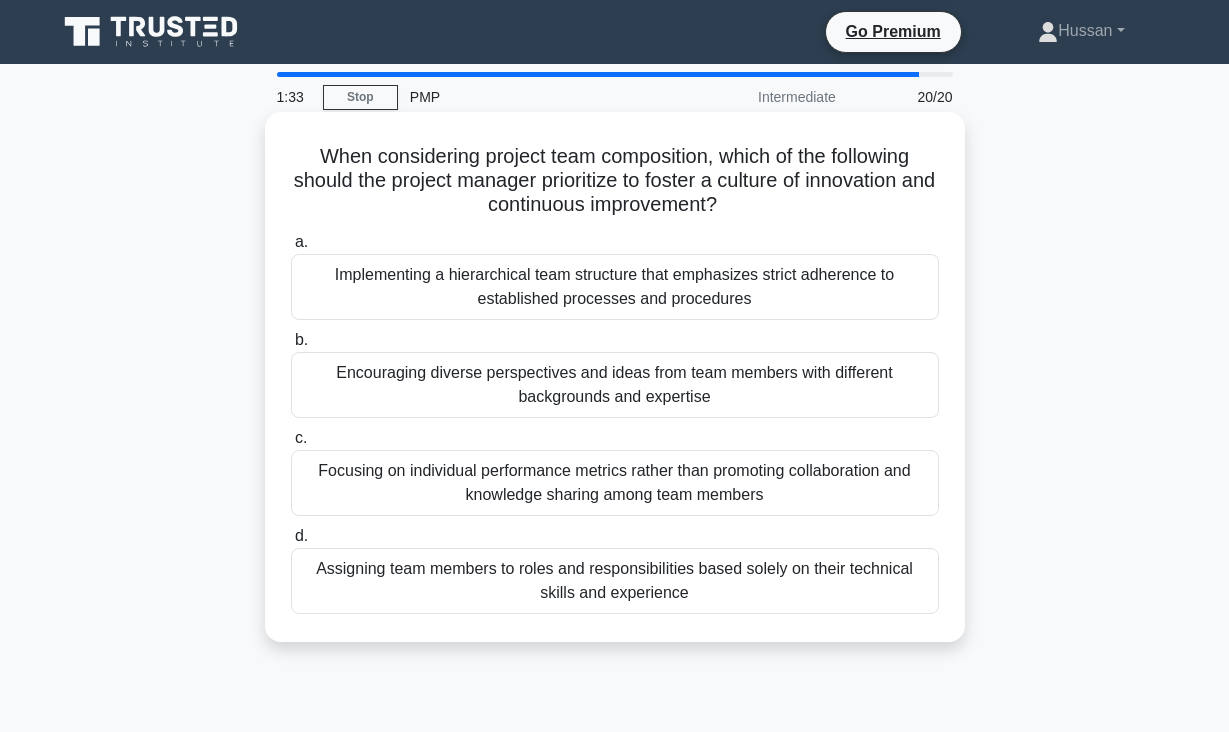 click on "Encouraging diverse perspectives and ideas from team members with different backgrounds and expertise" at bounding box center (615, 385) 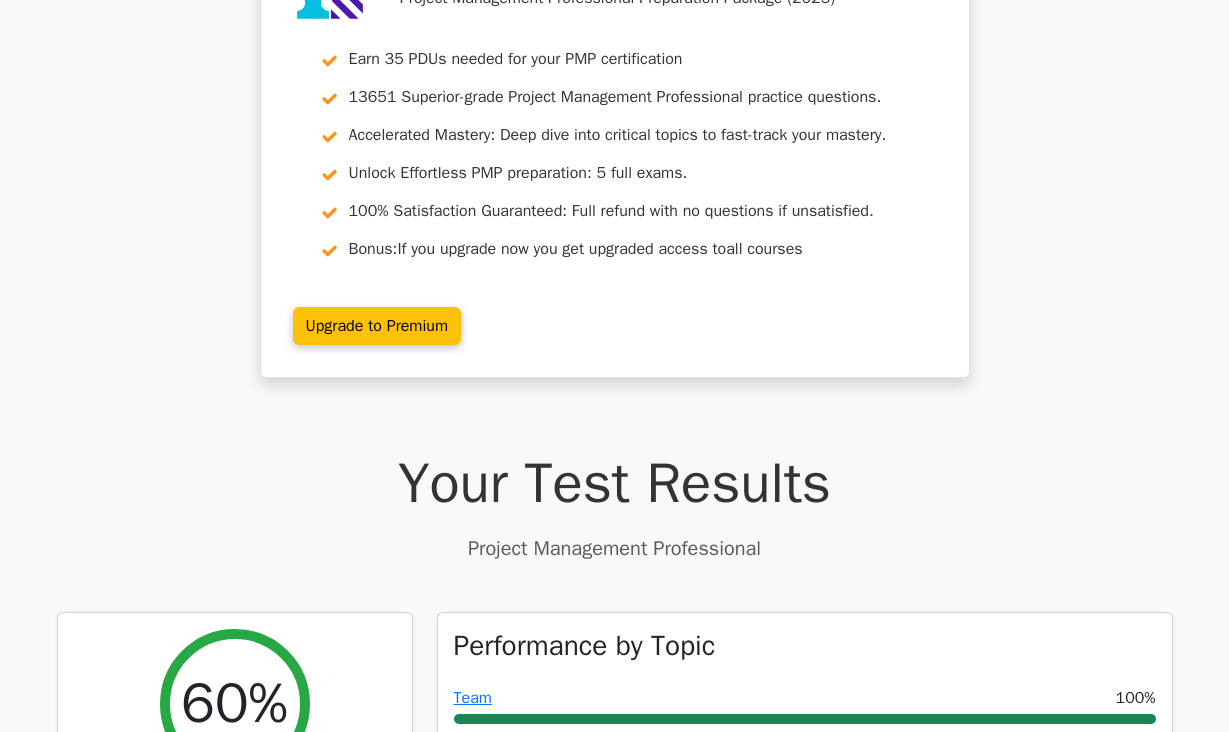 scroll, scrollTop: 274, scrollLeft: 0, axis: vertical 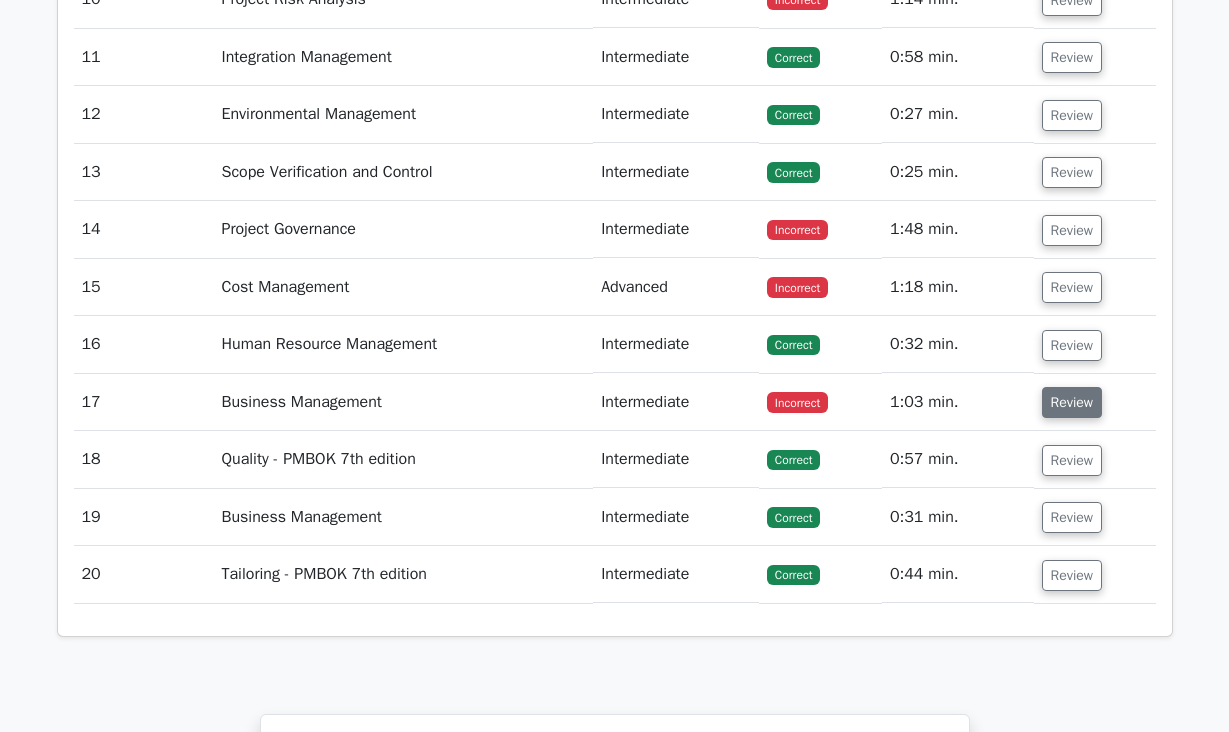 click on "Review" at bounding box center [1072, 402] 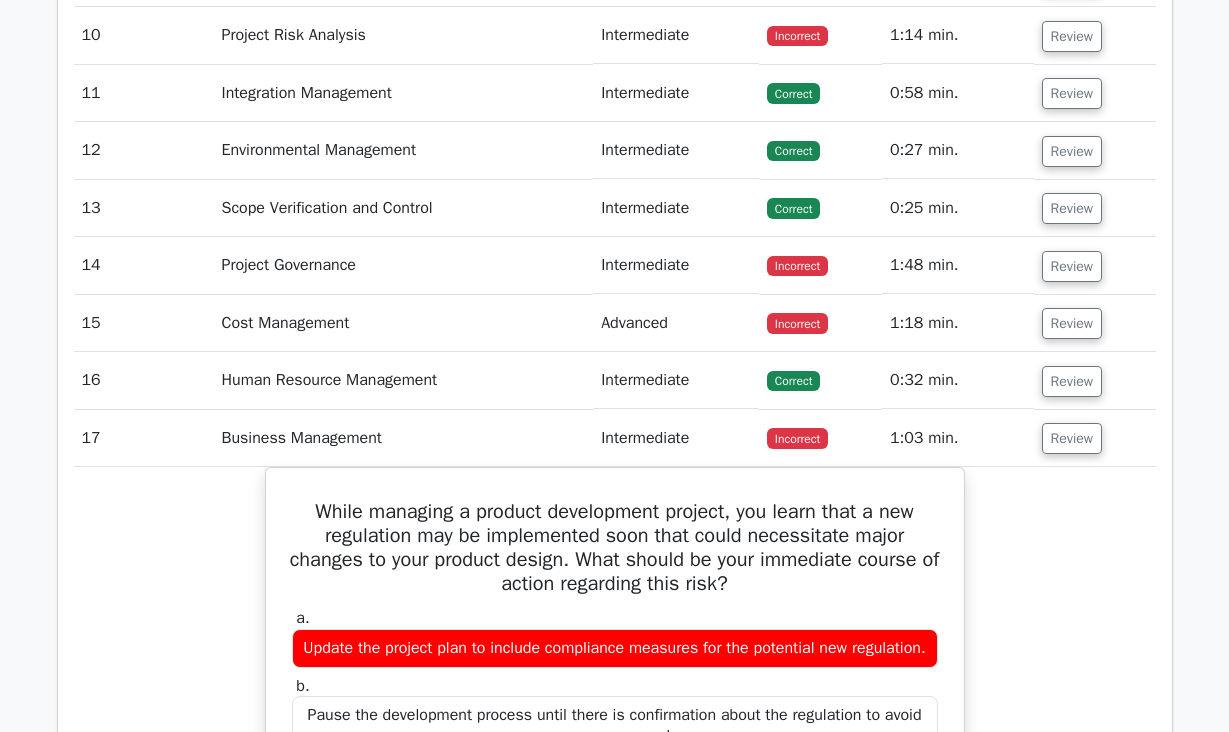 scroll, scrollTop: 3724, scrollLeft: 0, axis: vertical 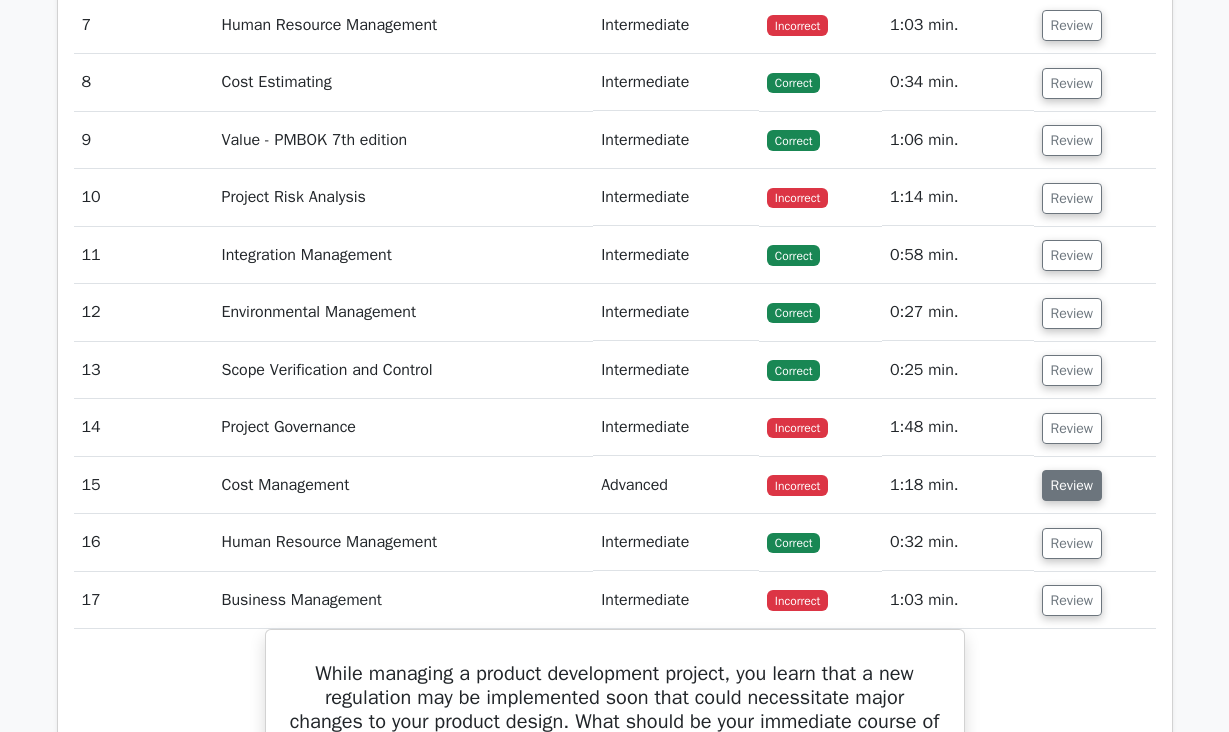 click on "Review" at bounding box center (1072, 485) 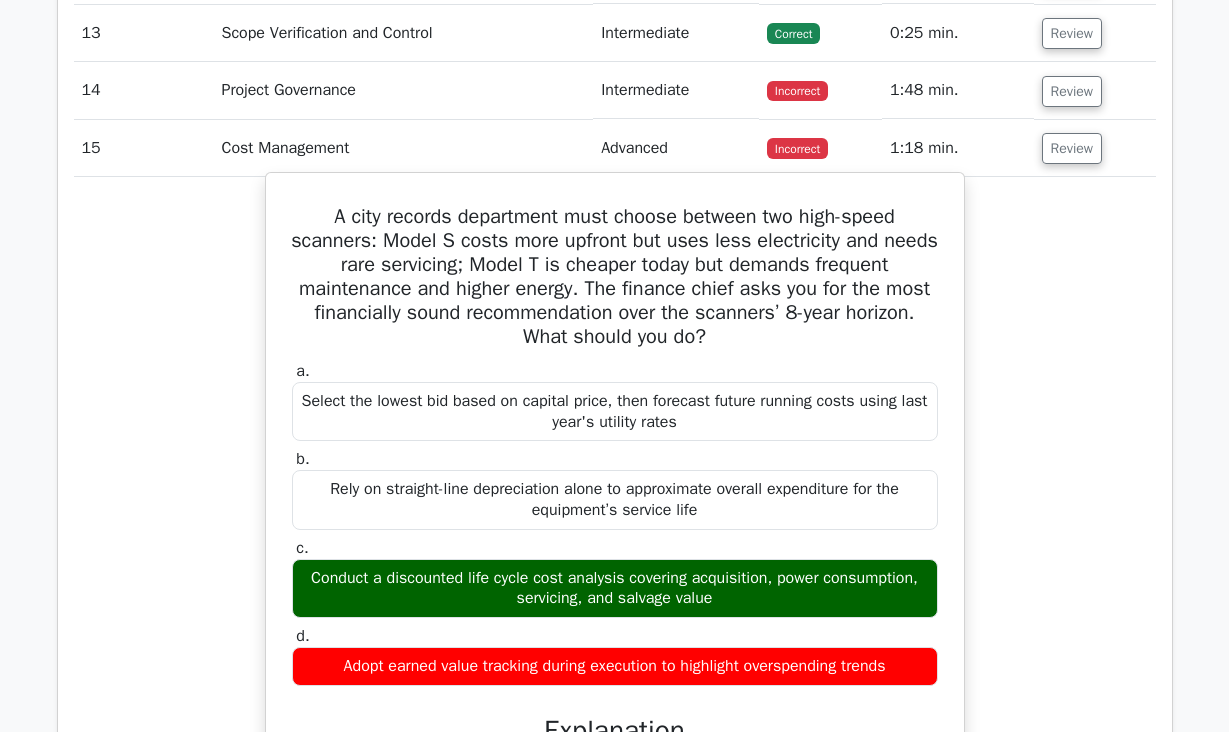scroll, scrollTop: 3911, scrollLeft: 0, axis: vertical 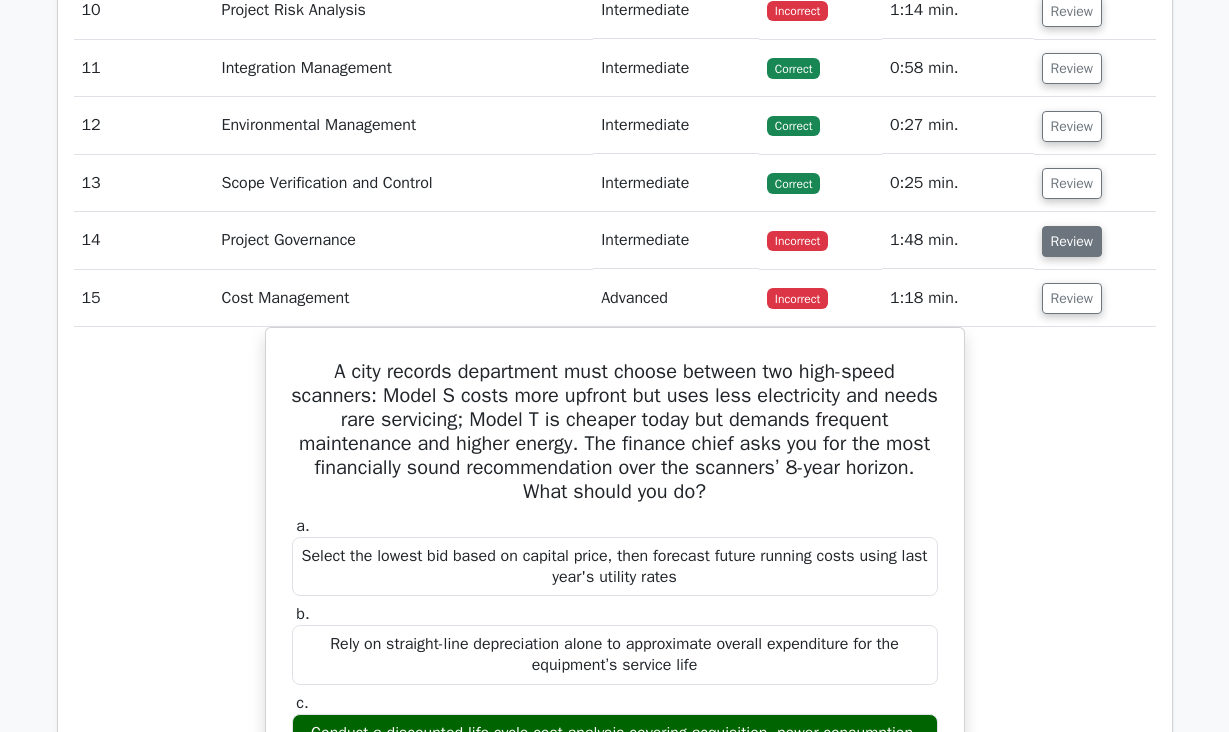 click on "Review" at bounding box center (1072, 241) 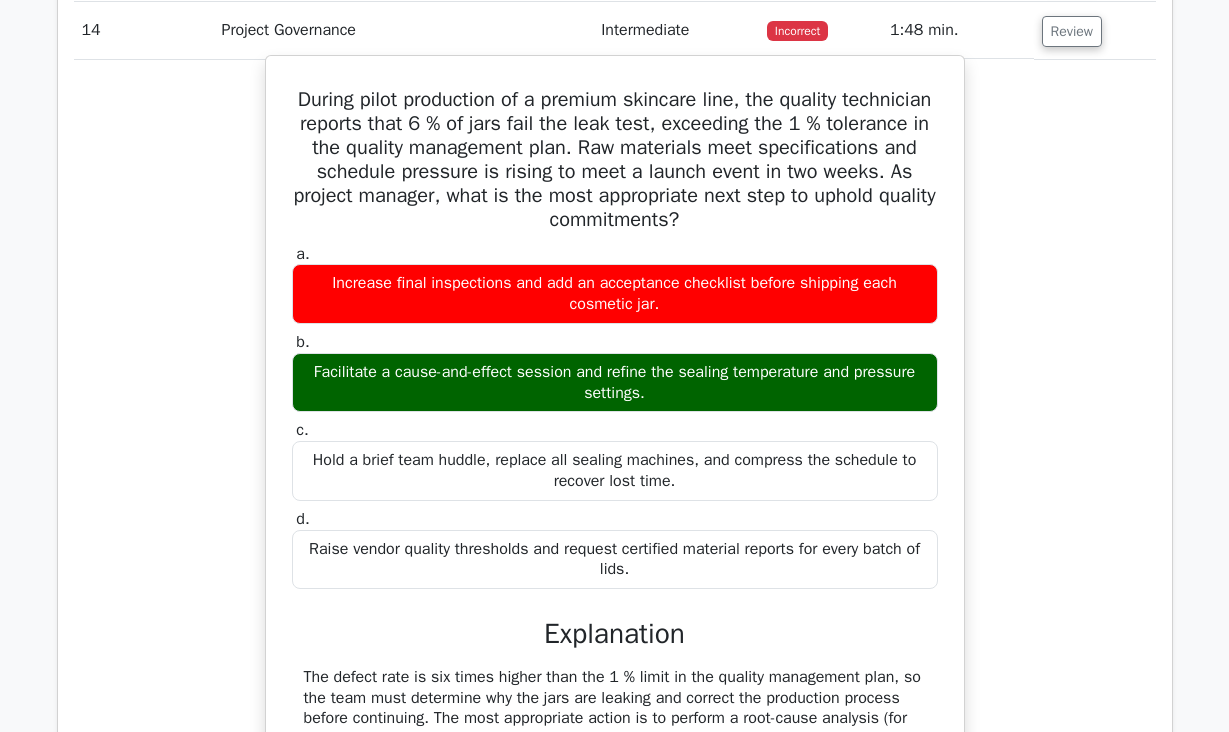 scroll, scrollTop: 2950, scrollLeft: 0, axis: vertical 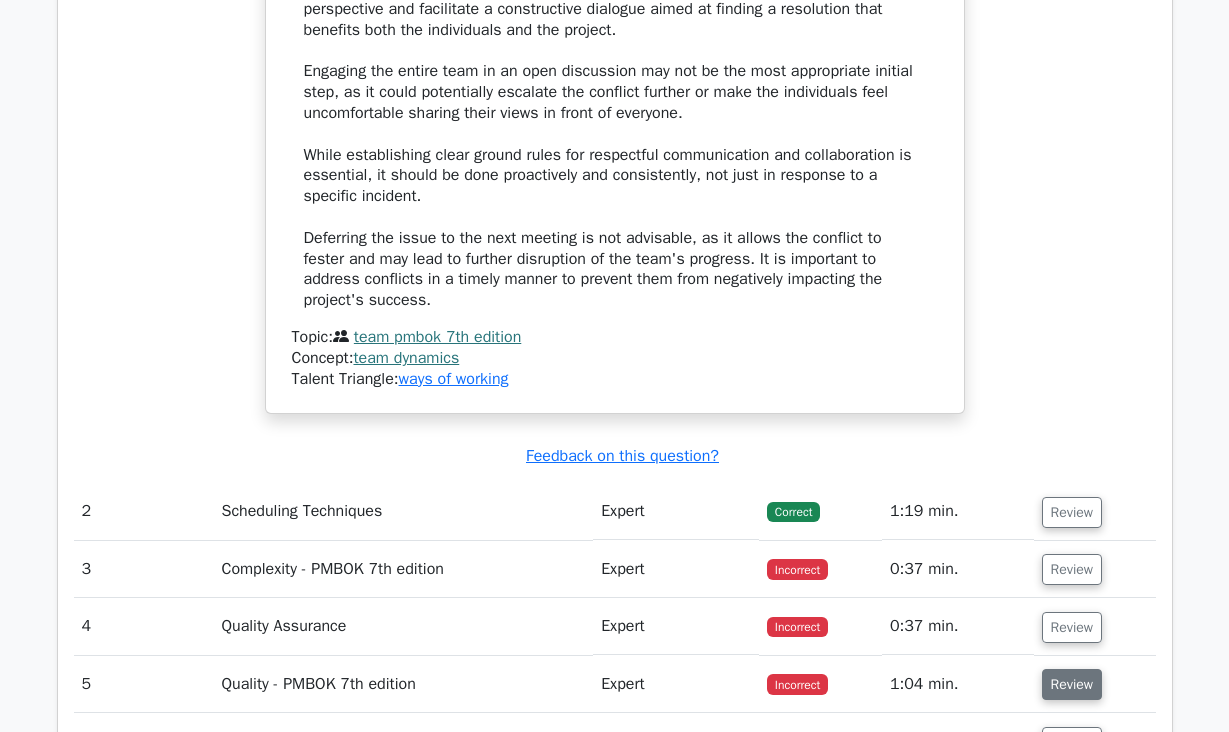 click on "Review" at bounding box center [1072, 684] 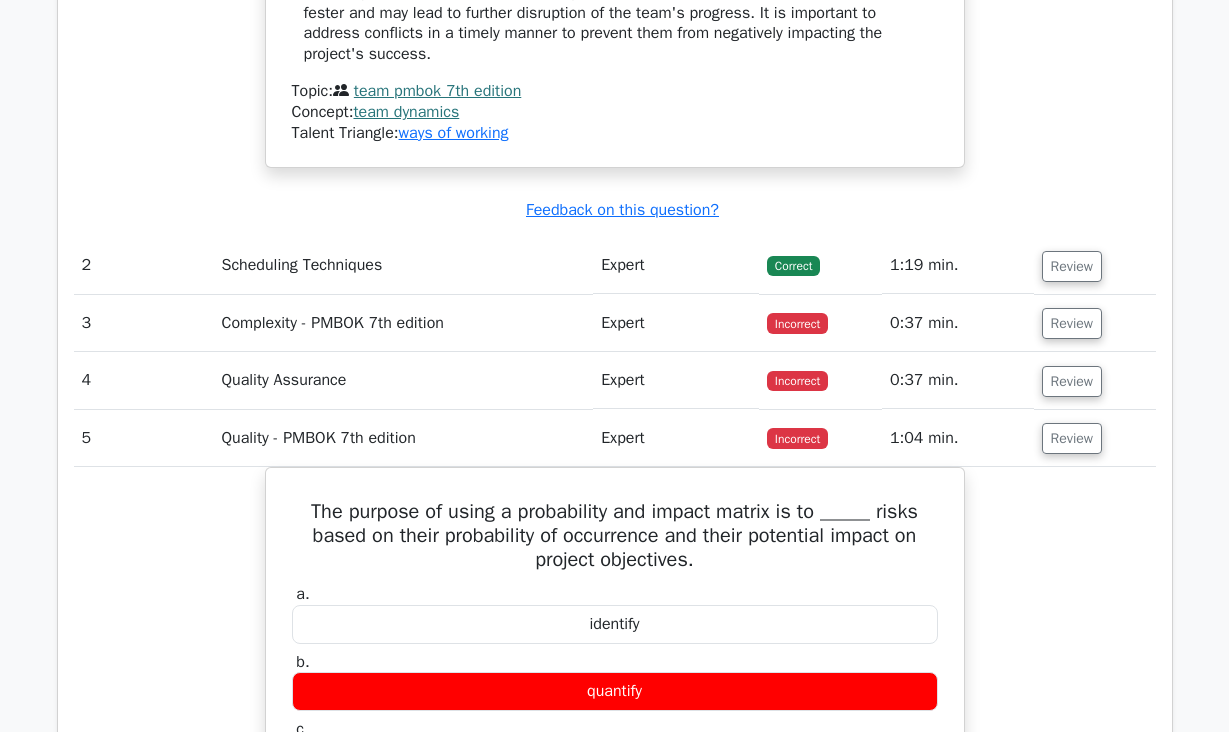 scroll, scrollTop: 3424, scrollLeft: 0, axis: vertical 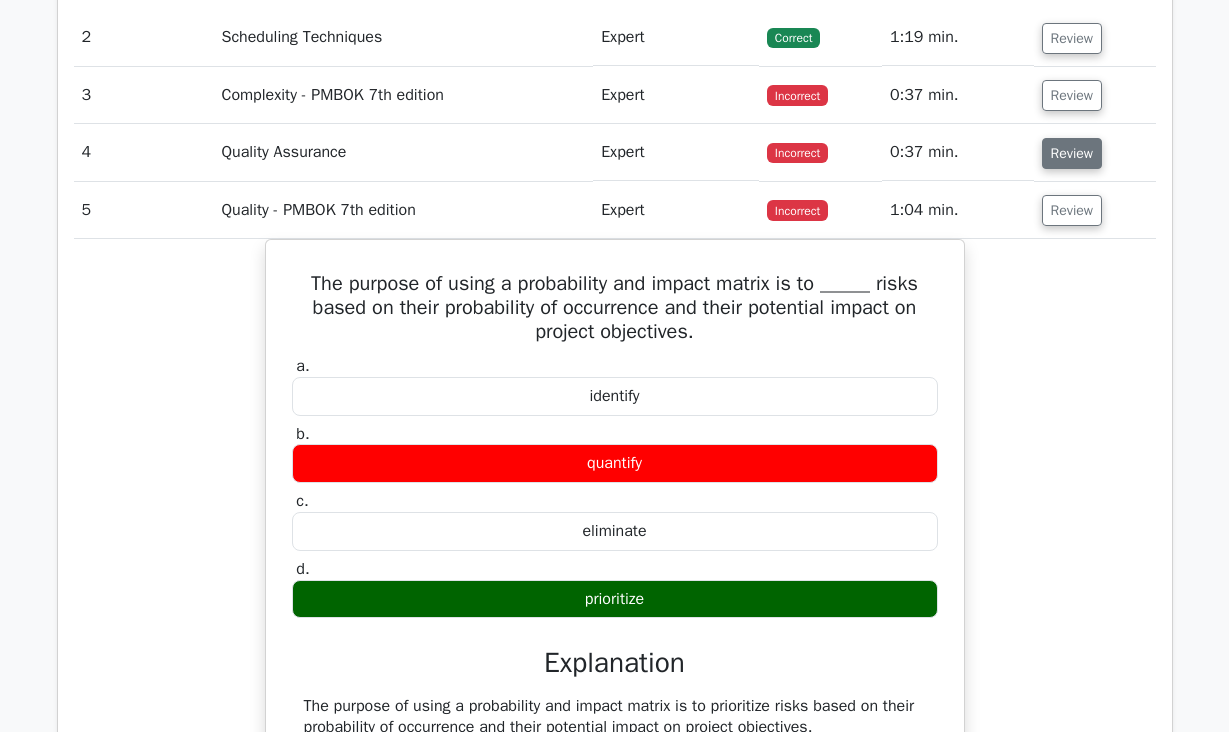 click on "Review" at bounding box center (1072, 153) 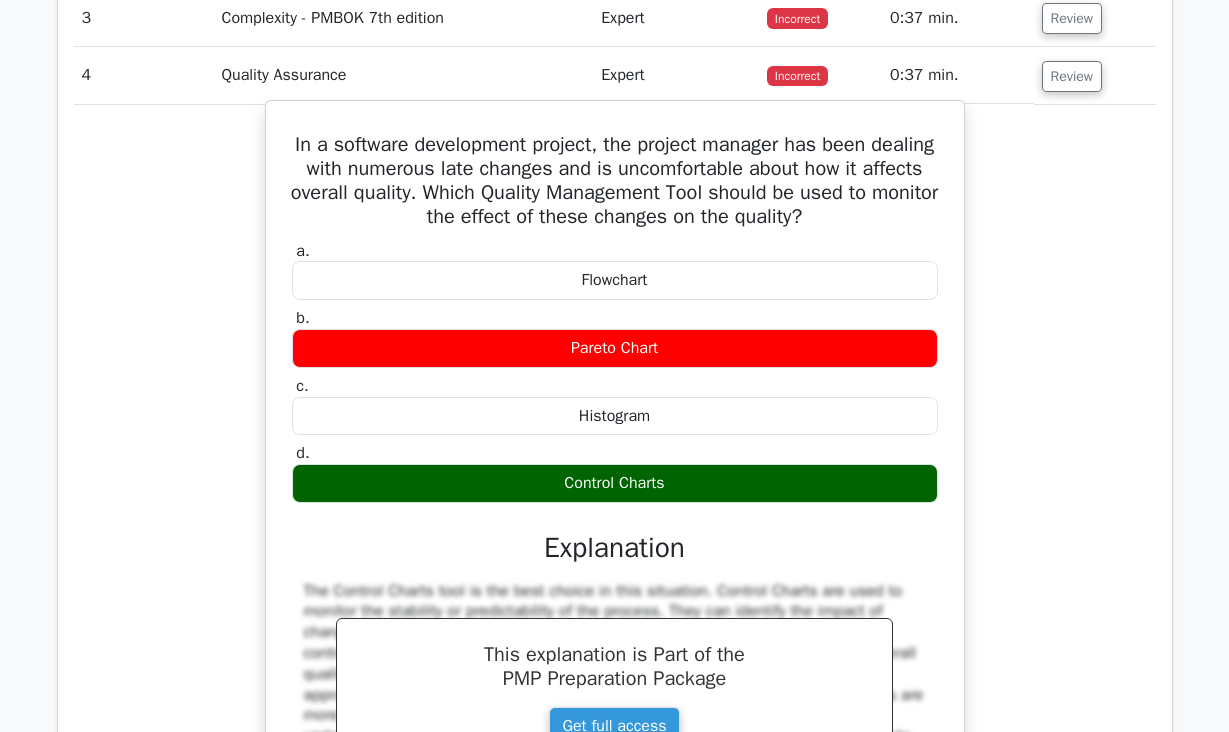 scroll, scrollTop: 3108, scrollLeft: 0, axis: vertical 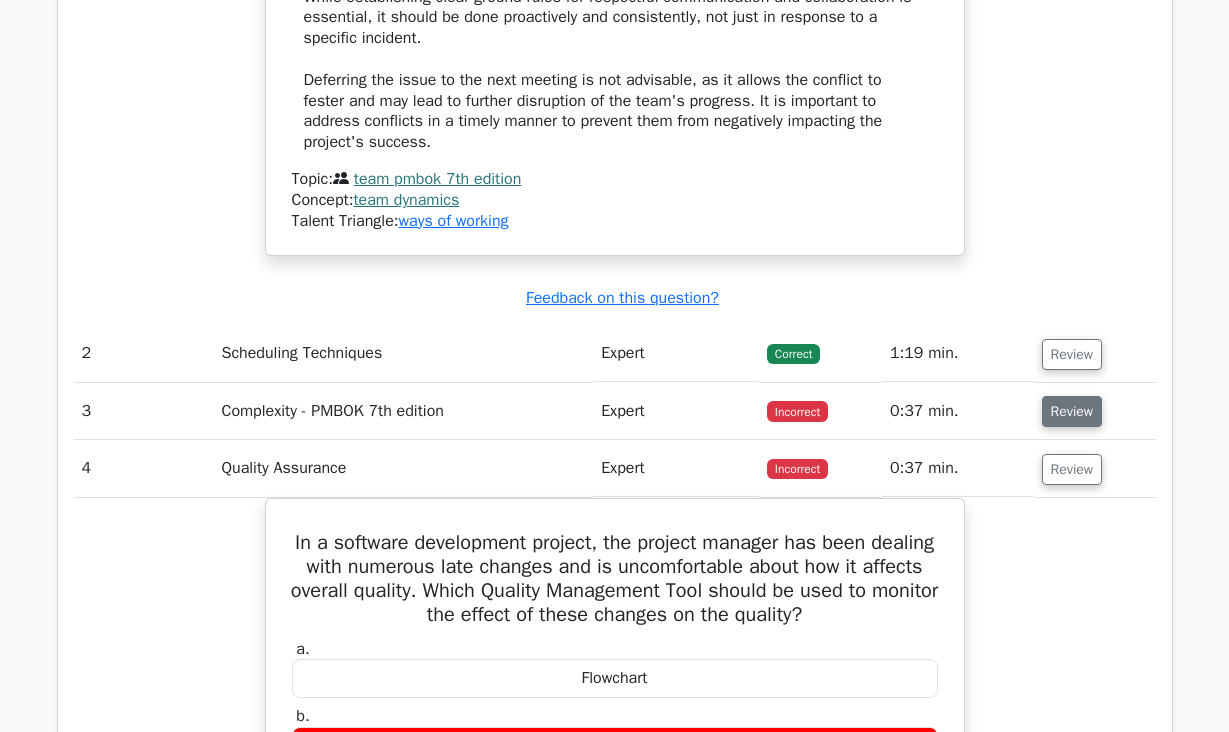 click on "Review" at bounding box center (1072, 411) 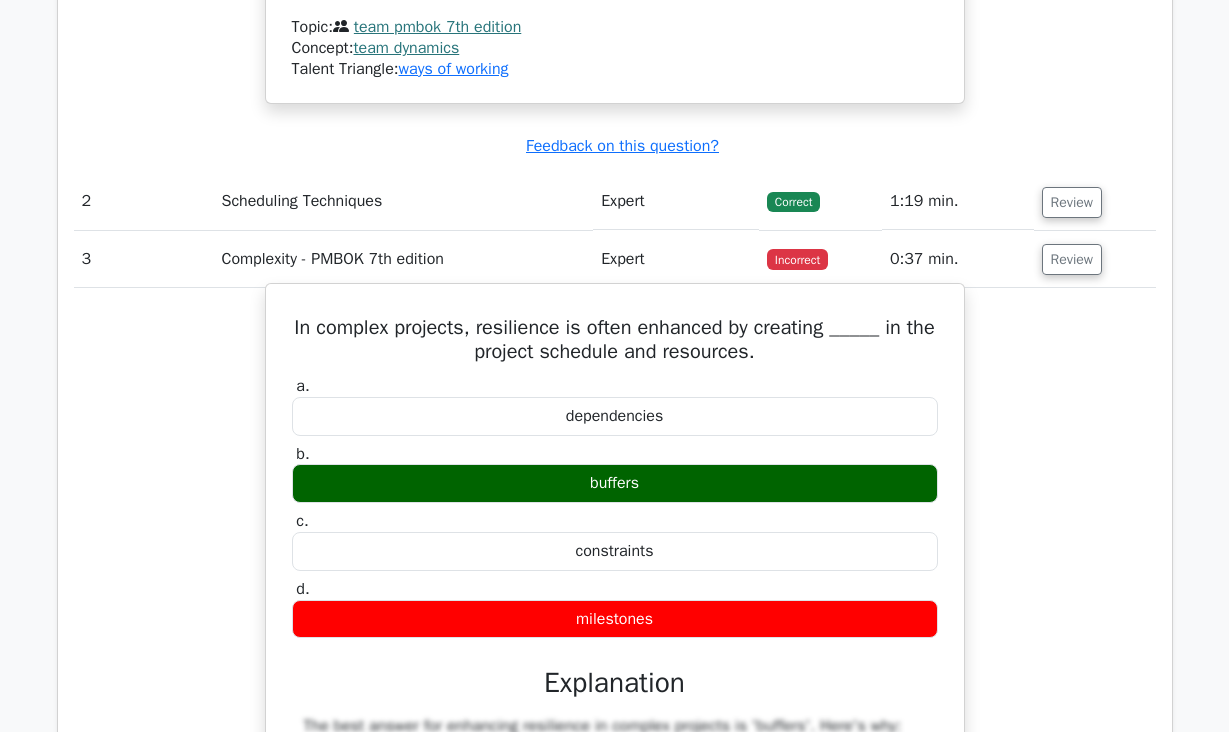 scroll, scrollTop: 3269, scrollLeft: 0, axis: vertical 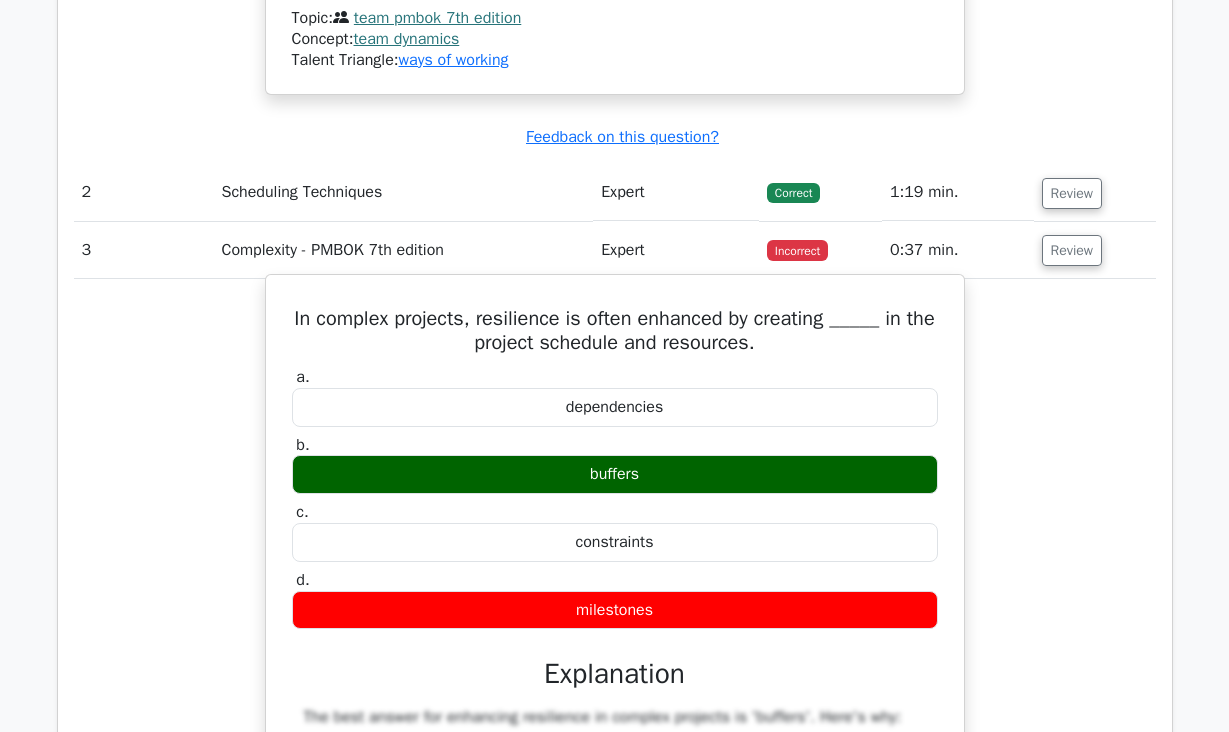 click on "buffers" at bounding box center [615, 474] 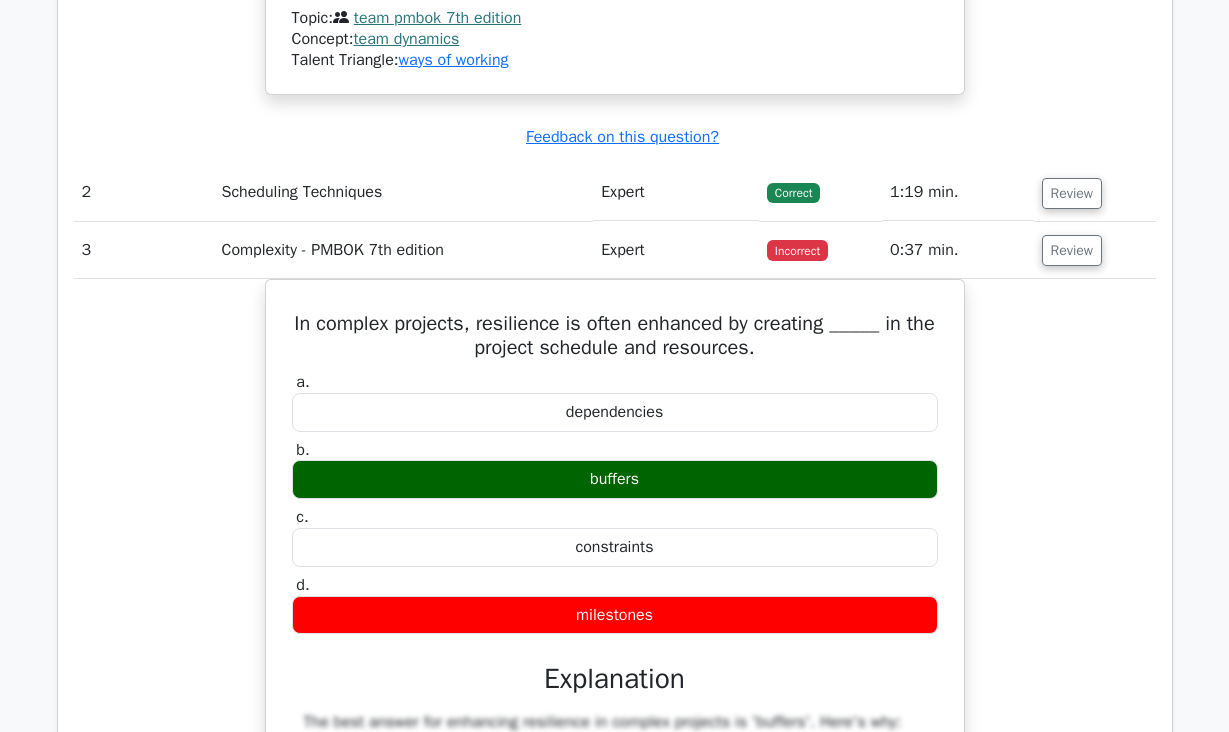 click on "In complex projects, resilience is often enhanced by creating _____ in the project schedule and resources.
a.
dependencies
b.
c. d." at bounding box center (615, 819) 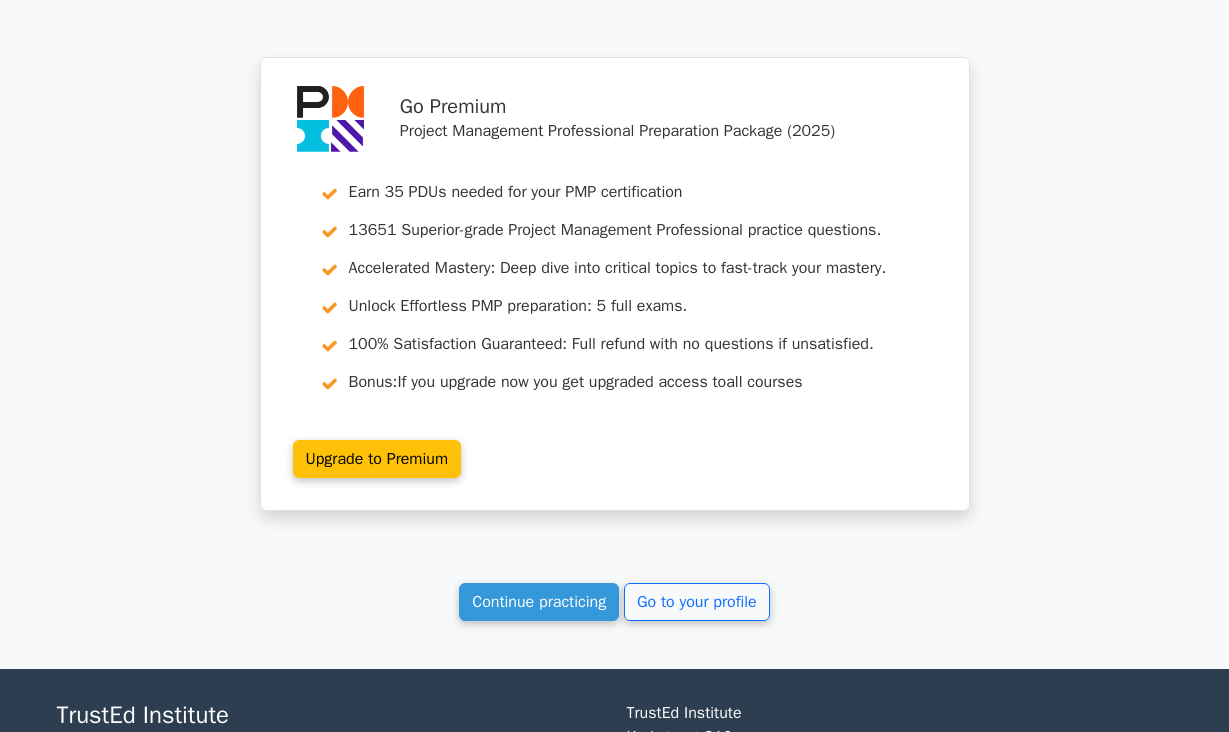 scroll, scrollTop: 10653, scrollLeft: 0, axis: vertical 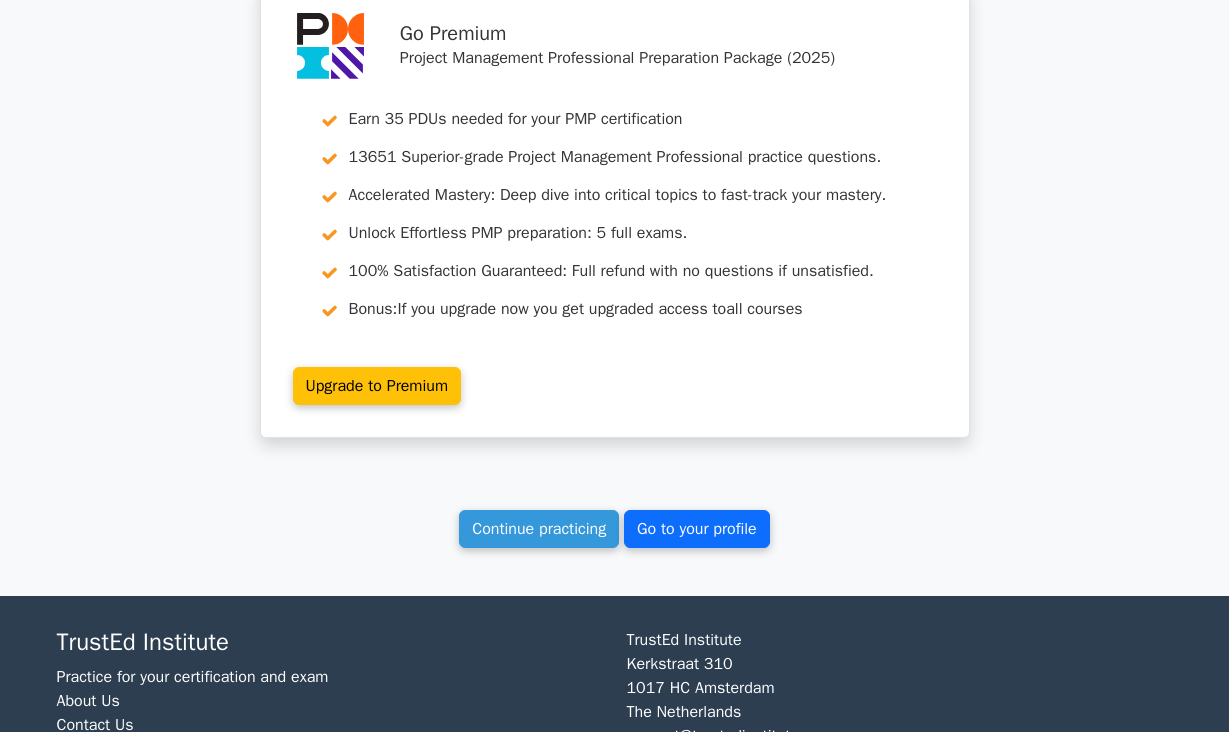 click on "Go to your profile" at bounding box center [697, 529] 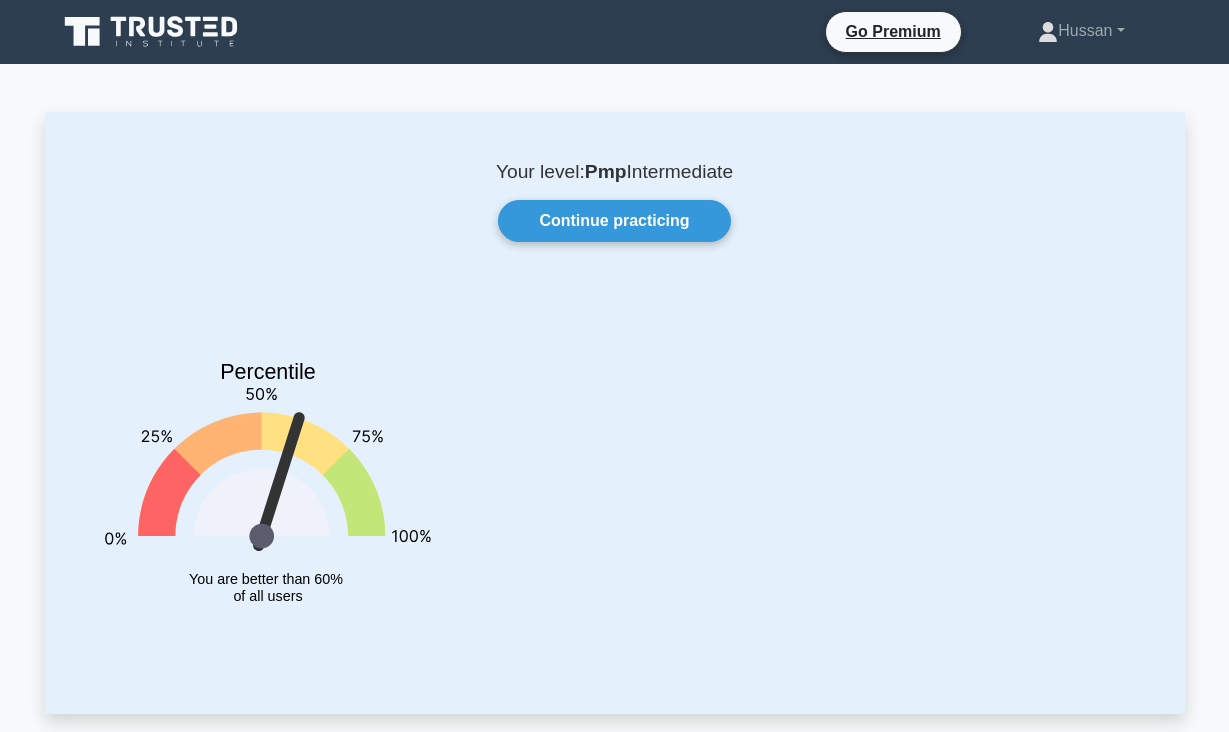 scroll, scrollTop: 0, scrollLeft: 0, axis: both 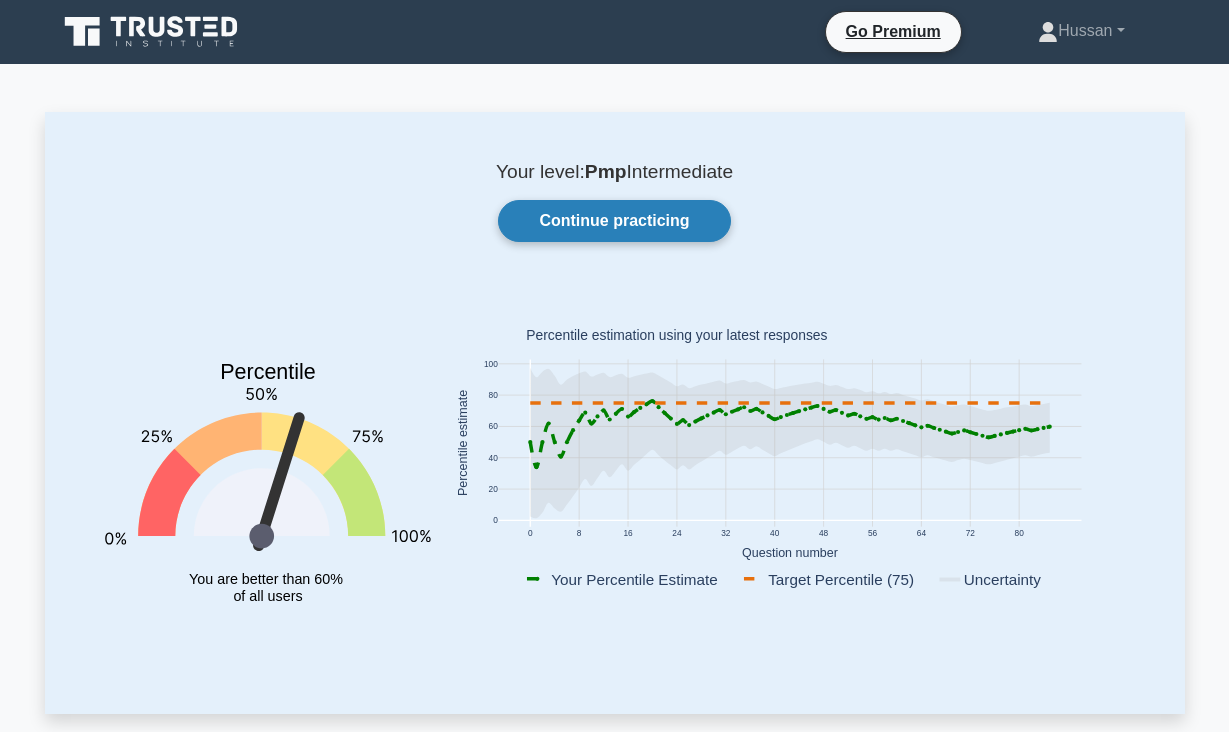 click on "Continue practicing" at bounding box center (614, 221) 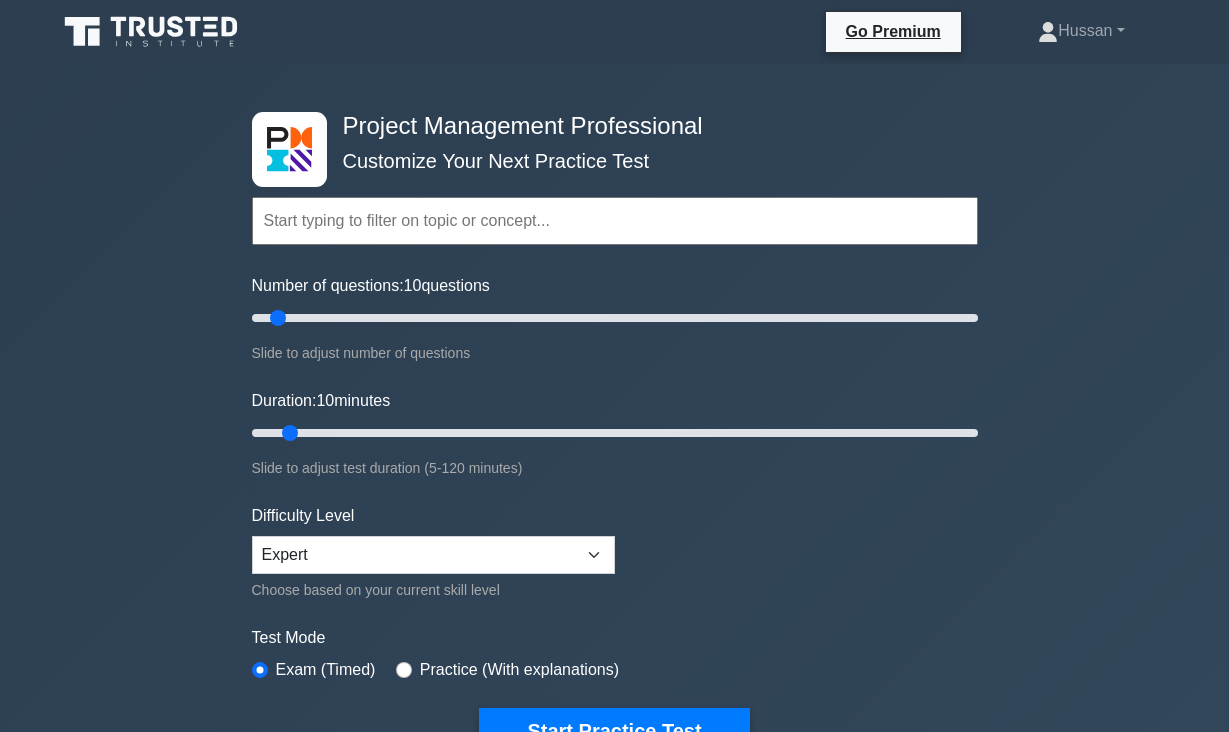scroll, scrollTop: 0, scrollLeft: 0, axis: both 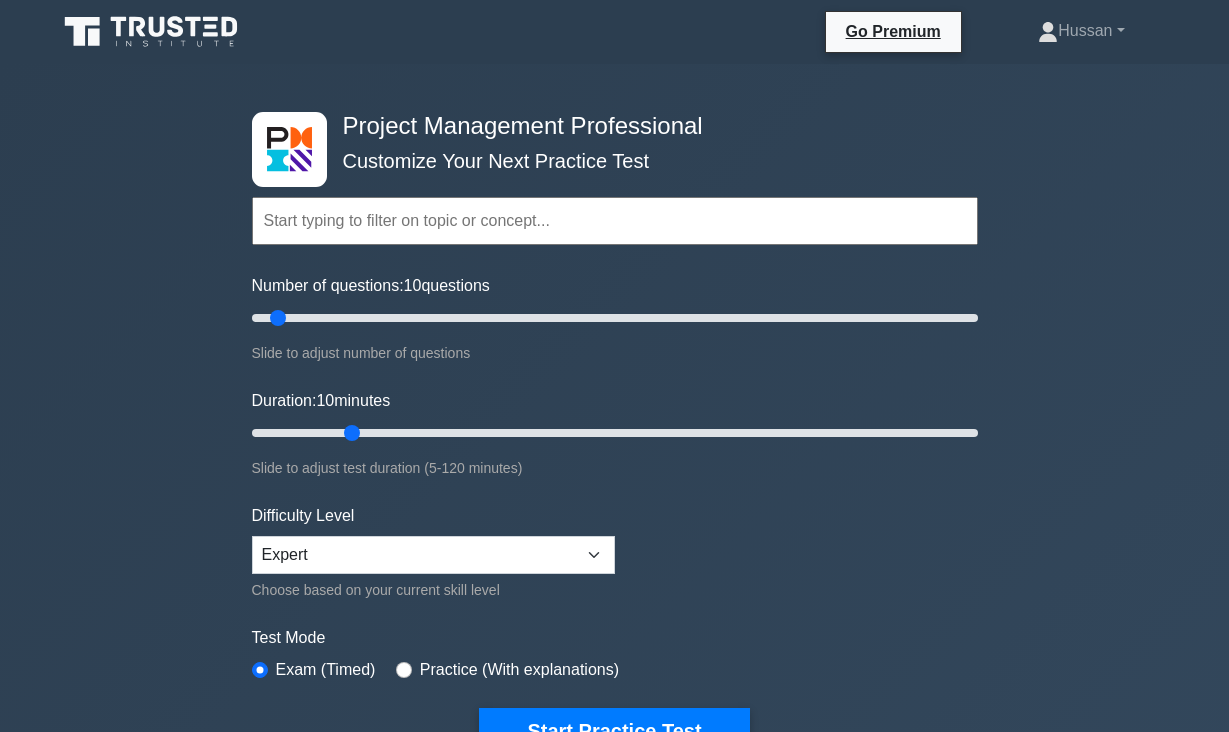 type on "20" 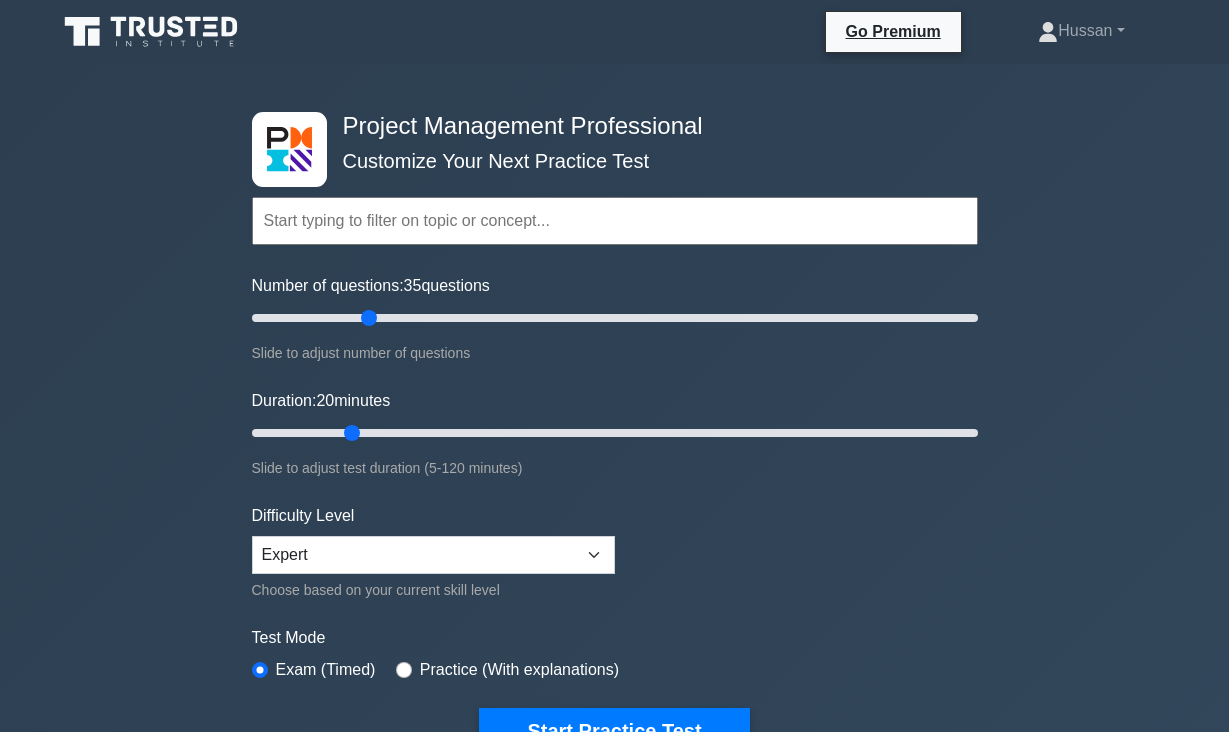 click on "Number of questions:  35  questions" at bounding box center [615, 318] 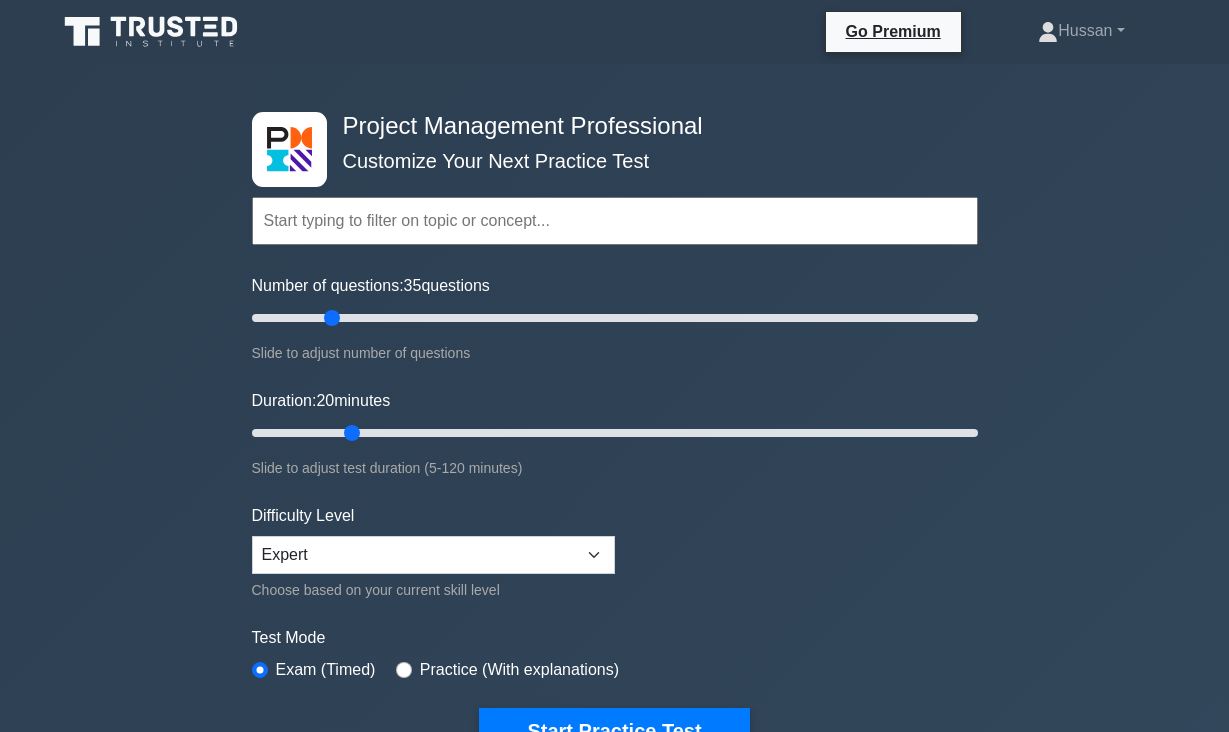 click on "Number of questions:  35  questions" at bounding box center (615, 318) 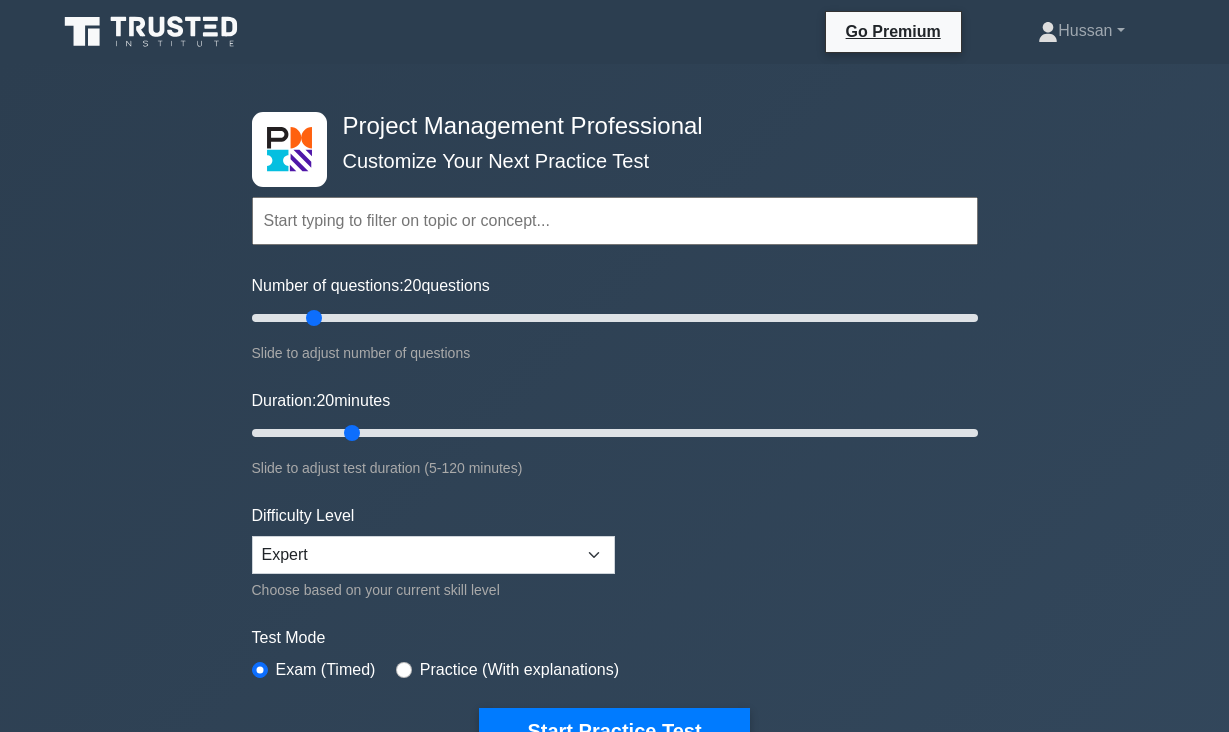 type on "20" 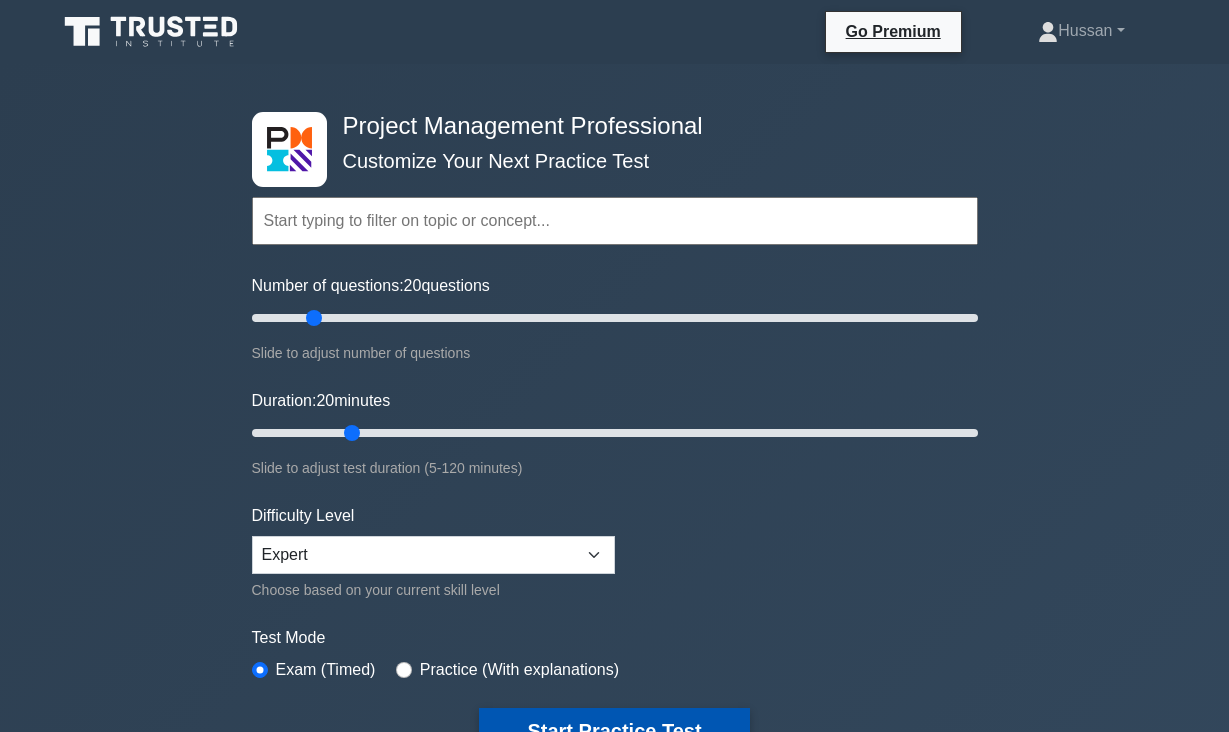 click on "Start Practice Test" at bounding box center (614, 731) 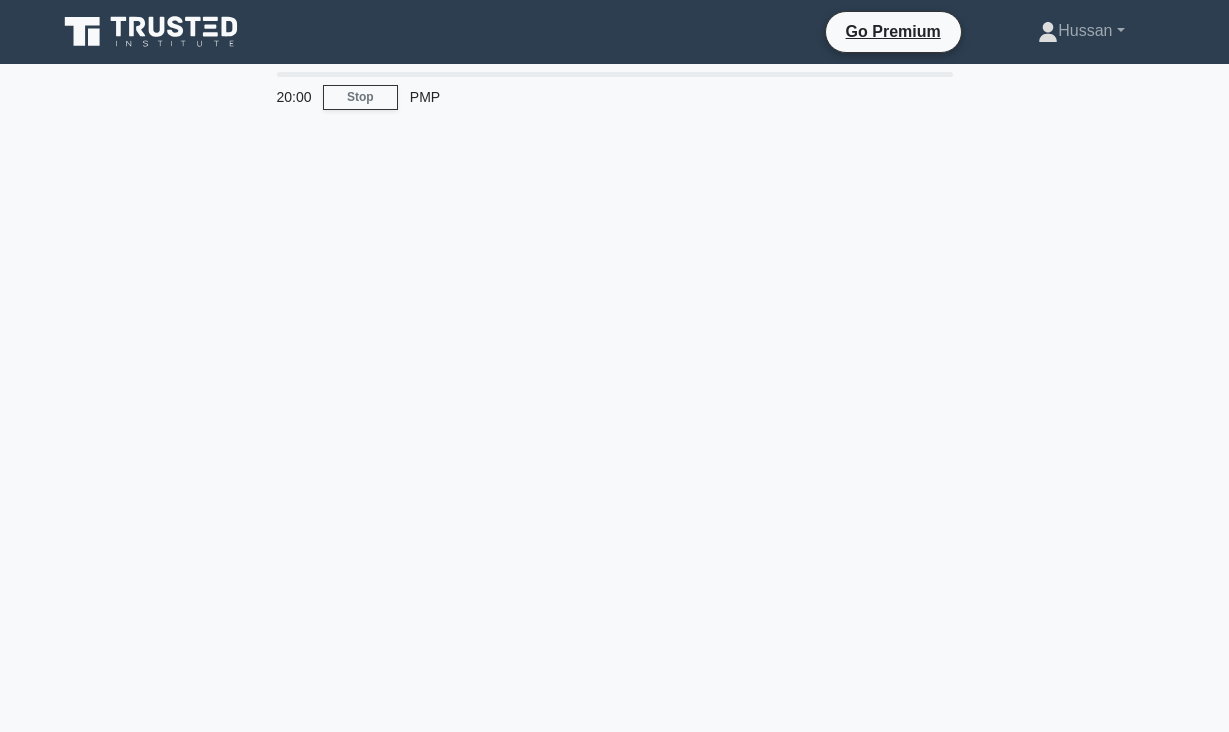 scroll, scrollTop: 0, scrollLeft: 0, axis: both 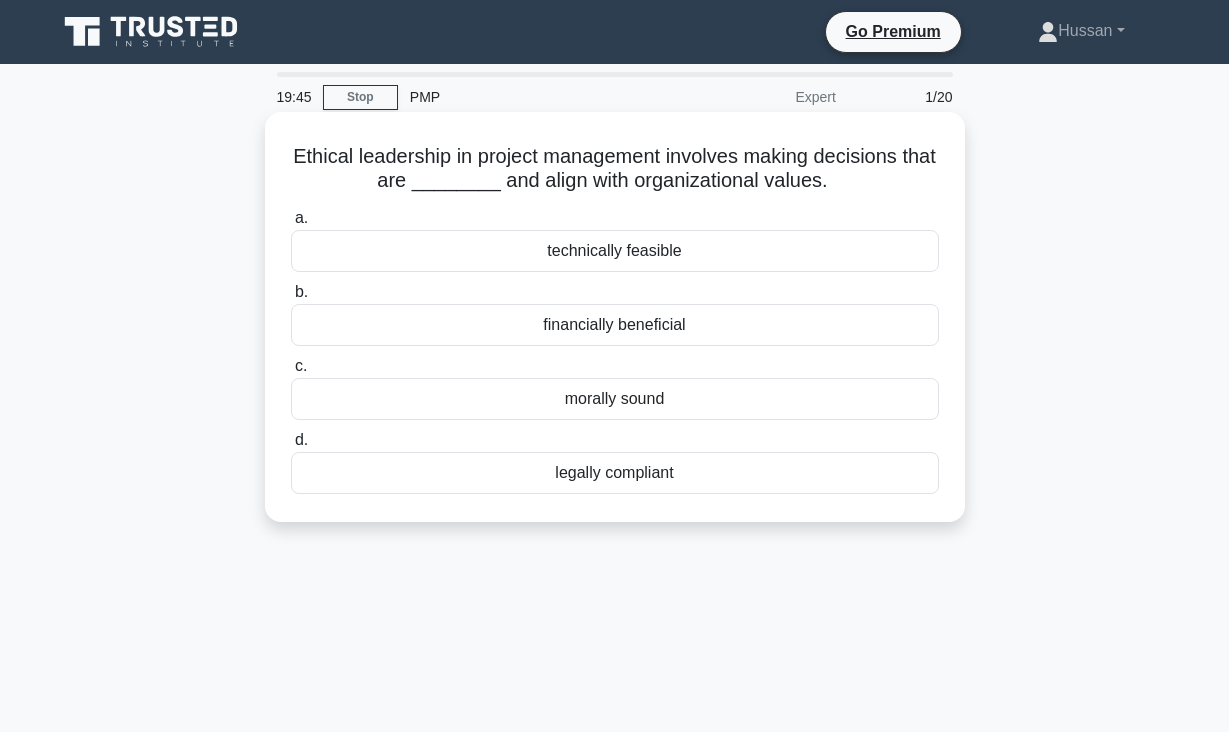click on "legally compliant" at bounding box center [615, 473] 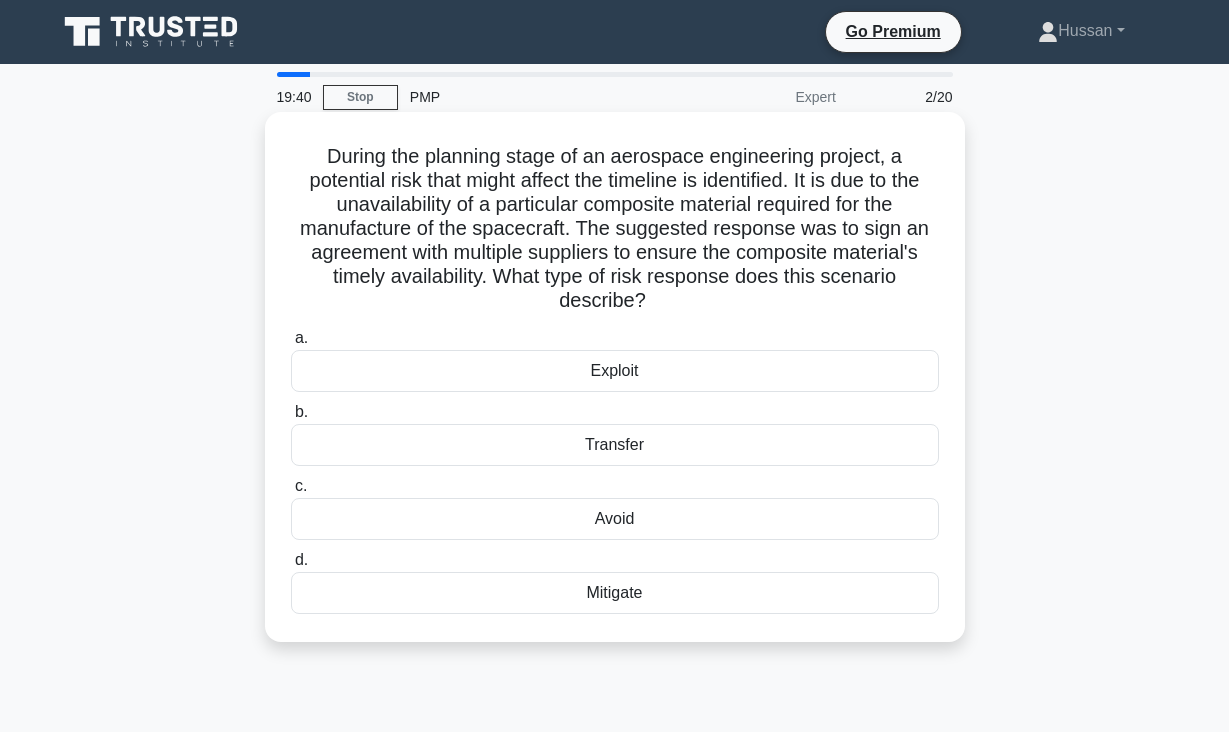click on "During the planning stage of an aerospace engineering project, a potential risk that might affect the timeline is identified. It is due to the unavailability of a particular composite material required for the manufacture of the spacecraft. The suggested response was to sign an agreement with multiple suppliers to ensure the composite material's timely availability. What type of risk response does this scenario describe?
.spinner_0XTQ{transform-origin:center;animation:spinner_y6GP .75s linear infinite}@keyframes spinner_y6GP{100%{transform:rotate(360deg)}}" at bounding box center (615, 229) 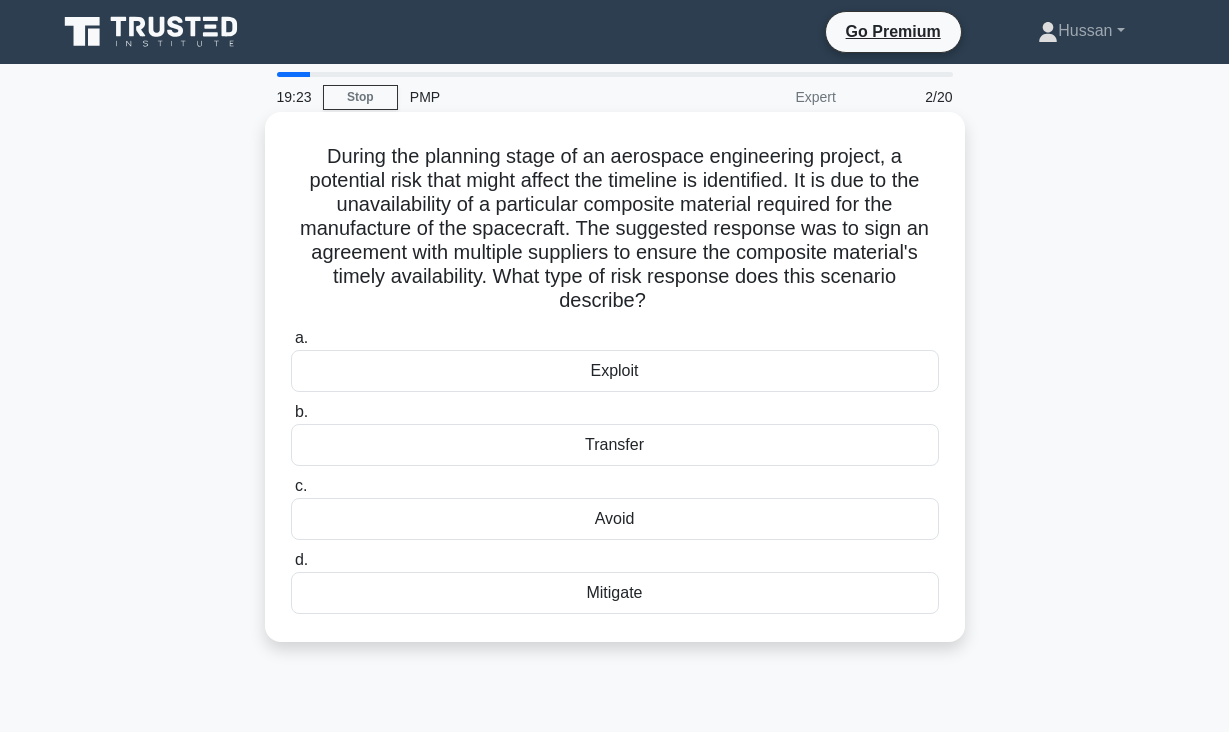 drag, startPoint x: 327, startPoint y: 155, endPoint x: 702, endPoint y: 628, distance: 603.61743 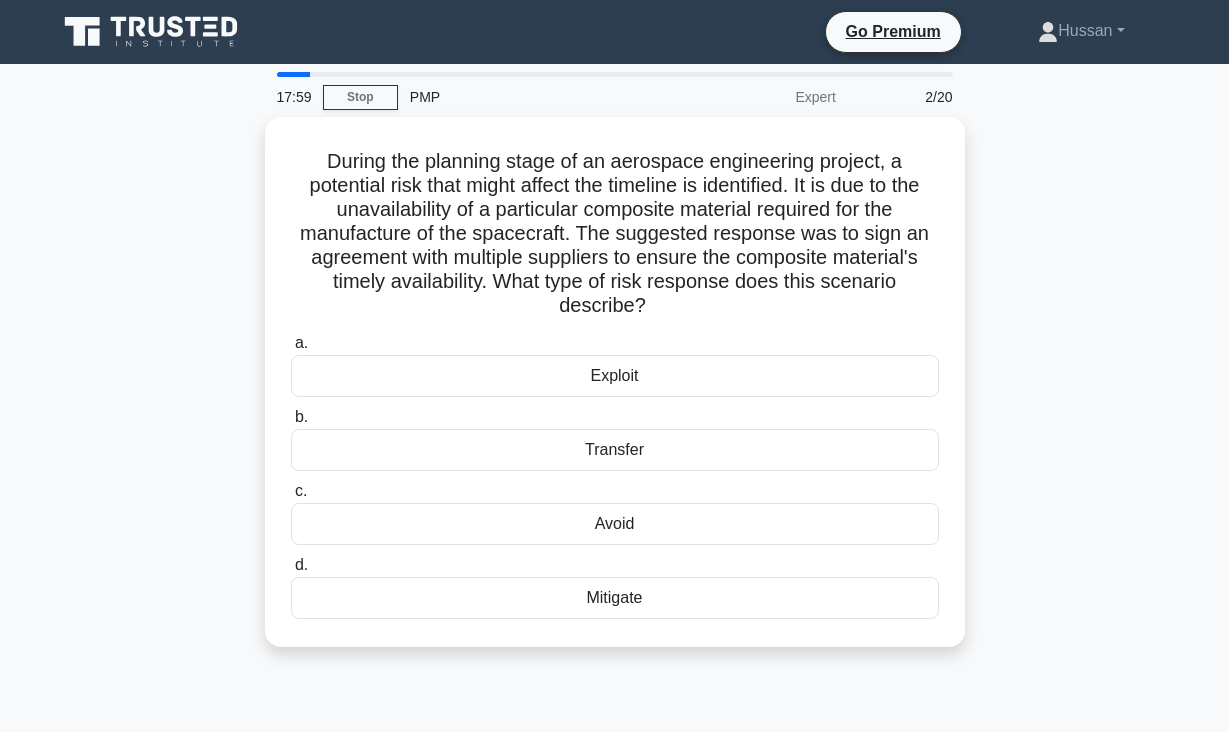 click on "During the planning stage of an aerospace engineering project, a potential risk that might affect the timeline is identified. It is due to the unavailability of a particular composite material required for the manufacture of the spacecraft. The suggested response was to sign an agreement with multiple suppliers to ensure the composite material's timely availability. What type of risk response does this scenario describe?
.spinner_0XTQ{transform-origin:center;animation:spinner_y6GP .75s linear infinite}@keyframes spinner_y6GP{100%{transform:rotate(360deg)}}
a.
b. c. d." at bounding box center [615, 394] 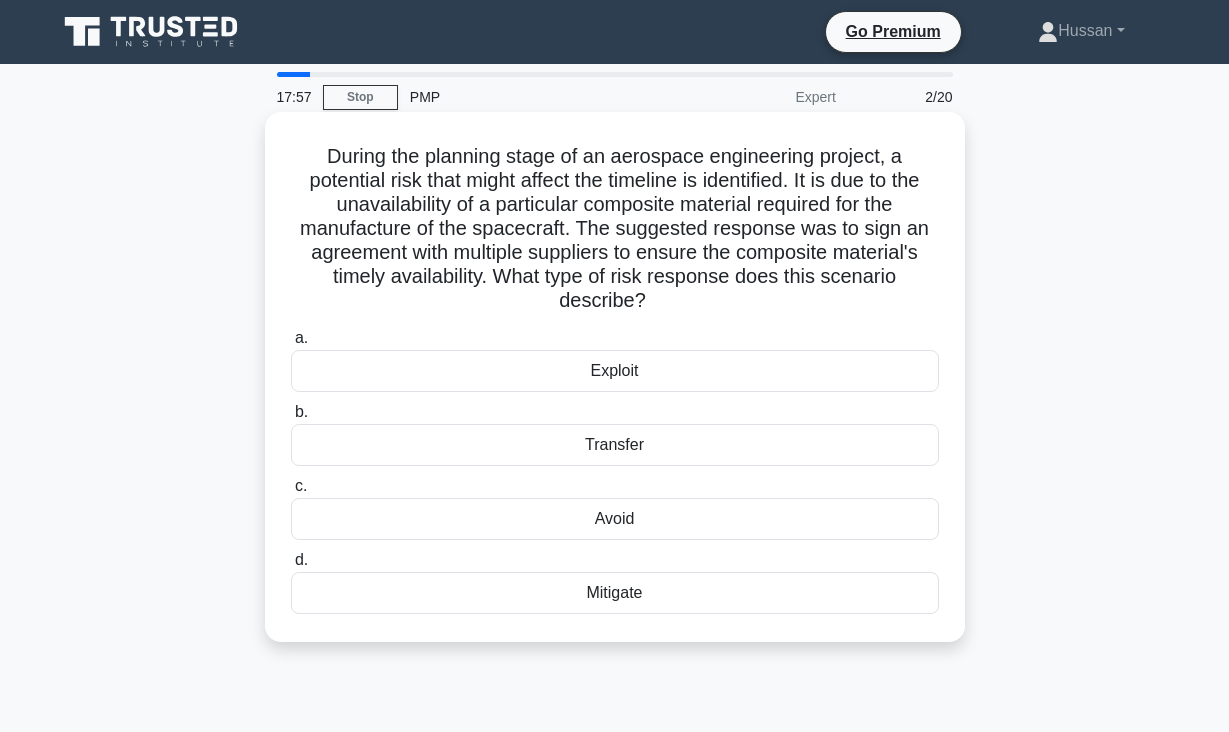 click on "Mitigate" at bounding box center [615, 593] 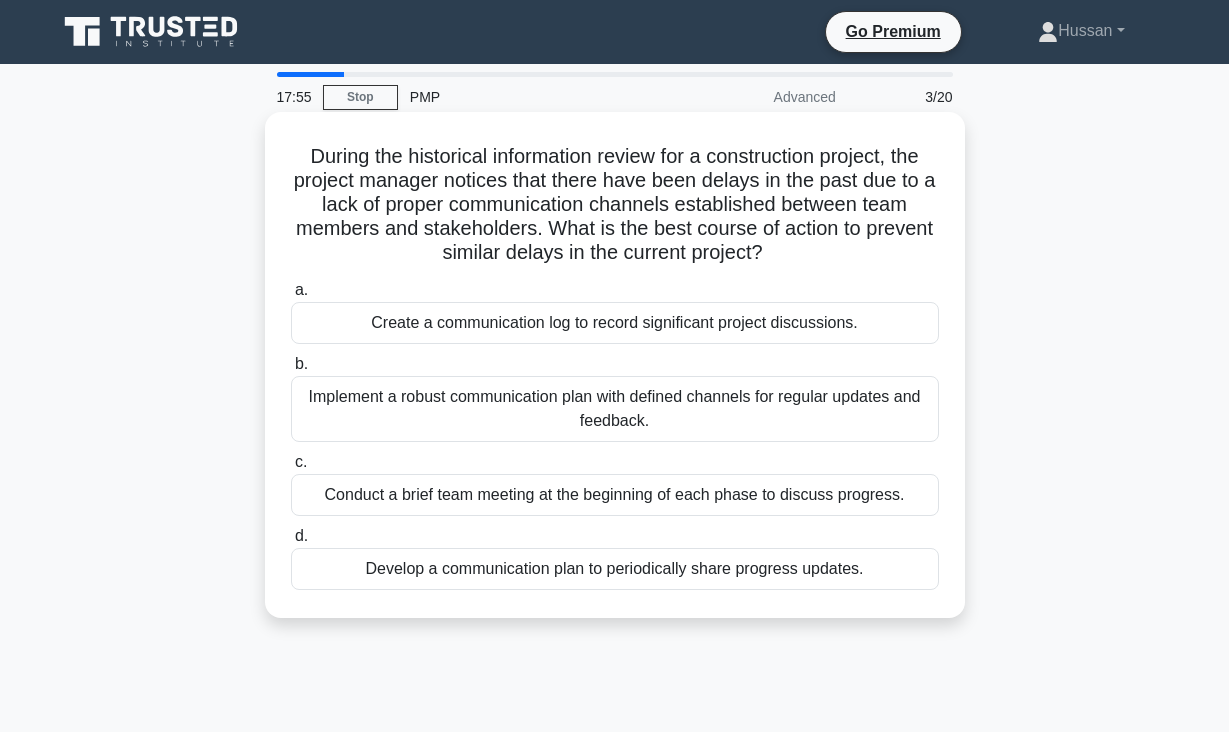 click on "During the historical information review for a construction project, the project manager notices that there have been delays in the past due to a lack of proper communication channels established between team members and stakeholders. What is the best course of action to prevent similar delays in the current project?
.spinner_0XTQ{transform-origin:center;animation:spinner_y6GP .75s linear infinite}@keyframes spinner_y6GP{100%{transform:rotate(360deg)}}" at bounding box center (615, 205) 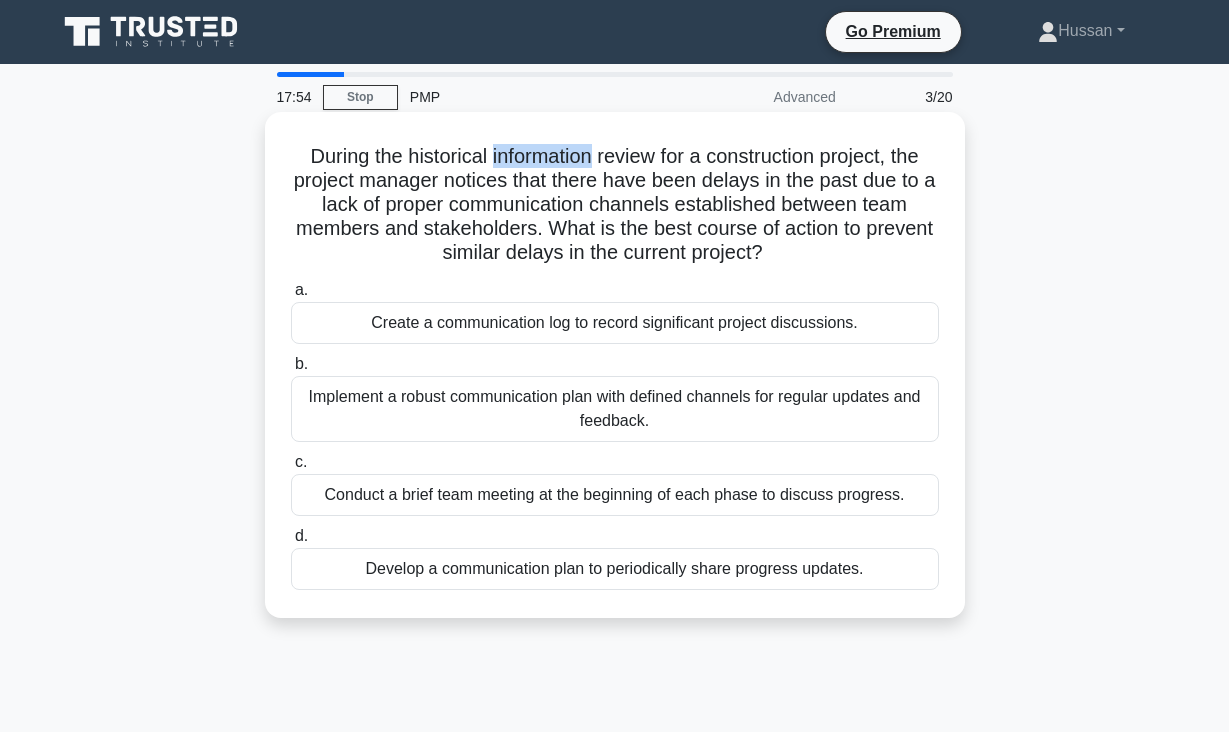 click on "During the historical information review for a construction project, the project manager notices that there have been delays in the past due to a lack of proper communication channels established between team members and stakeholders. What is the best course of action to prevent similar delays in the current project?
.spinner_0XTQ{transform-origin:center;animation:spinner_y6GP .75s linear infinite}@keyframes spinner_y6GP{100%{transform:rotate(360deg)}}" at bounding box center [615, 205] 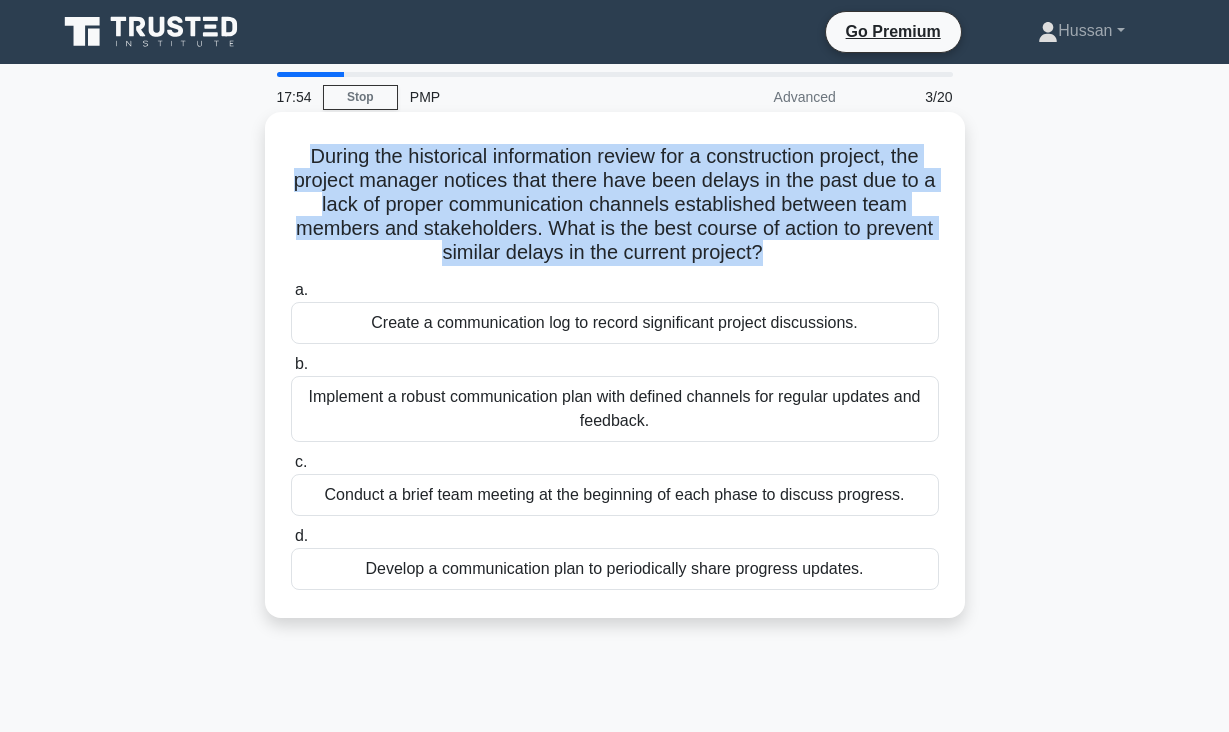 click on "During the historical information review for a construction project, the project manager notices that there have been delays in the past due to a lack of proper communication channels established between team members and stakeholders. What is the best course of action to prevent similar delays in the current project?
.spinner_0XTQ{transform-origin:center;animation:spinner_y6GP .75s linear infinite}@keyframes spinner_y6GP{100%{transform:rotate(360deg)}}" at bounding box center [615, 205] 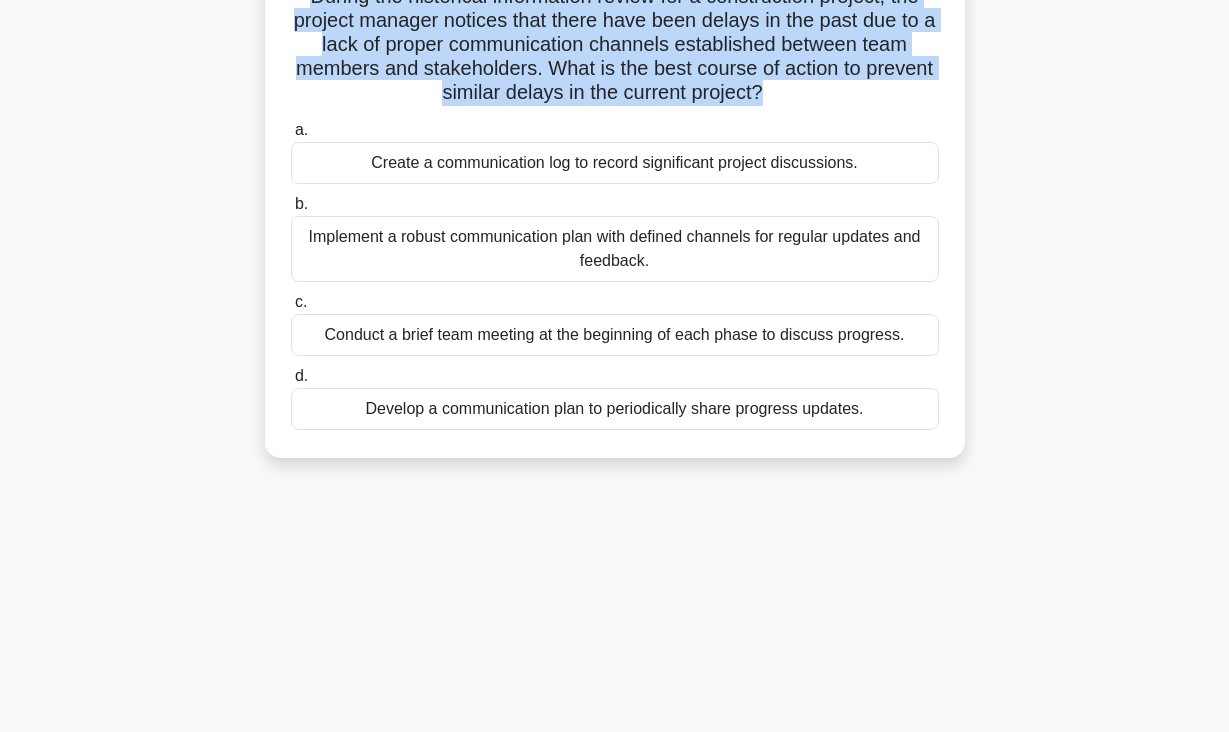 scroll, scrollTop: 164, scrollLeft: 0, axis: vertical 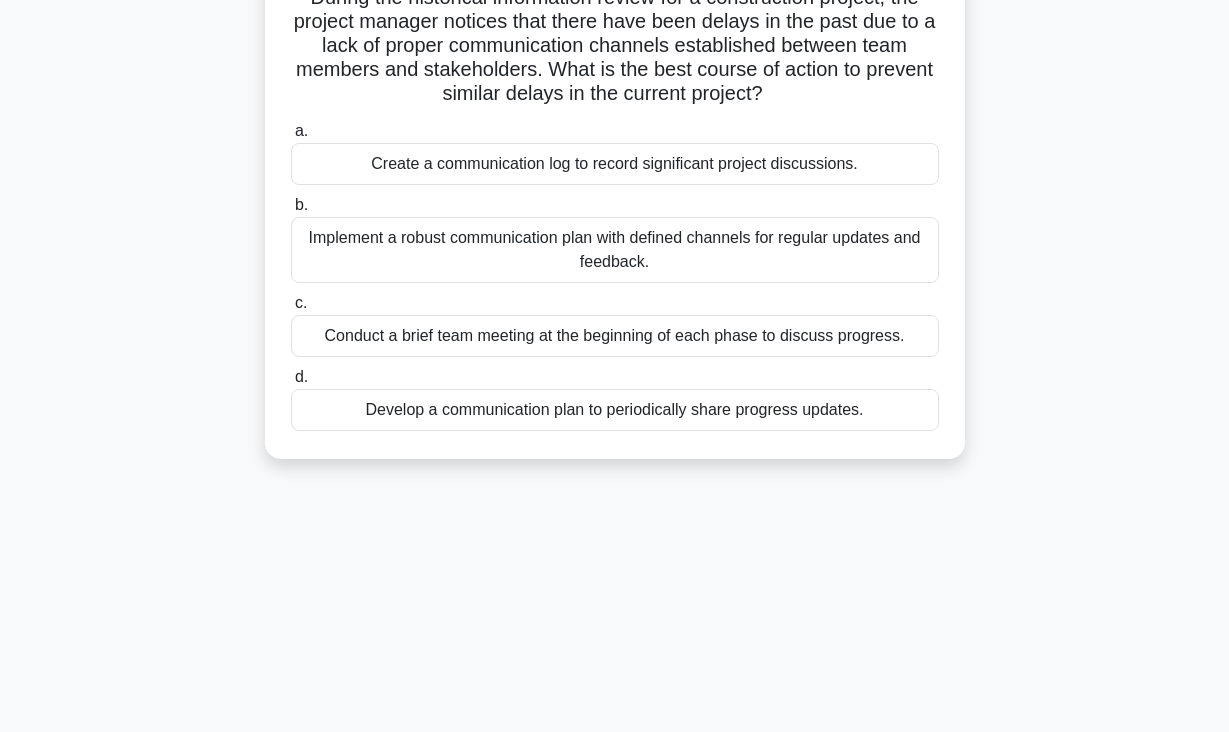 click on "17:16
Stop
PMP
Advanced
3/20
During the historical information review for a construction project, the project manager notices that there have been delays in the past due to a lack of proper communication channels established between team members and stakeholders. What is the best course of action to prevent similar delays in the current project?
.spinner_0XTQ{transform-origin:center;animation:spinner_y6GP .75s linear infinite}@keyframes spinner_y6GP{100%{transform:rotate(360deg)}}
a. b. c." at bounding box center [615, 408] 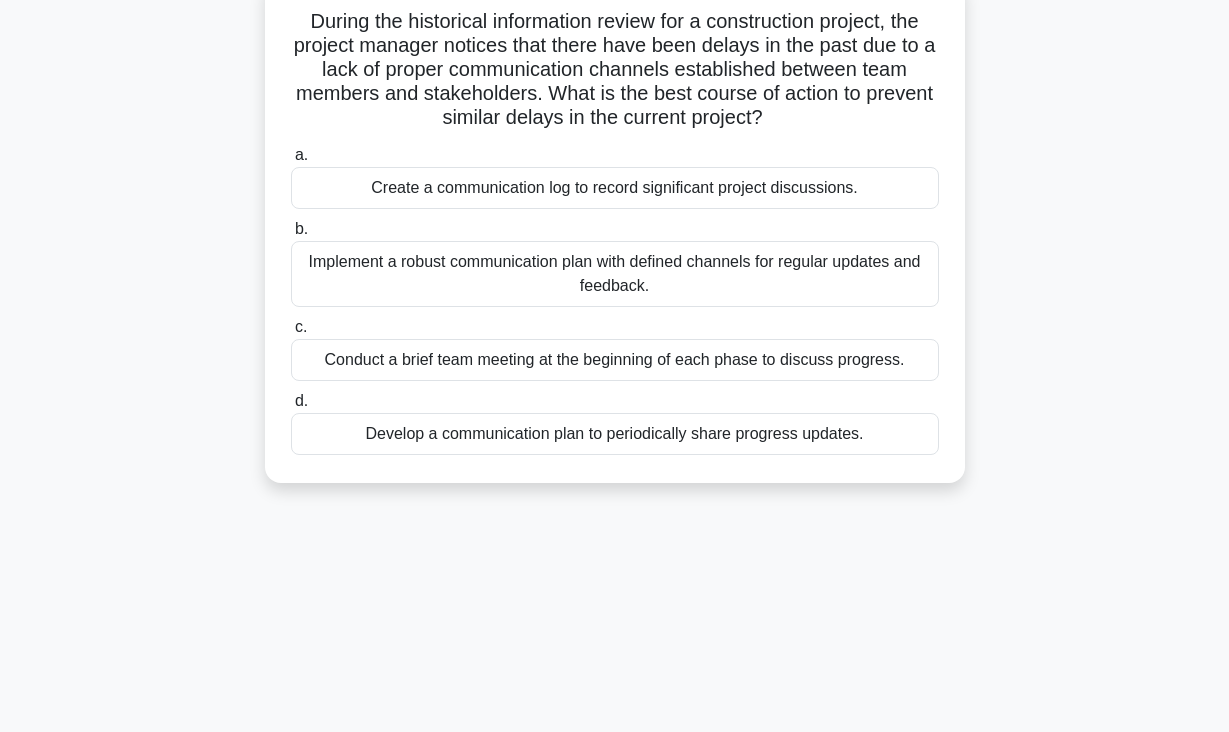 scroll, scrollTop: 0, scrollLeft: 0, axis: both 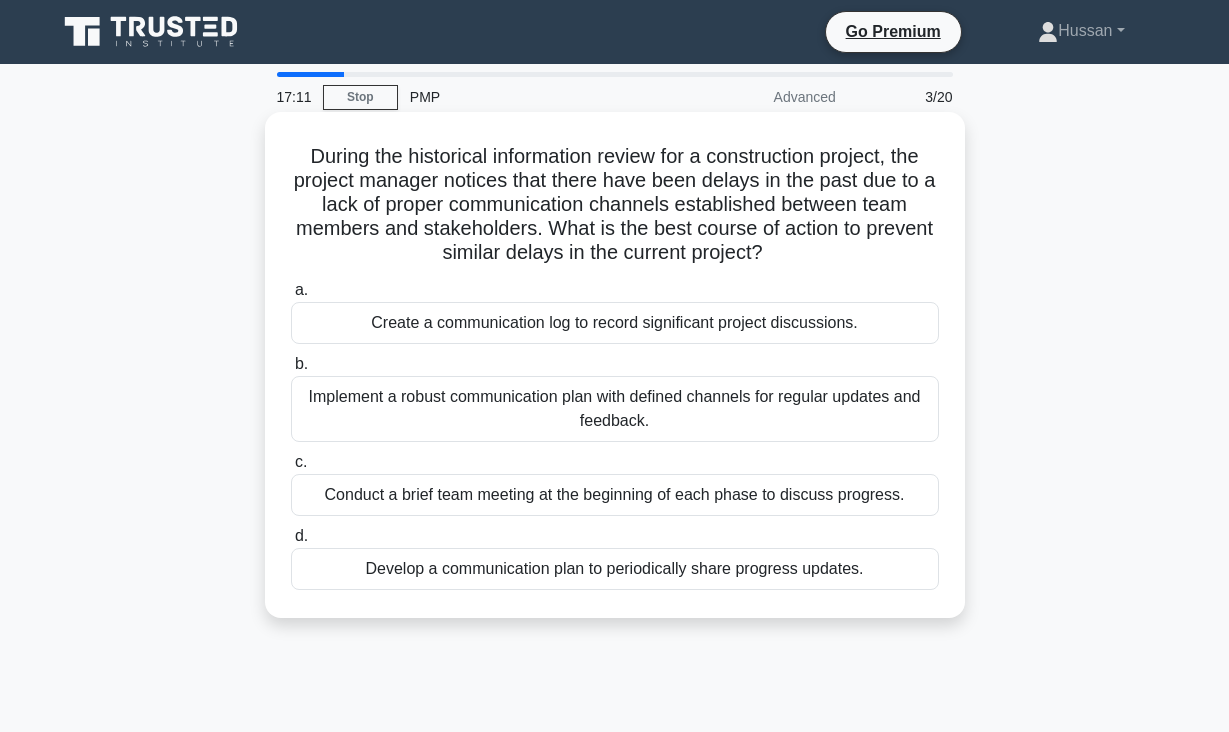 drag, startPoint x: 310, startPoint y: 156, endPoint x: 867, endPoint y: 588, distance: 704.8922 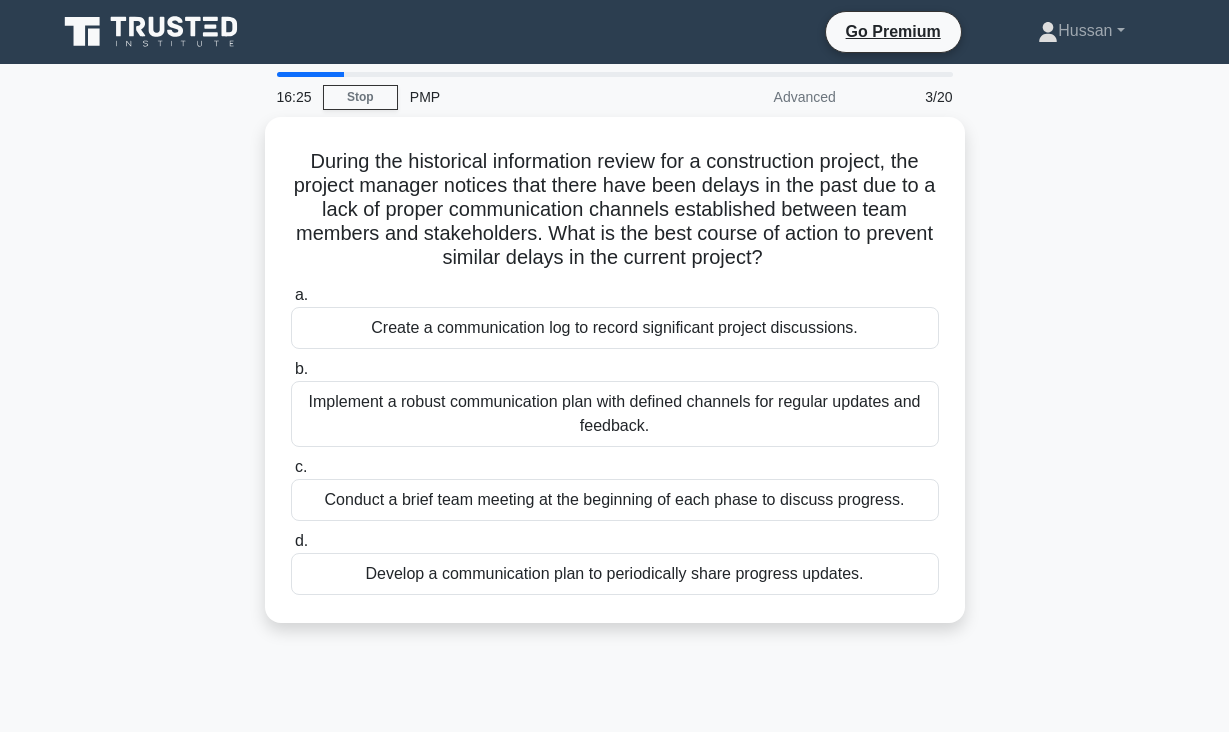 click on "During the historical information review for a construction project, the project manager notices that there have been delays in the past due to a lack of proper communication channels established between team members and stakeholders. What is the best course of action to prevent similar delays in the current project?
.spinner_0XTQ{transform-origin:center;animation:spinner_y6GP .75s linear infinite}@keyframes spinner_y6GP{100%{transform:rotate(360deg)}}
a.
b. c. d." at bounding box center [615, 382] 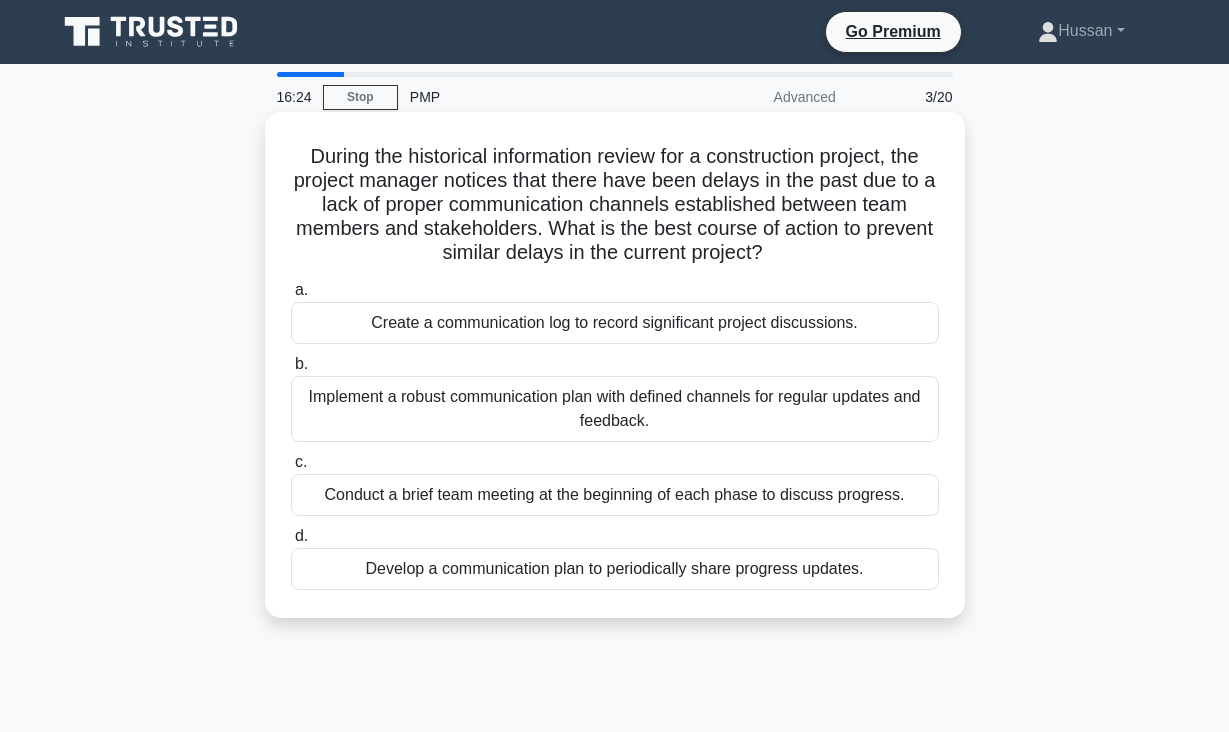 click on "Implement a robust communication plan with defined channels for regular updates and feedback." at bounding box center [615, 409] 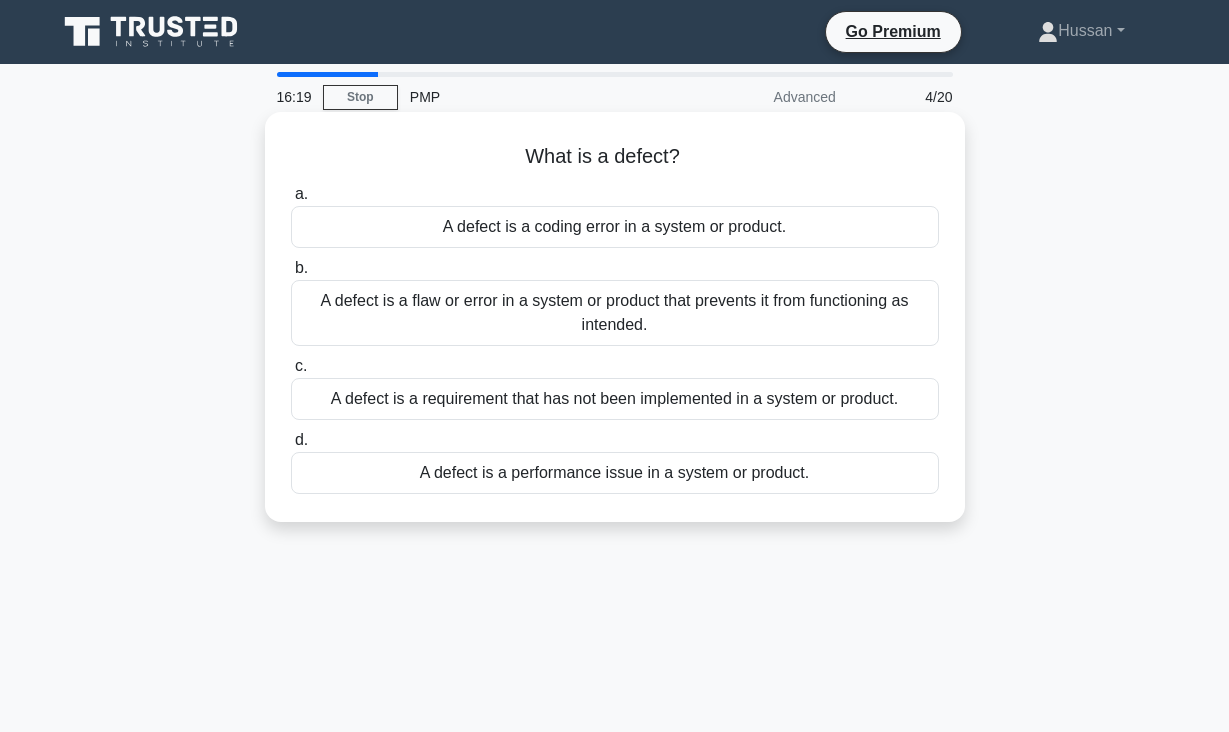 drag, startPoint x: 524, startPoint y: 153, endPoint x: 817, endPoint y: 480, distance: 439.0649 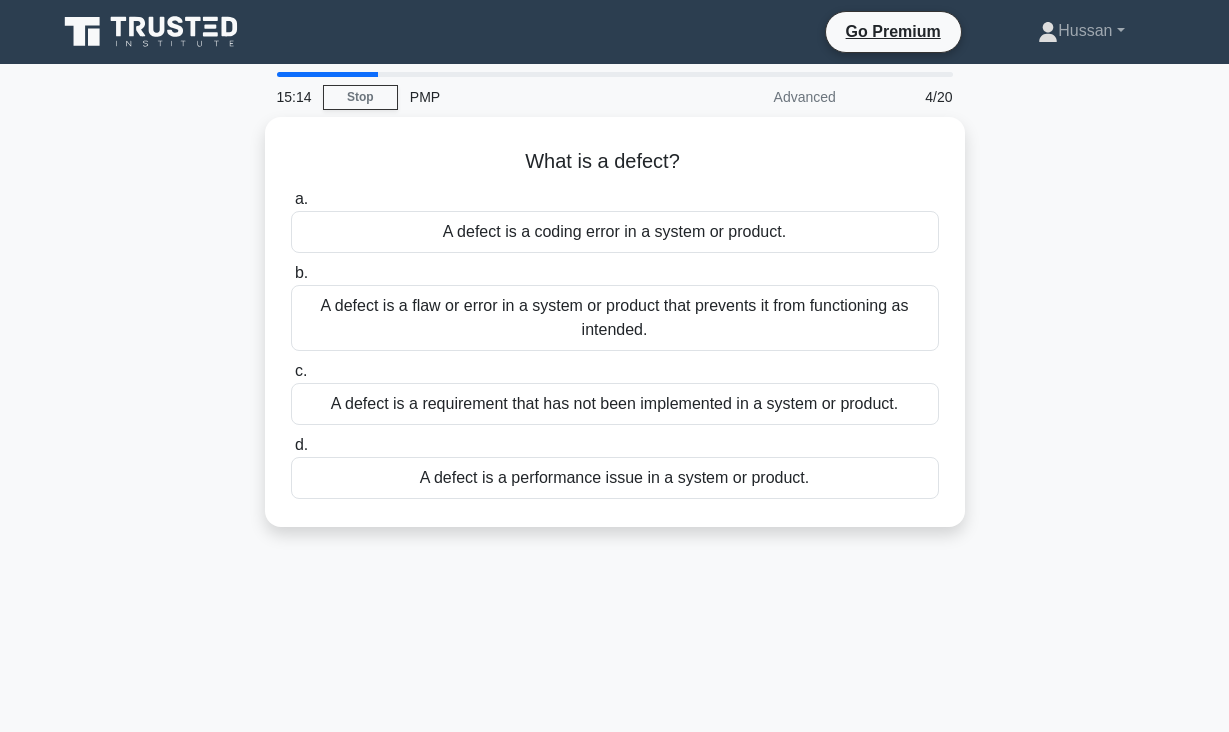 click on "What is a defect?
.spinner_0XTQ{transform-origin:center;animation:spinner_y6GP .75s linear infinite}@keyframes spinner_y6GP{100%{transform:rotate(360deg)}}
a.
A defect is a coding error in a system or product.
b. c. d." at bounding box center [615, 334] 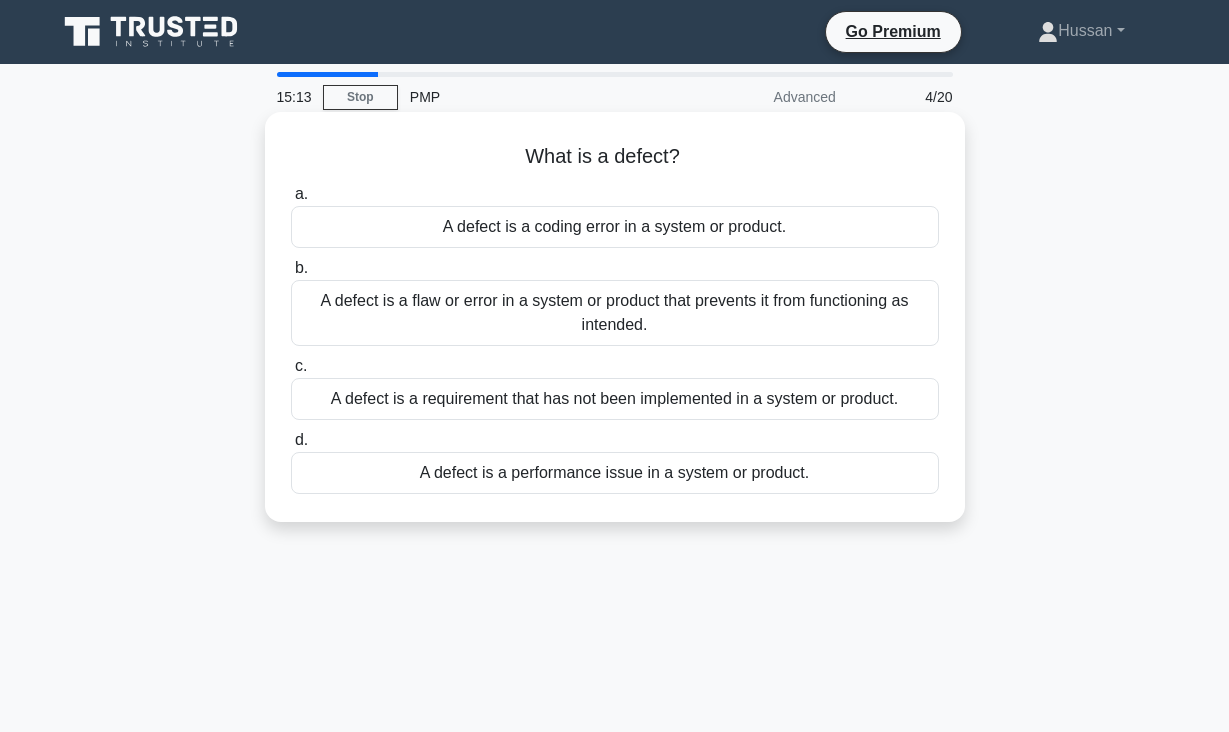 click on "A defect is a flaw or error in a system or product that prevents it from functioning as intended." at bounding box center [615, 313] 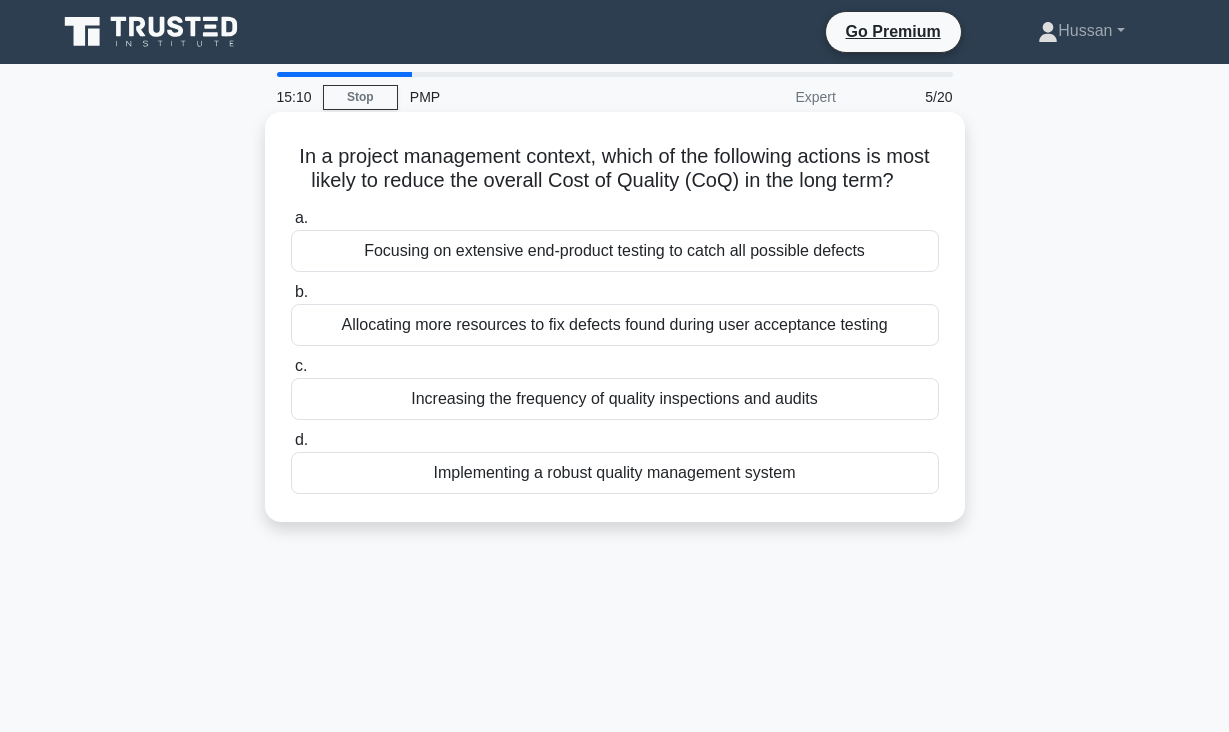 drag, startPoint x: 299, startPoint y: 153, endPoint x: 745, endPoint y: 502, distance: 566.3188 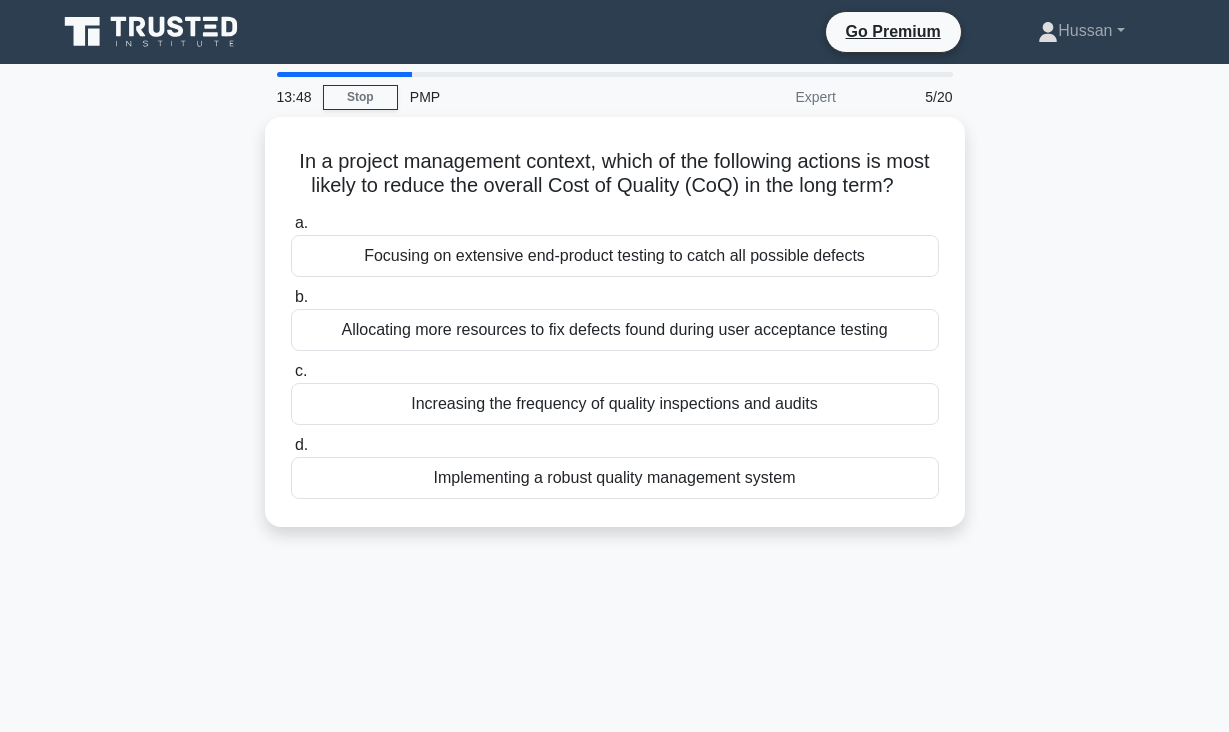 click on "13:48
Stop
PMP
Expert
5/20
In a project management context, which of the following actions is most likely to reduce the overall Cost of Quality (CoQ) in the long term?
.spinner_0XTQ{transform-origin:center;animation:spinner_y6GP .75s linear infinite}@keyframes spinner_y6GP{100%{transform:rotate(360deg)}}
a.
b. c. d." at bounding box center (615, 572) 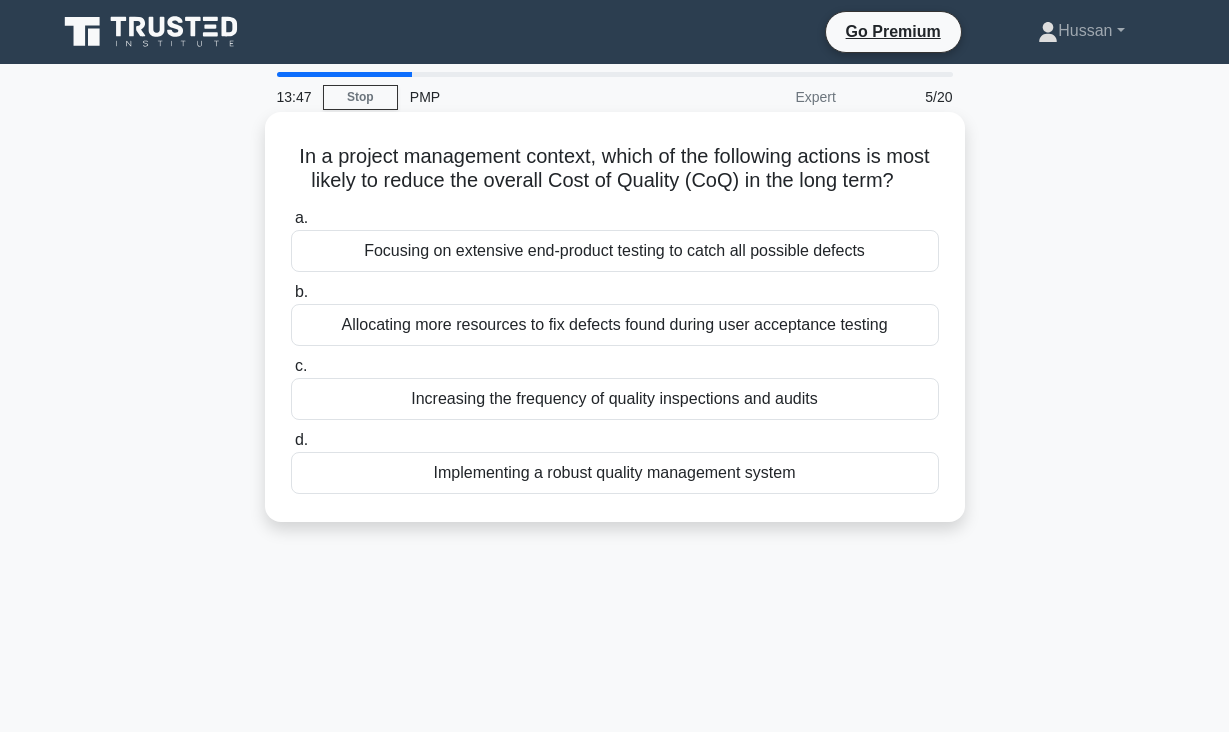click on "Implementing a robust quality management system" at bounding box center (615, 473) 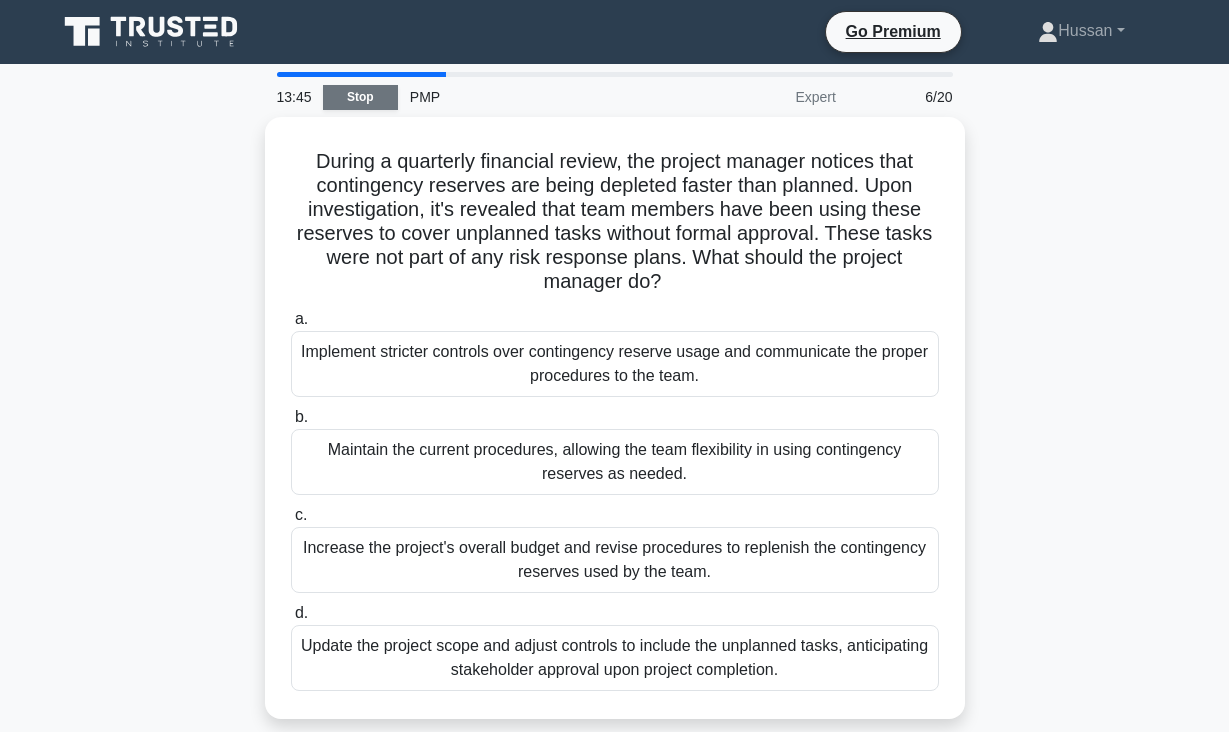 click on "Stop" at bounding box center (360, 97) 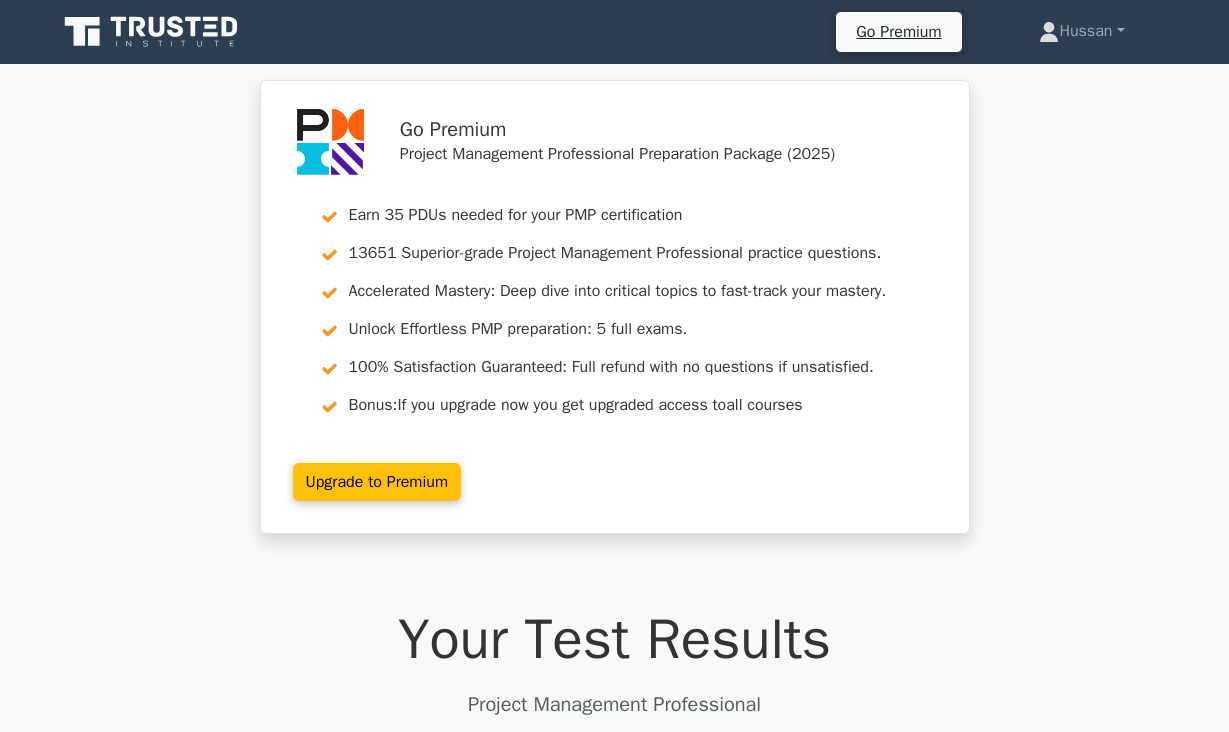 scroll, scrollTop: 323, scrollLeft: 0, axis: vertical 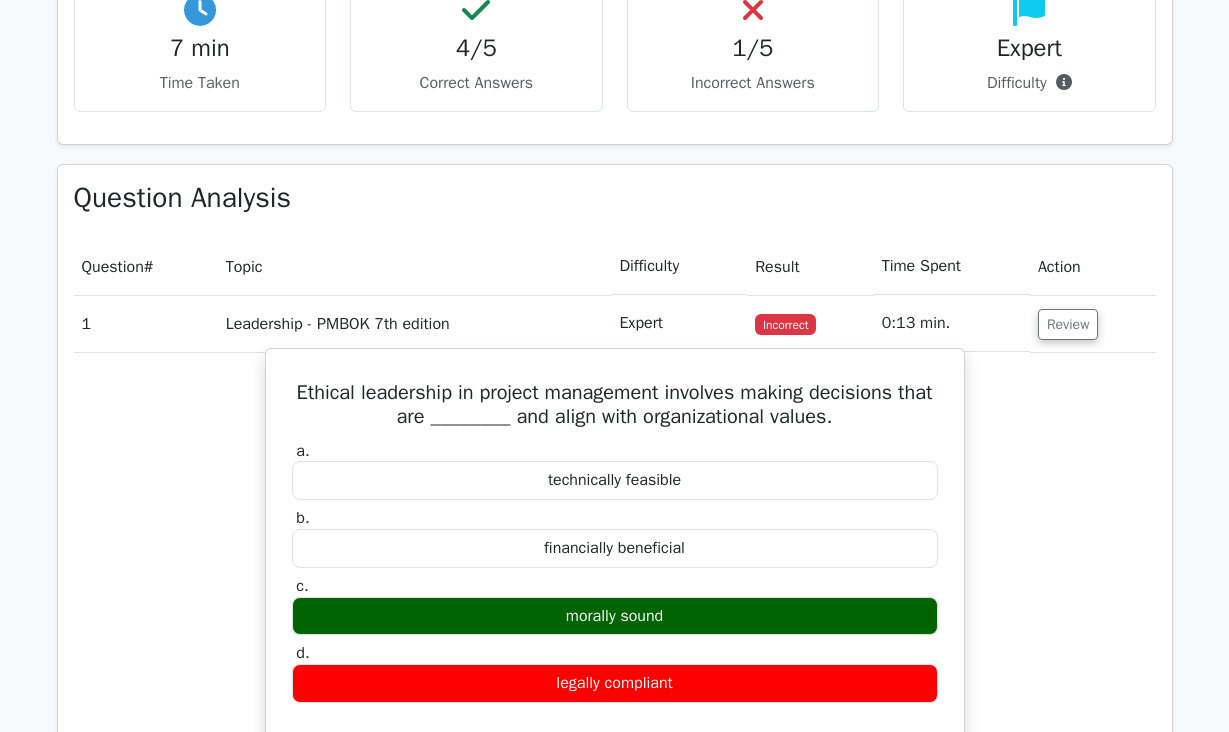 click on "morally sound" at bounding box center [615, 616] 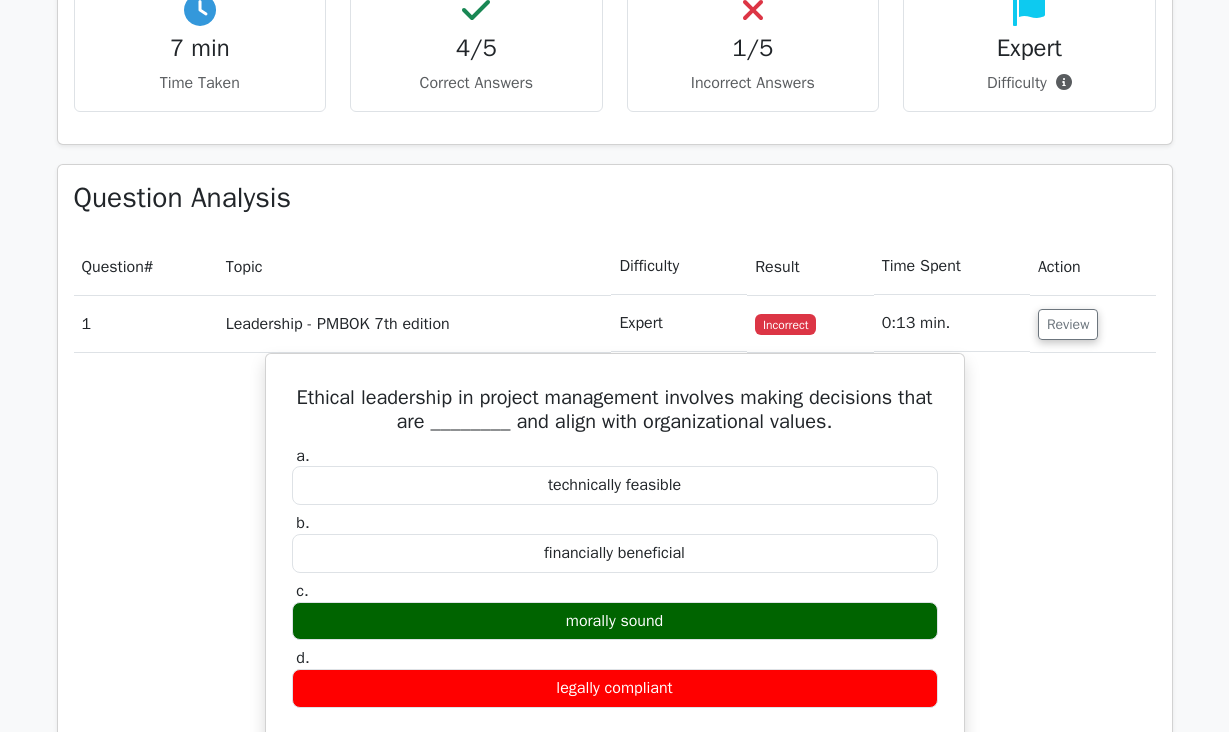 click on "Ethical leadership in project management involves making decisions that are ________ and align with organizational values.
a.
technically feasible
b." at bounding box center [615, 872] 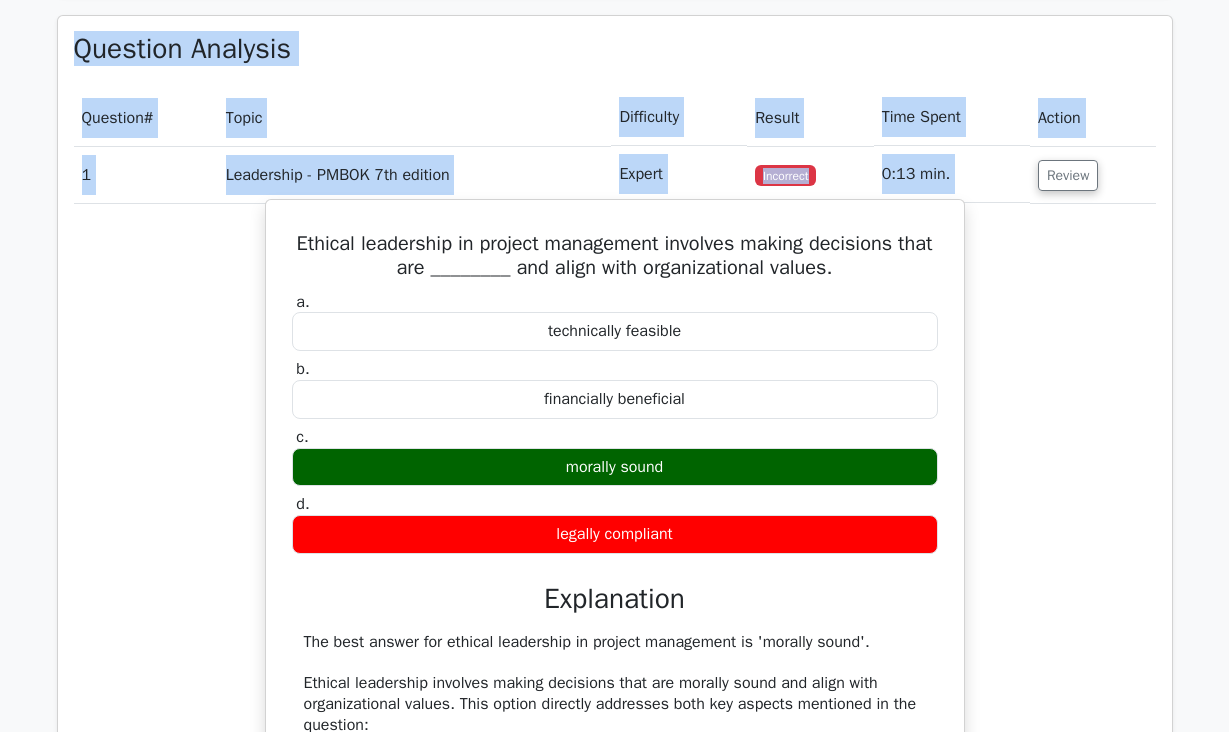 scroll, scrollTop: 1400, scrollLeft: 0, axis: vertical 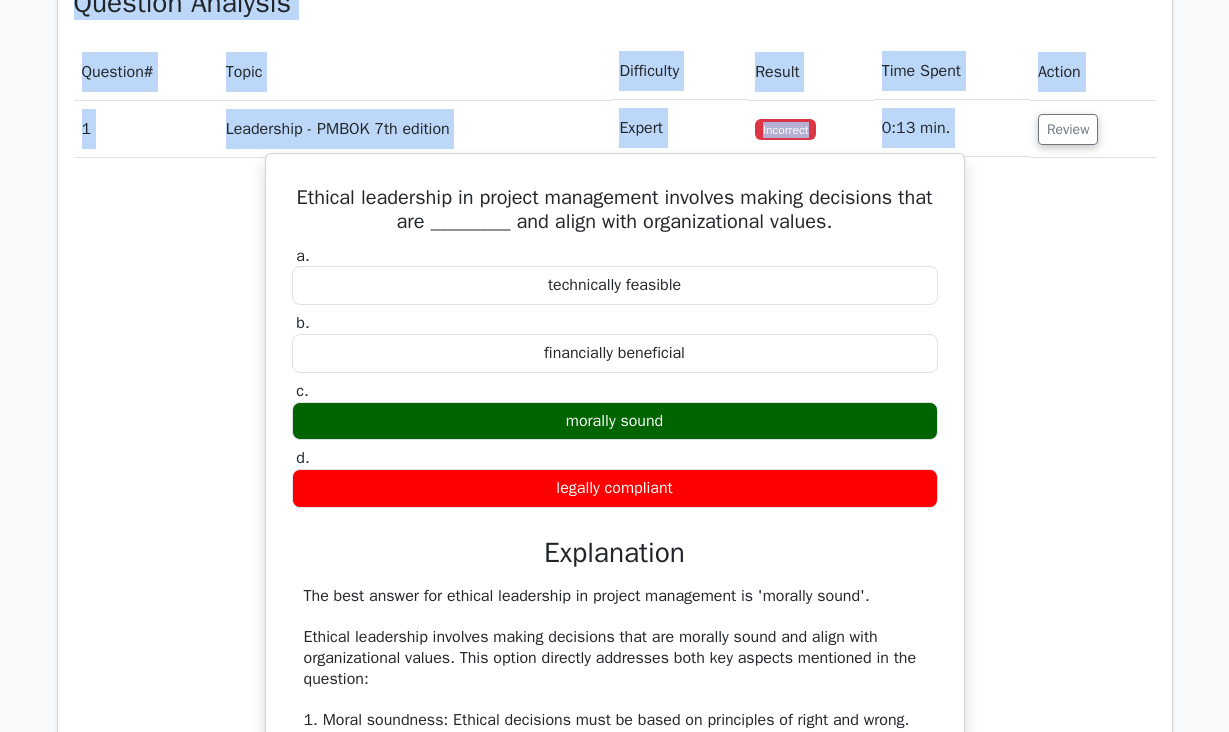 drag, startPoint x: 289, startPoint y: 389, endPoint x: 670, endPoint y: 486, distance: 393.1539 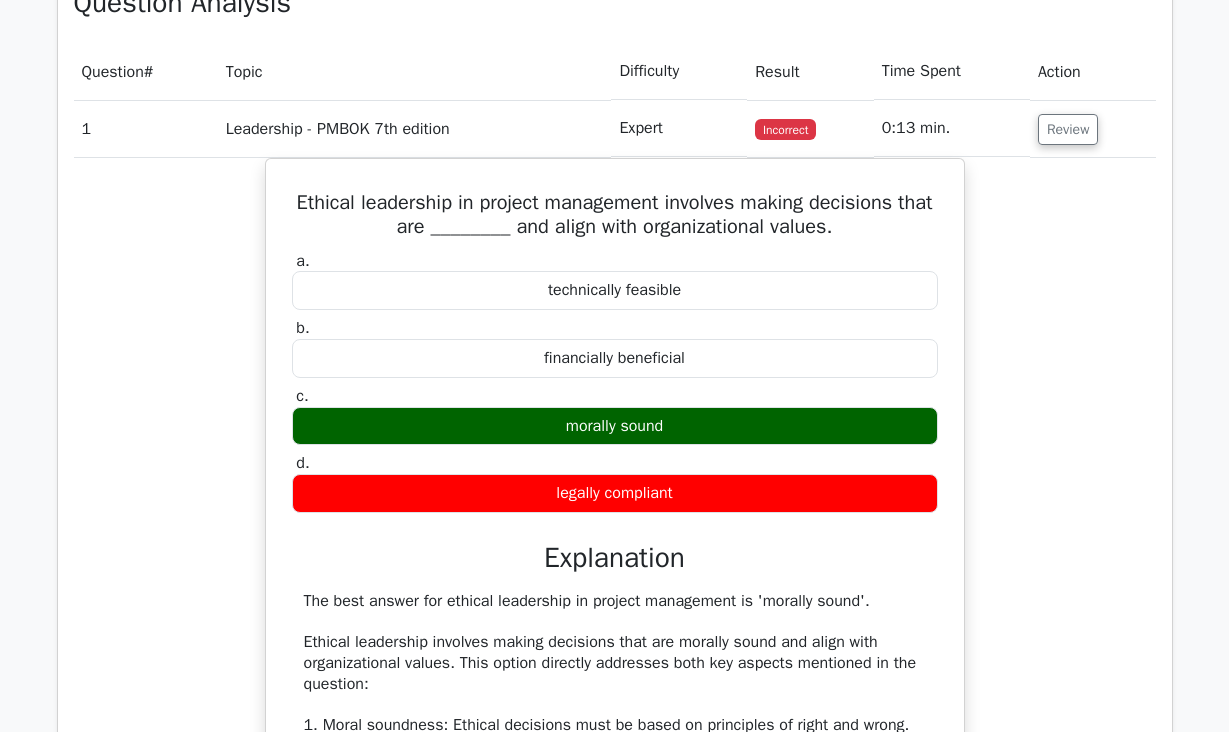 click on "Ethical leadership in project management involves making decisions that are ________ and align with organizational values.
a.
technically feasible
b." at bounding box center (615, 677) 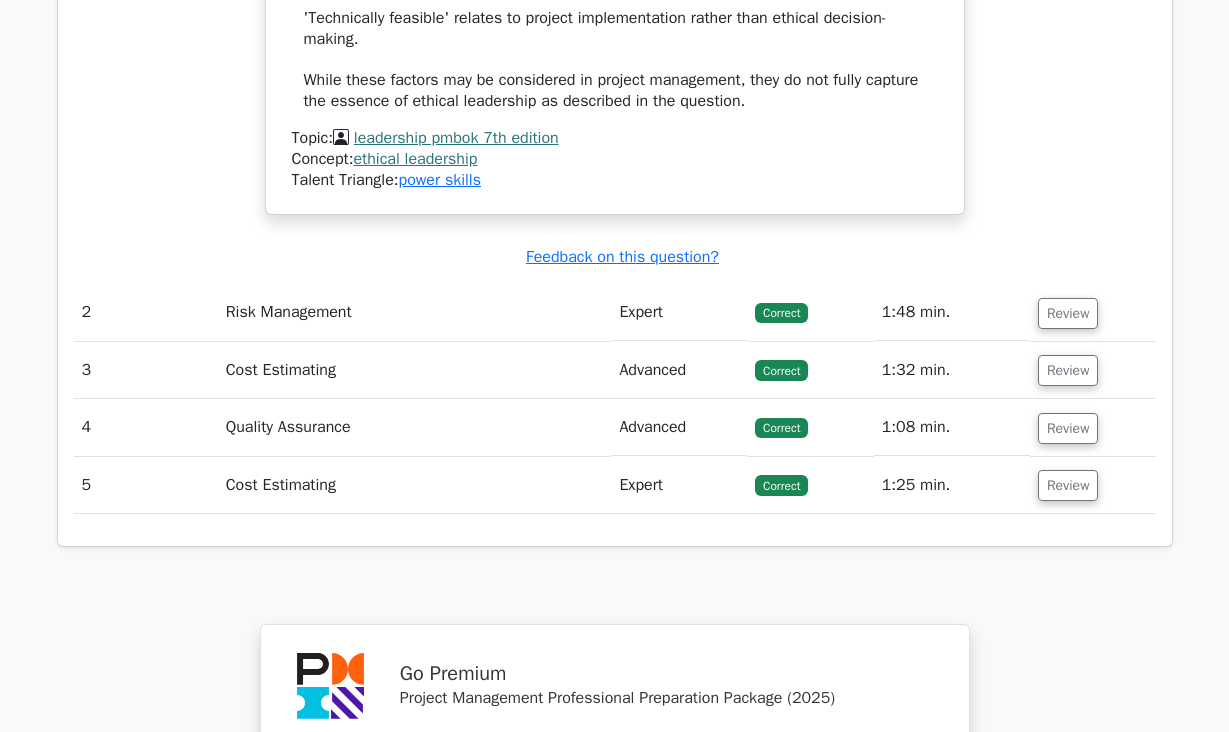 scroll, scrollTop: 3001, scrollLeft: 0, axis: vertical 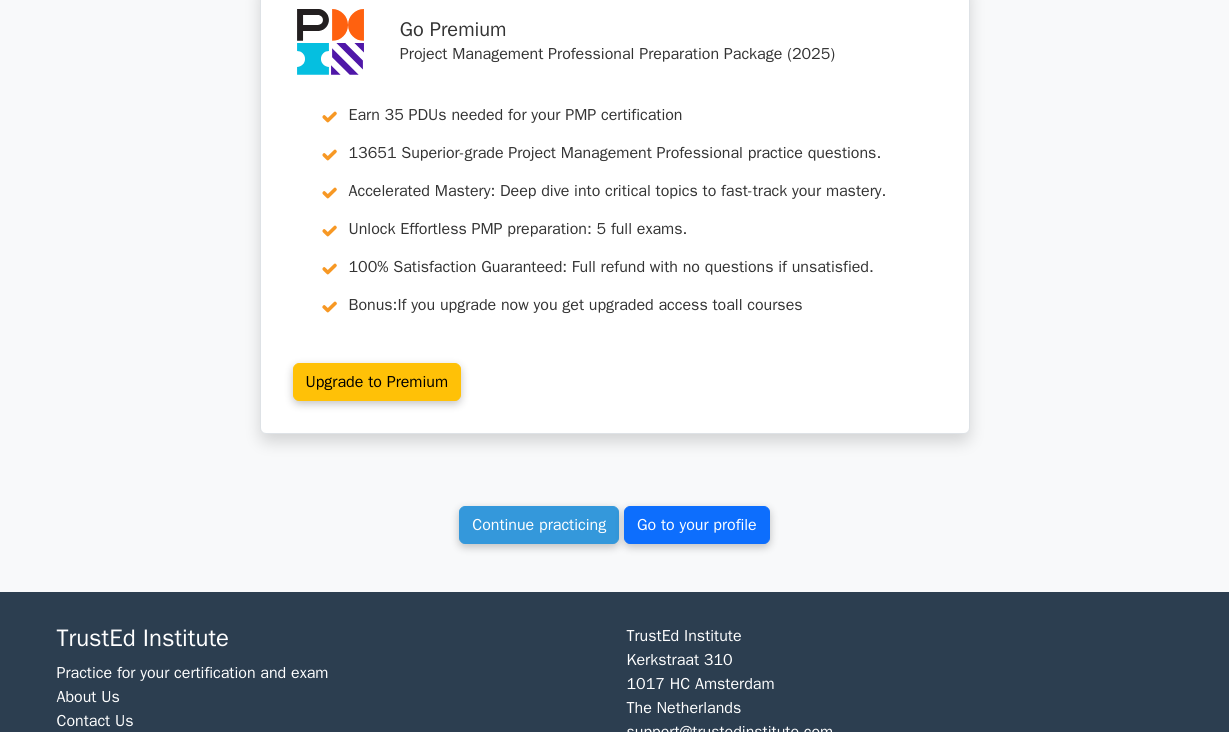 click on "Go to your profile" at bounding box center [697, 525] 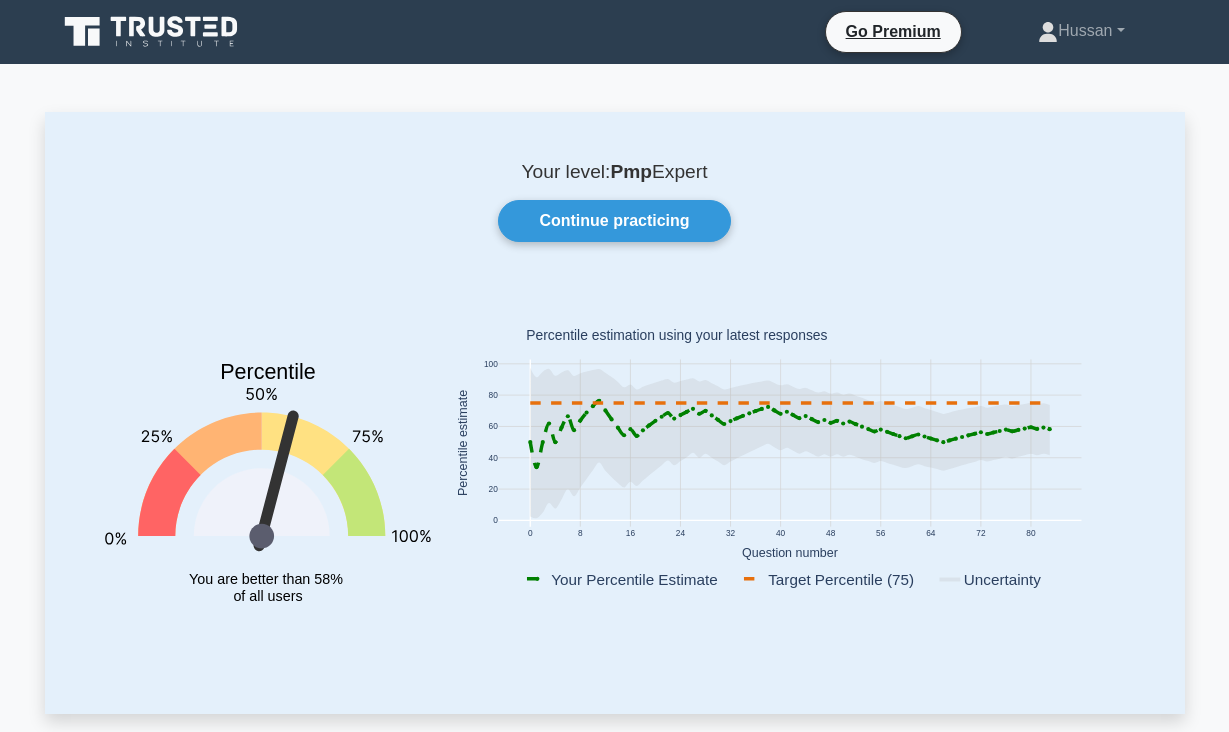 scroll, scrollTop: 4, scrollLeft: 0, axis: vertical 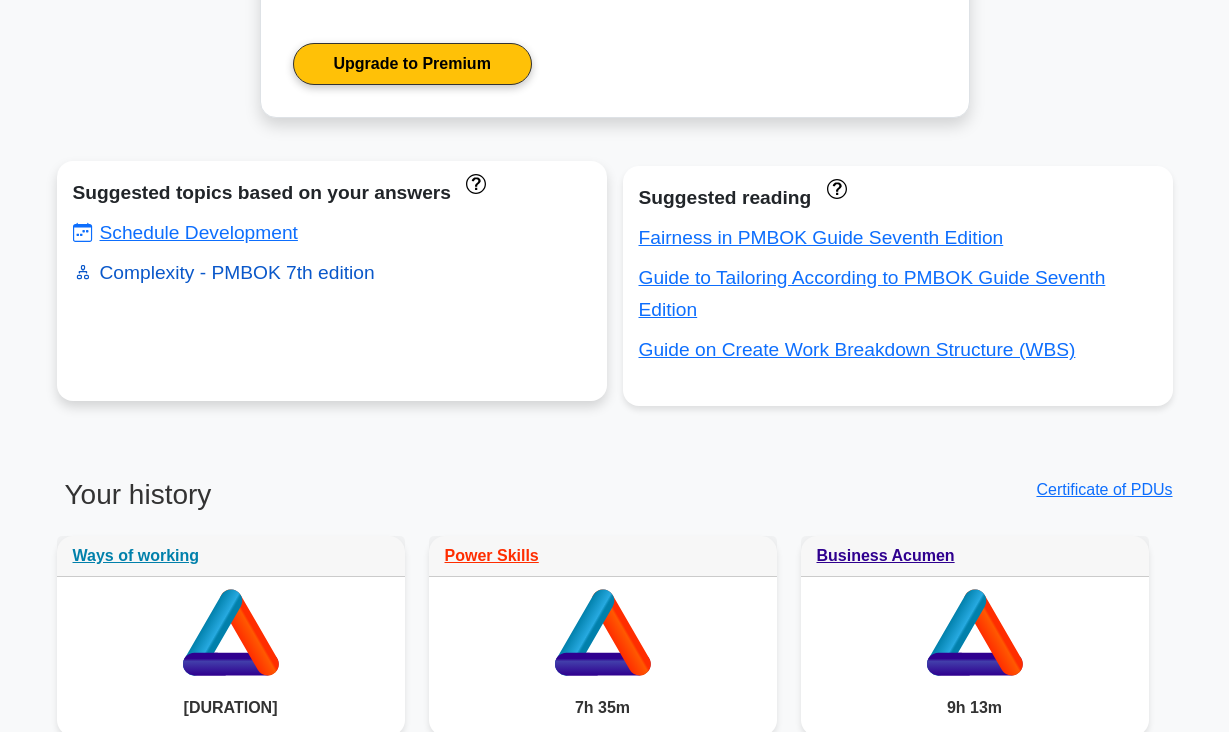 click on "Complexity - PMBOK 7th edition" at bounding box center (224, 272) 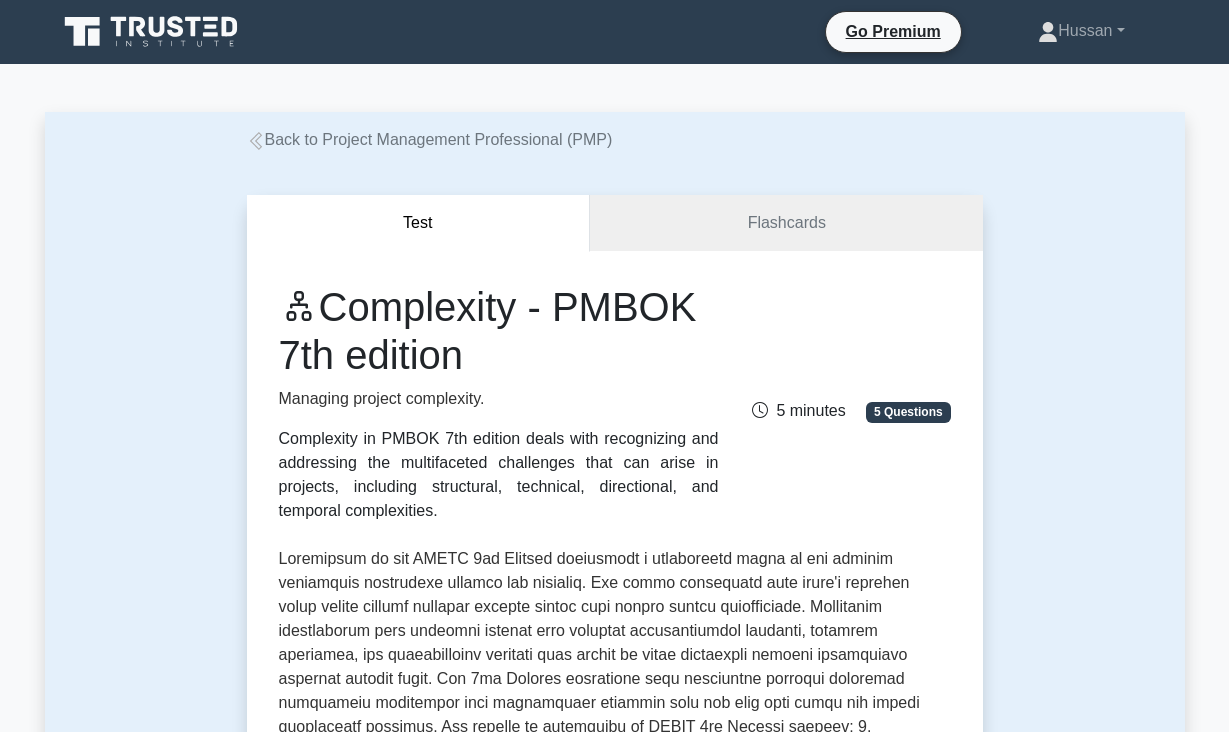 scroll, scrollTop: 0, scrollLeft: 0, axis: both 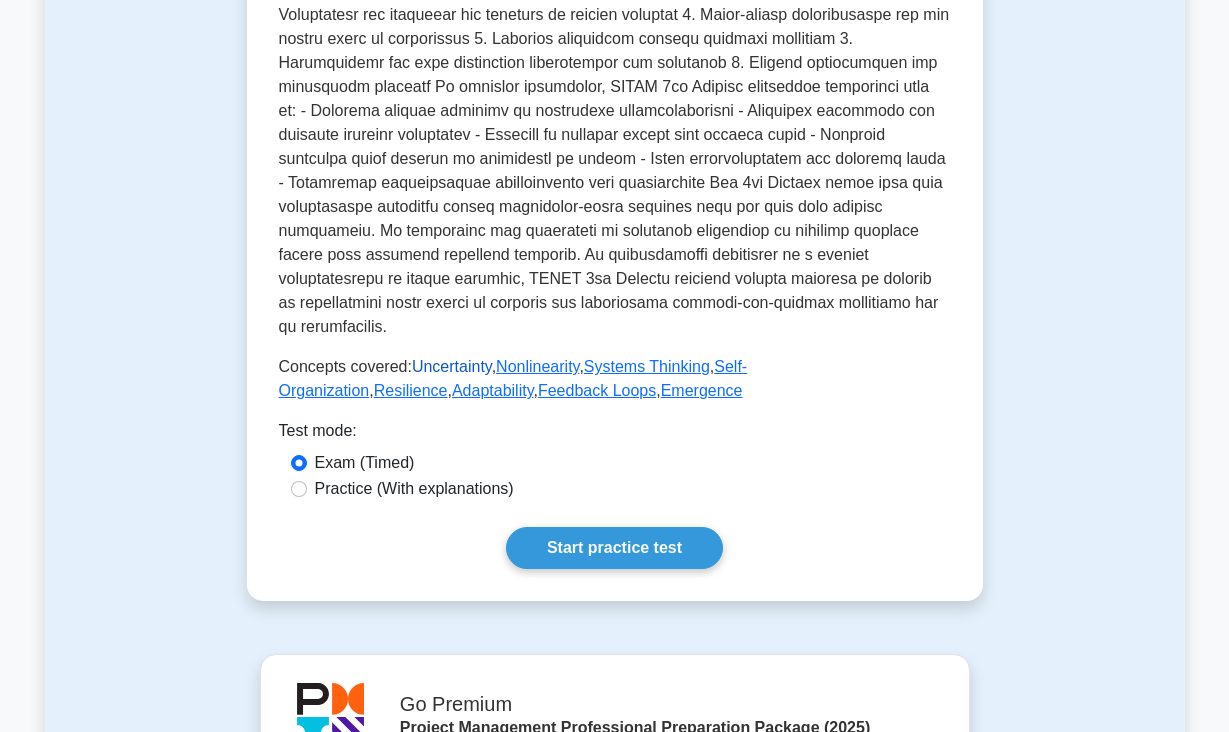 click on "Uncertainty" at bounding box center [452, 366] 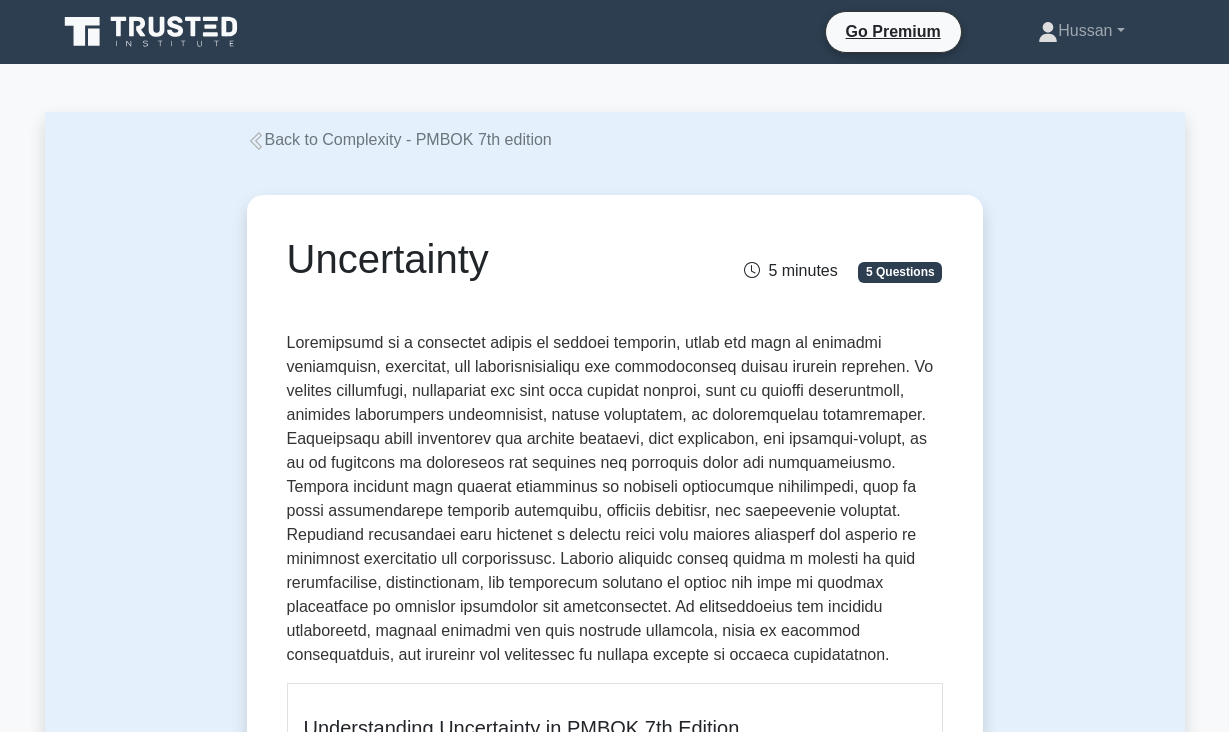 scroll, scrollTop: 0, scrollLeft: 0, axis: both 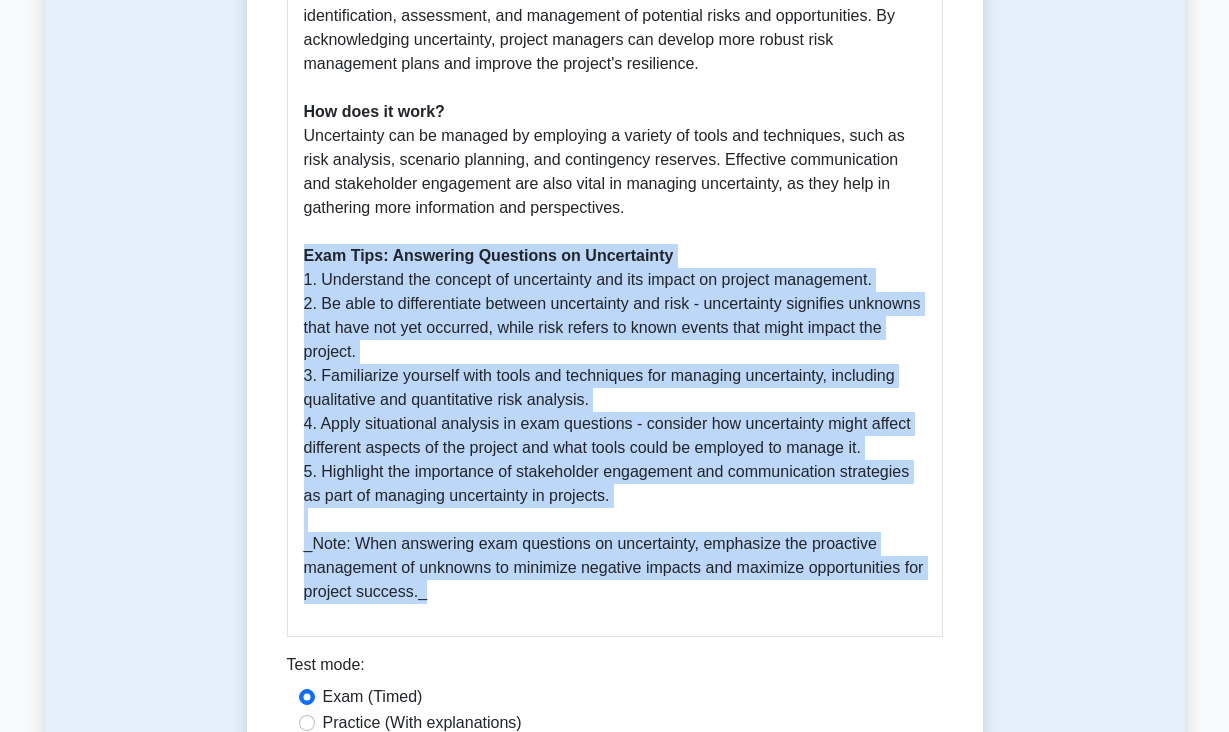 drag, startPoint x: 308, startPoint y: 254, endPoint x: 469, endPoint y: 592, distance: 374.38617 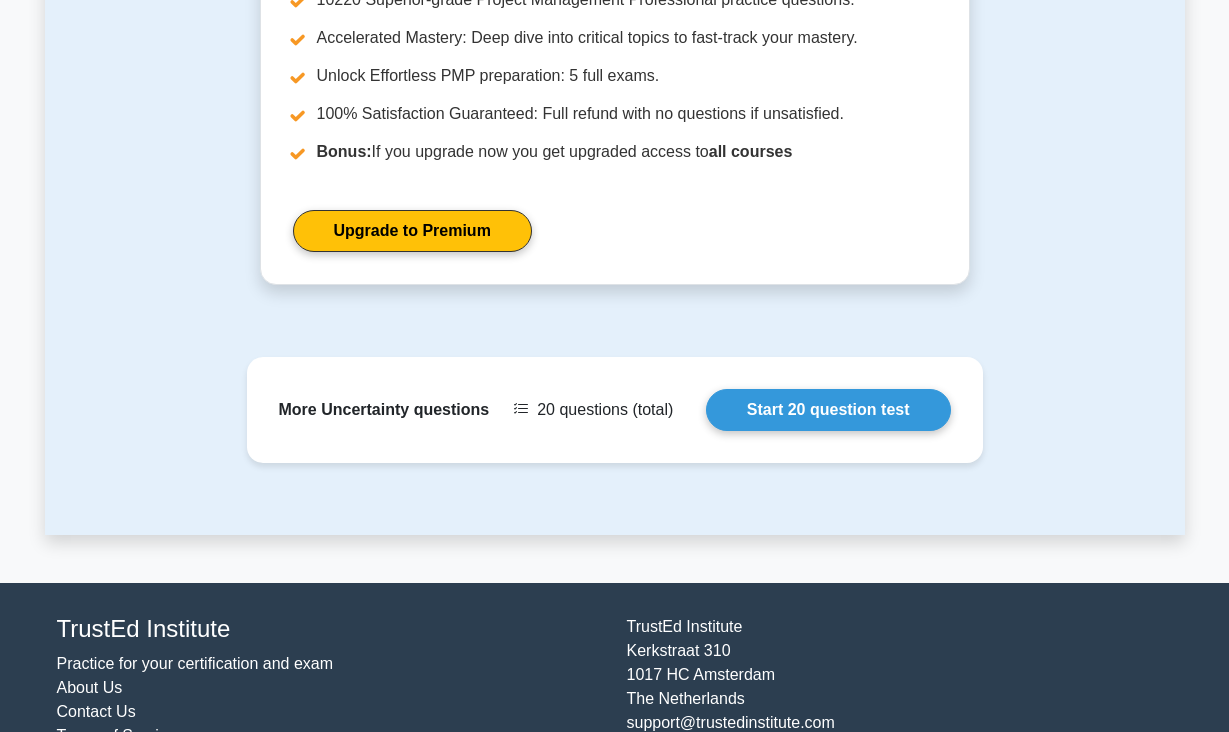 scroll, scrollTop: 2036, scrollLeft: 0, axis: vertical 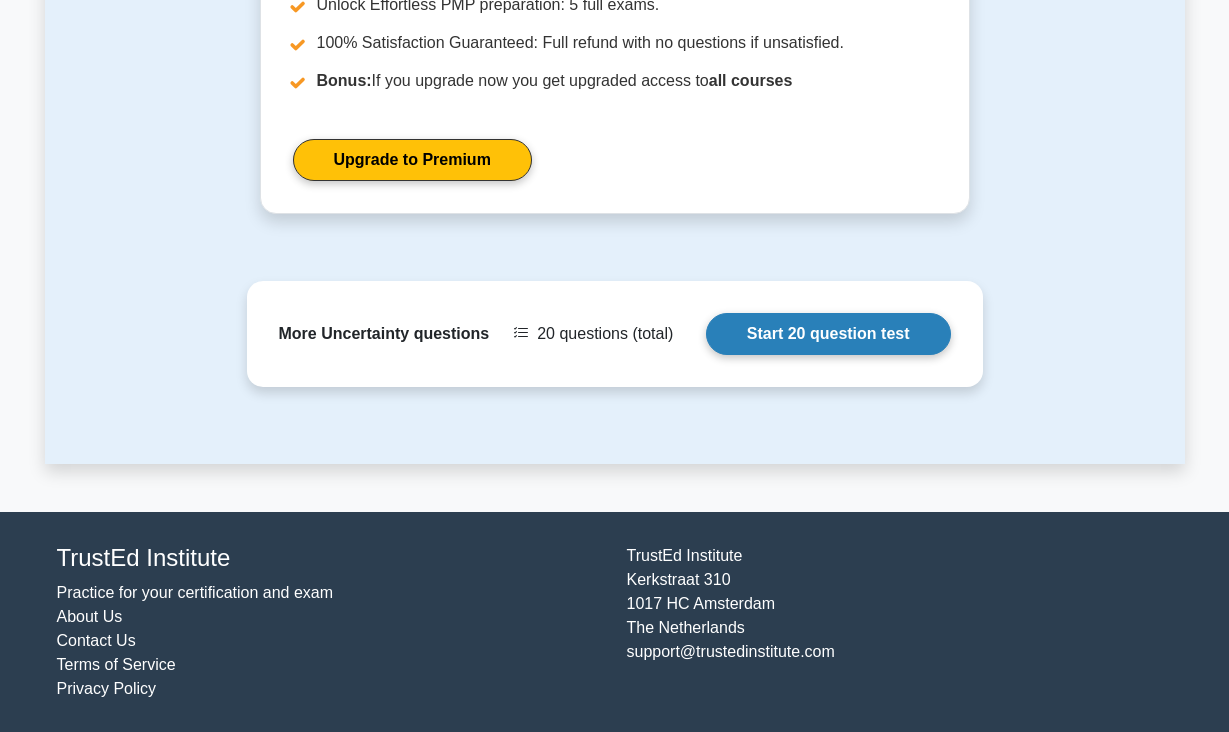 click on "Start 20 question test" at bounding box center (828, 334) 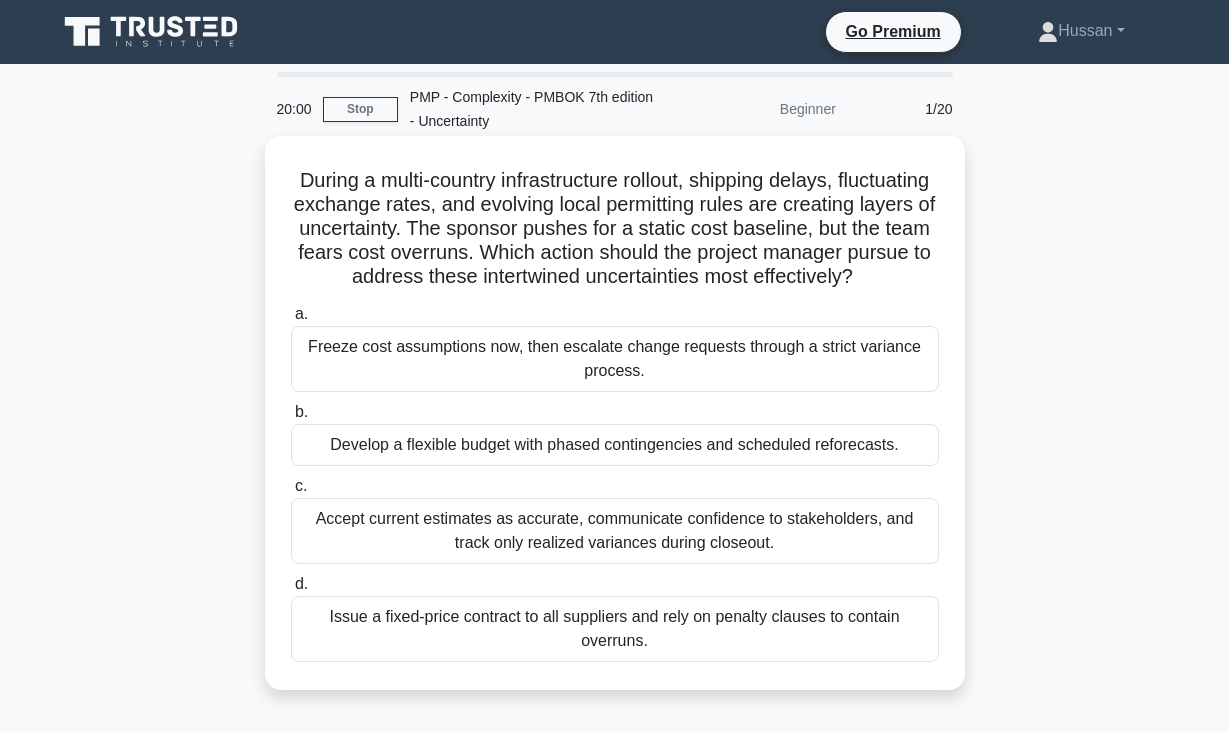 scroll, scrollTop: 0, scrollLeft: 0, axis: both 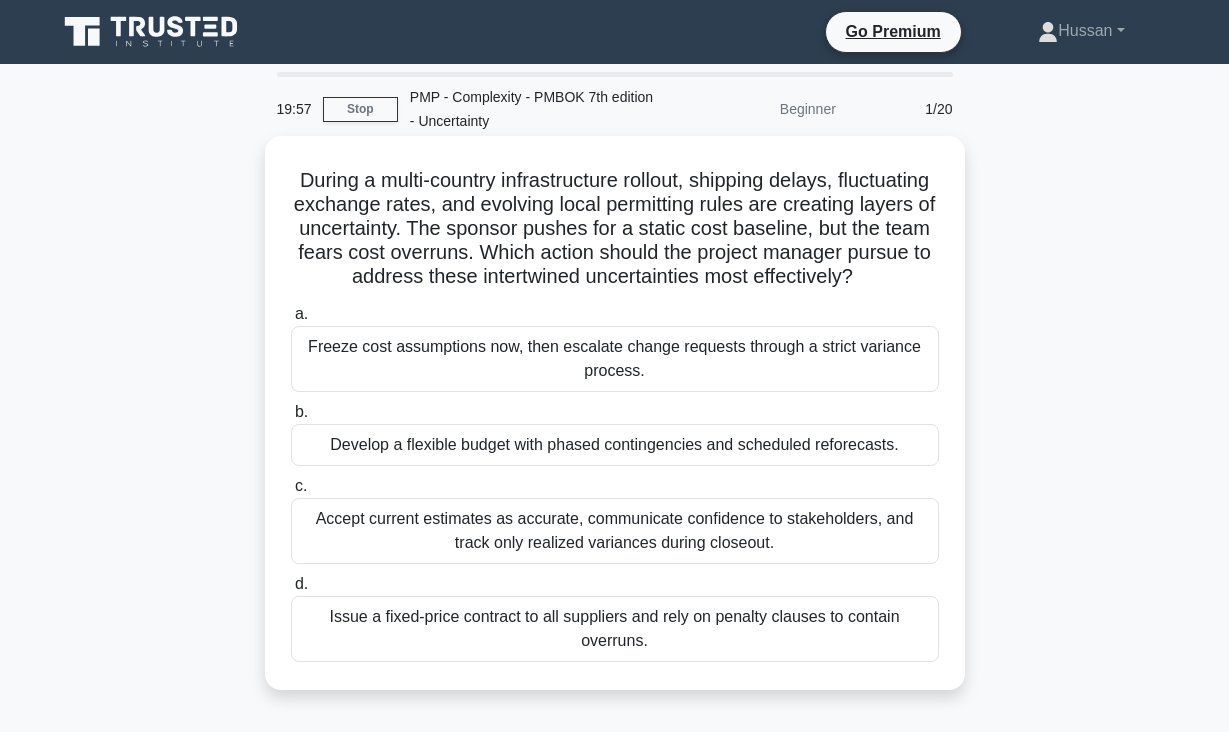 drag, startPoint x: 295, startPoint y: 177, endPoint x: 693, endPoint y: 646, distance: 615.11383 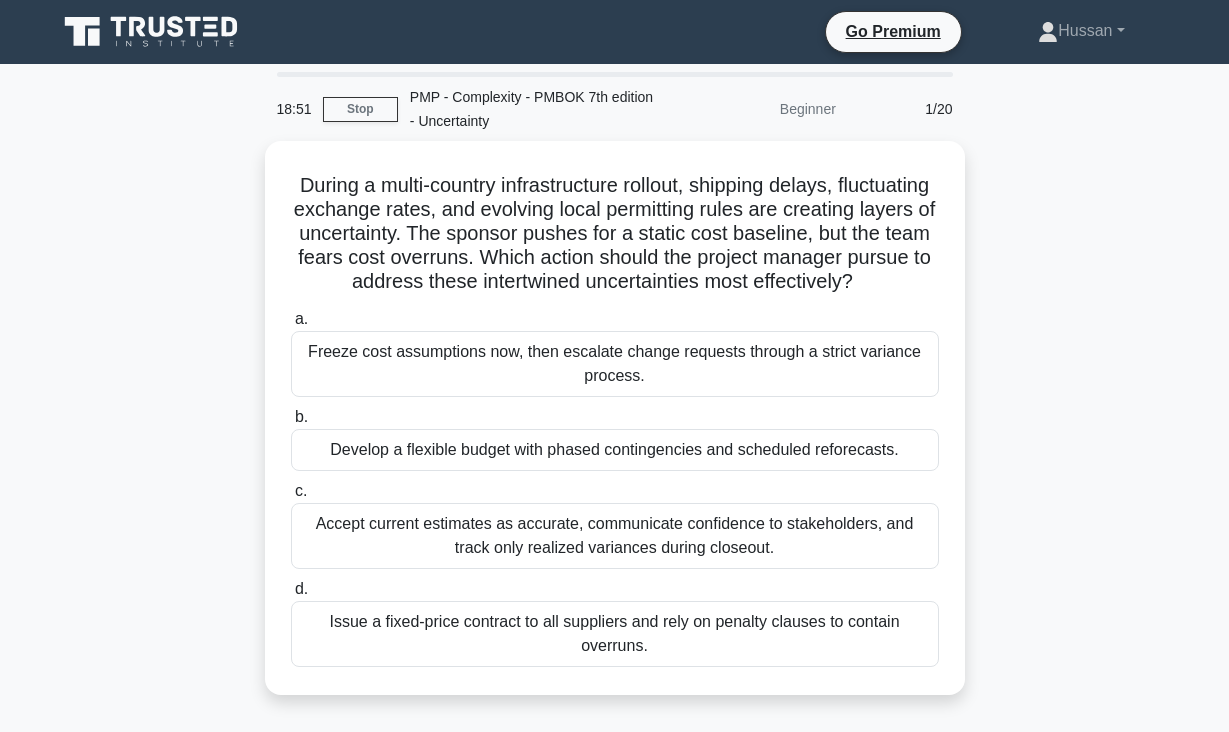 click on "During a multi-country infrastructure rollout, shipping delays, fluctuating exchange rates, and evolving local permitting rules are creating layers of uncertainty. The sponsor pushes for a static cost baseline, but the team fears cost overruns. Which action should the project manager pursue to address these intertwined uncertainties most effectively?
.spinner_0XTQ{transform-origin:center;animation:spinner_y6GP .75s linear infinite}@keyframes spinner_y6GP{100%{transform:rotate(360deg)}}
a." at bounding box center [615, 430] 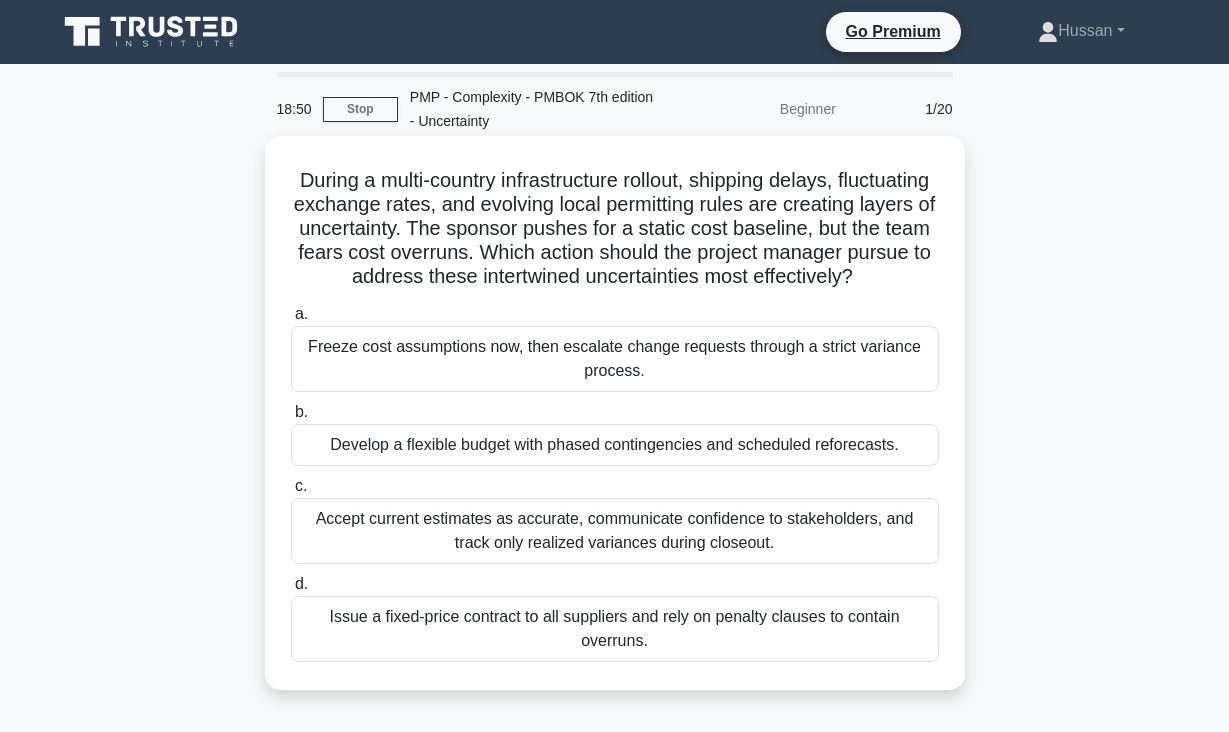 click on "Develop a flexible budget with phased contingencies and scheduled reforecasts." at bounding box center [615, 445] 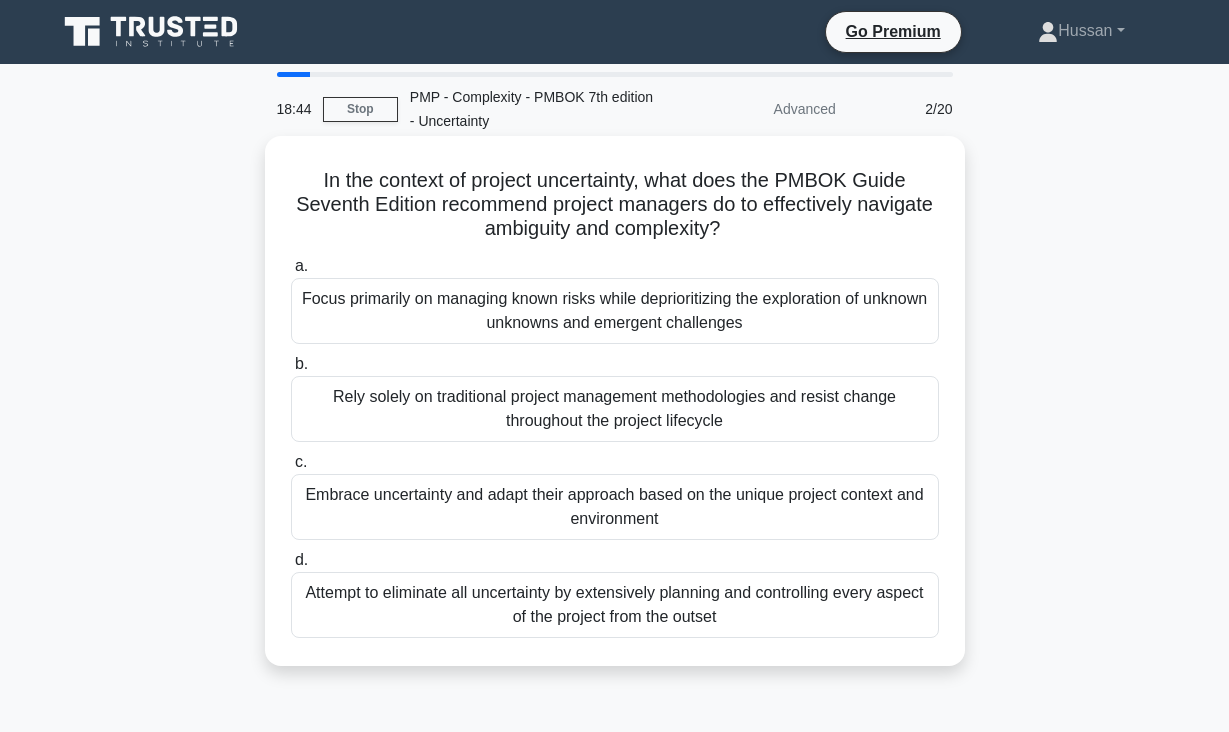 drag, startPoint x: 322, startPoint y: 179, endPoint x: 668, endPoint y: 653, distance: 586.84924 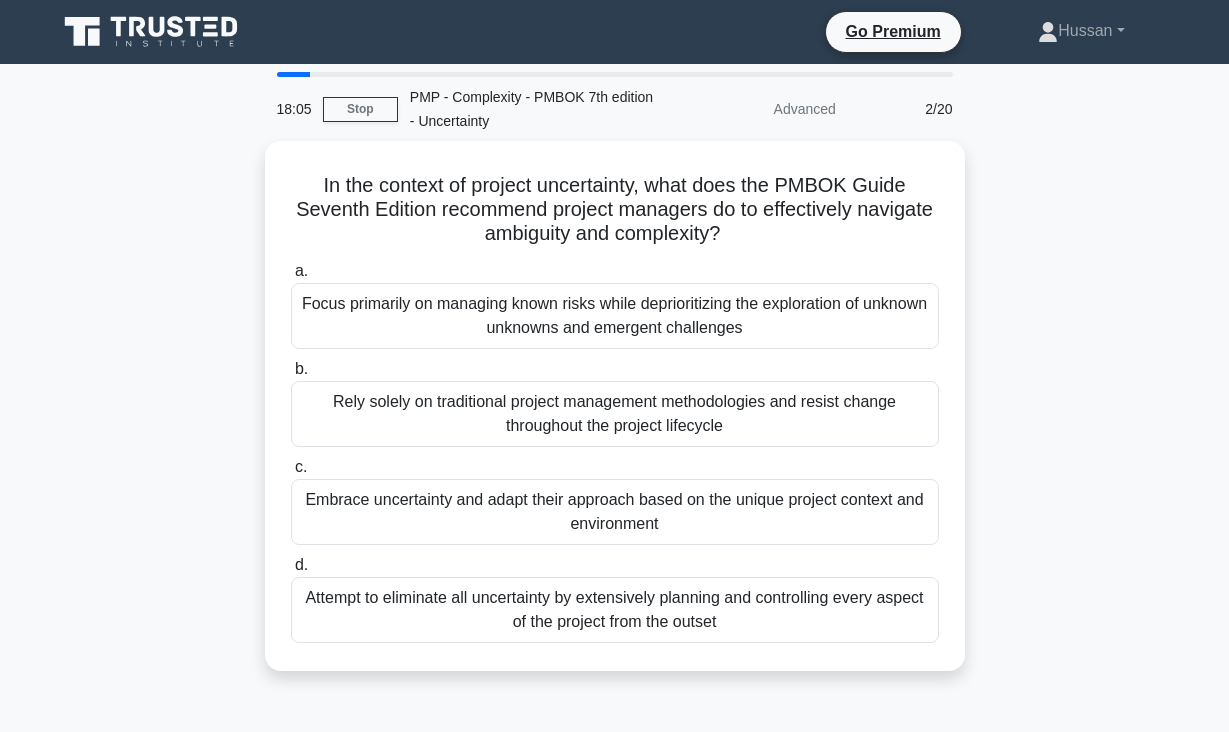 click on "In the context of project uncertainty, what does the PMBOK Guide Seventh Edition recommend project managers do to effectively navigate ambiguity and complexity?
.spinner_0XTQ{transform-origin:center;animation:spinner_y6GP .75s linear infinite}@keyframes spinner_y6GP{100%{transform:rotate(360deg)}}
a.
b.
c. d." at bounding box center [615, 418] 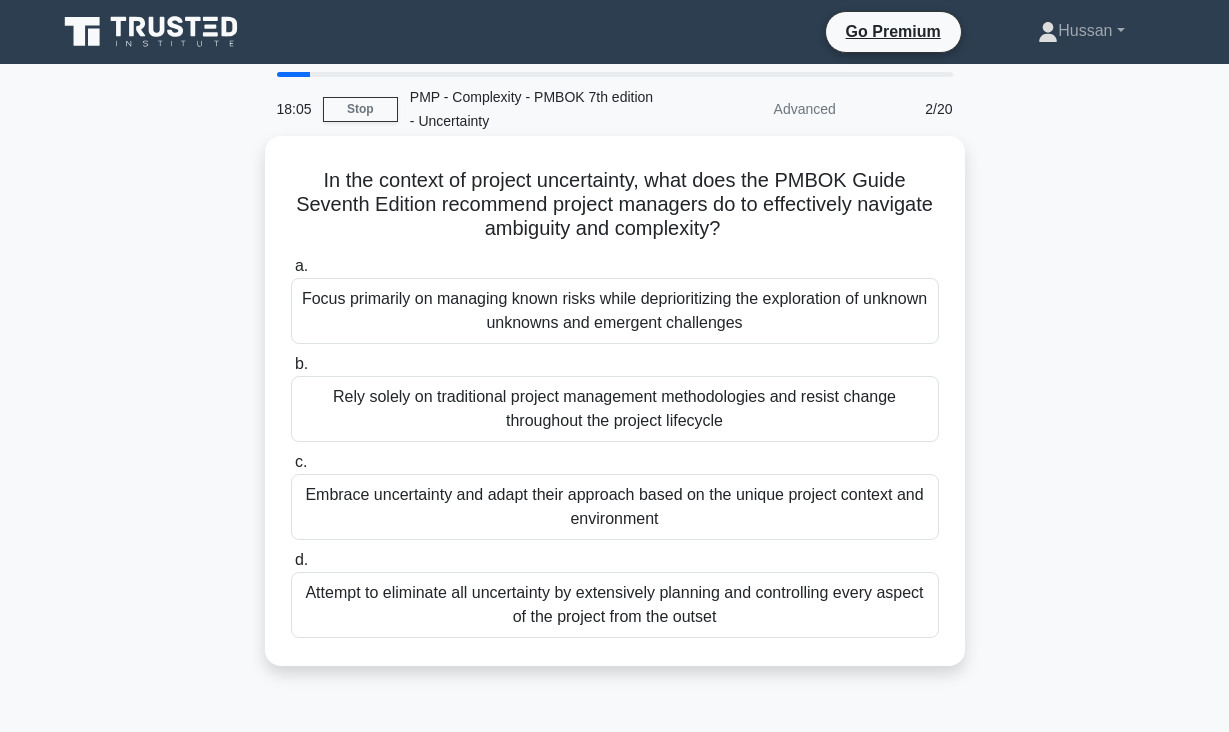 click on "Embrace uncertainty and adapt their approach based on the unique project context and environment" at bounding box center (615, 507) 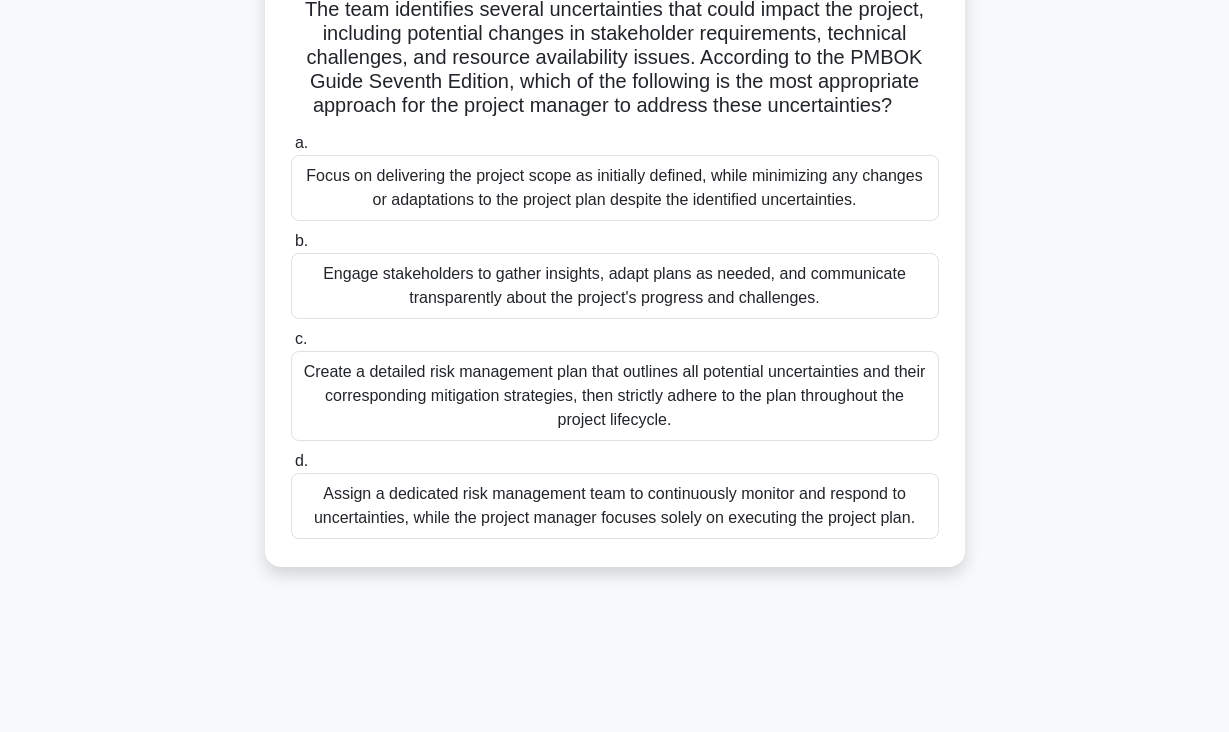 scroll, scrollTop: 227, scrollLeft: 0, axis: vertical 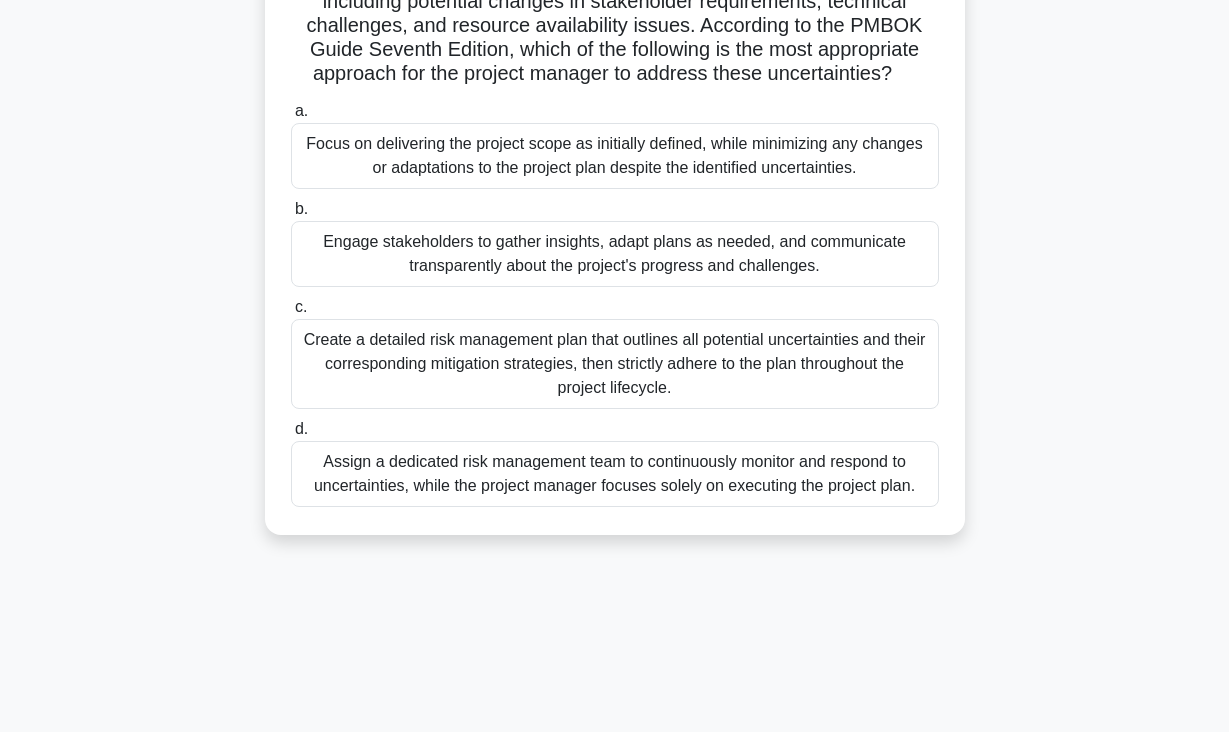 drag, startPoint x: 301, startPoint y: 176, endPoint x: 874, endPoint y: 507, distance: 661.73254 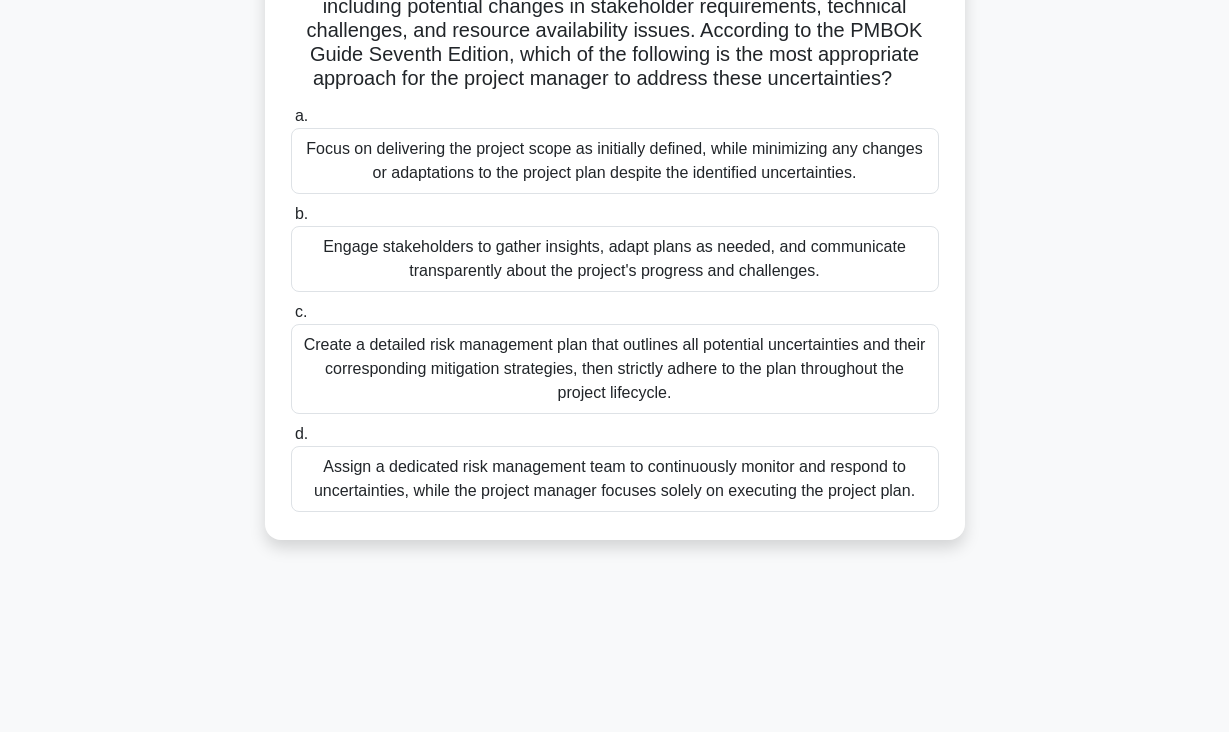 click on "A project manager is leading a team to develop a new software system. The team identifies several uncertainties that could impact the project, including potential changes in stakeholder requirements, technical challenges, and resource availability issues. According to the PMBOK Guide Seventh Edition, which of the following is the most appropriate approach for the project manager to address these uncertainties?
.spinner_0XTQ{transform-origin:center;animation:spinner_y6GP .75s linear infinite}@keyframes spinner_y6GP{100%{transform:rotate(360deg)}}
a." at bounding box center [615, 239] 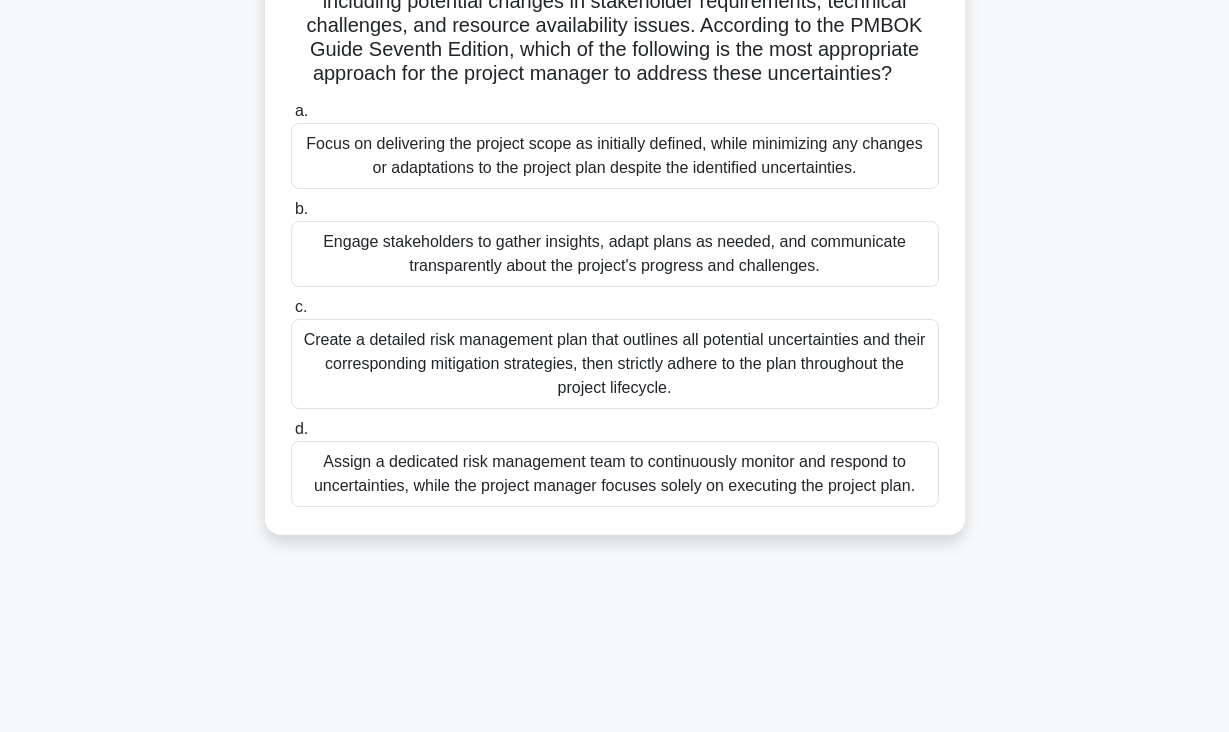 click on "Engage stakeholders to gather insights, adapt plans as needed, and communicate transparently about the project's progress and challenges." at bounding box center (615, 254) 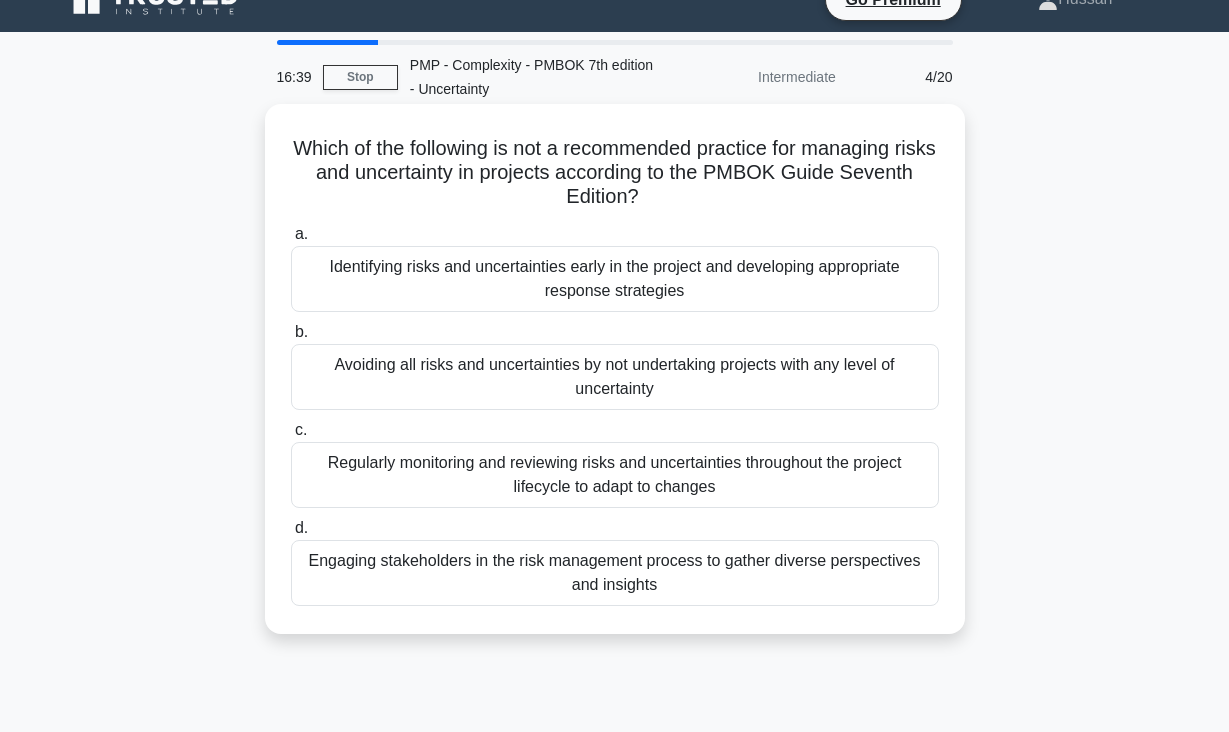 scroll, scrollTop: 4, scrollLeft: 0, axis: vertical 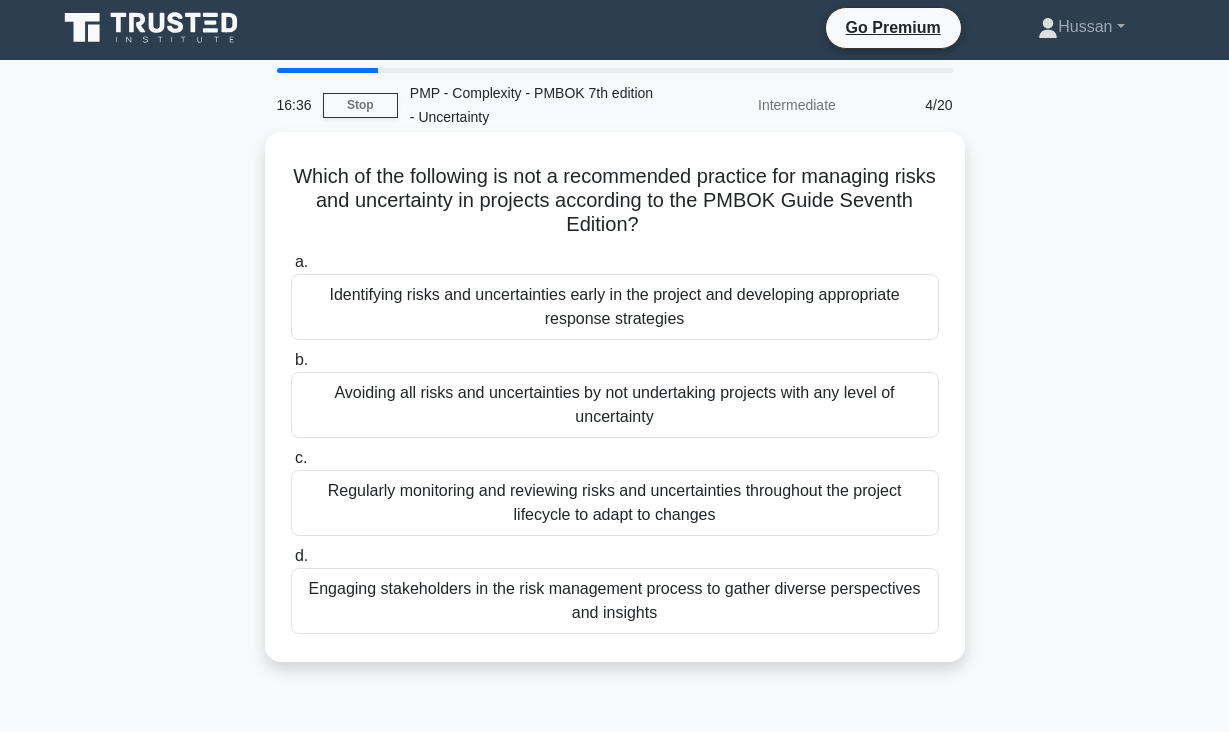 drag, startPoint x: 296, startPoint y: 173, endPoint x: 730, endPoint y: 630, distance: 630.242 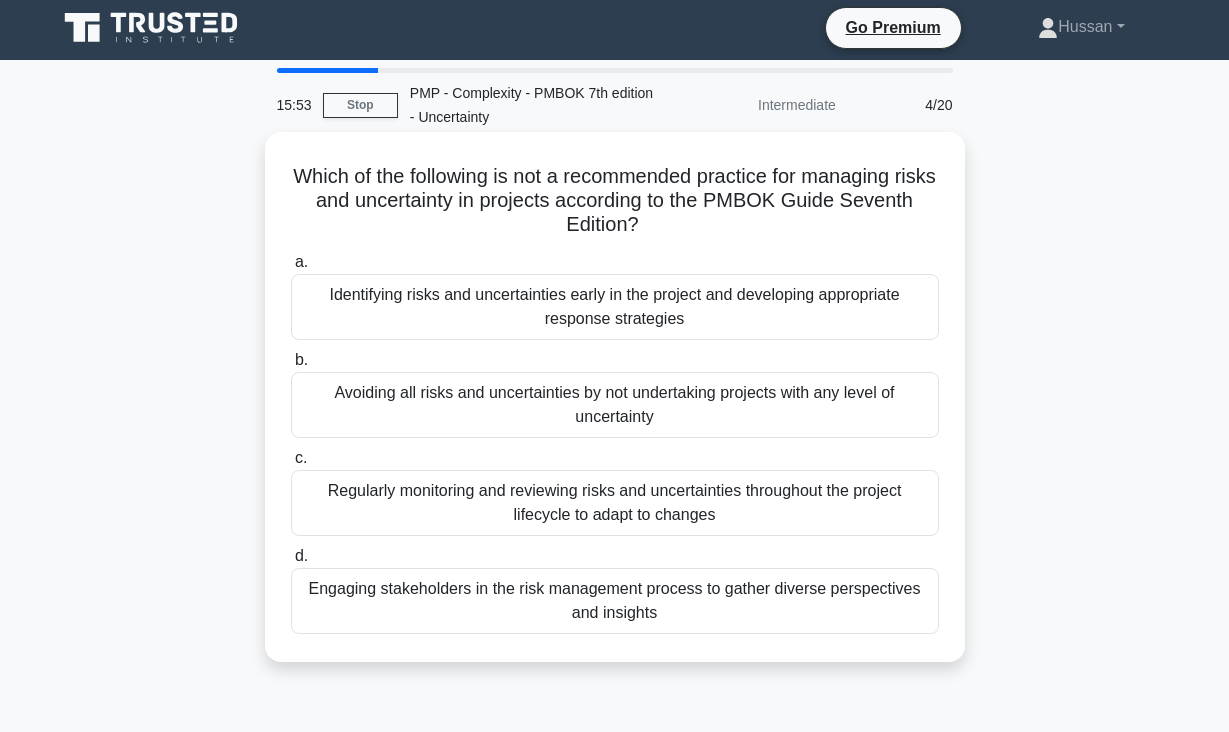 click on "Engaging stakeholders in the risk management process to gather diverse perspectives and insights" at bounding box center (615, 601) 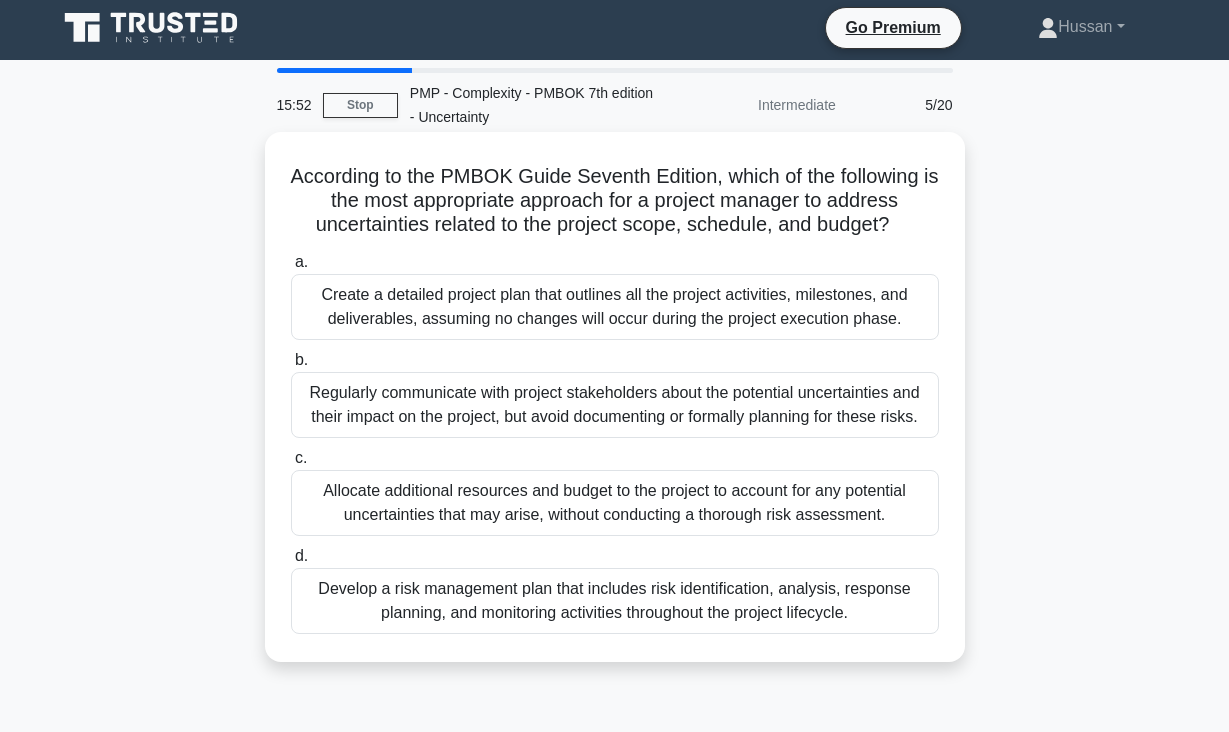 scroll, scrollTop: 0, scrollLeft: 0, axis: both 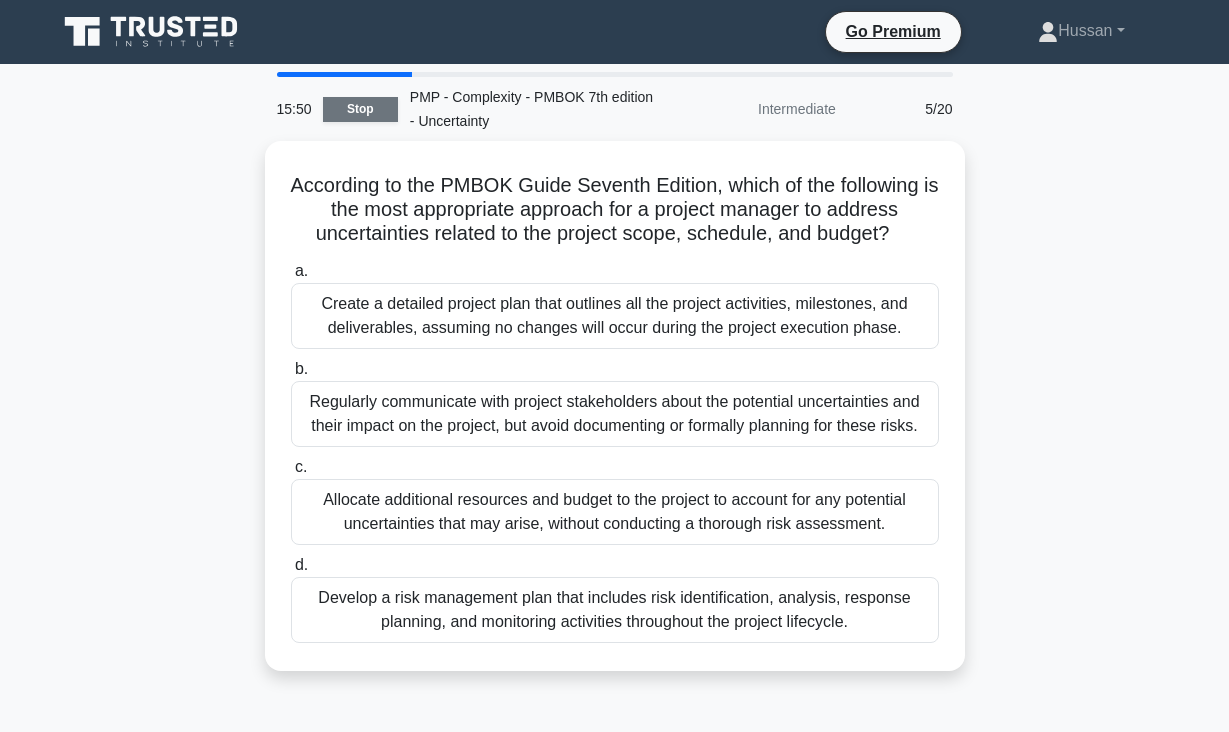 click on "Stop" at bounding box center (360, 109) 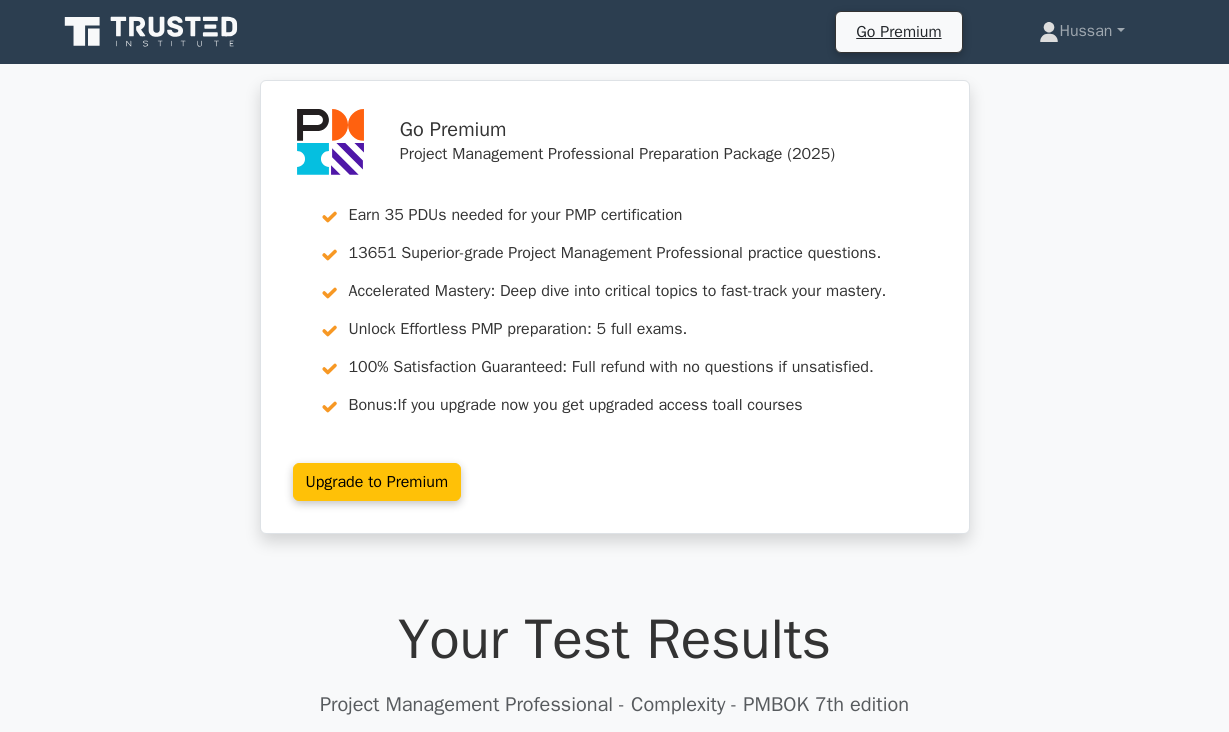 scroll, scrollTop: 0, scrollLeft: 0, axis: both 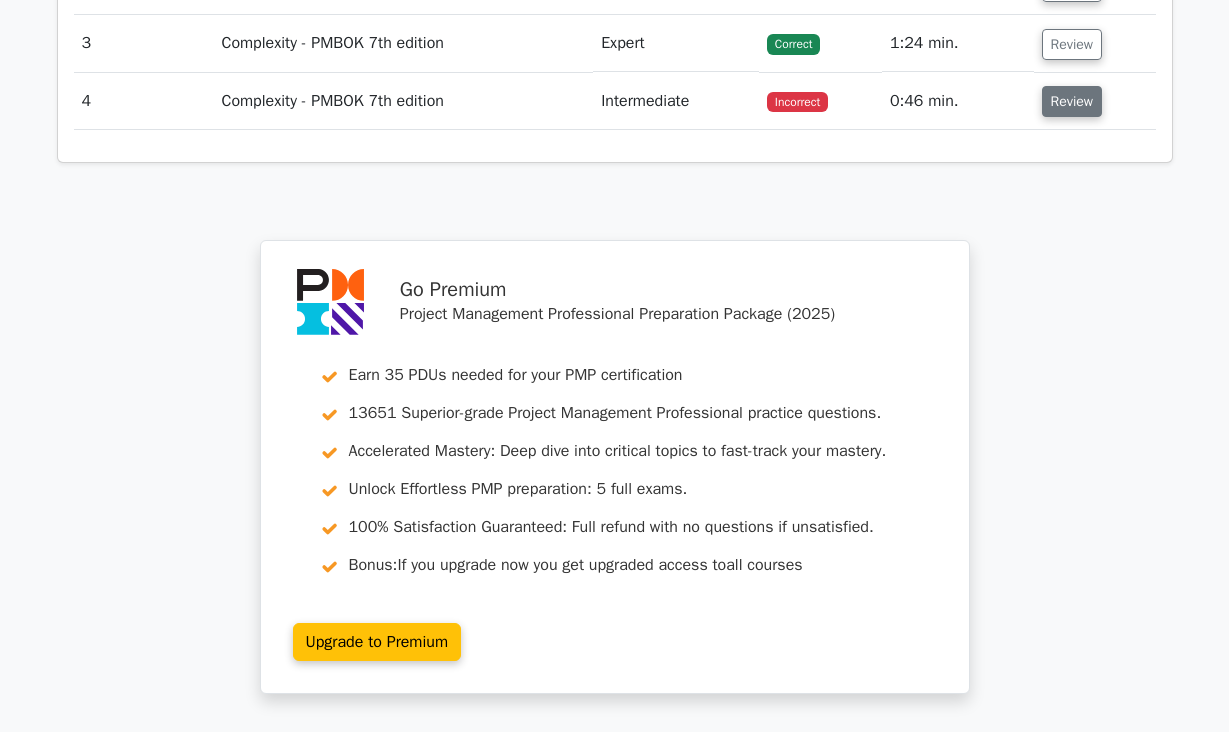 click on "Review" at bounding box center [1072, 101] 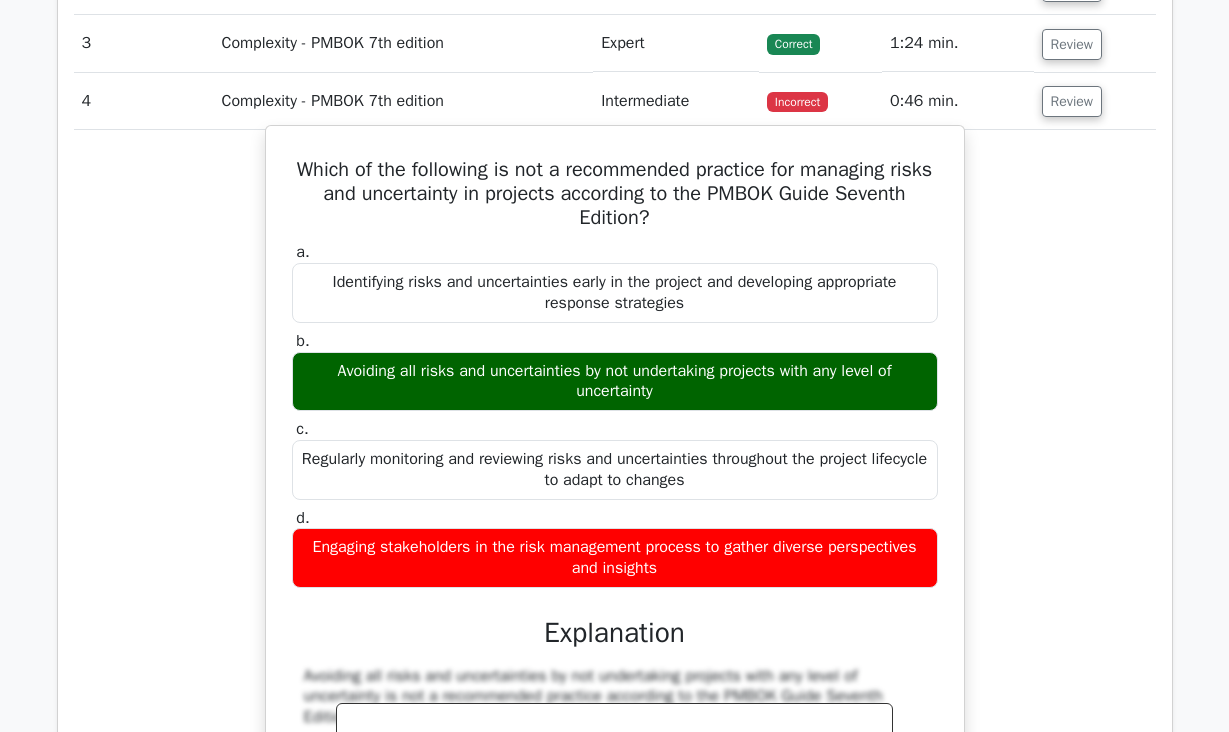scroll, scrollTop: 2676, scrollLeft: 0, axis: vertical 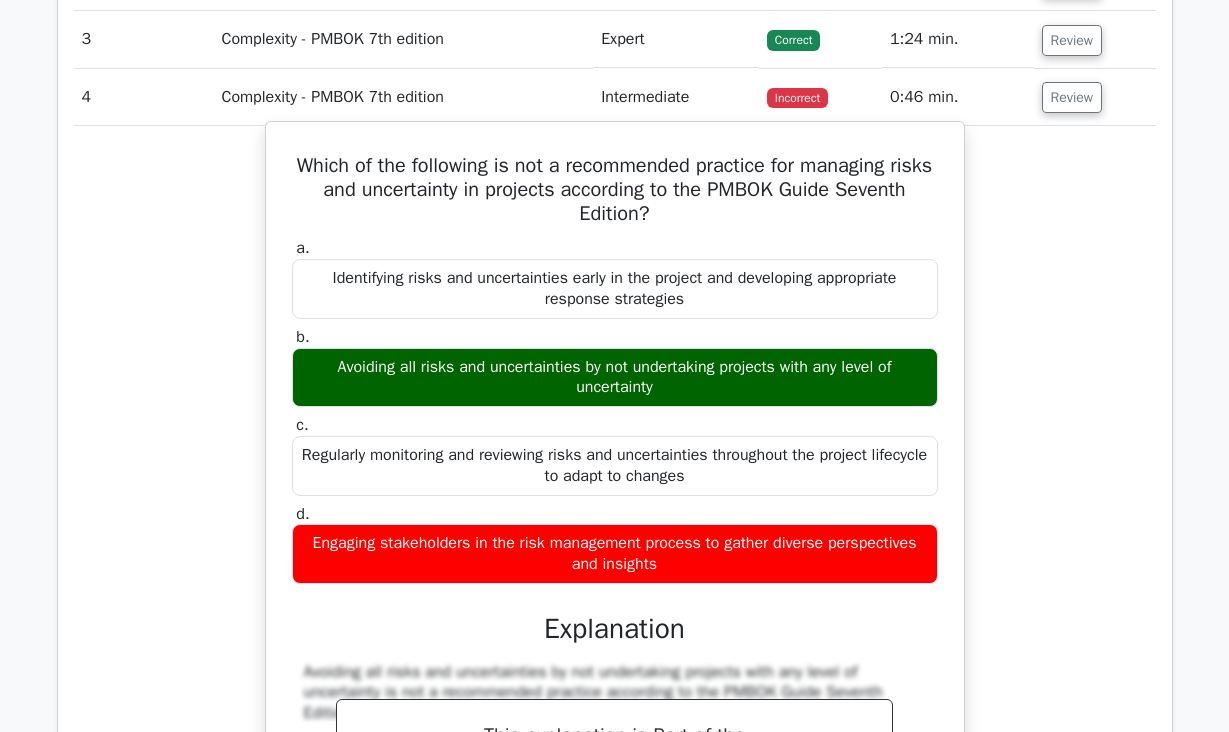 click on "Avoiding all risks and uncertainties by not undertaking projects with any level of uncertainty" at bounding box center [615, 378] 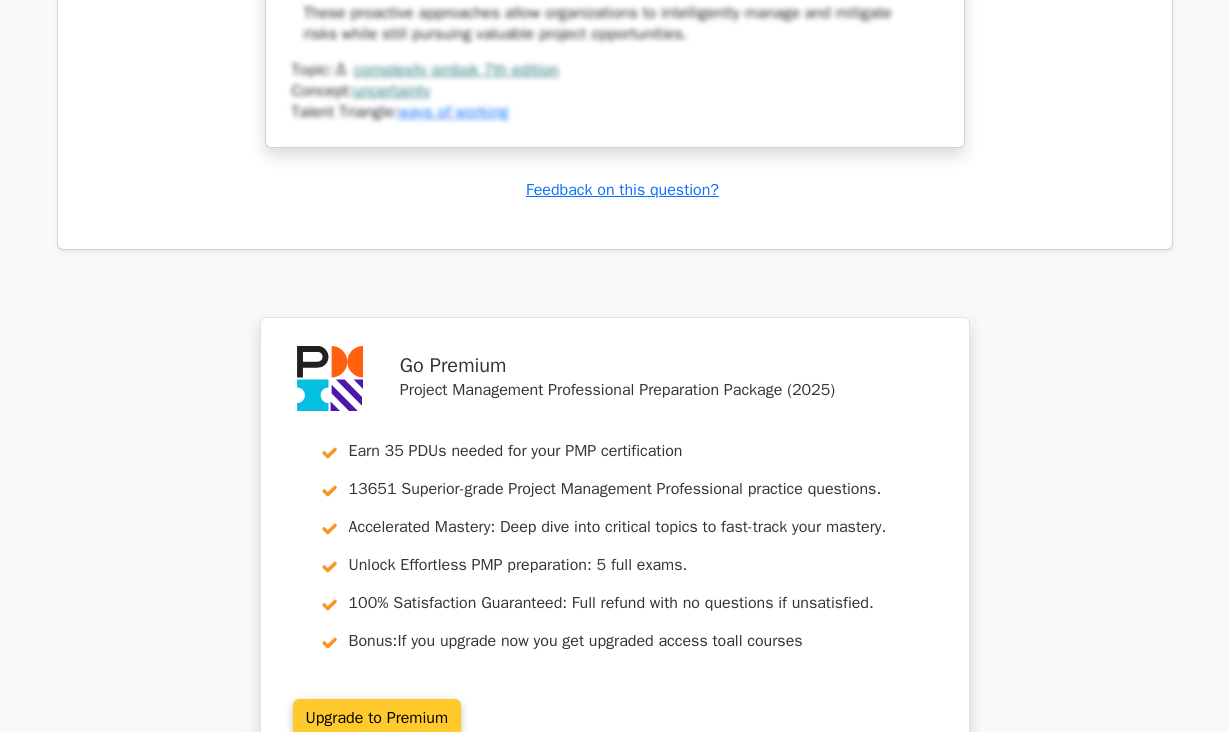 scroll, scrollTop: 4034, scrollLeft: 0, axis: vertical 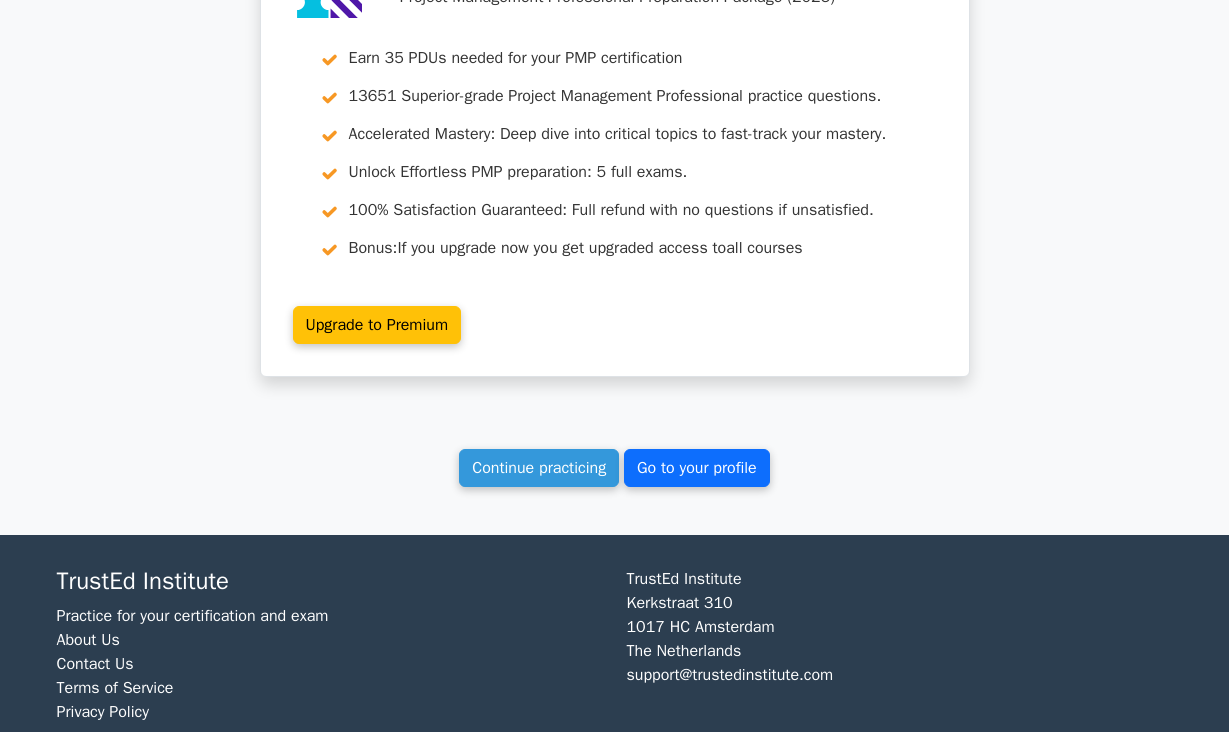 click on "Go to your profile" at bounding box center (697, 468) 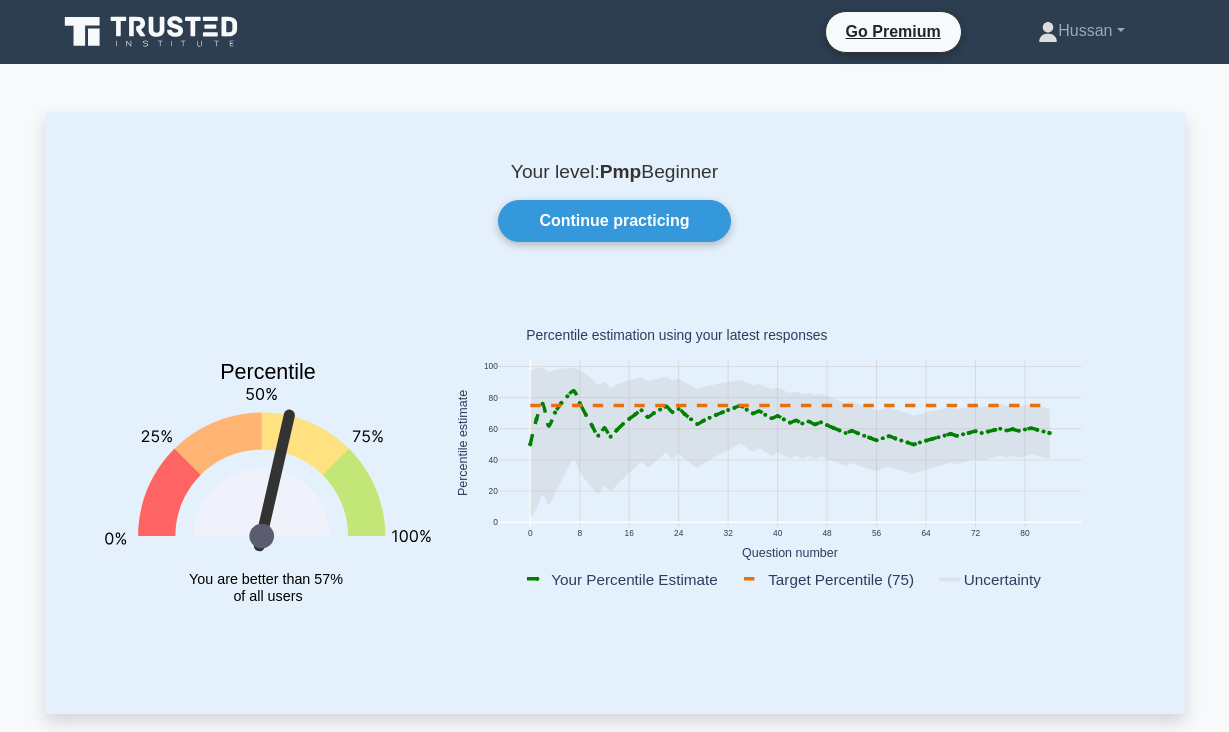 scroll, scrollTop: 0, scrollLeft: 0, axis: both 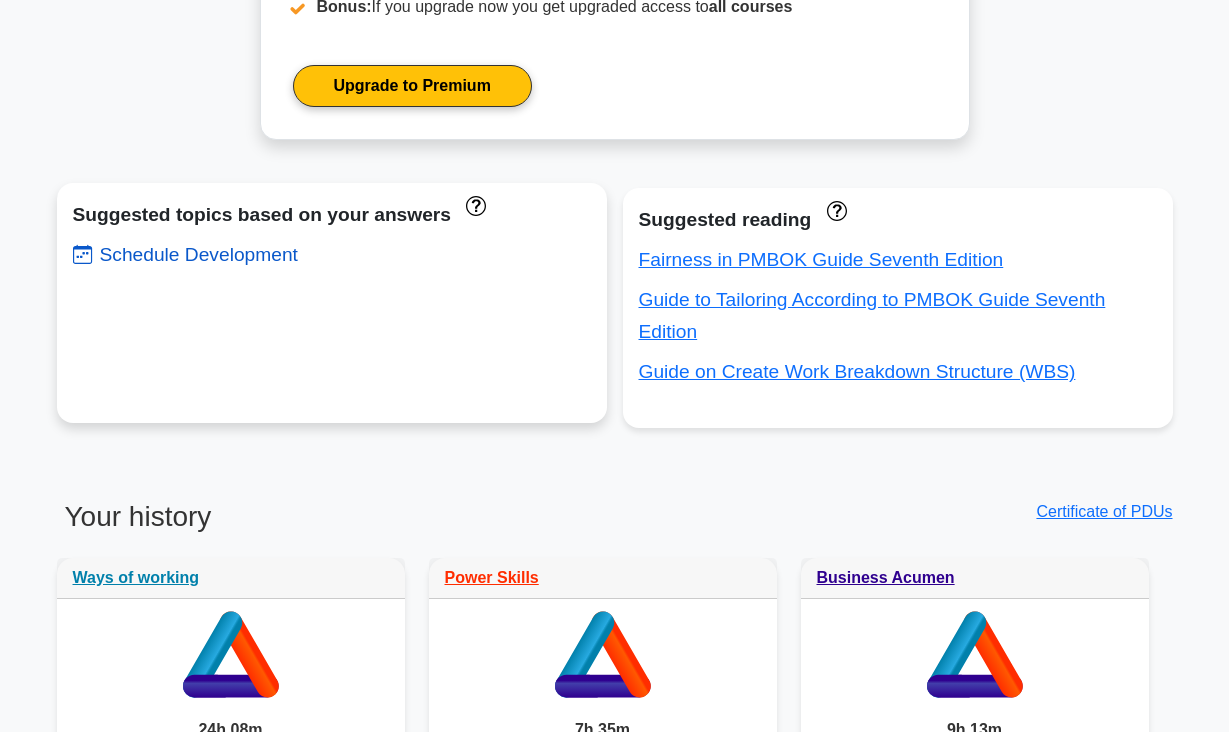 click on "Schedule Development" at bounding box center [185, 254] 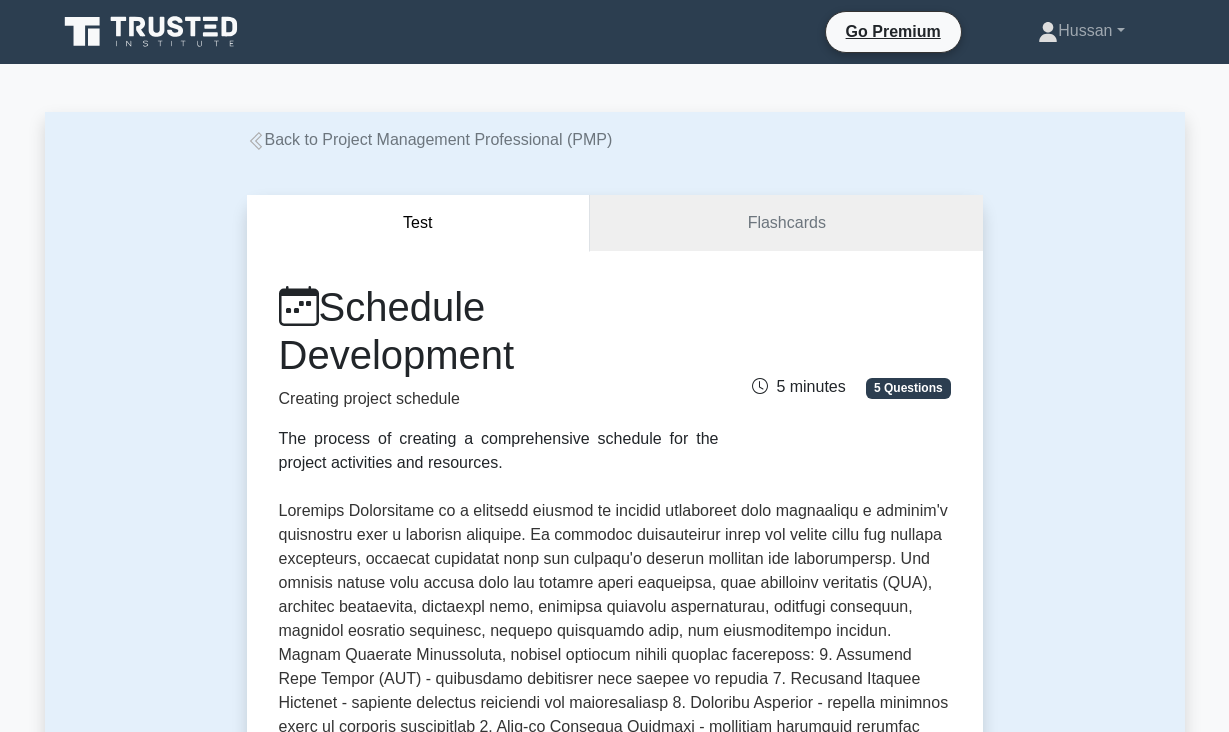 scroll, scrollTop: 0, scrollLeft: 0, axis: both 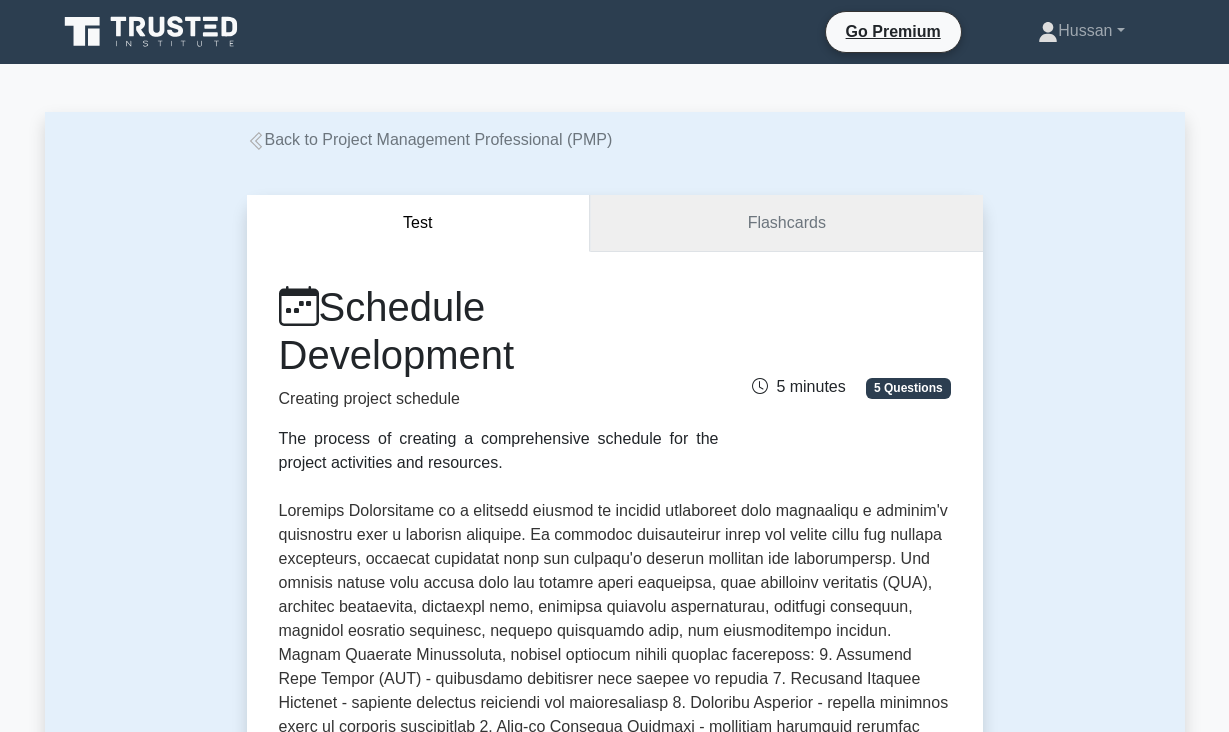 click on "Flashcards" at bounding box center (786, 223) 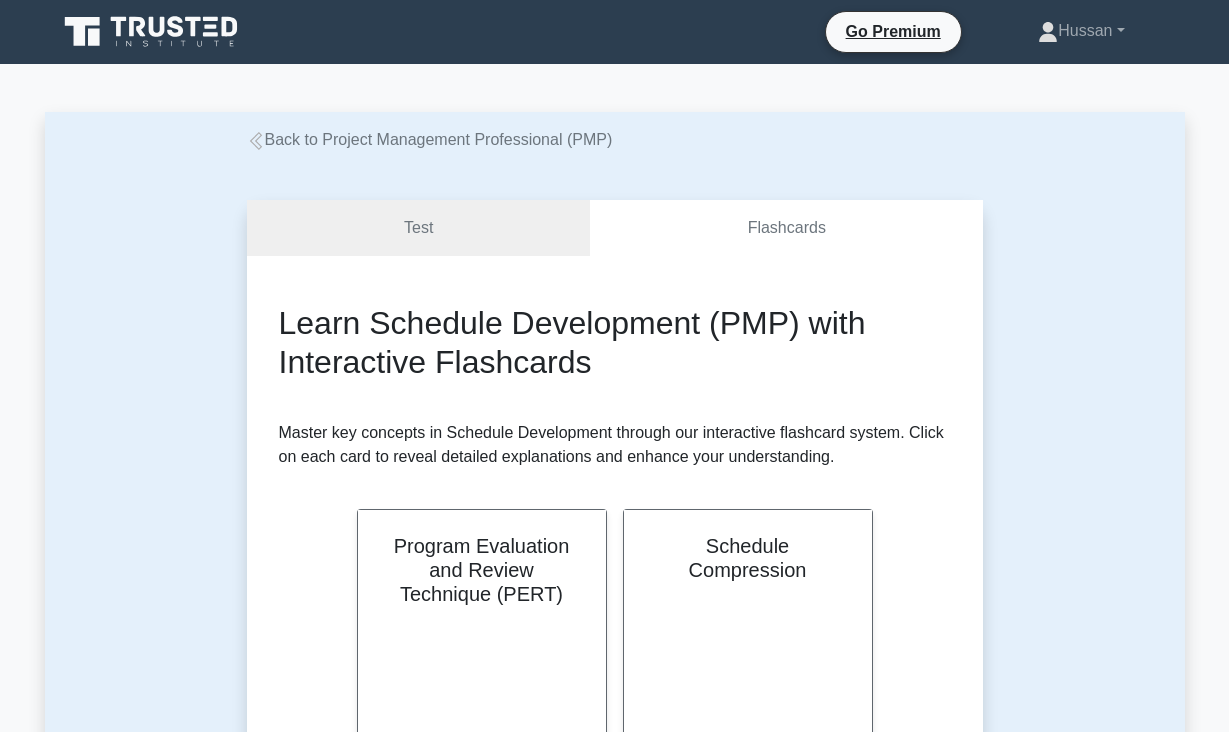 scroll, scrollTop: 0, scrollLeft: 0, axis: both 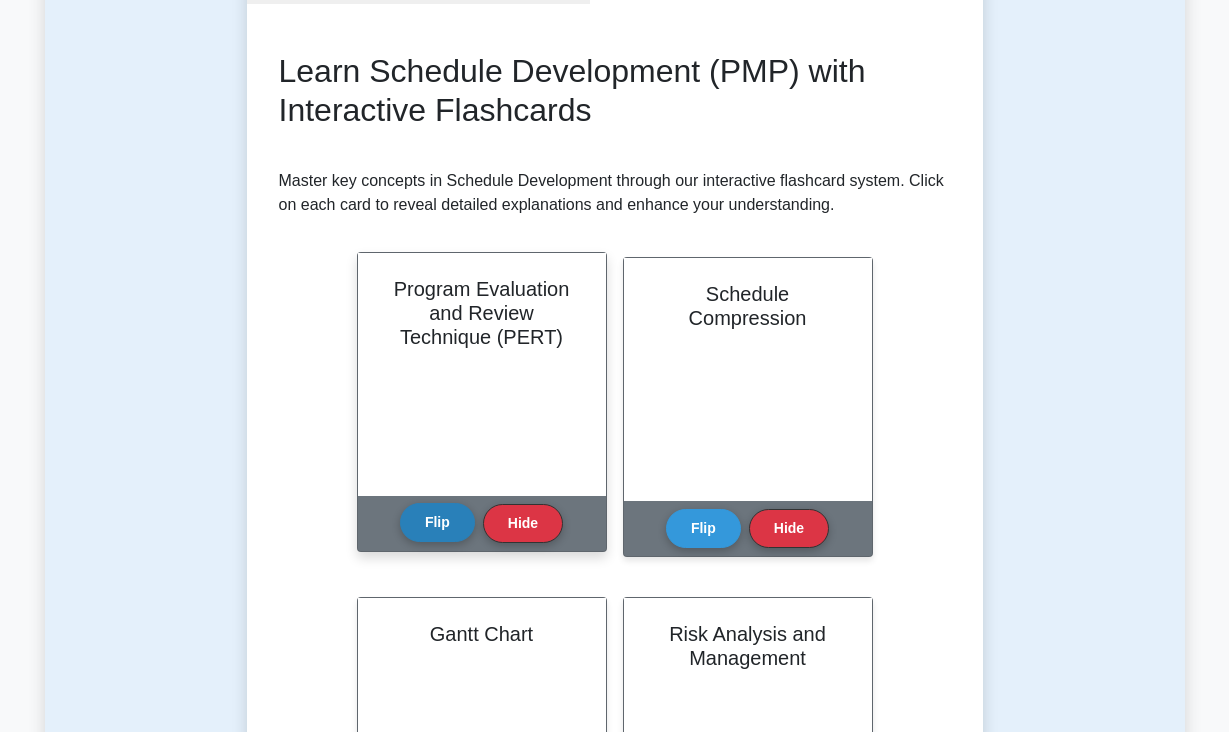 click on "Flip" at bounding box center [437, 522] 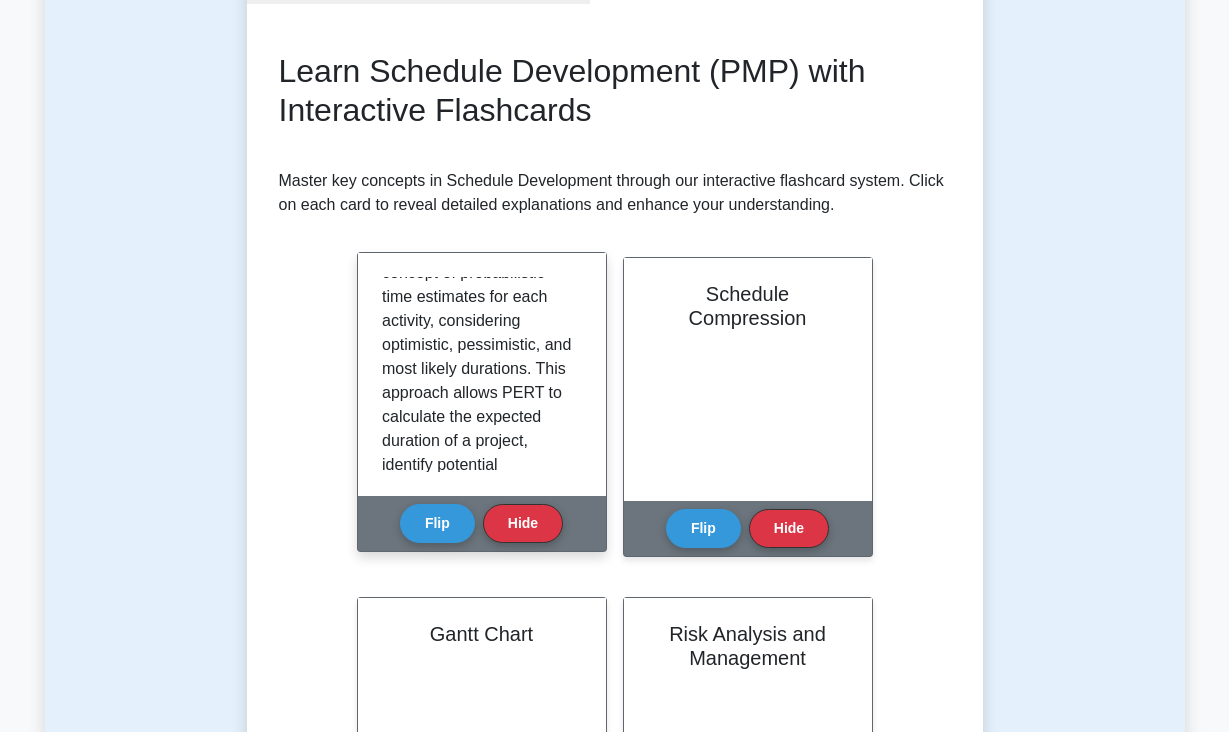 scroll, scrollTop: 397, scrollLeft: 0, axis: vertical 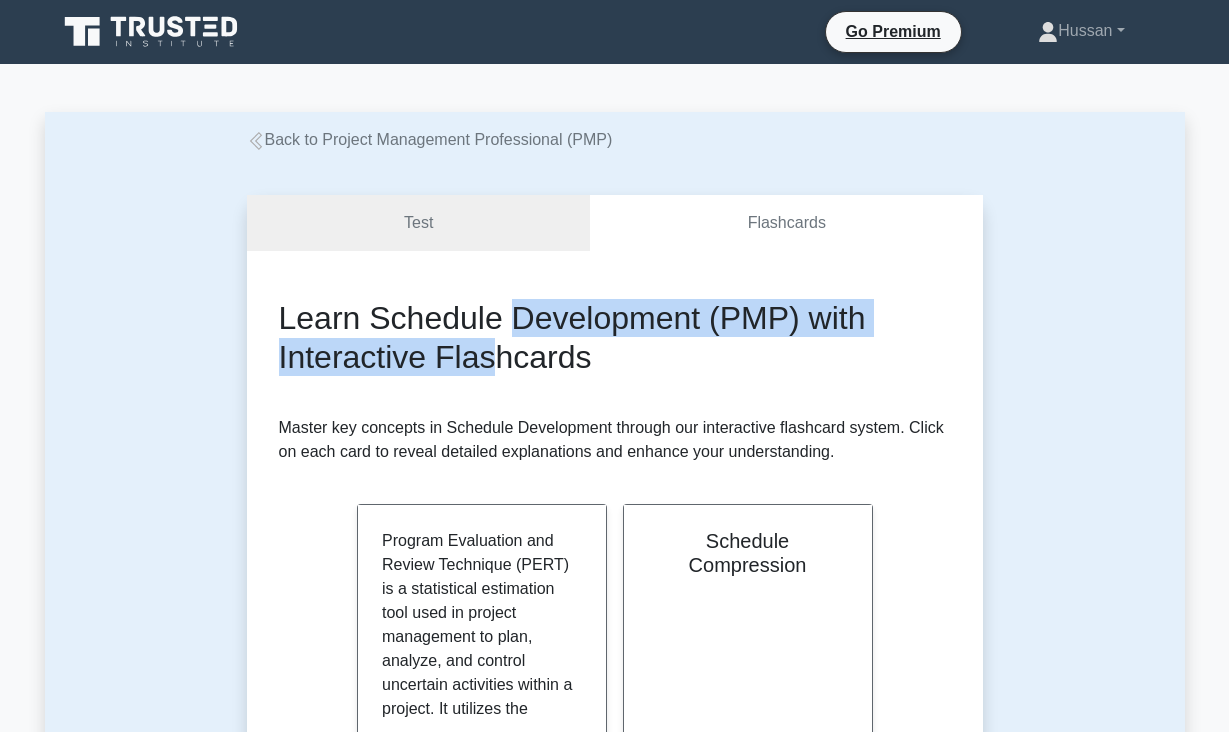 drag, startPoint x: 490, startPoint y: 374, endPoint x: 506, endPoint y: 281, distance: 94.36631 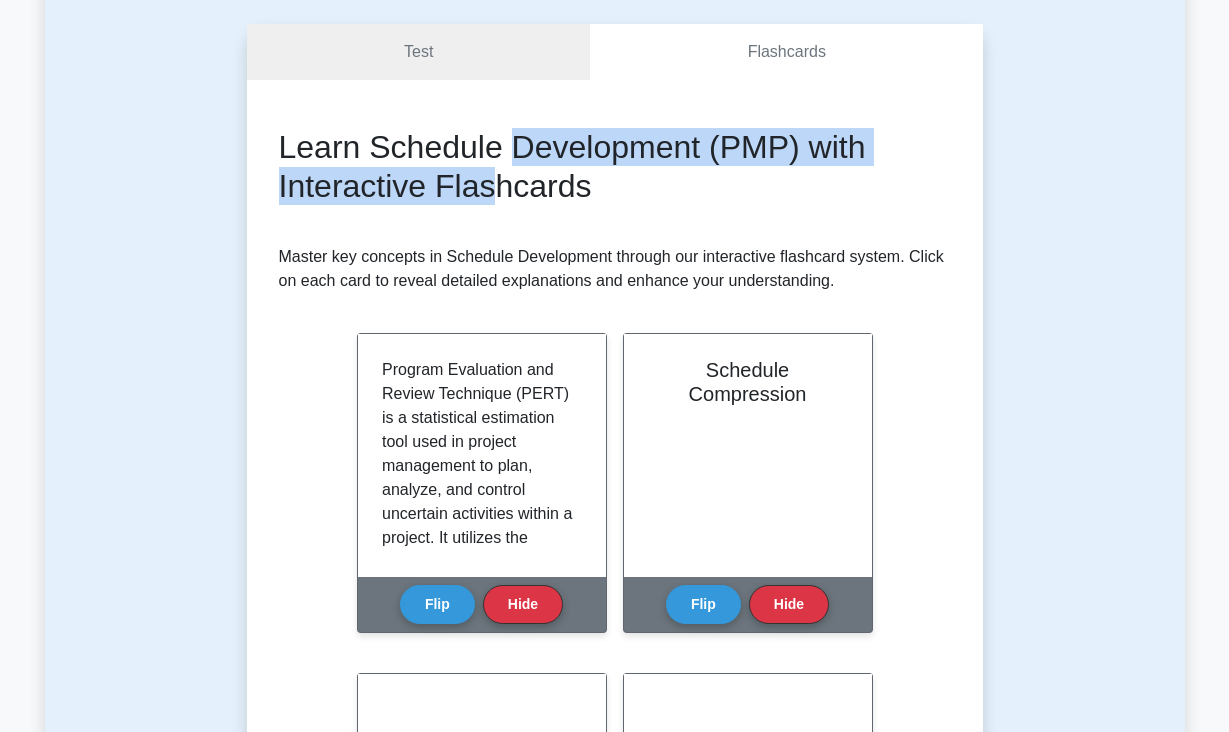 scroll, scrollTop: 339, scrollLeft: 0, axis: vertical 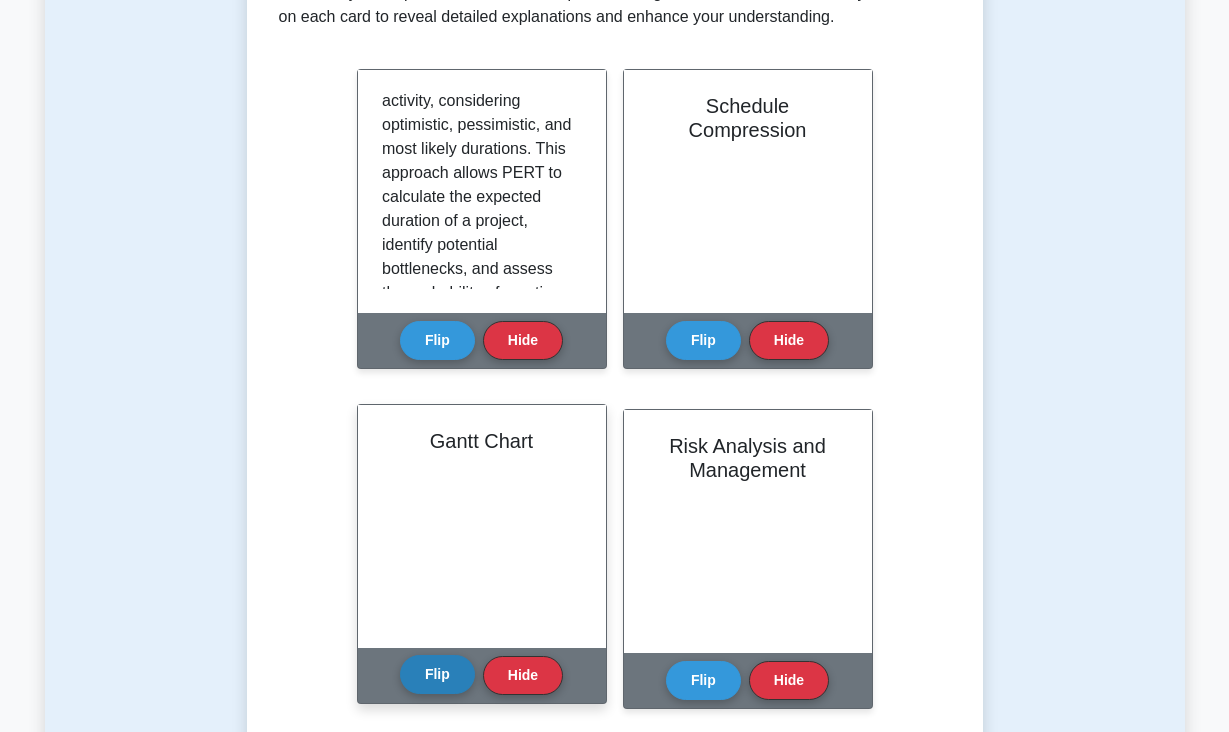 click on "Flip" at bounding box center (437, 674) 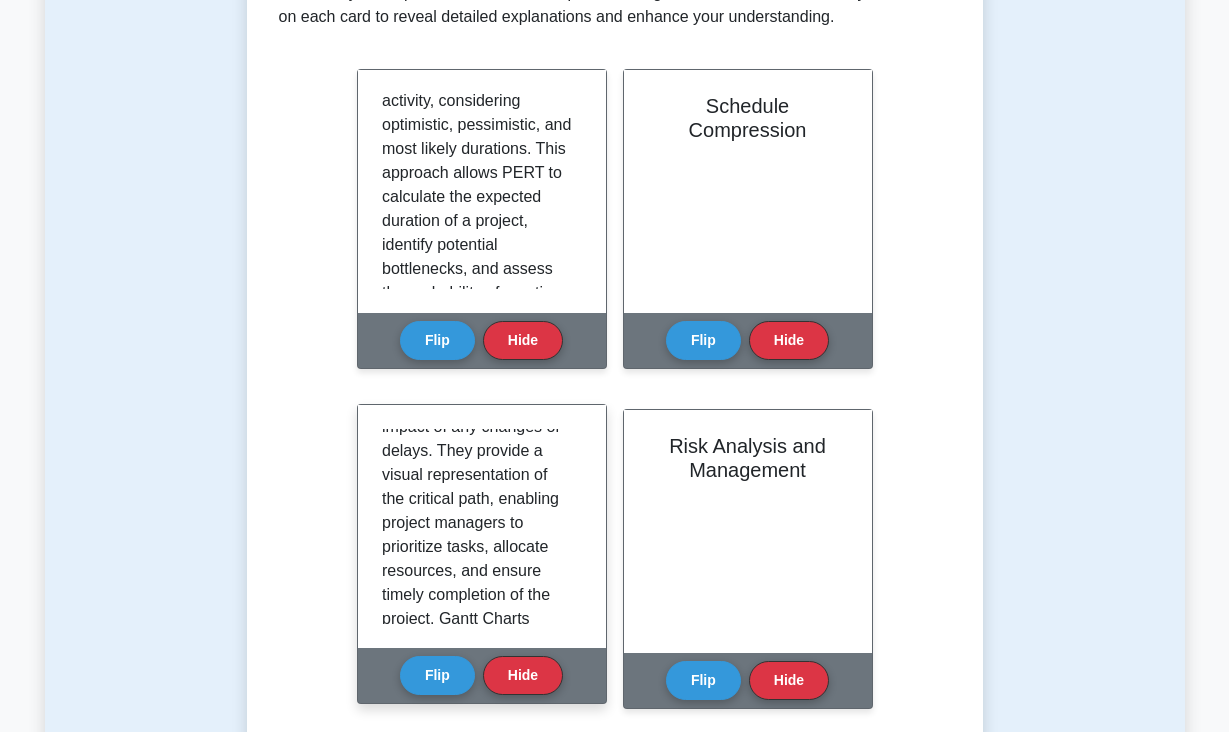 scroll, scrollTop: 661, scrollLeft: 0, axis: vertical 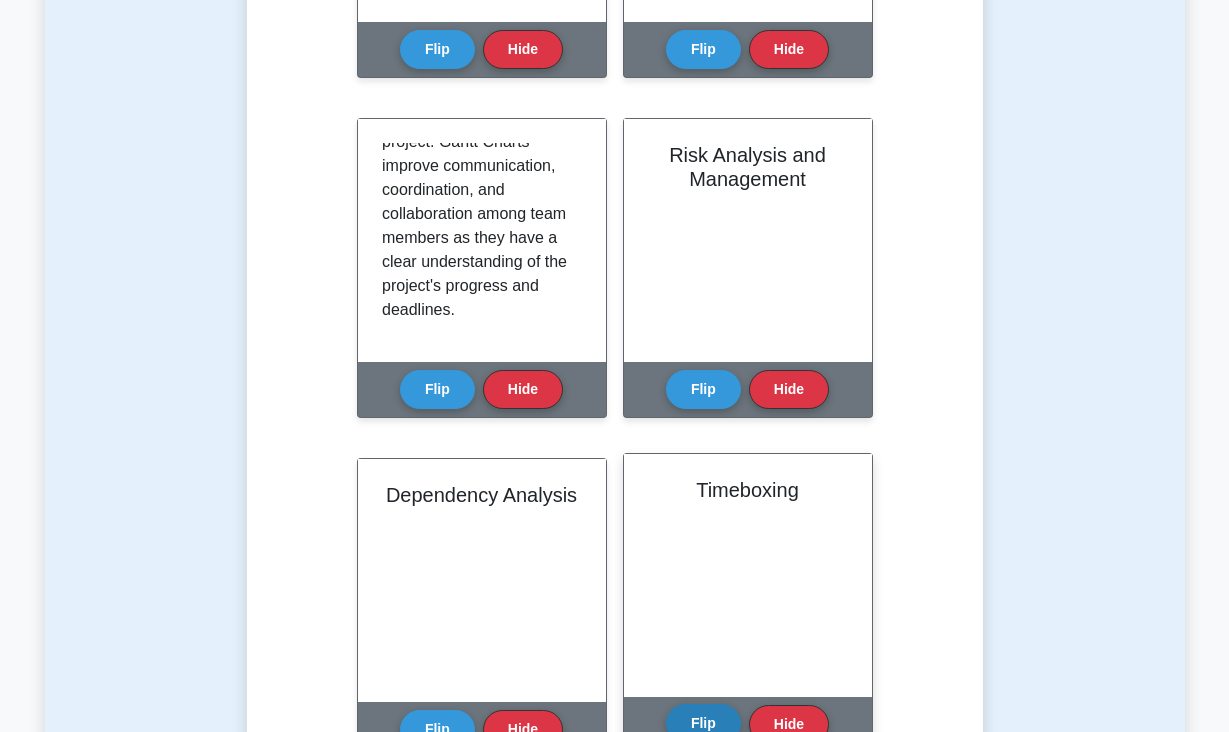 click on "Flip" at bounding box center [703, 723] 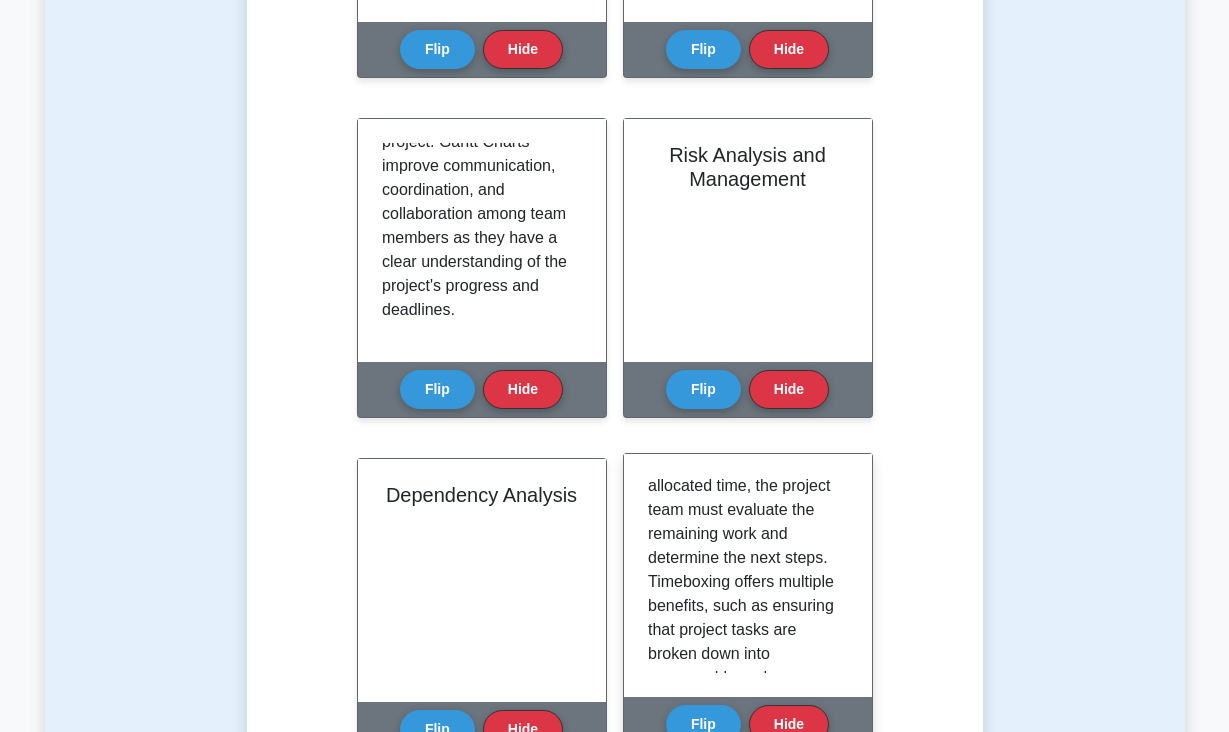 scroll, scrollTop: 0, scrollLeft: 0, axis: both 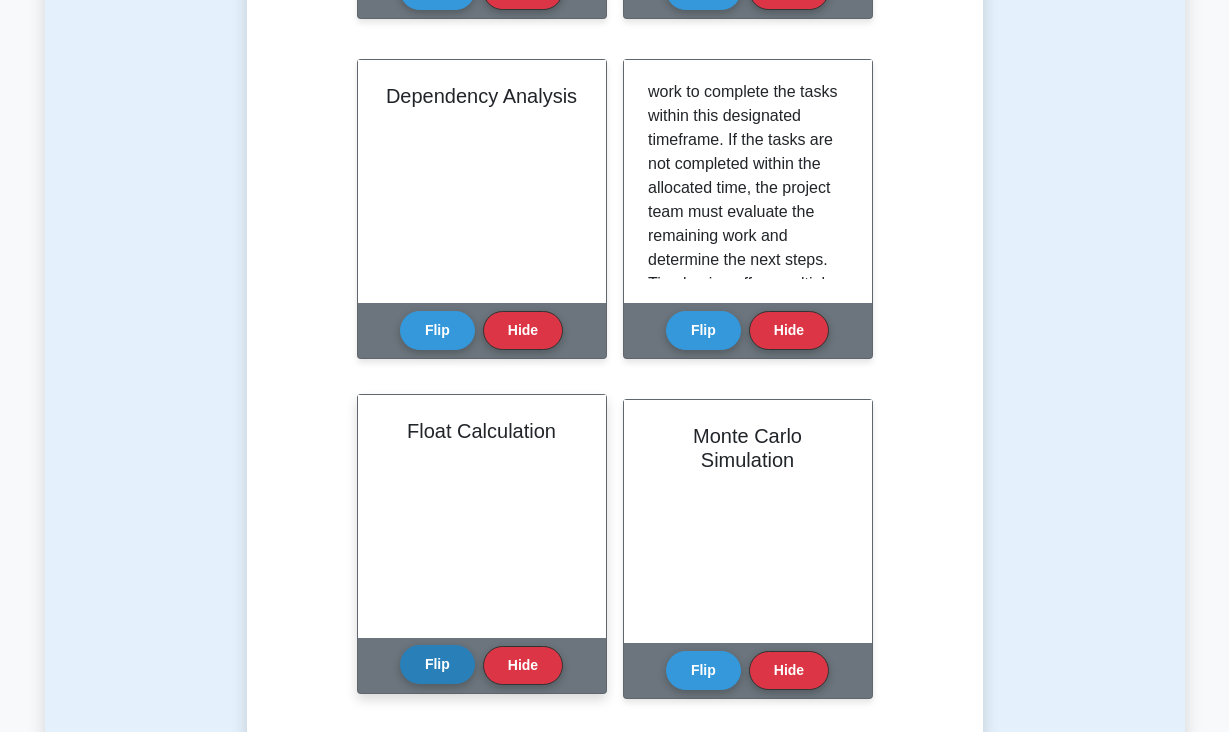 click on "Flip" at bounding box center (437, 664) 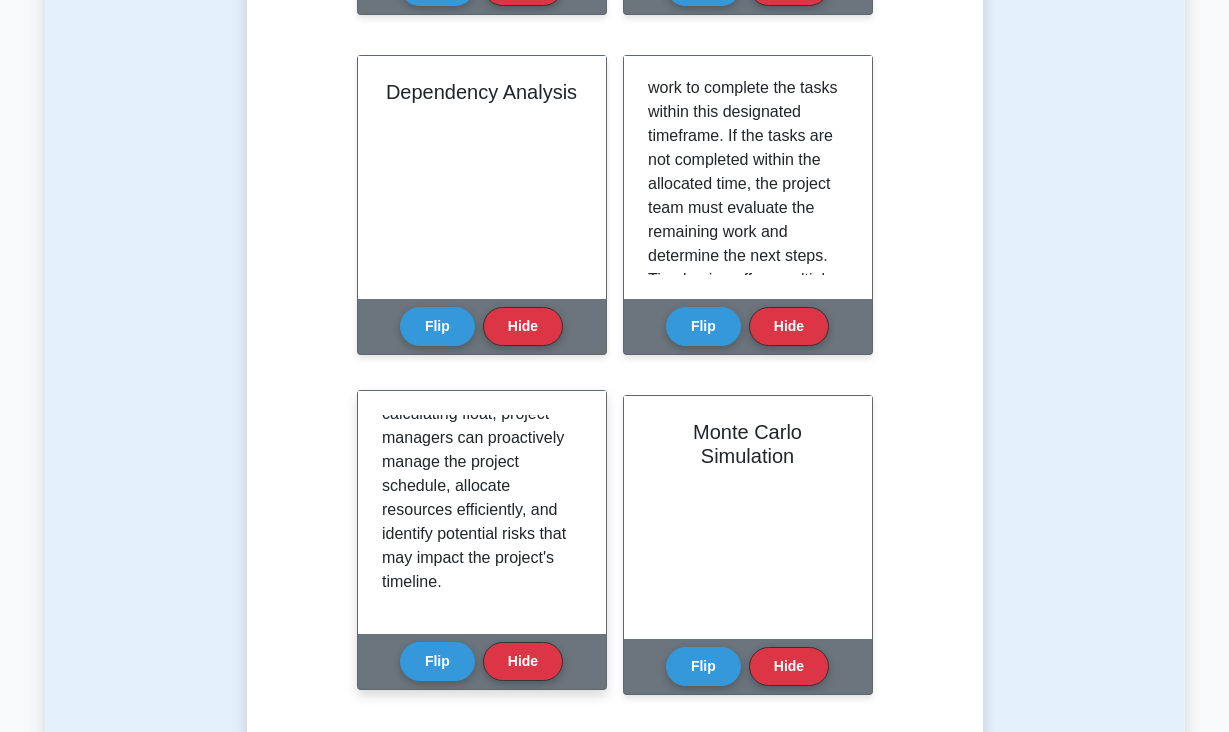 scroll, scrollTop: 1148, scrollLeft: 0, axis: vertical 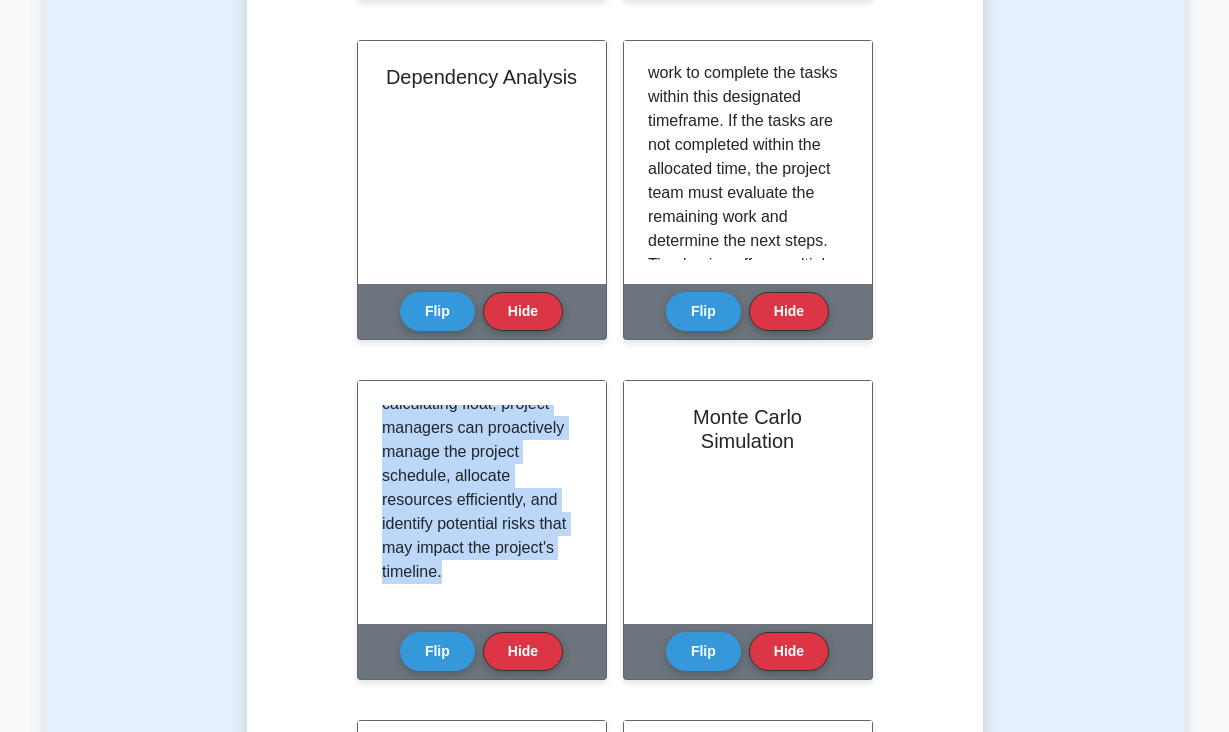 drag, startPoint x: 381, startPoint y: 408, endPoint x: 553, endPoint y: 679, distance: 320.97507 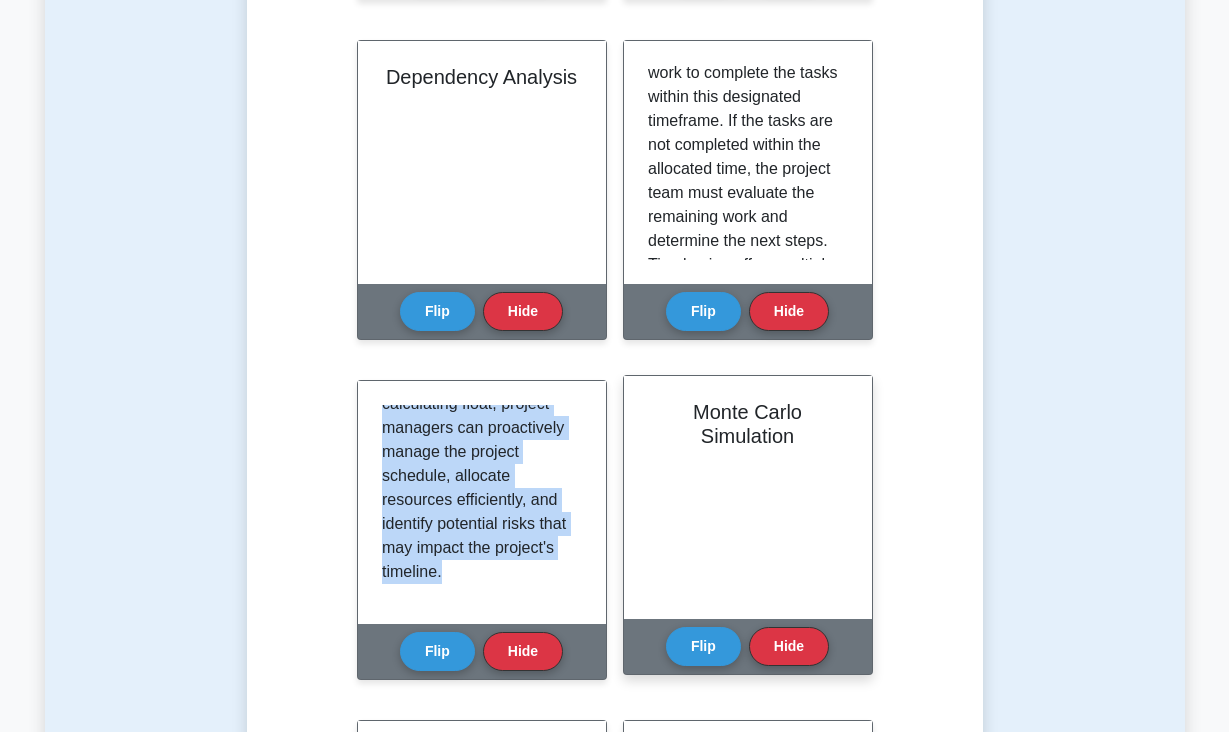 scroll, scrollTop: 344, scrollLeft: 0, axis: vertical 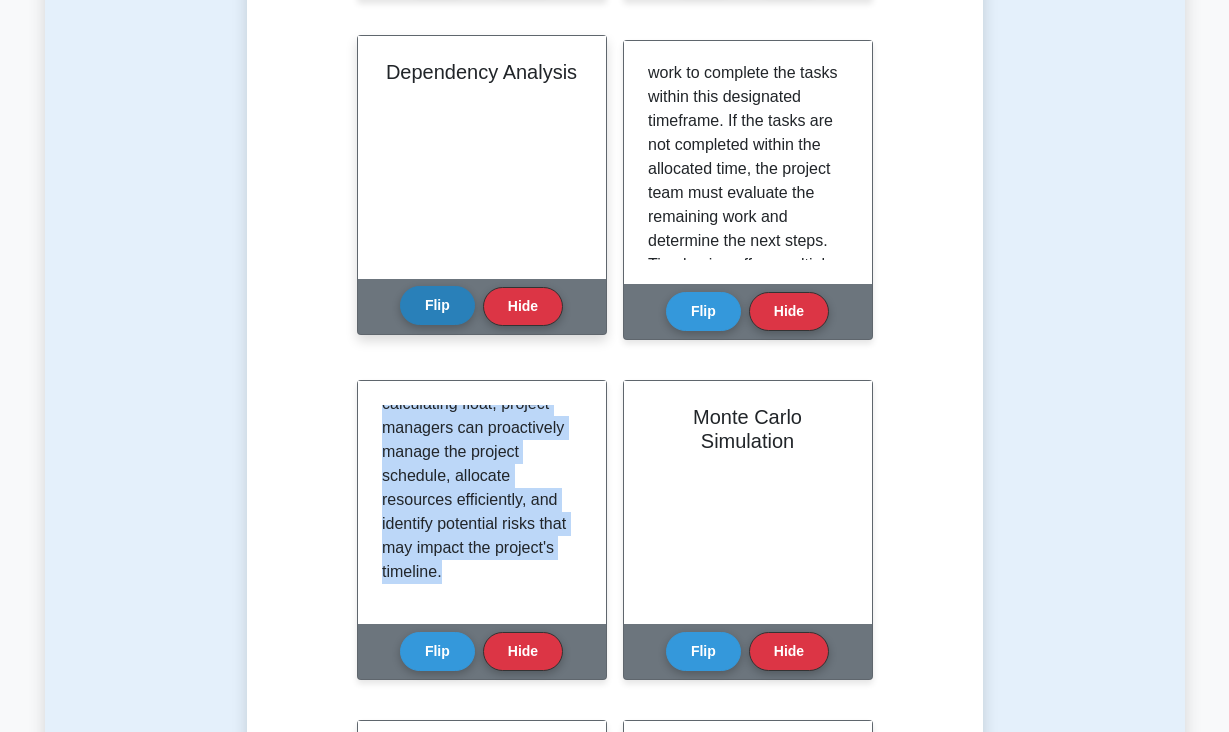 click on "Flip" at bounding box center [437, 305] 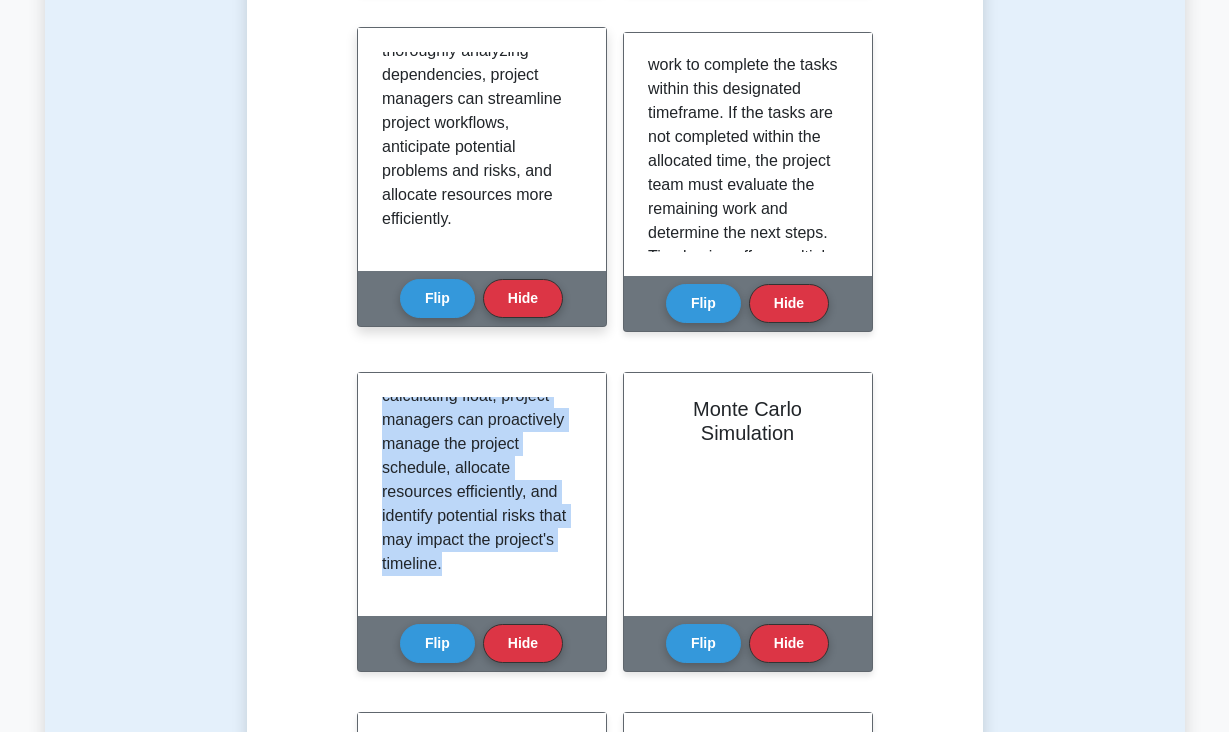 scroll, scrollTop: 1170, scrollLeft: 0, axis: vertical 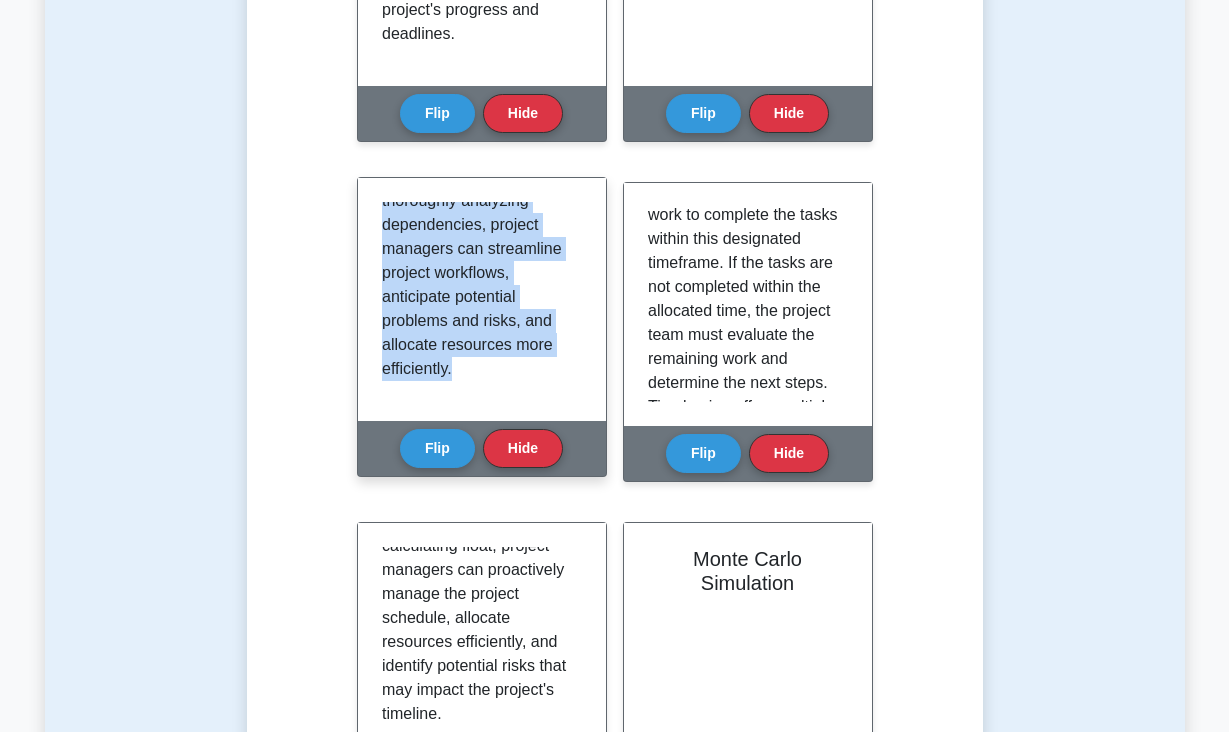 drag, startPoint x: 382, startPoint y: 213, endPoint x: 514, endPoint y: 478, distance: 296.05573 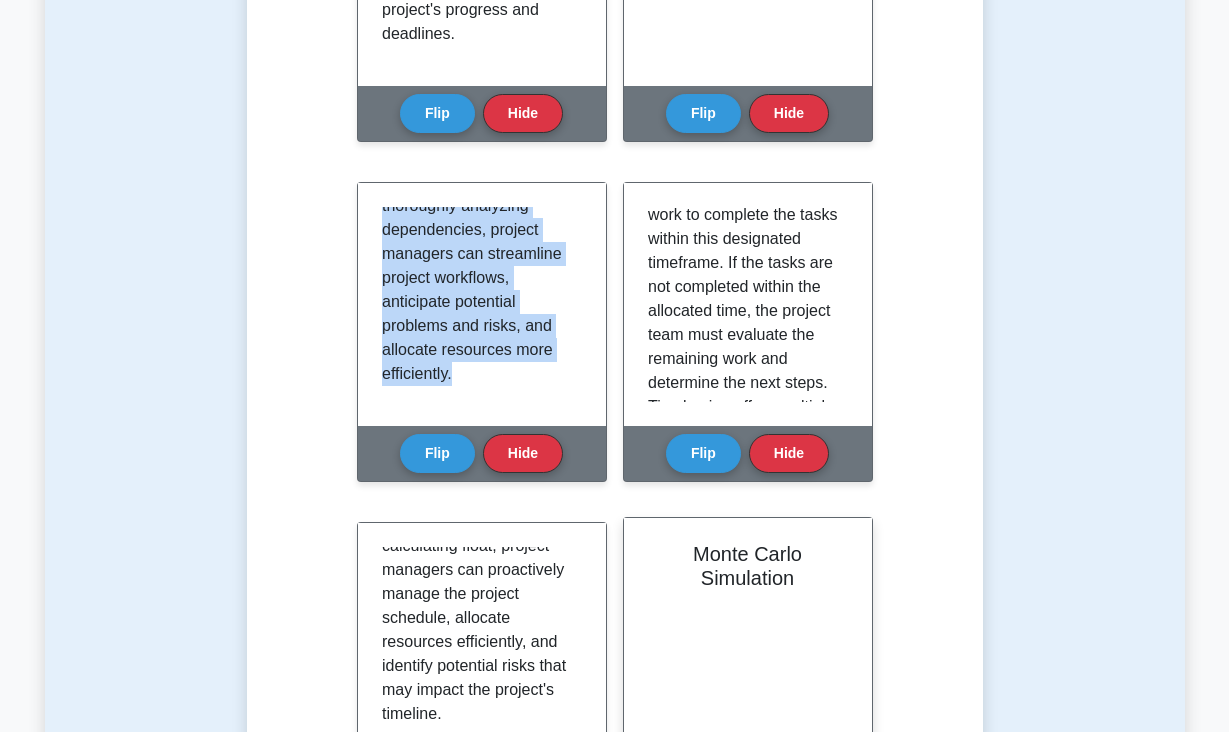 click on "Monte Carlo Simulation" at bounding box center [748, 566] 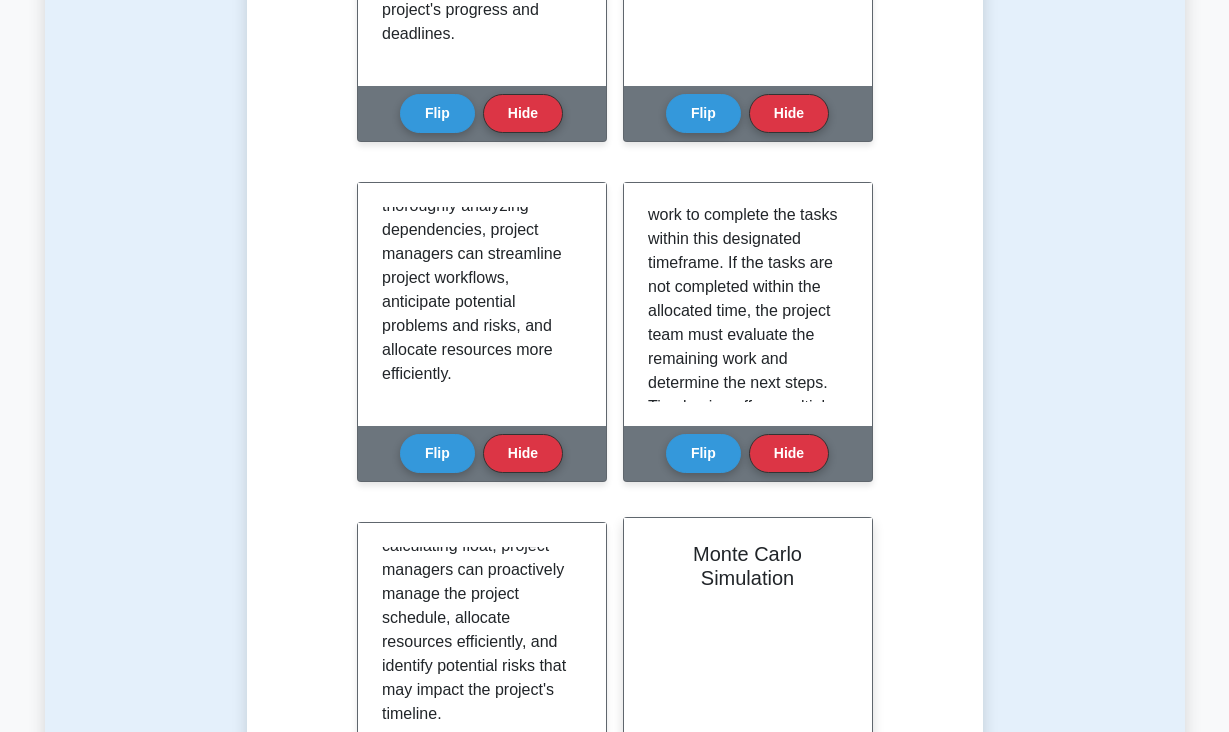 scroll, scrollTop: 613, scrollLeft: 0, axis: vertical 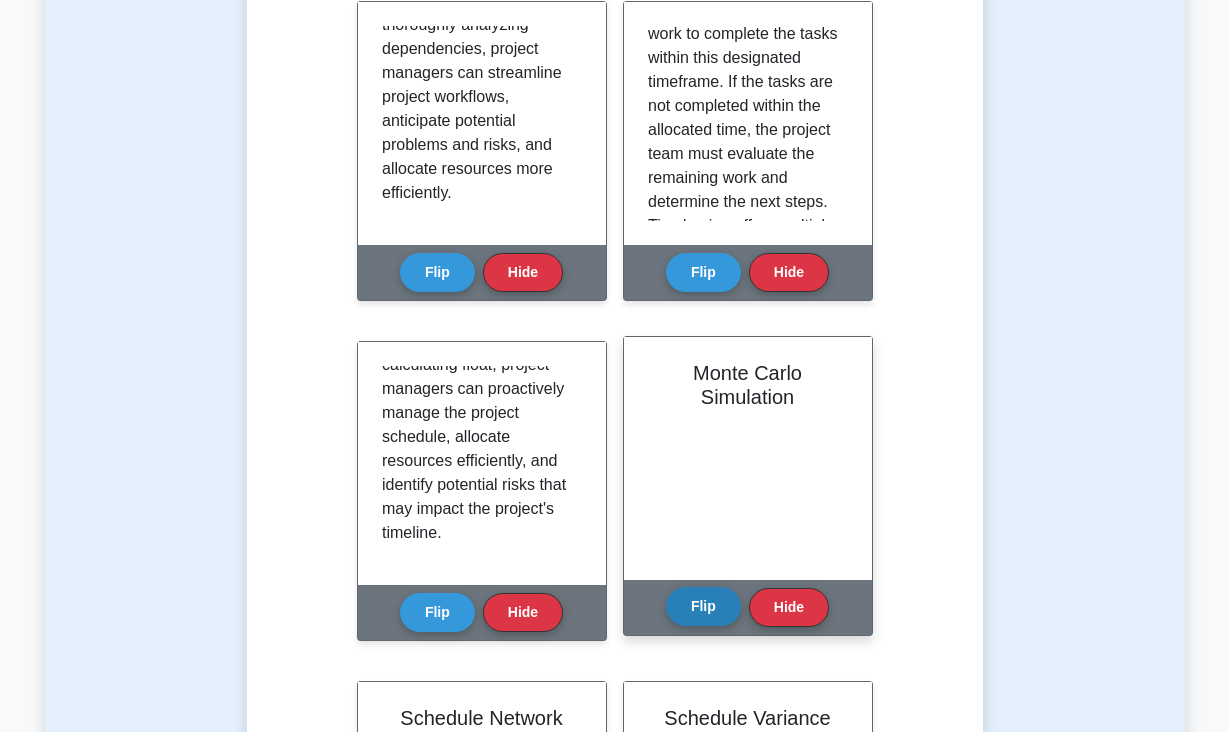 click on "Flip" at bounding box center [703, 606] 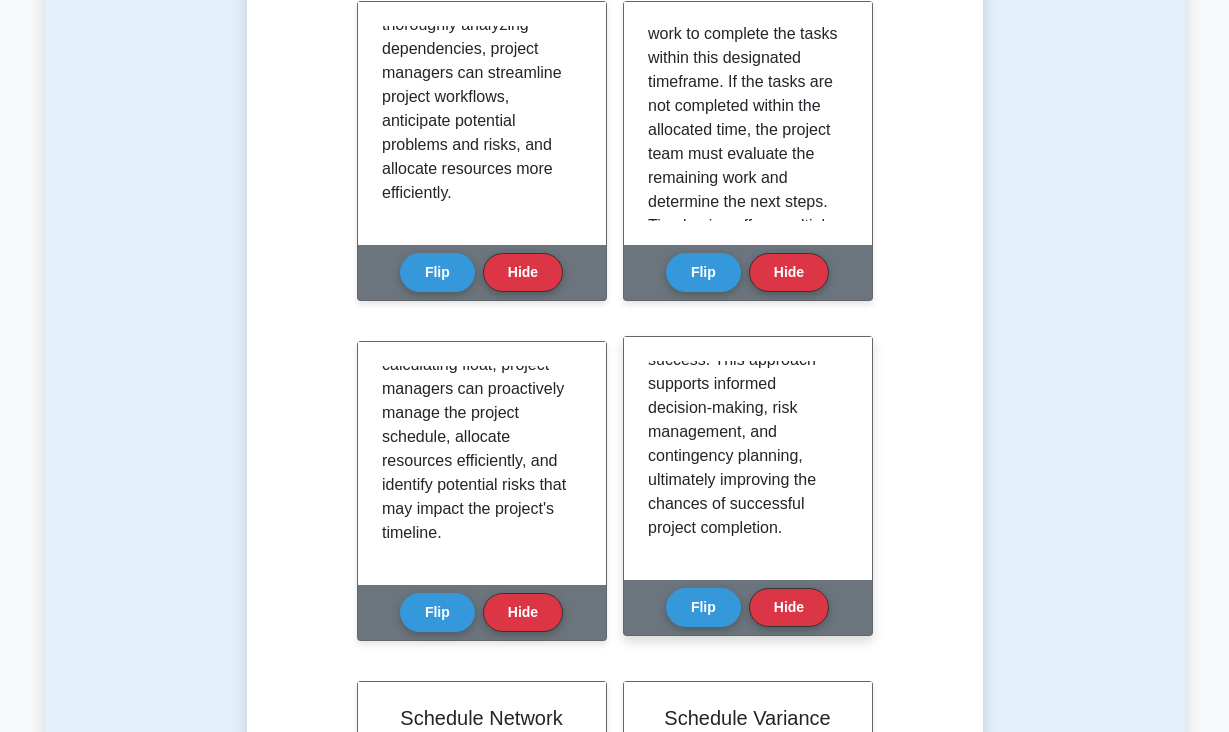 scroll, scrollTop: 1333, scrollLeft: 0, axis: vertical 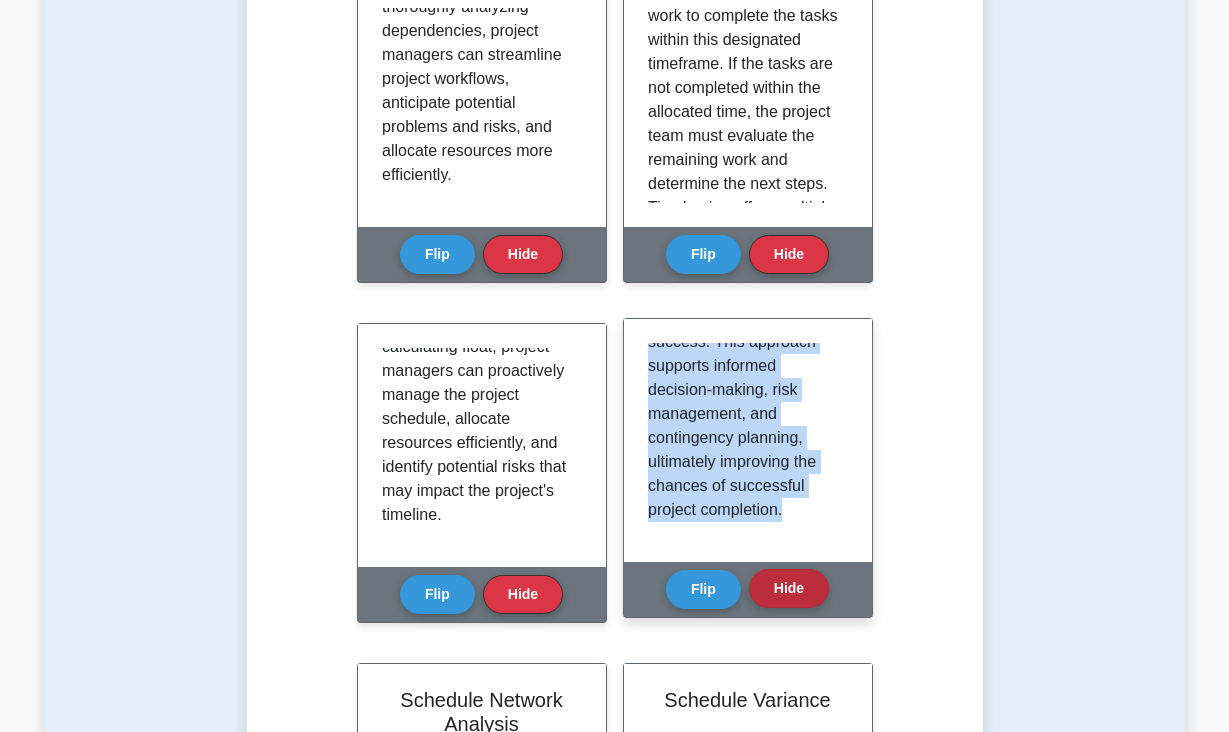 drag, startPoint x: 649, startPoint y: 353, endPoint x: 798, endPoint y: 586, distance: 276.56827 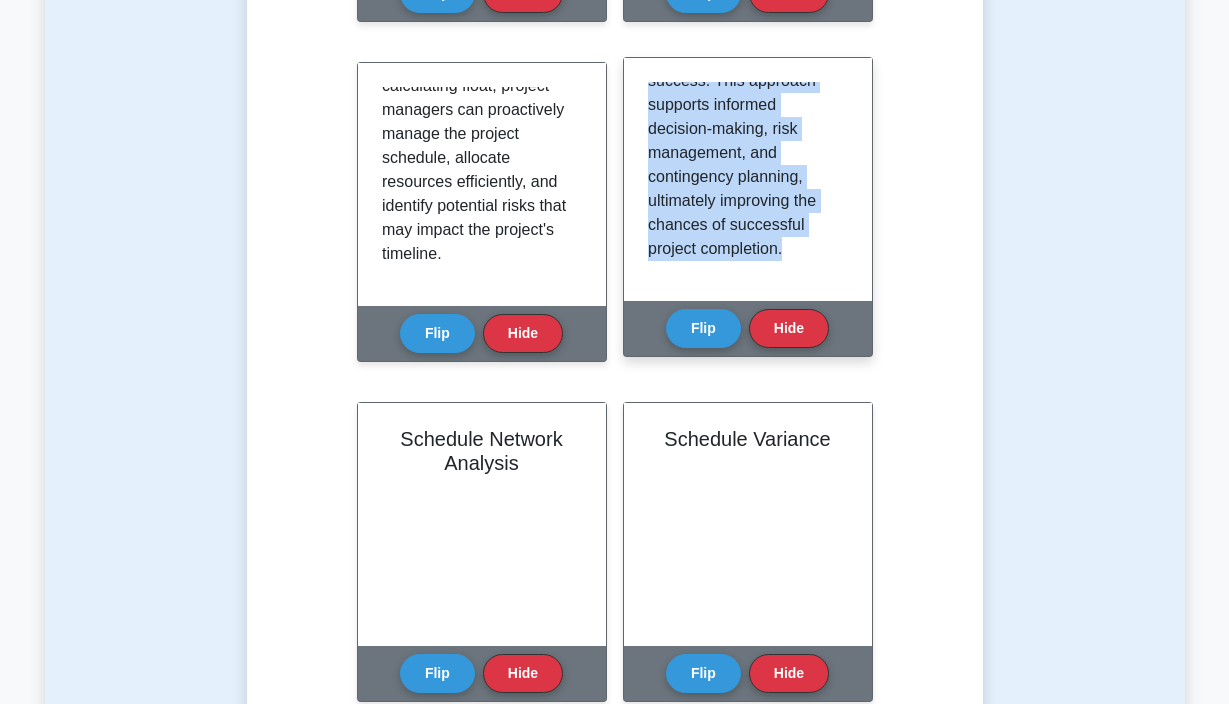 scroll, scrollTop: 1551, scrollLeft: 0, axis: vertical 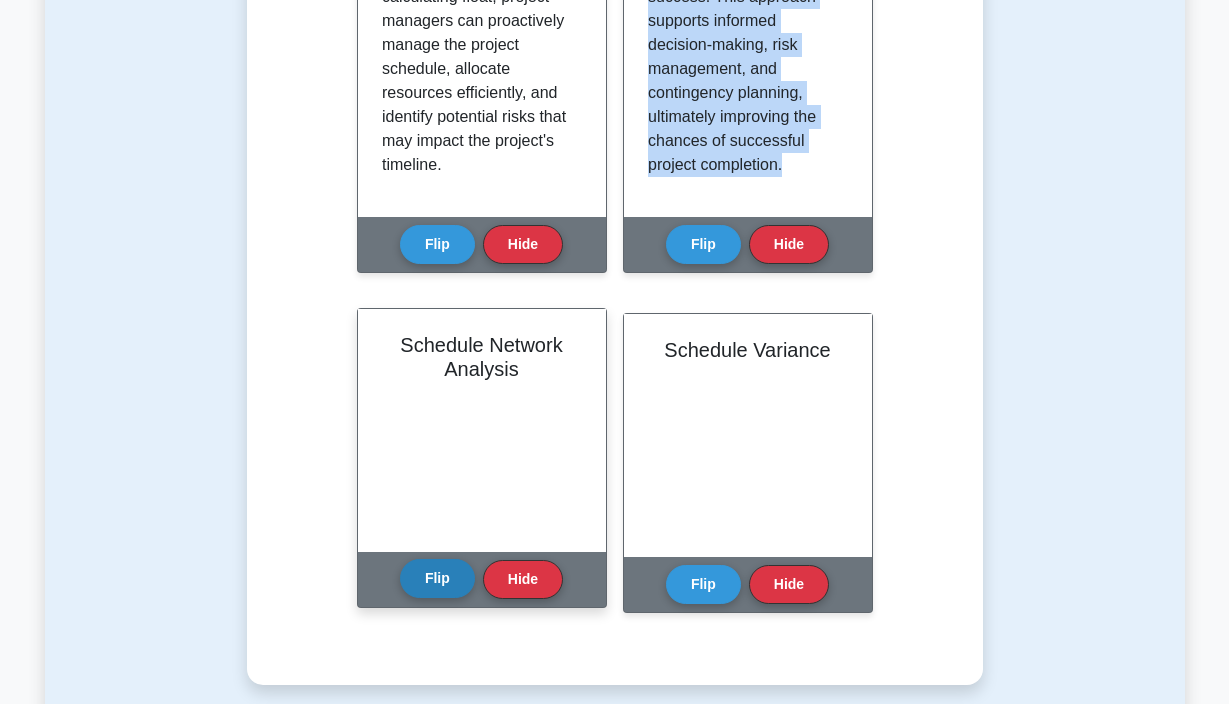 click on "Flip" at bounding box center [437, 578] 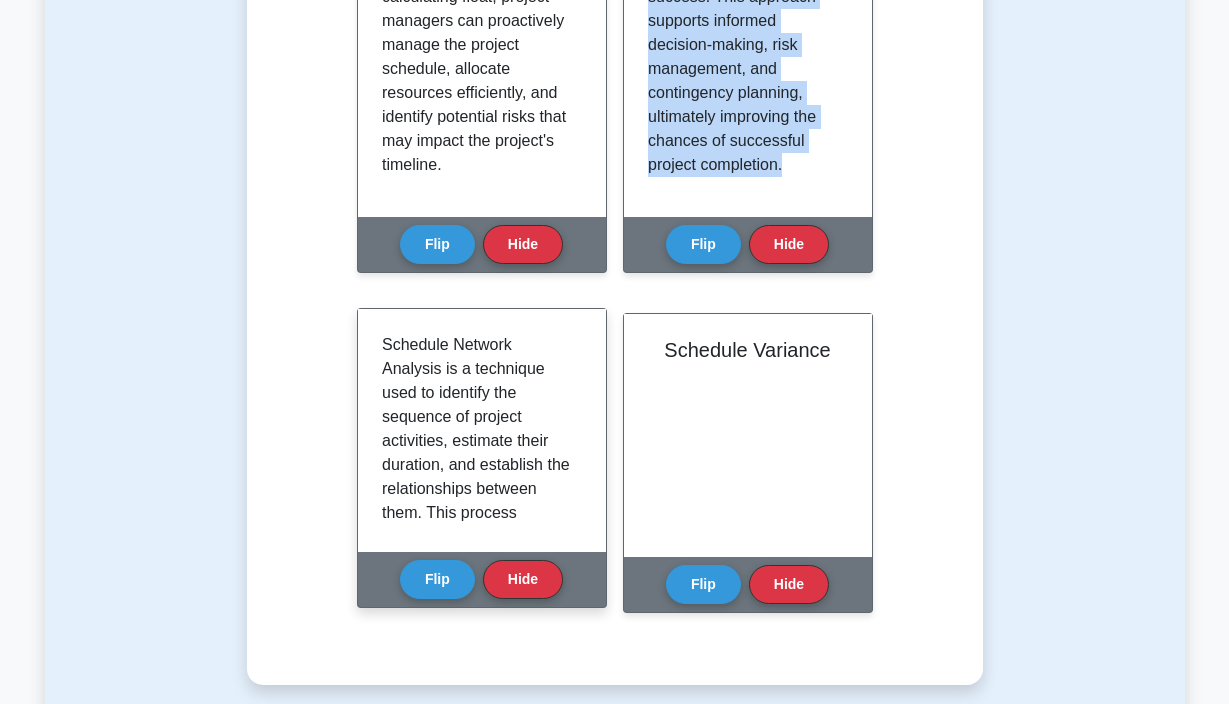 click on "Schedule Network Analysis is a technique used to identify the sequence of project activities, estimate their duration, and establish the relationships between them. This process involves building a visual representation called a project network diagram that illustrates the dependencies and interconnections among tasks. Schedule network analysis helps project managers to understand the critical path, identify potential risks, and decide on resource allocation strategies. By evaluating and optimizing the project schedule, managers can proactively address potential delays and conflicts, efficiently allocate resources, and ensure the successful completion of the project on time." at bounding box center [478, 693] 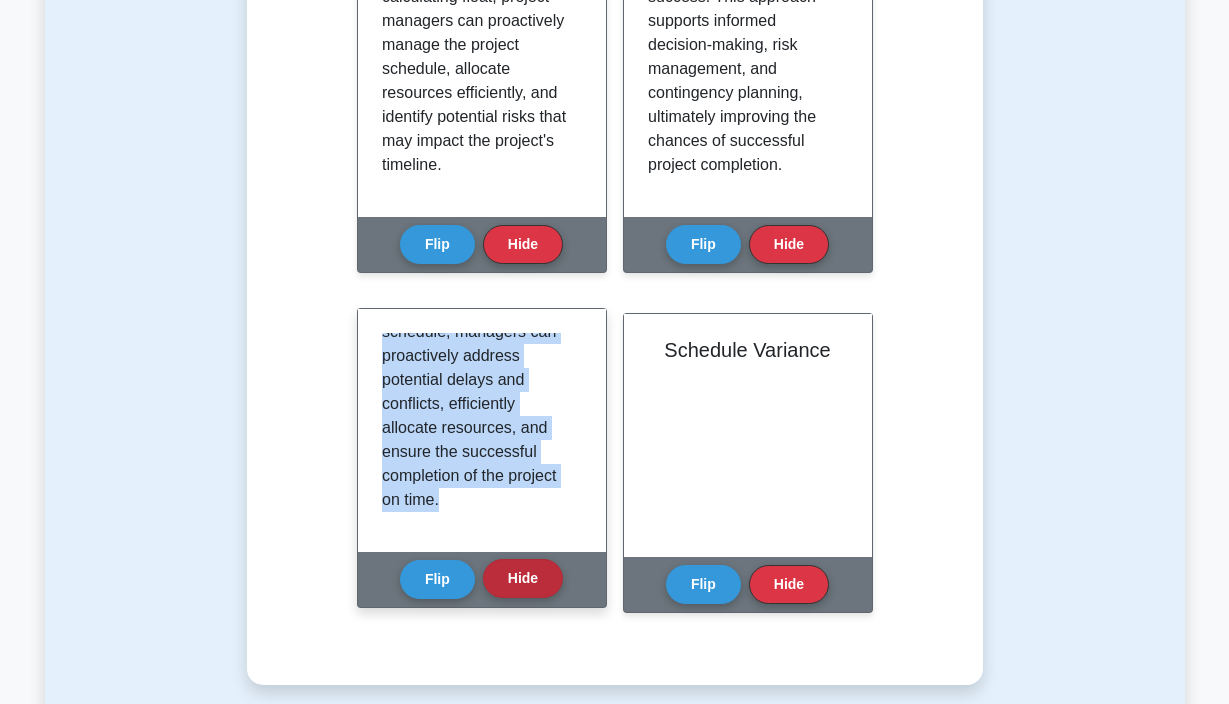 scroll, scrollTop: 541, scrollLeft: 0, axis: vertical 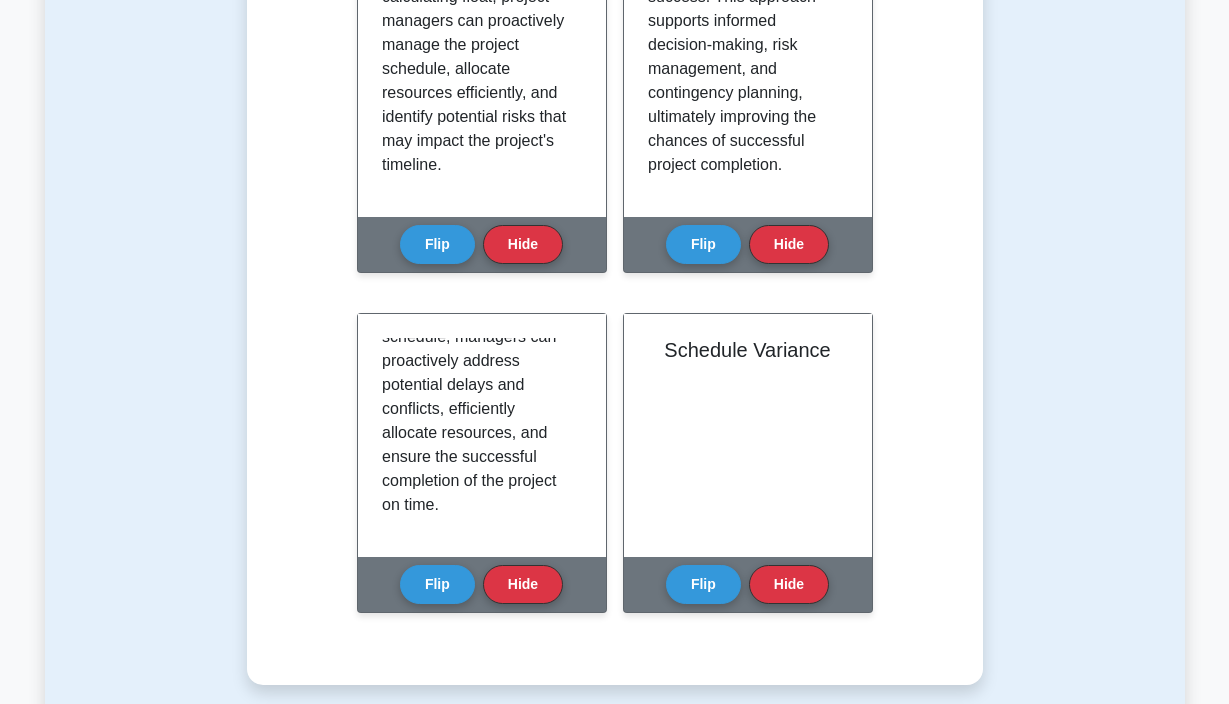 click on "Learn Schedule Development (PMP) with Interactive Flashcards
Master key concepts in Schedule Development through our interactive flashcard system. Click on each card to reveal detailed explanations and enhance your understanding.
Program Evaluation and Review Technique (PERT)
Flip
Hide Flip Hide" at bounding box center [615, -308] 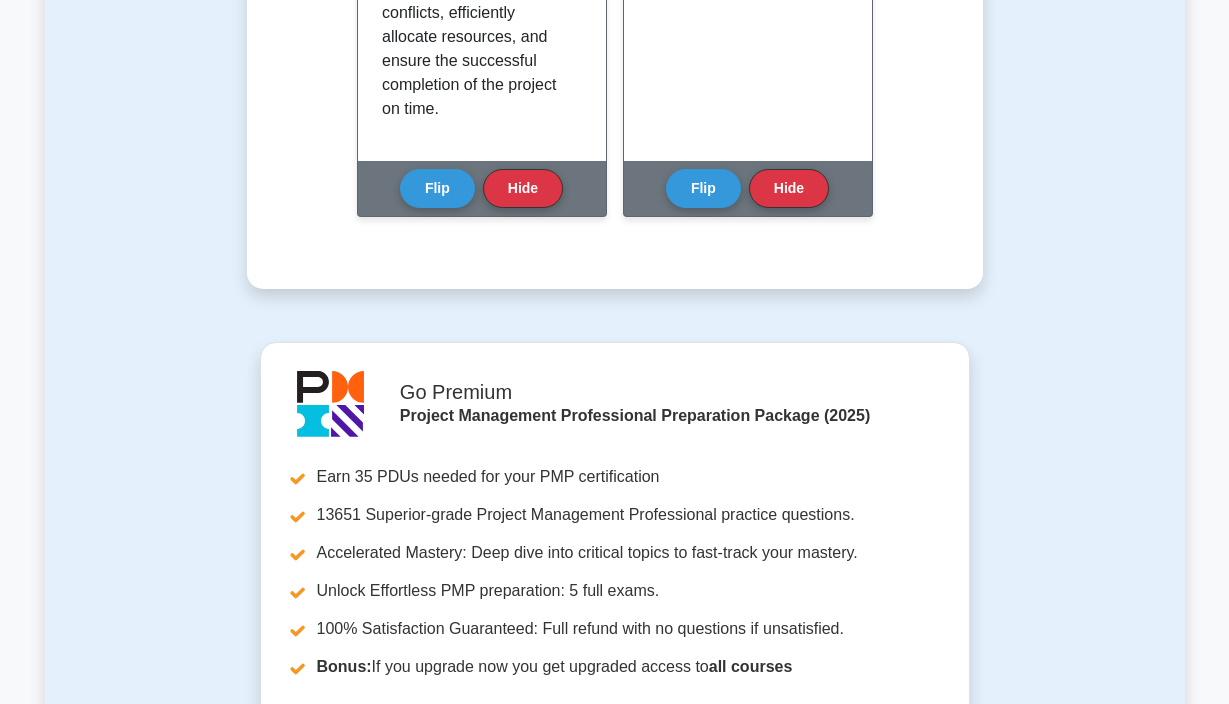 scroll, scrollTop: 2584, scrollLeft: 0, axis: vertical 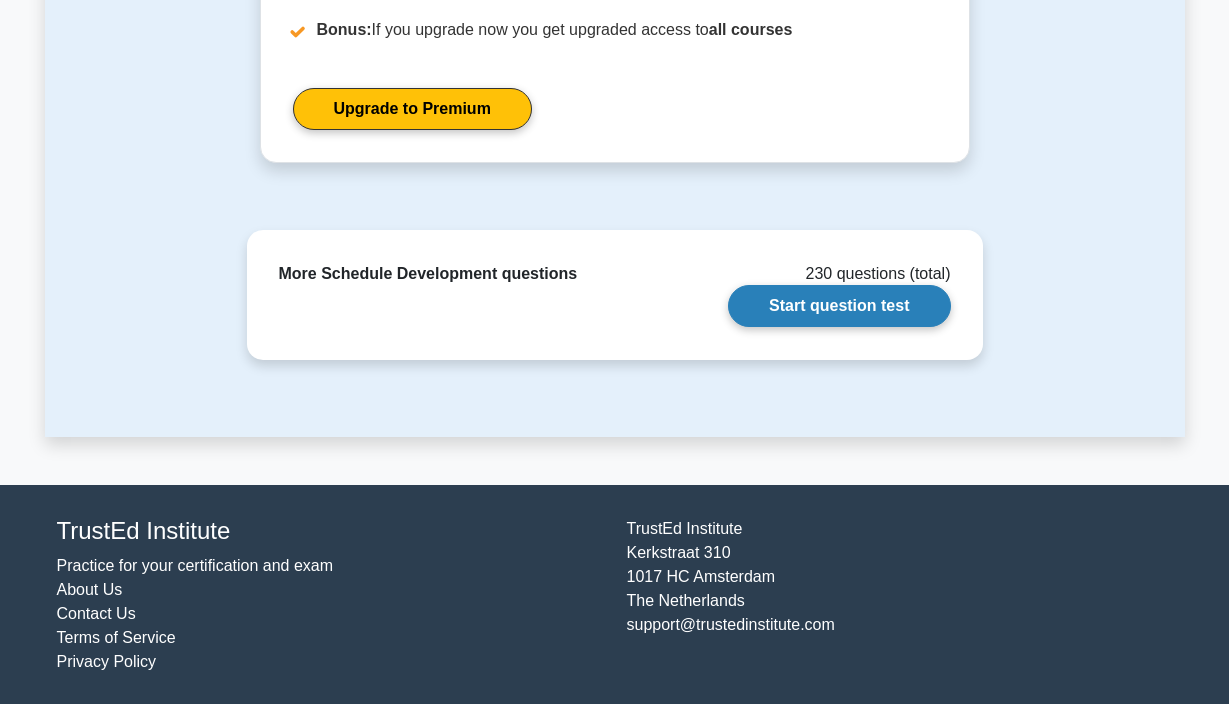 click on "Start  question test" at bounding box center [839, 306] 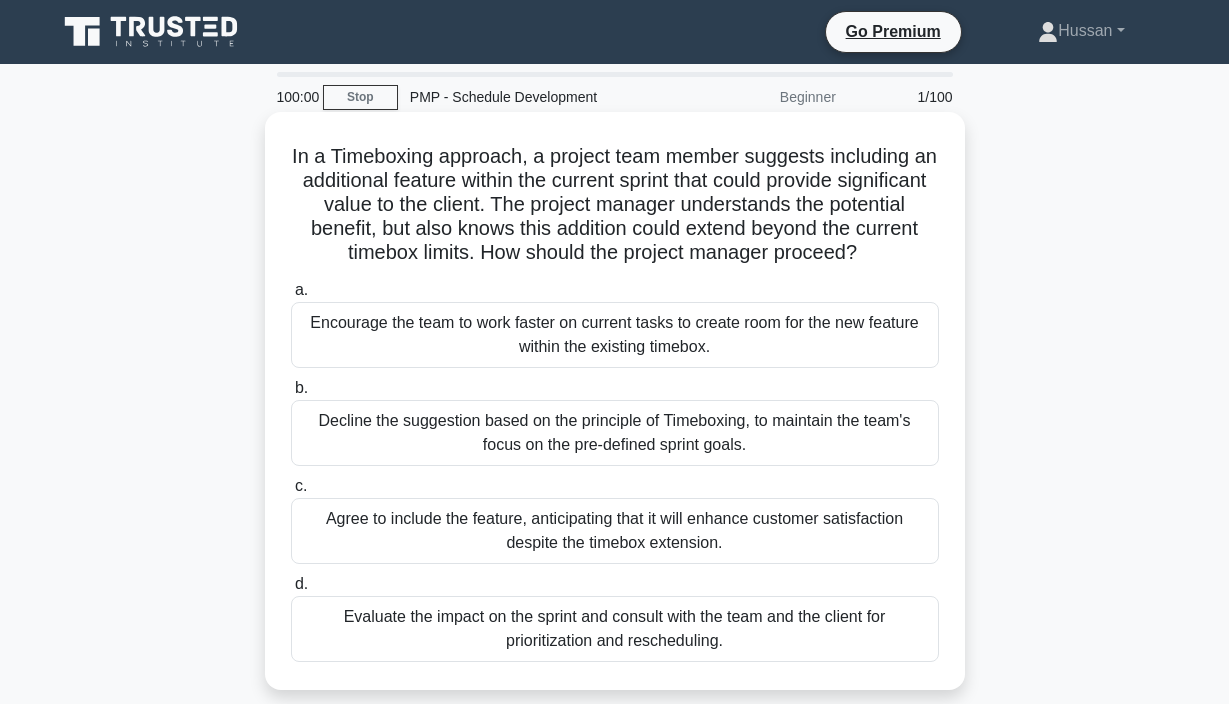 scroll, scrollTop: 0, scrollLeft: 0, axis: both 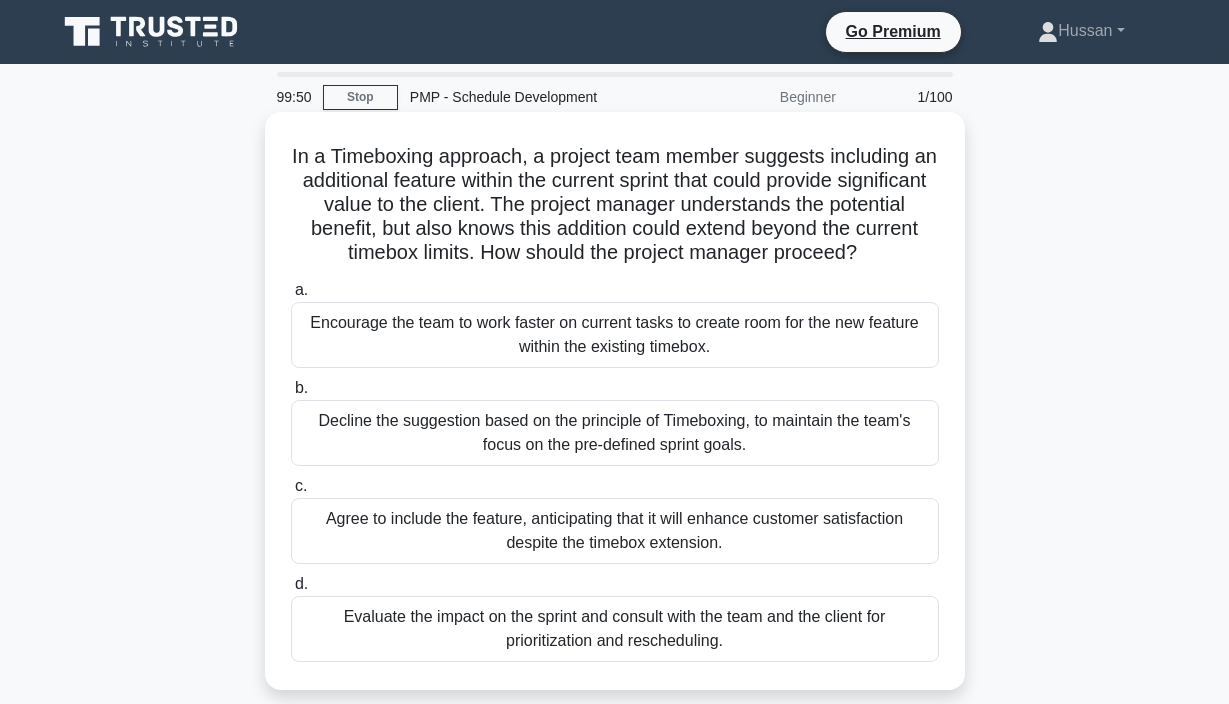 drag, startPoint x: 290, startPoint y: 155, endPoint x: 748, endPoint y: 662, distance: 683.2371 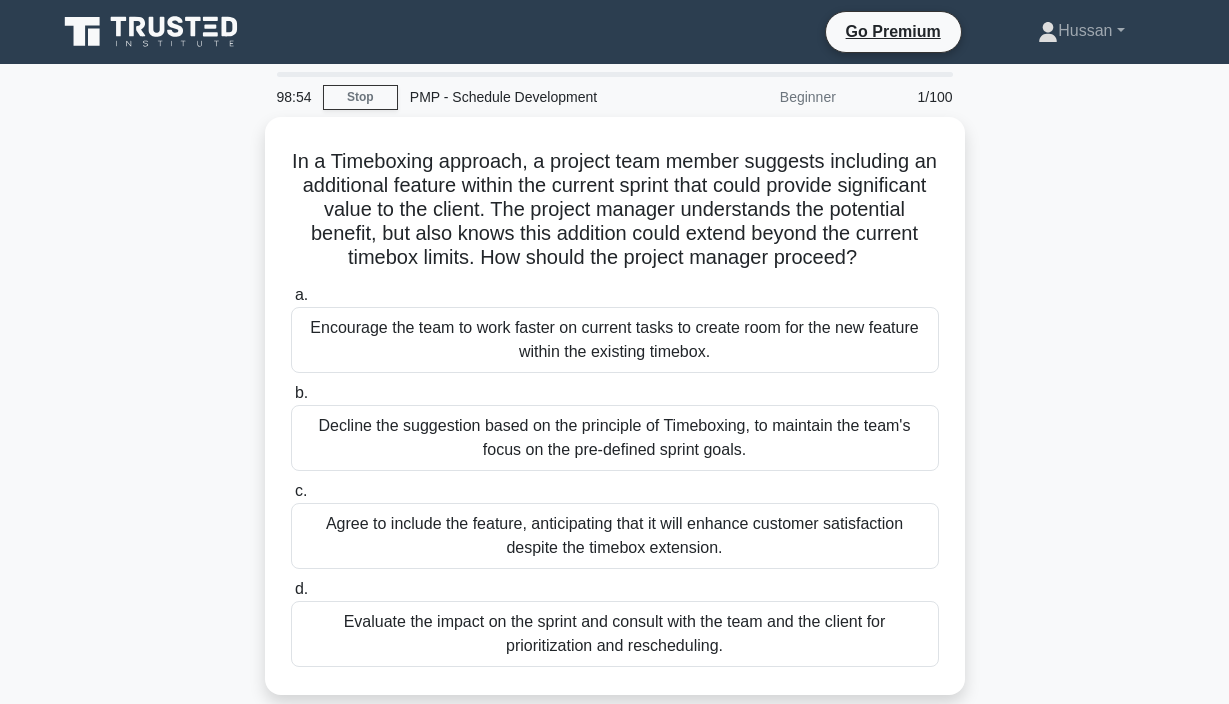 click on "In a Timeboxing approach, a project team member suggests including an additional feature within the current sprint that could provide significant value to the client. The project manager understands the potential benefit, but also knows this addition could extend beyond the current timebox limits. How should the project manager proceed?
.spinner_0XTQ{transform-origin:center;animation:spinner_y6GP .75s linear infinite}@keyframes spinner_y6GP{100%{transform:rotate(360deg)}}
a.
b. c. d." at bounding box center (615, 418) 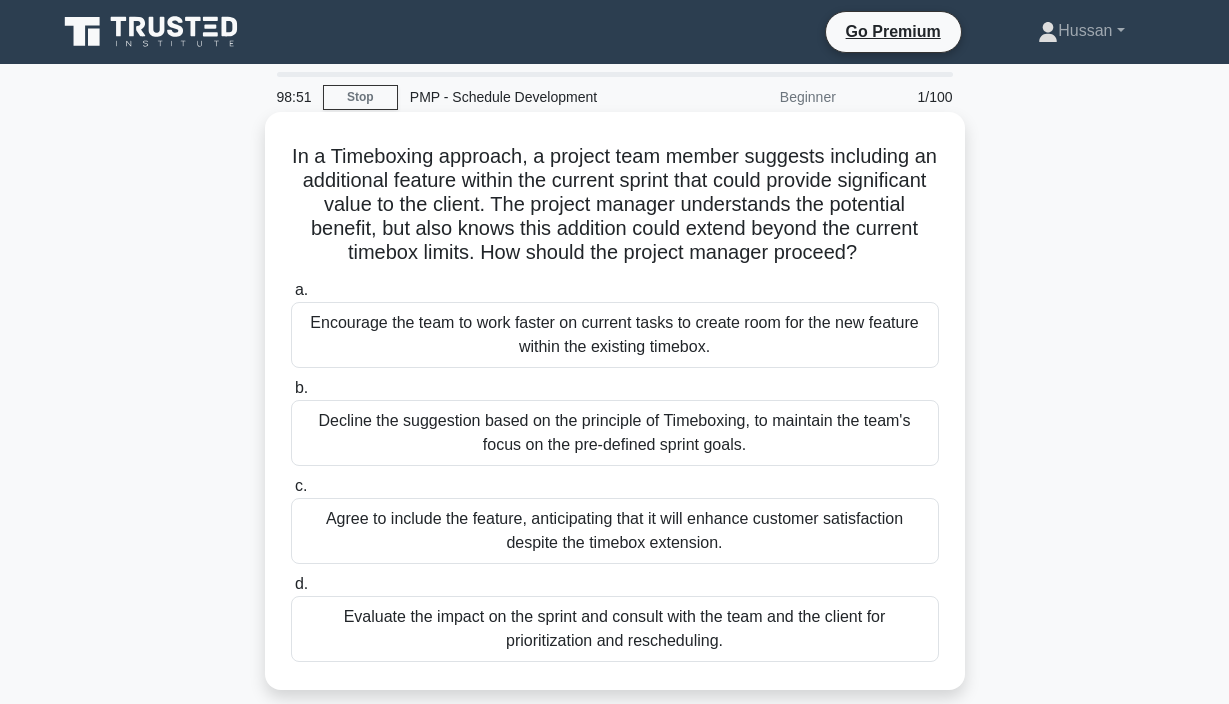 click on "Evaluate the impact on the sprint and consult with the team and the client for prioritization and rescheduling." at bounding box center [615, 629] 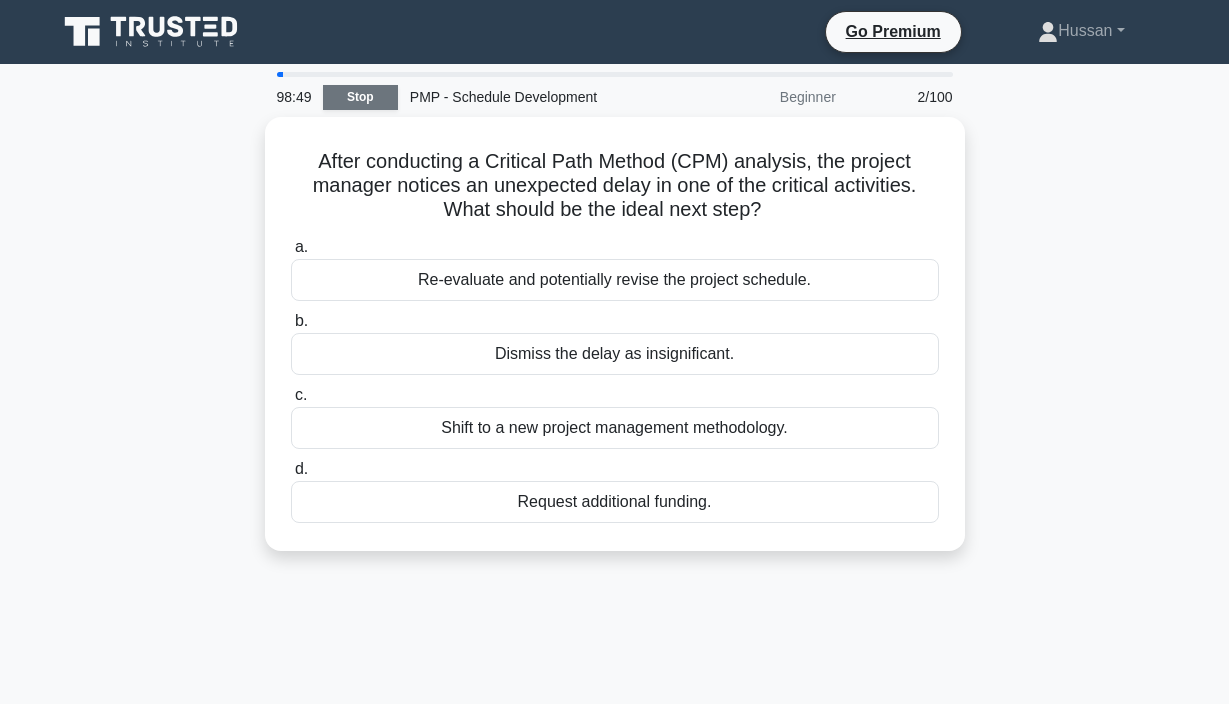 click on "Stop" at bounding box center [360, 97] 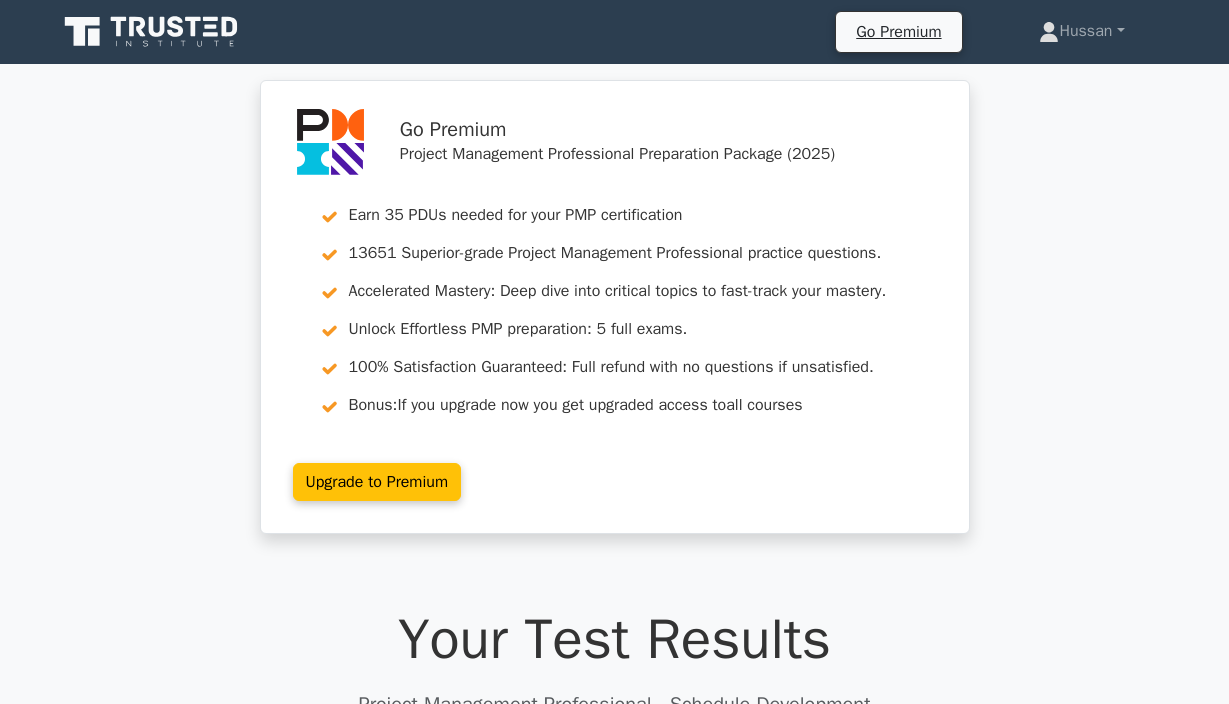 scroll, scrollTop: 142, scrollLeft: 0, axis: vertical 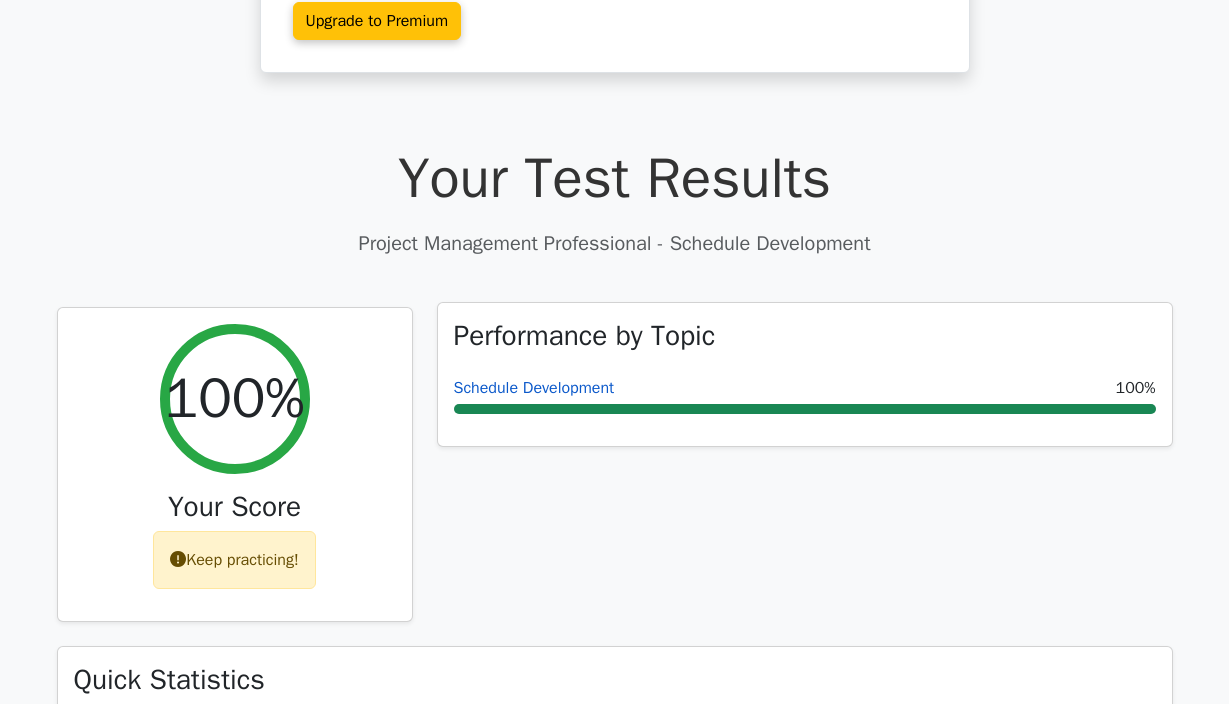 click on "Schedule Development" at bounding box center (534, 388) 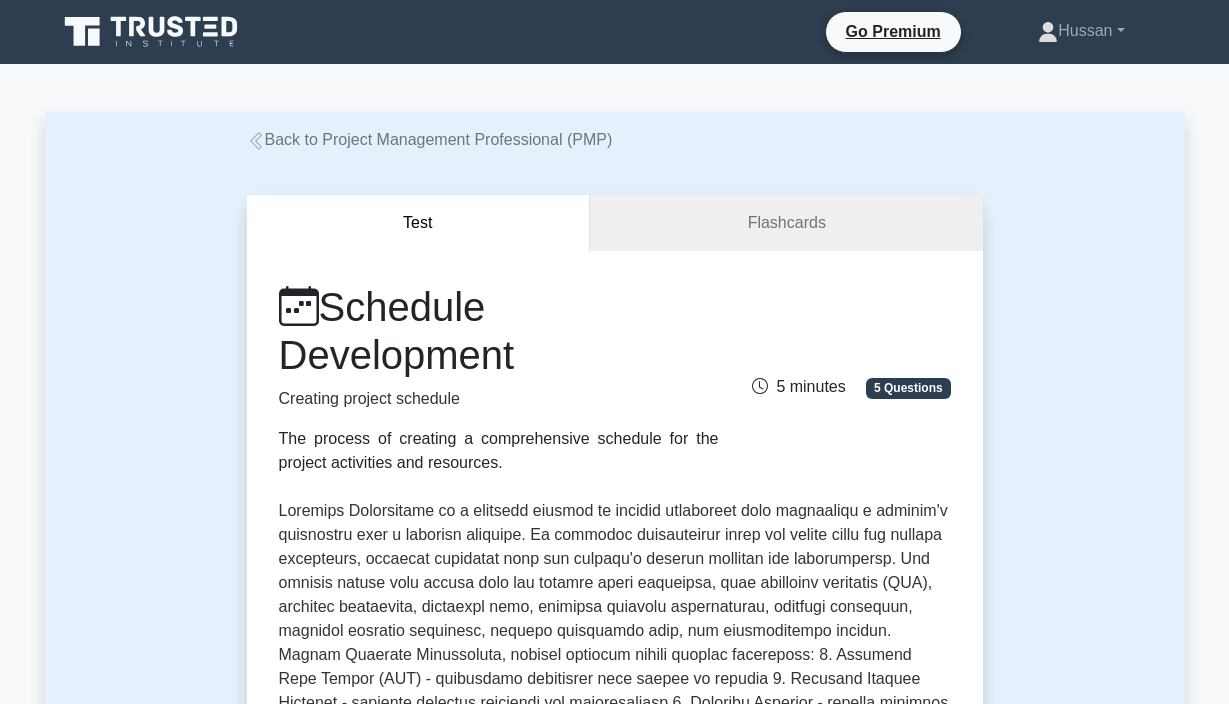 scroll, scrollTop: 0, scrollLeft: 0, axis: both 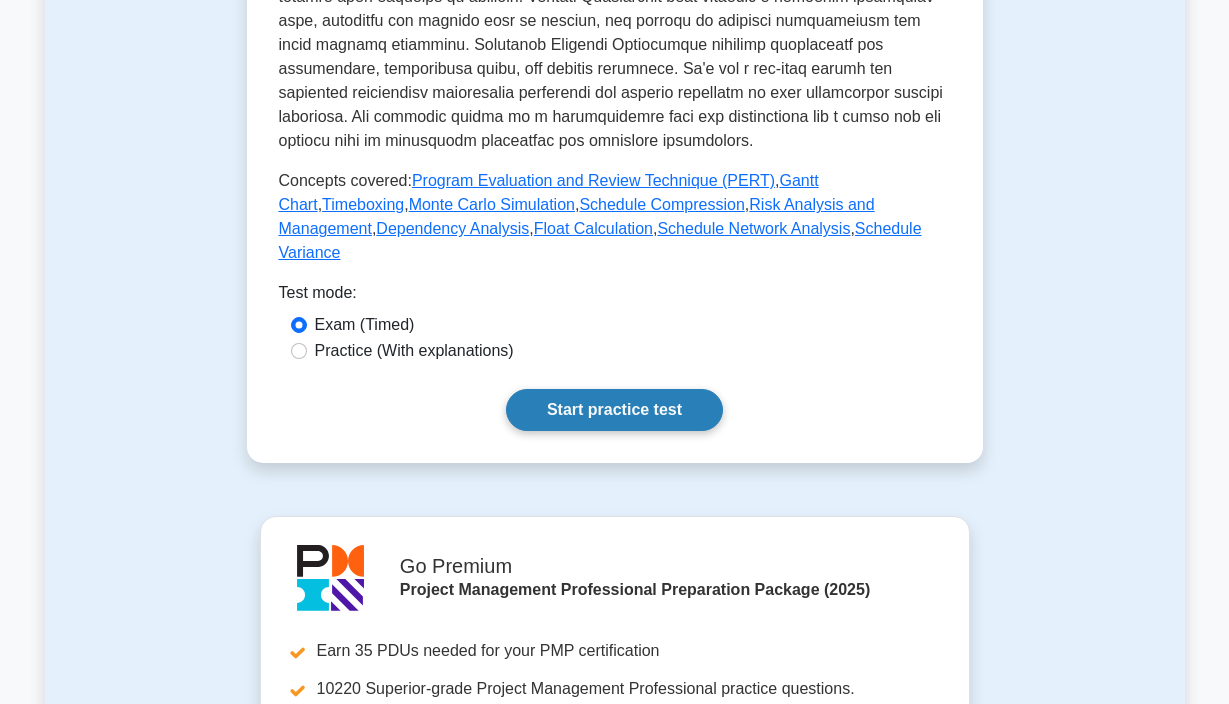 click on "Start practice test" at bounding box center (614, 410) 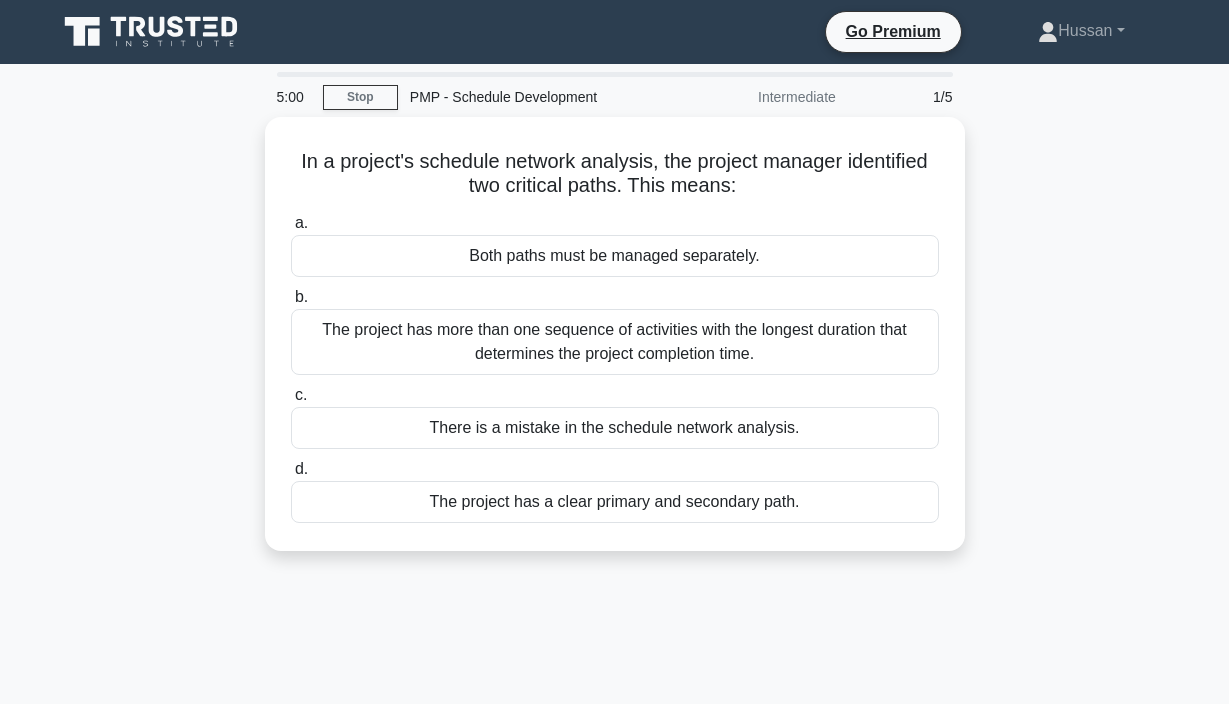 scroll, scrollTop: 0, scrollLeft: 0, axis: both 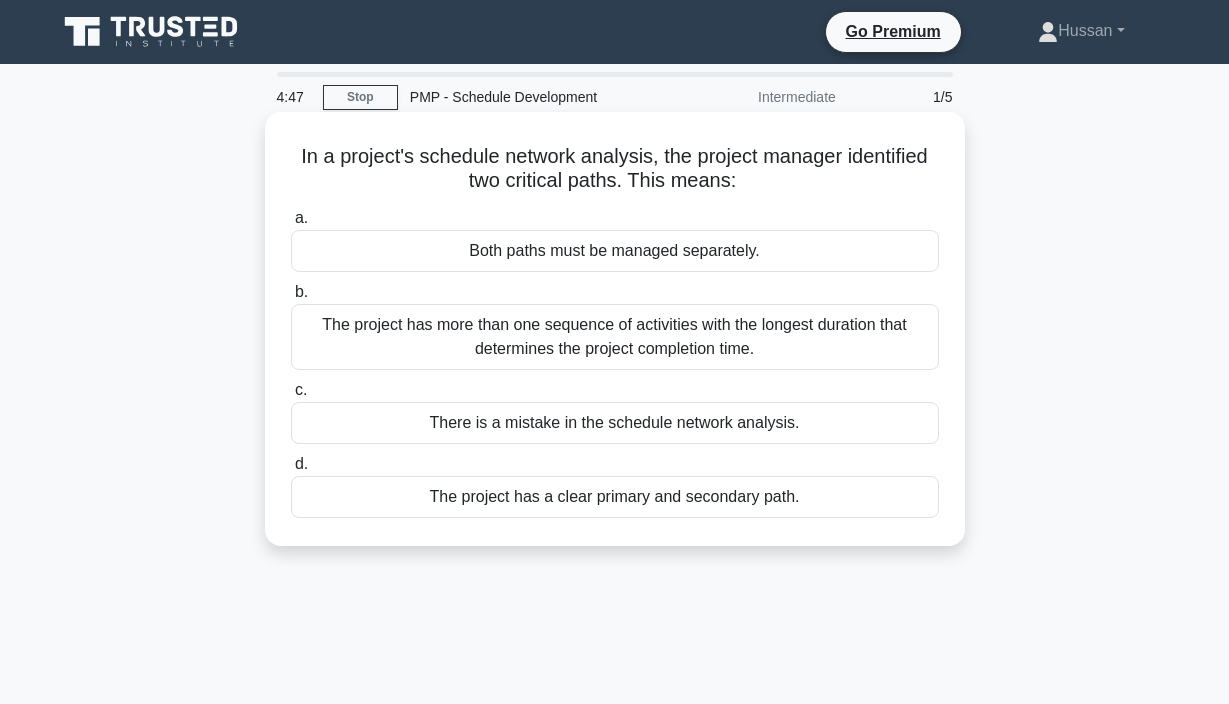 drag, startPoint x: 299, startPoint y: 155, endPoint x: 787, endPoint y: 532, distance: 616.6628 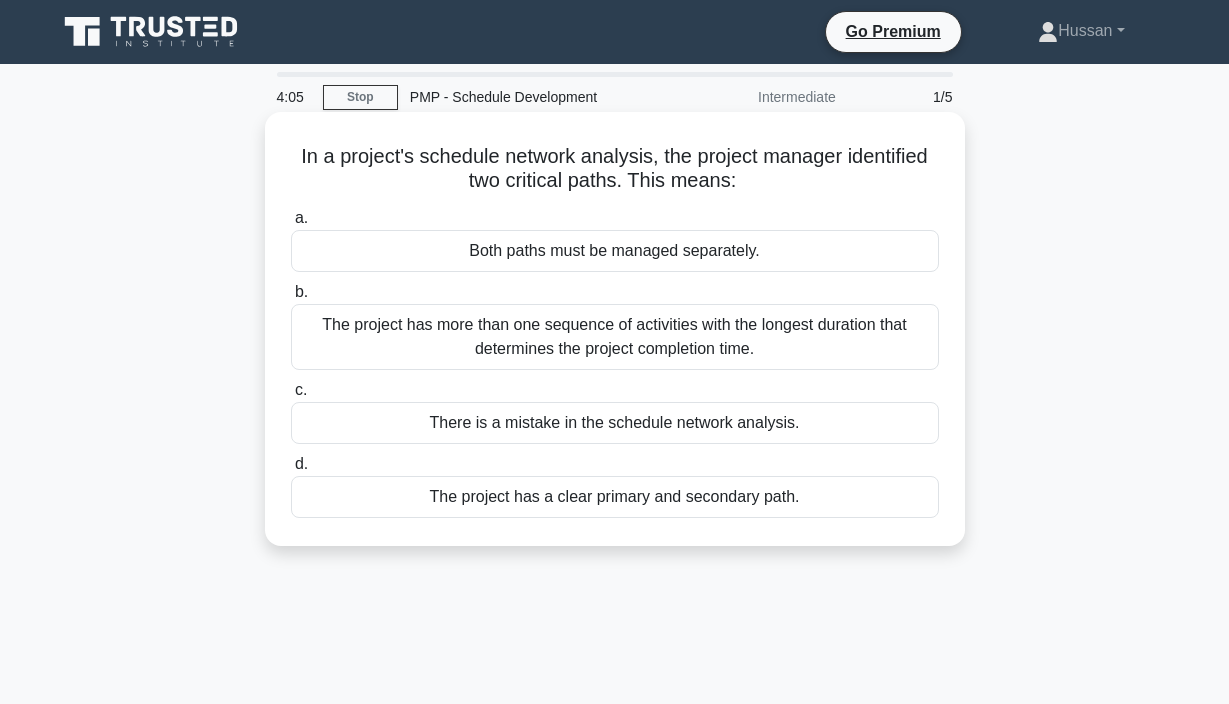 click on "The project has more than one sequence of activities with the longest duration that determines the project completion time." at bounding box center [615, 337] 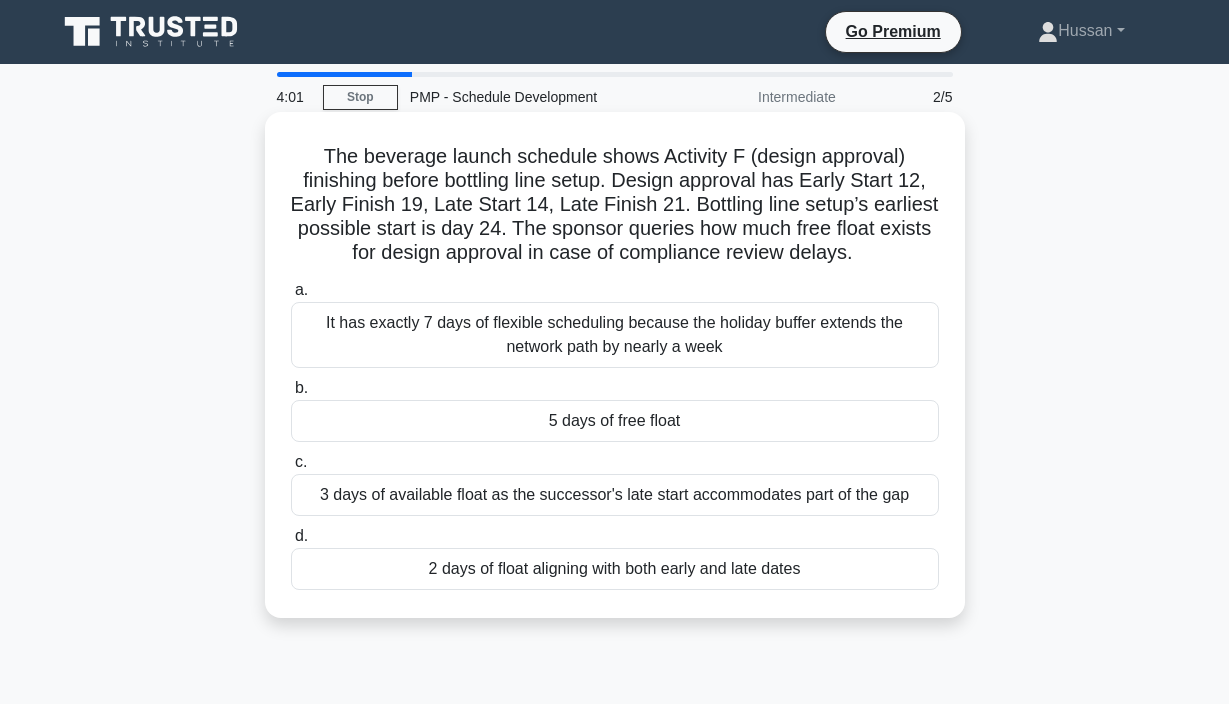 drag, startPoint x: 329, startPoint y: 155, endPoint x: 763, endPoint y: 606, distance: 625.90497 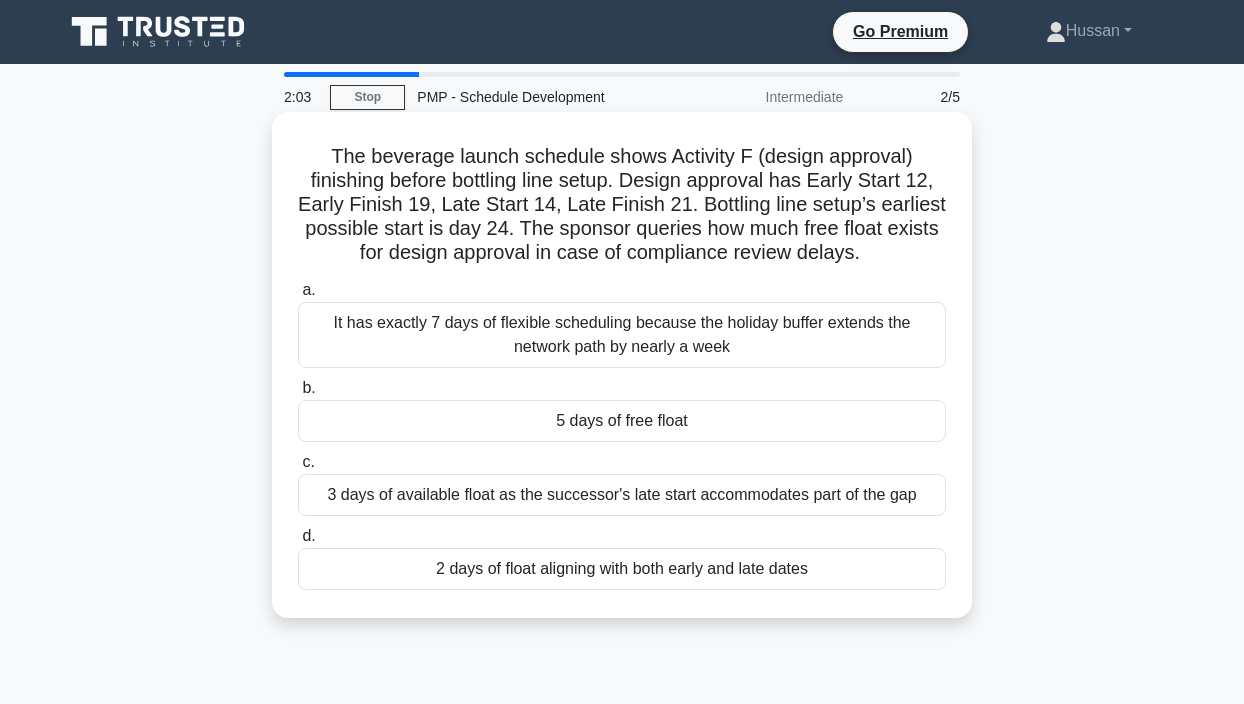 click on "3 days of available float as the successor's late start accommodates part of the gap" at bounding box center (622, 495) 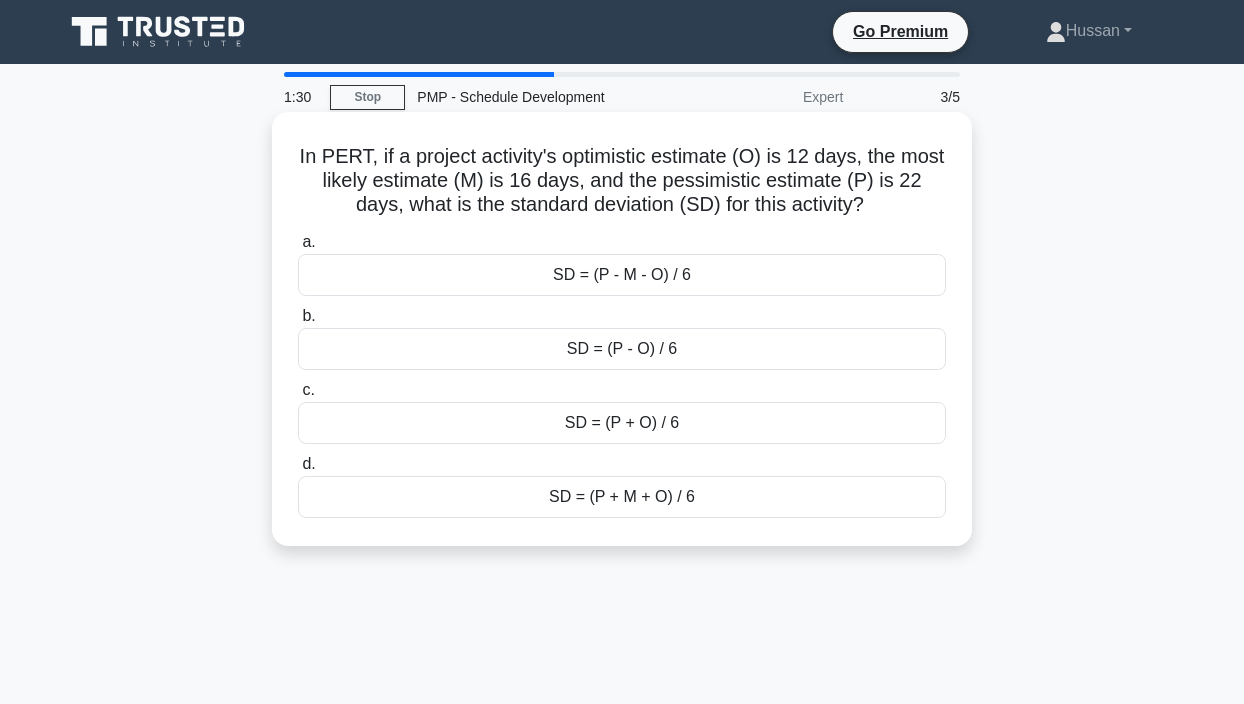 click on "SD = (P + M + O) / 6" at bounding box center (622, 497) 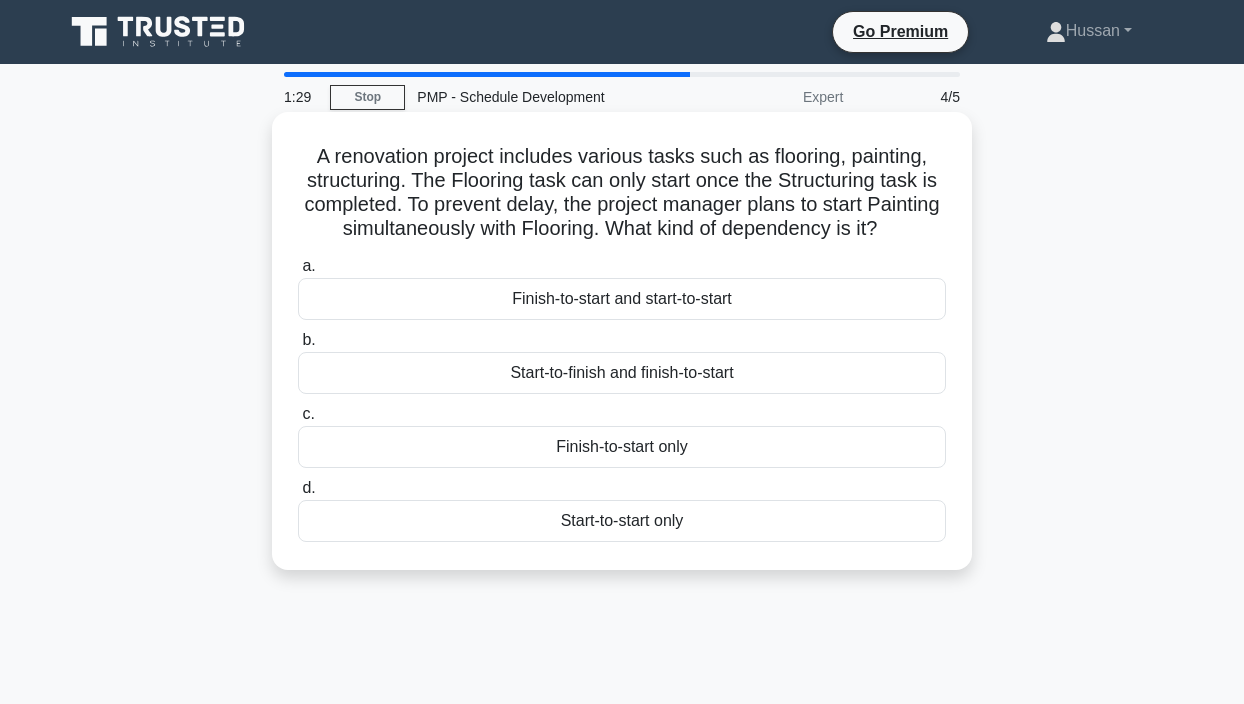 click on "A renovation project includes various tasks such as flooring, painting, structuring. The Flooring task can only start once the Structuring task is completed. To prevent delay, the project manager plans to start Painting simultaneously with Flooring. What kind of dependency is it?
.spinner_0XTQ{transform-origin:center;animation:spinner_y6GP .75s linear infinite}@keyframes spinner_y6GP{100%{transform:rotate(360deg)}}" at bounding box center (622, 193) 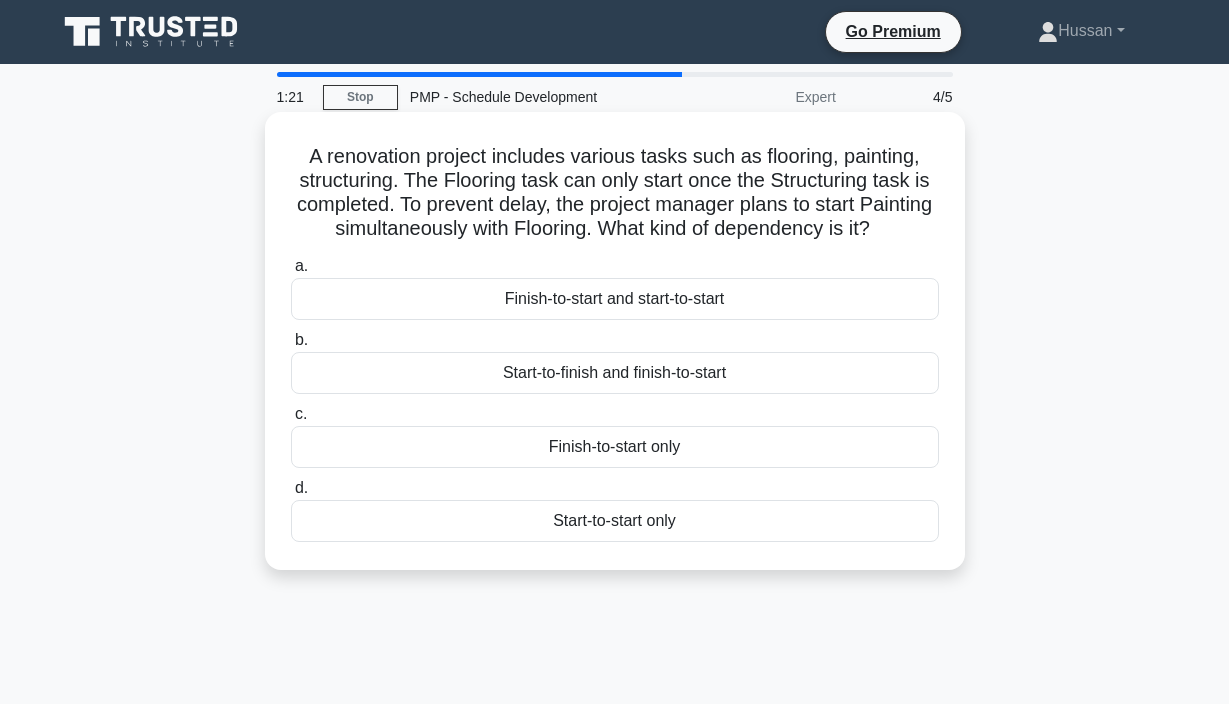 click on "A renovation project includes various tasks such as flooring, painting, structuring. The Flooring task can only start once the Structuring task is completed. To prevent delay, the project manager plans to start Painting simultaneously with Flooring. What kind of dependency is it?
.spinner_0XTQ{transform-origin:center;animation:spinner_y6GP .75s linear infinite}@keyframes spinner_y6GP{100%{transform:rotate(360deg)}}" at bounding box center [615, 193] 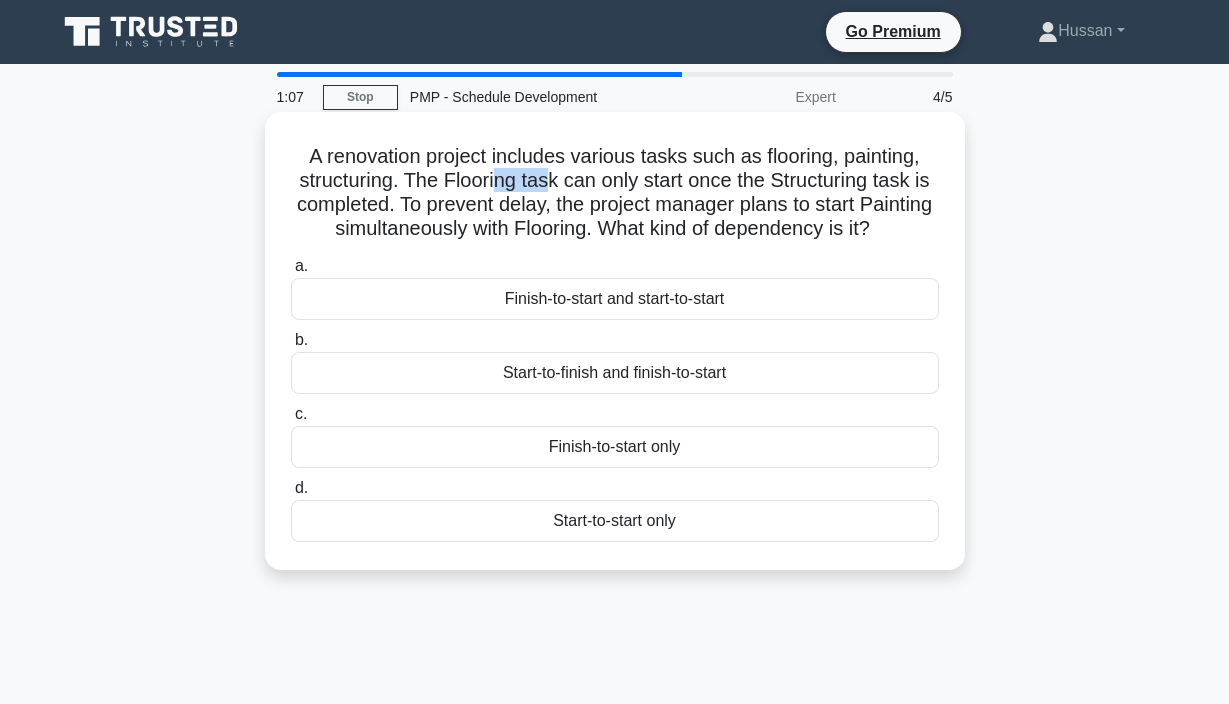 drag, startPoint x: 491, startPoint y: 180, endPoint x: 551, endPoint y: 179, distance: 60.00833 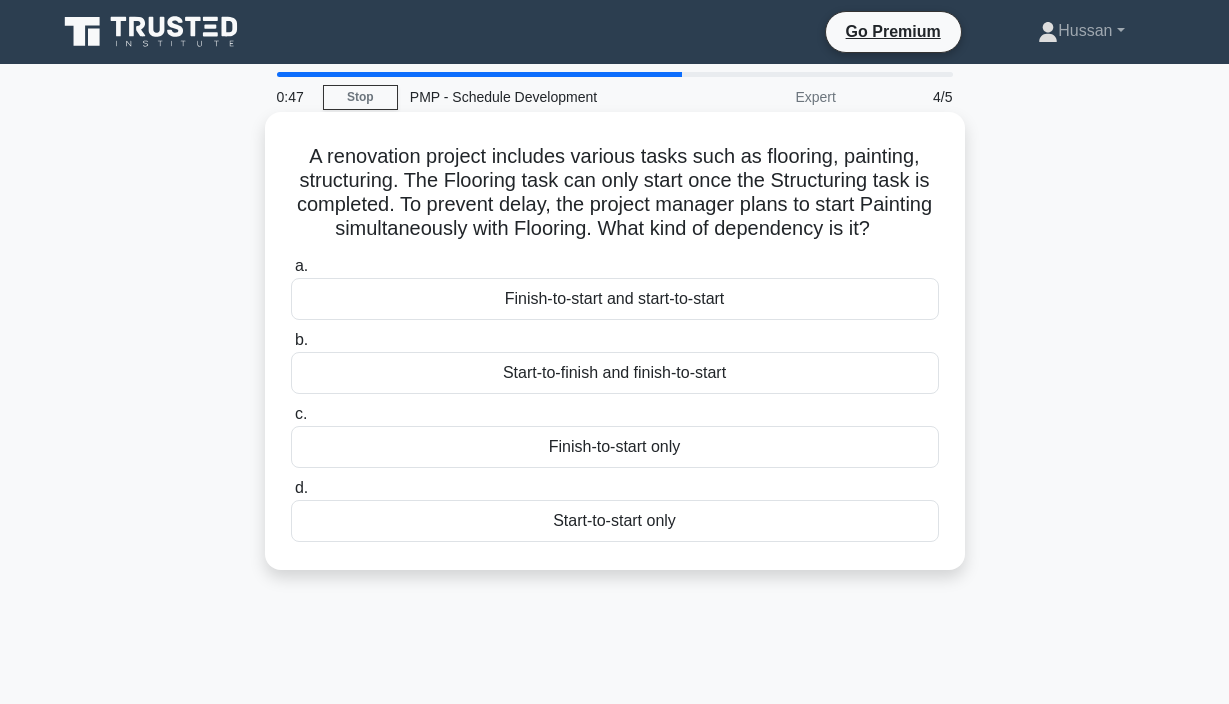 click on "A renovation project includes various tasks such as flooring, painting, structuring. The Flooring task can only start once the Structuring task is completed. To prevent delay, the project manager plans to start Painting simultaneously with Flooring. What kind of dependency is it?
.spinner_0XTQ{transform-origin:center;animation:spinner_y6GP .75s linear infinite}@keyframes spinner_y6GP{100%{transform:rotate(360deg)}}" at bounding box center [615, 193] 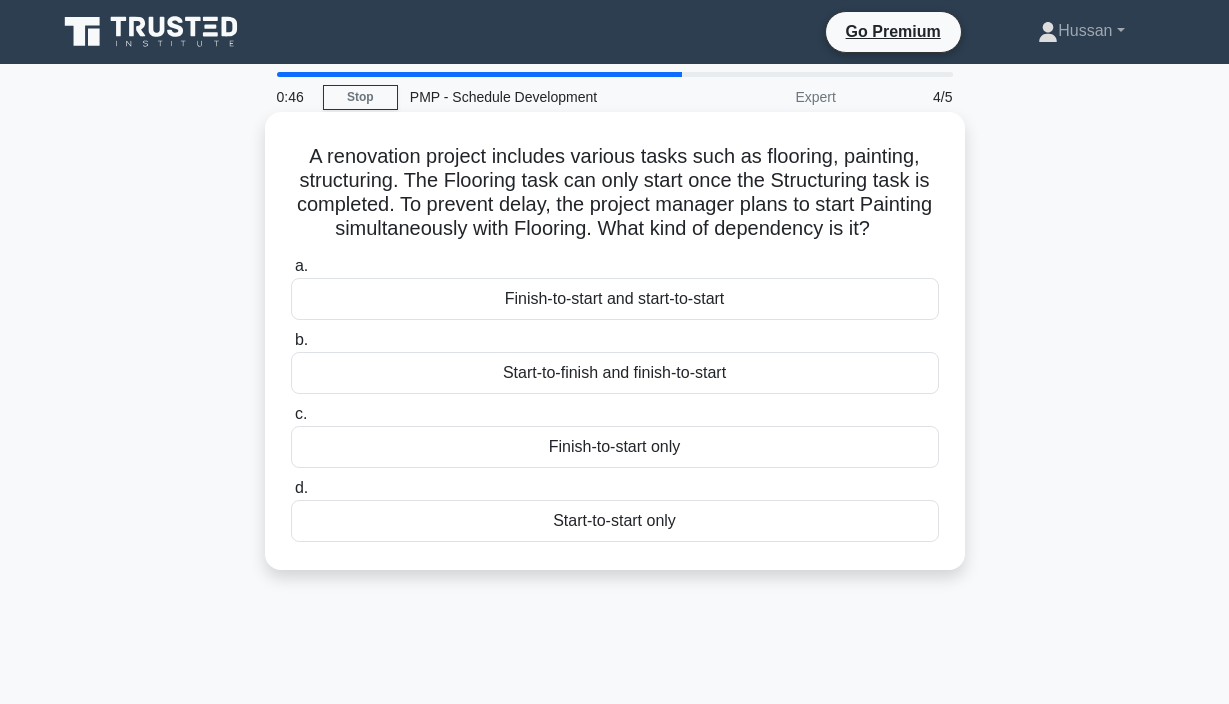 click on "A renovation project includes various tasks such as flooring, painting, structuring. The Flooring task can only start once the Structuring task is completed. To prevent delay, the project manager plans to start Painting simultaneously with Flooring. What kind of dependency is it?
.spinner_0XTQ{transform-origin:center;animation:spinner_y6GP .75s linear infinite}@keyframes spinner_y6GP{100%{transform:rotate(360deg)}}" at bounding box center (615, 193) 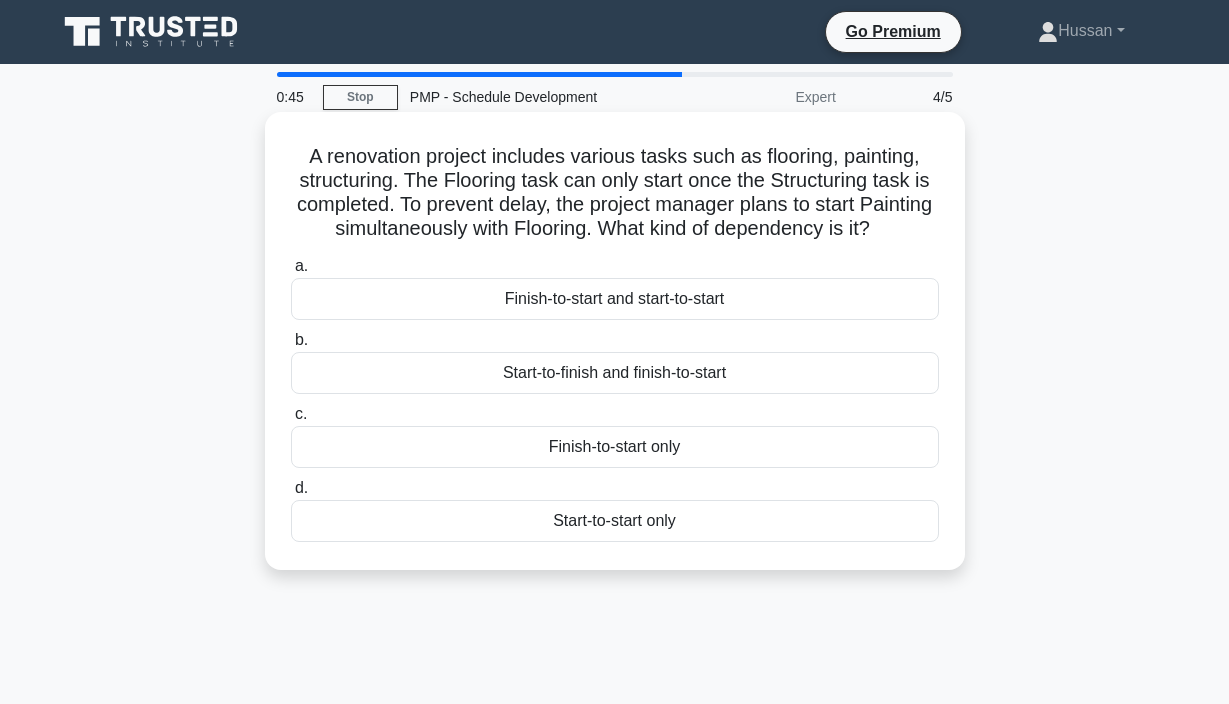click on "A renovation project includes various tasks such as flooring, painting, structuring. The Flooring task can only start once the Structuring task is completed. To prevent delay, the project manager plans to start Painting simultaneously with Flooring. What kind of dependency is it?
.spinner_0XTQ{transform-origin:center;animation:spinner_y6GP .75s linear infinite}@keyframes spinner_y6GP{100%{transform:rotate(360deg)}}" at bounding box center [615, 193] 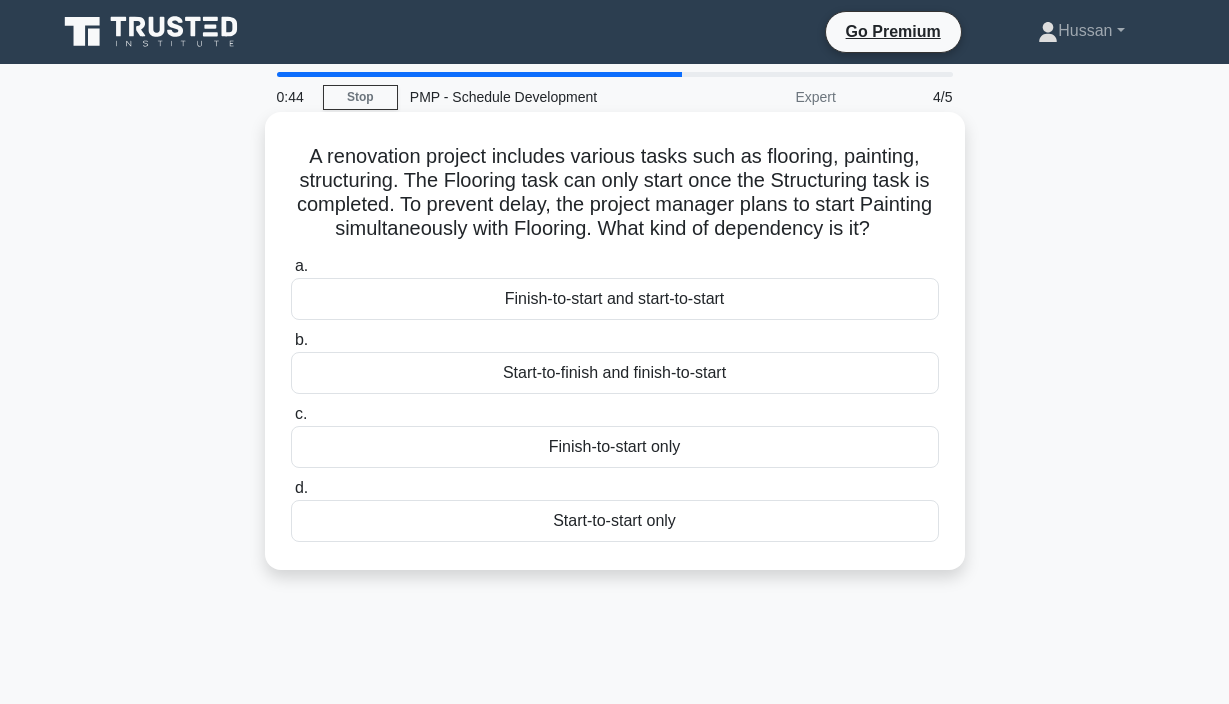 click on "A renovation project includes various tasks such as flooring, painting, structuring. The Flooring task can only start once the Structuring task is completed. To prevent delay, the project manager plans to start Painting simultaneously with Flooring. What kind of dependency is it?
.spinner_0XTQ{transform-origin:center;animation:spinner_y6GP .75s linear infinite}@keyframes spinner_y6GP{100%{transform:rotate(360deg)}}" at bounding box center [615, 193] 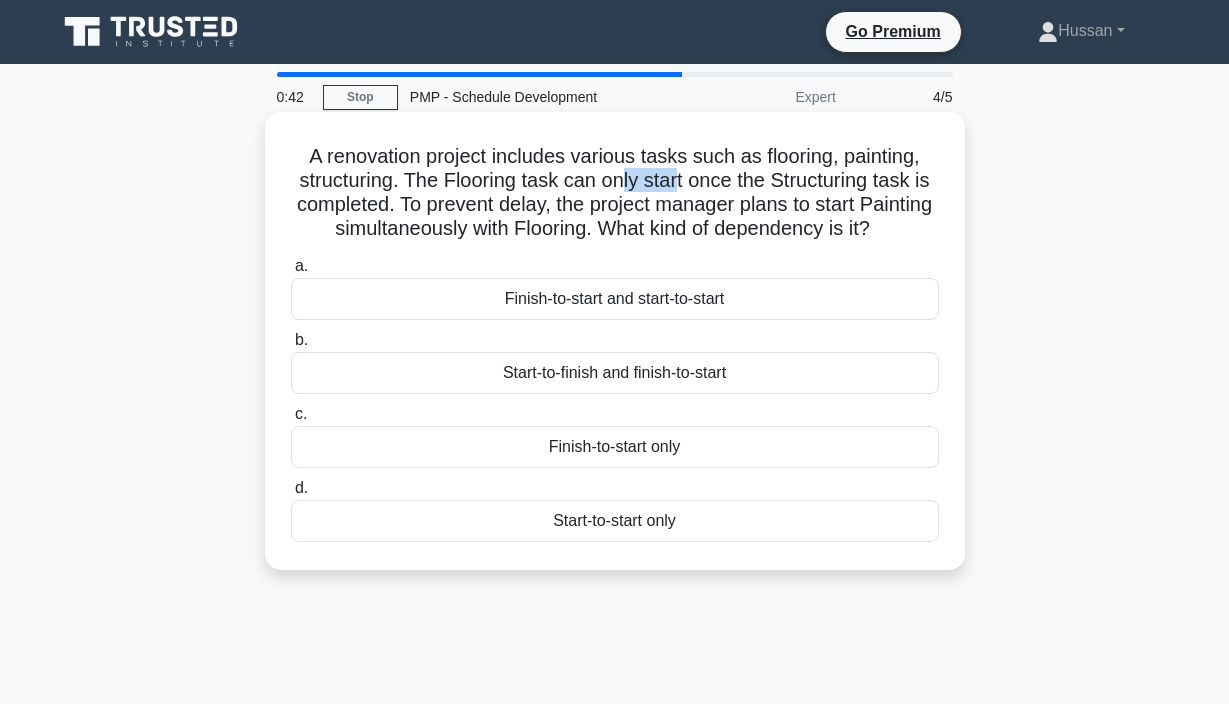 drag, startPoint x: 622, startPoint y: 187, endPoint x: 675, endPoint y: 185, distance: 53.037724 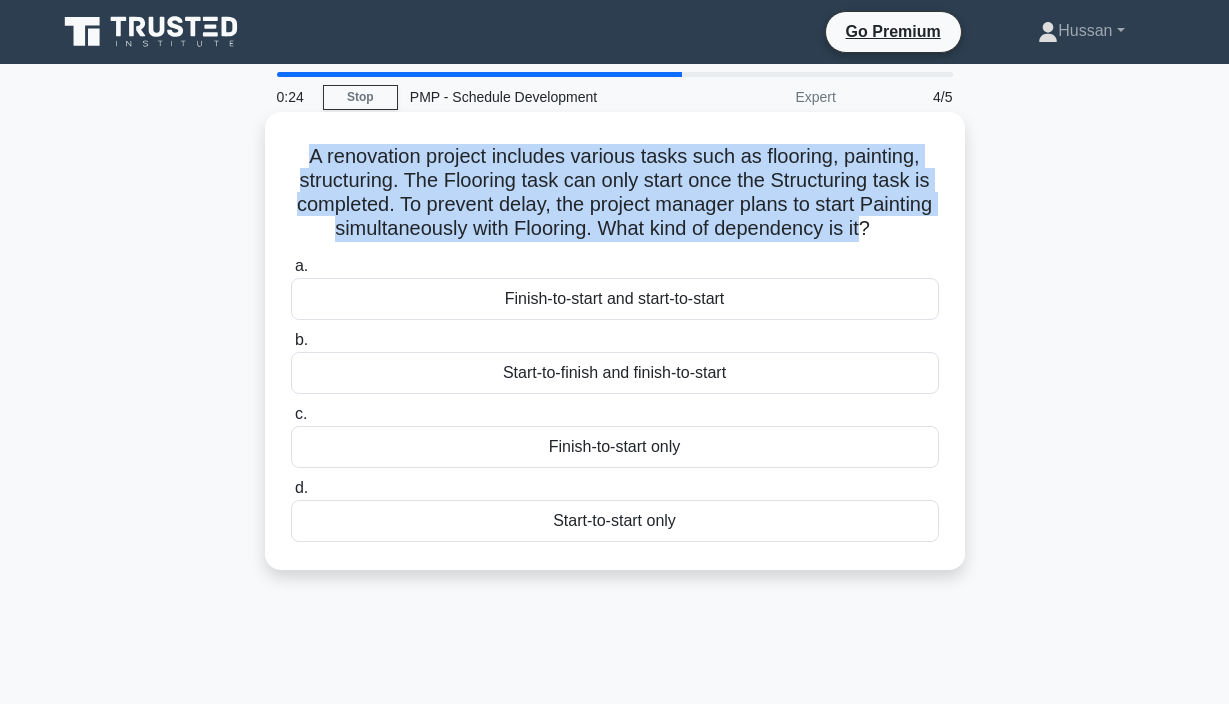 drag, startPoint x: 855, startPoint y: 232, endPoint x: 285, endPoint y: 145, distance: 576.60126 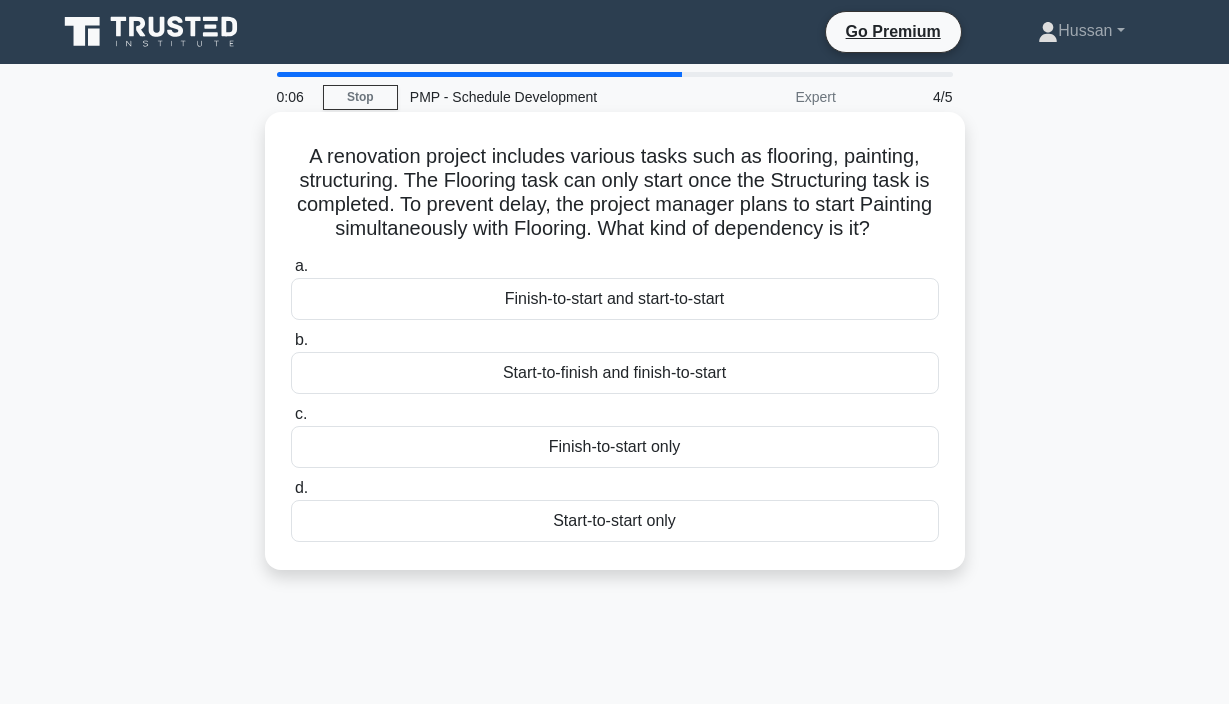 click on "Finish-to-start and start-to-start" at bounding box center (615, 299) 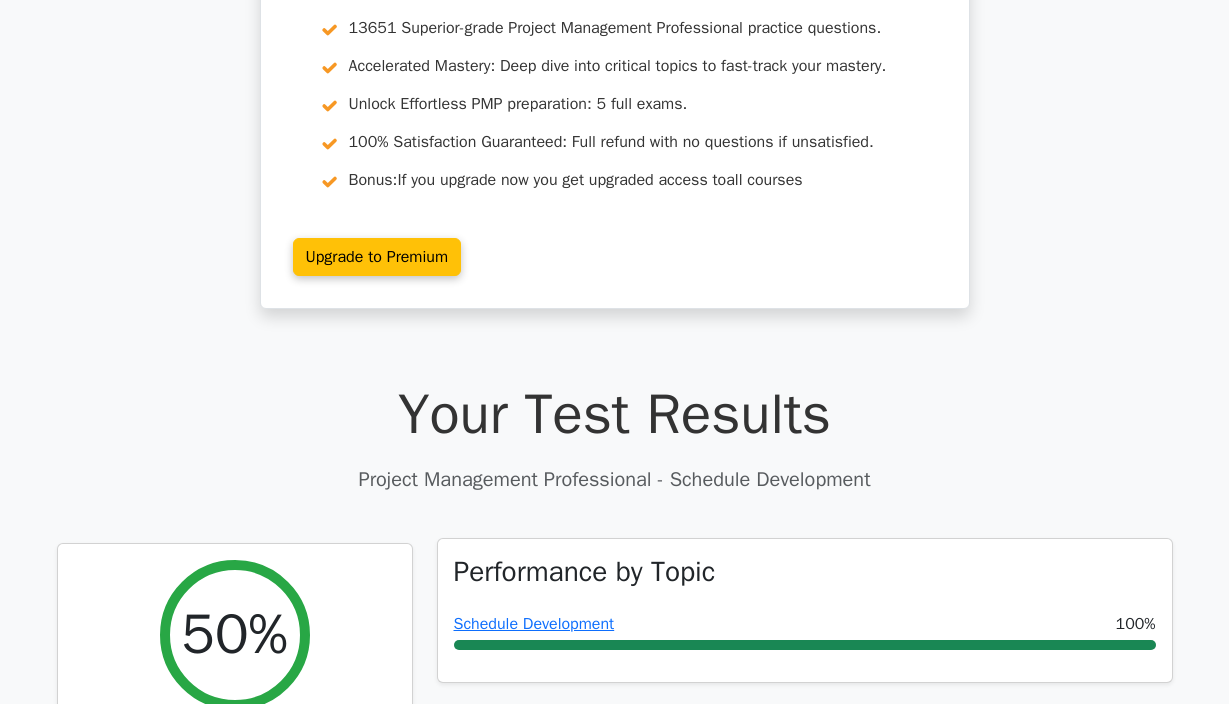 scroll, scrollTop: 545, scrollLeft: 0, axis: vertical 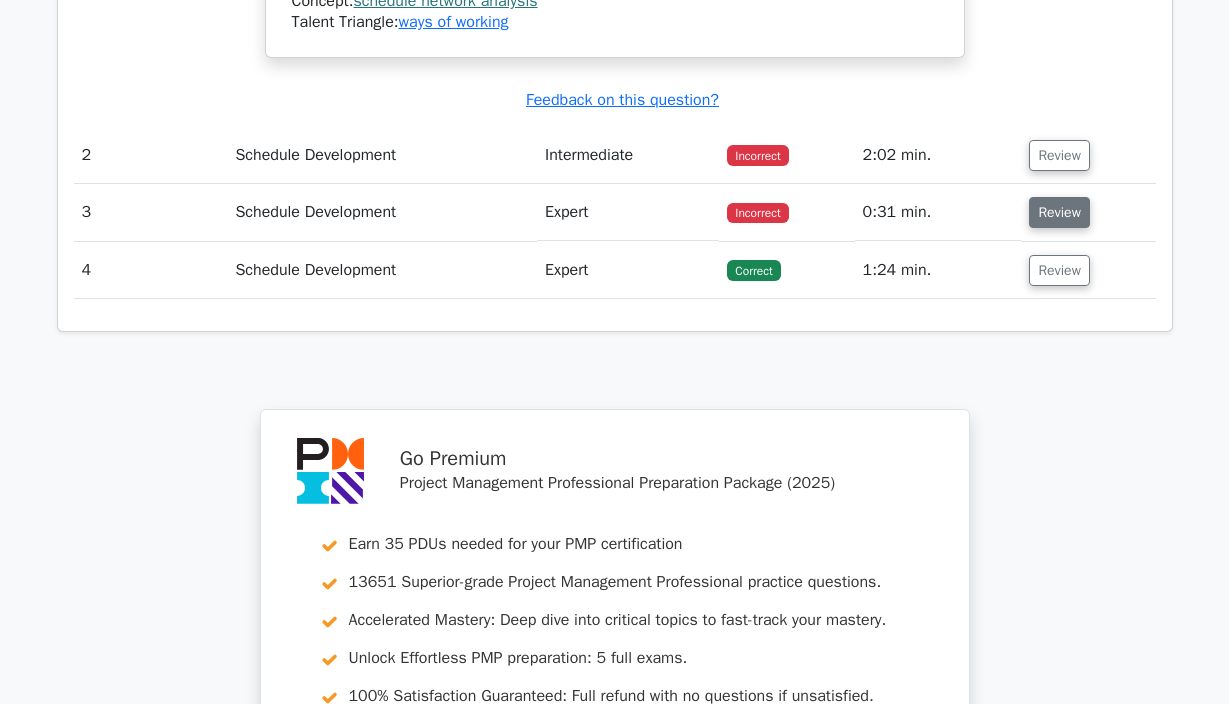 click on "Review" at bounding box center (1059, 212) 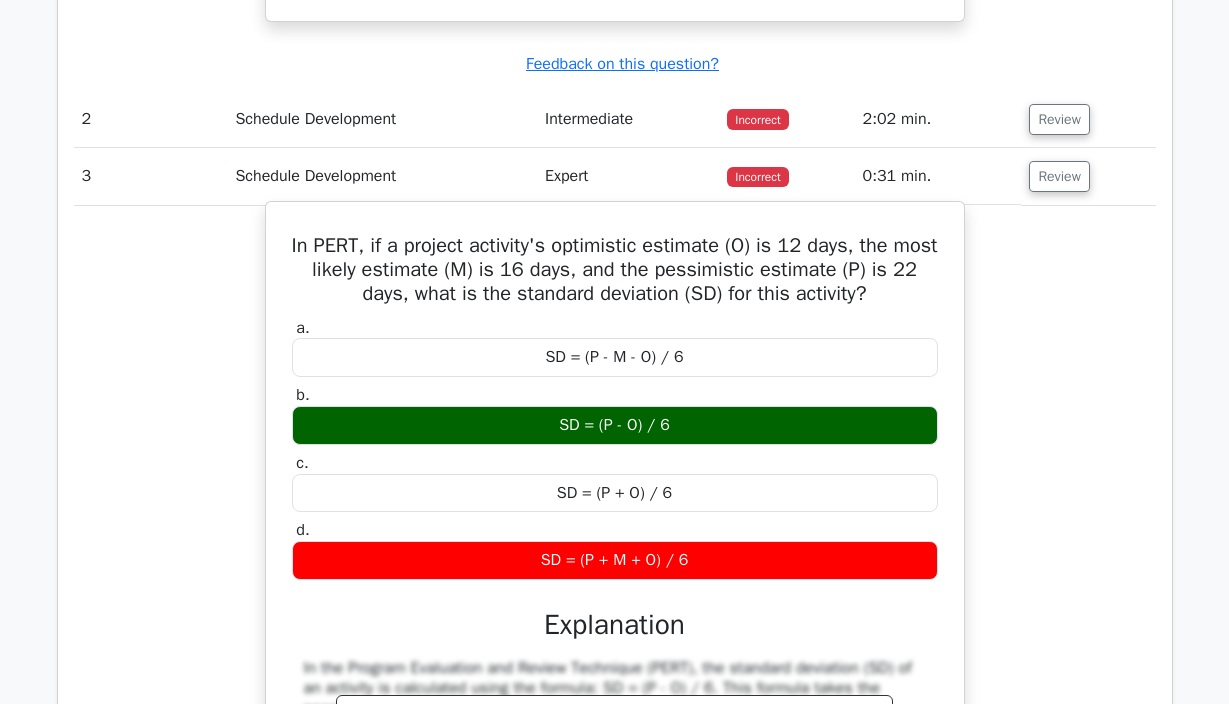 scroll, scrollTop: 2319, scrollLeft: 0, axis: vertical 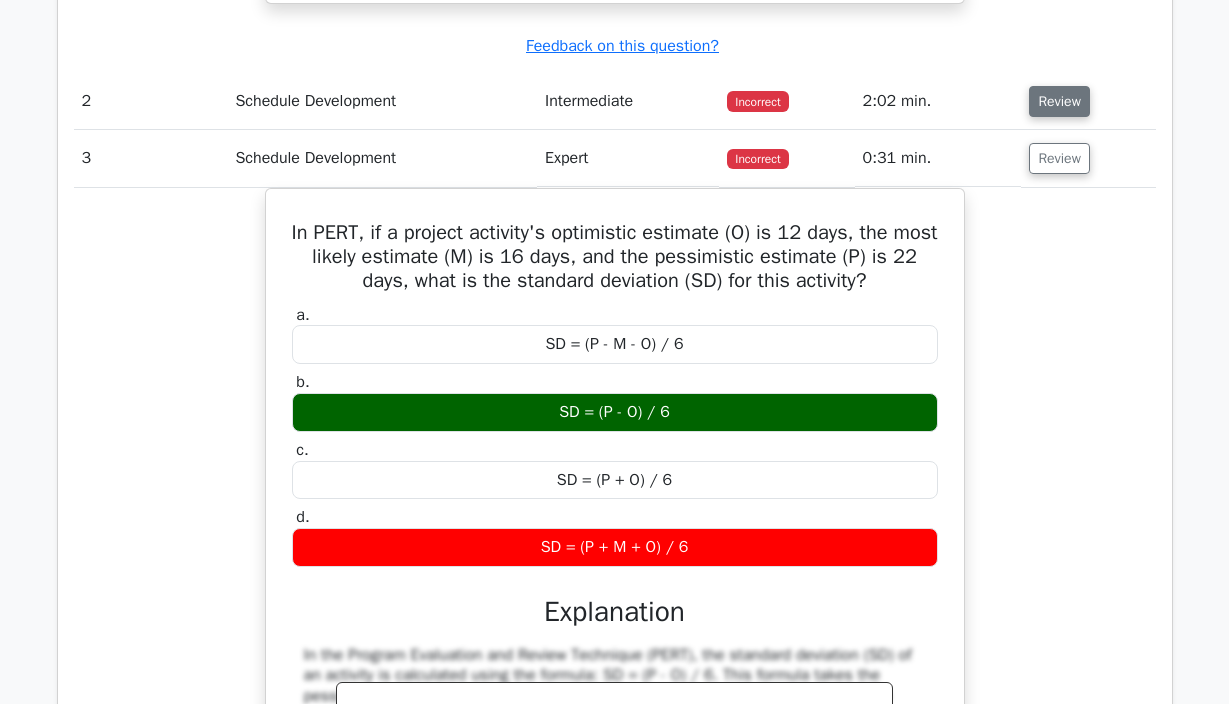 click on "Review" at bounding box center [1059, 101] 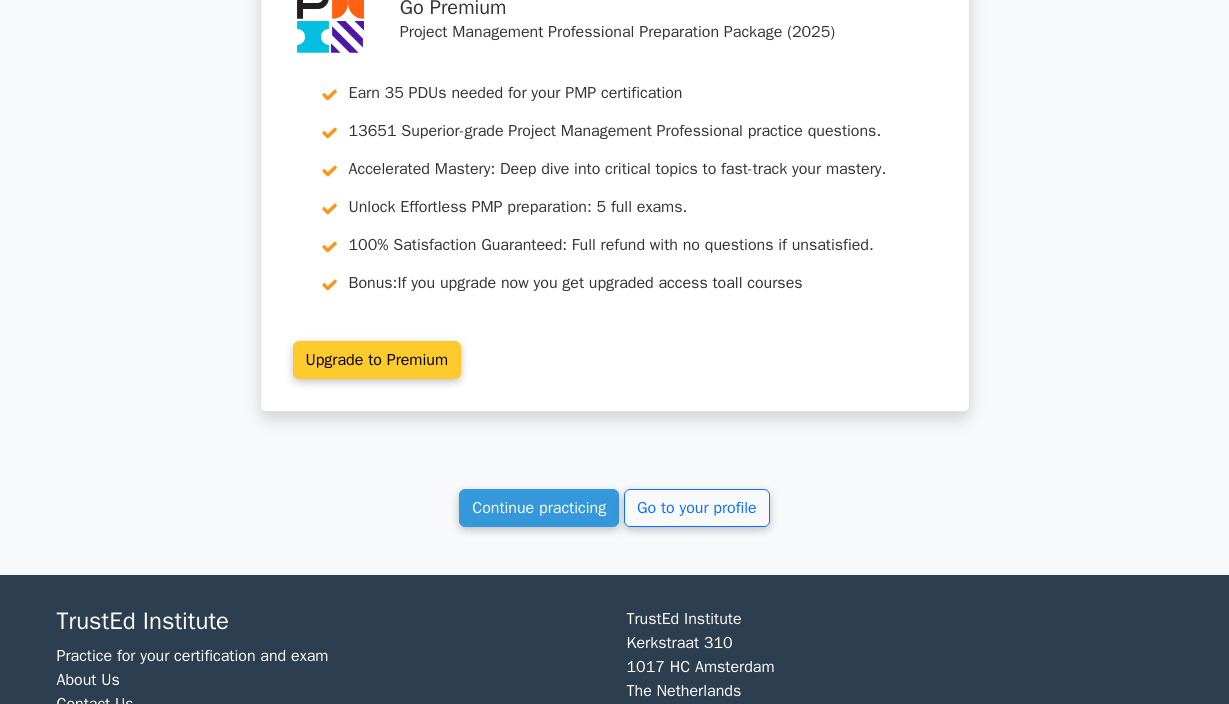 scroll, scrollTop: 4581, scrollLeft: 0, axis: vertical 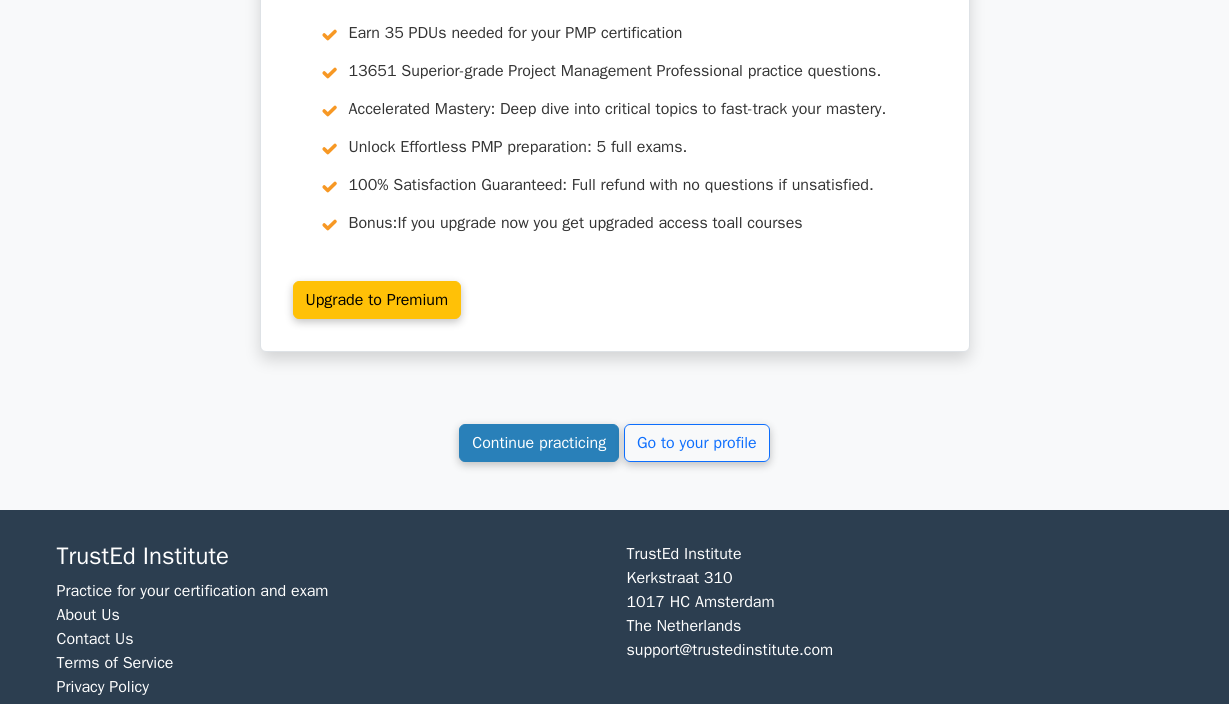 click on "Continue practicing" at bounding box center [539, 443] 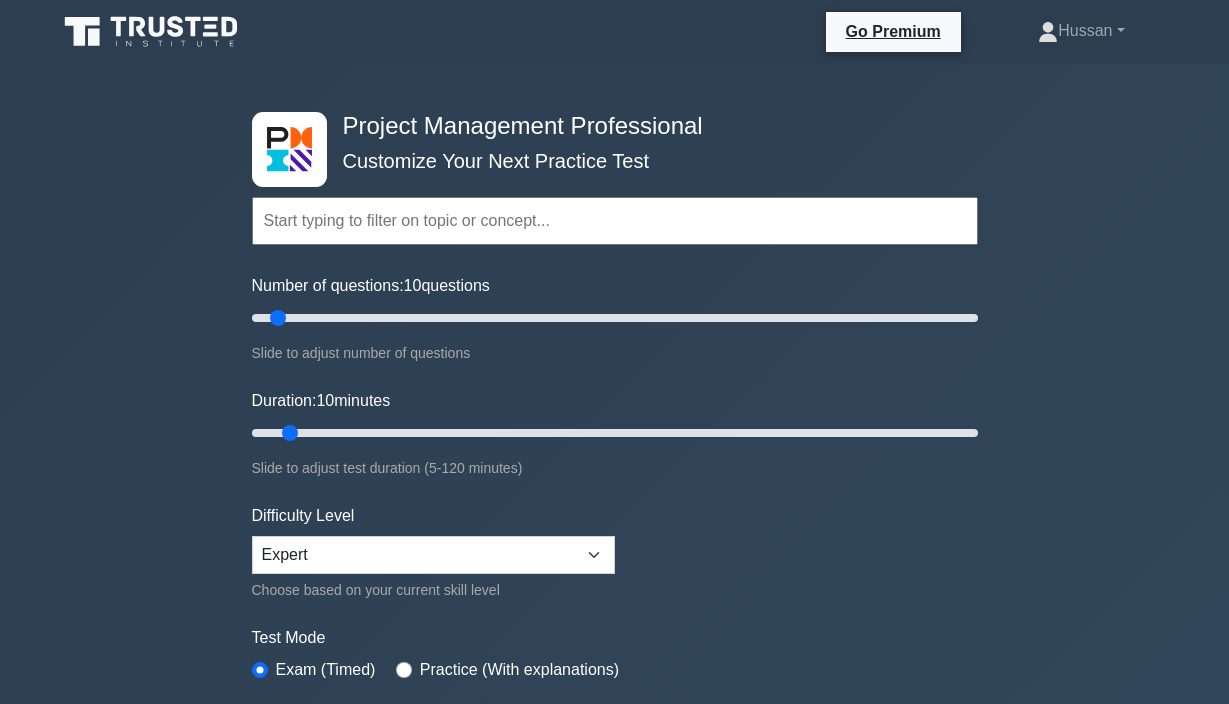 scroll, scrollTop: 0, scrollLeft: 0, axis: both 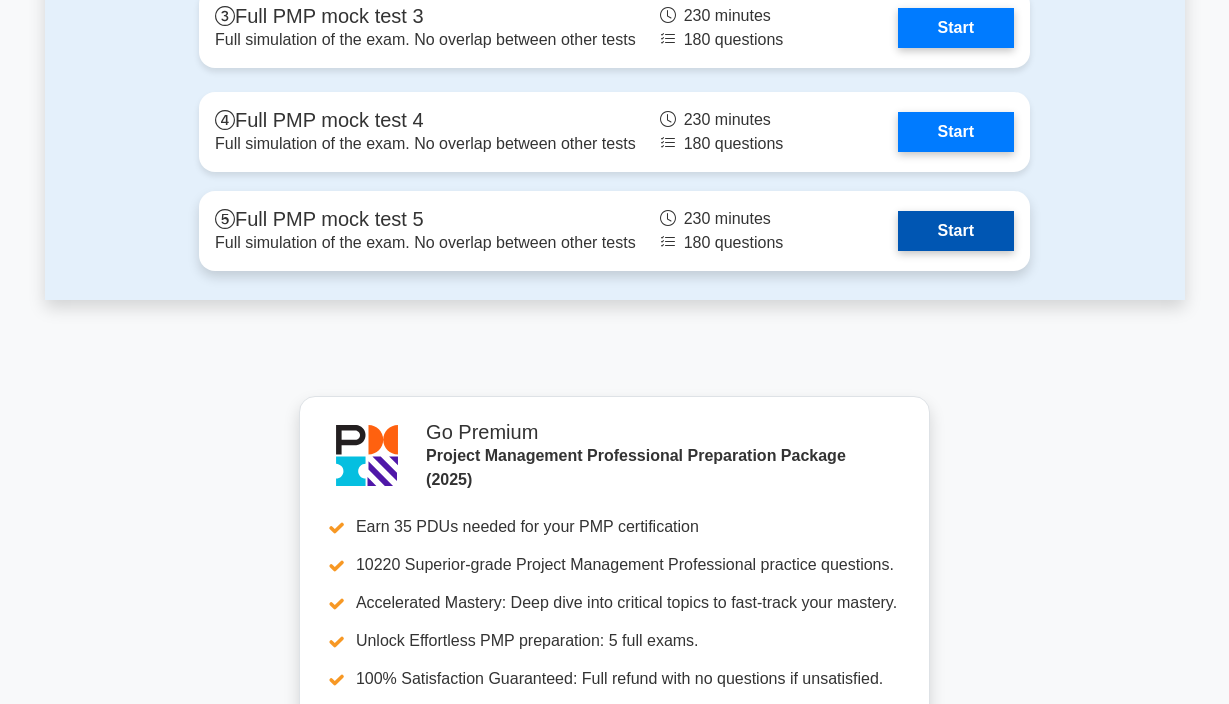 click on "Start" at bounding box center [956, 231] 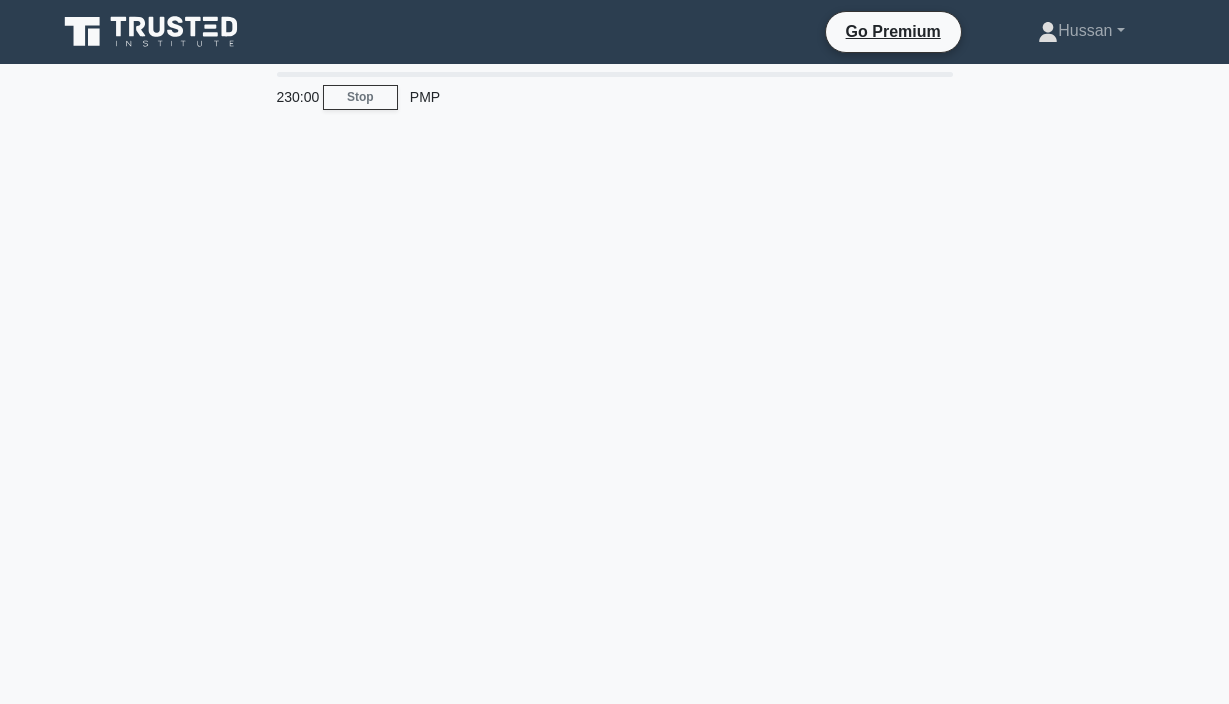 scroll, scrollTop: 0, scrollLeft: 0, axis: both 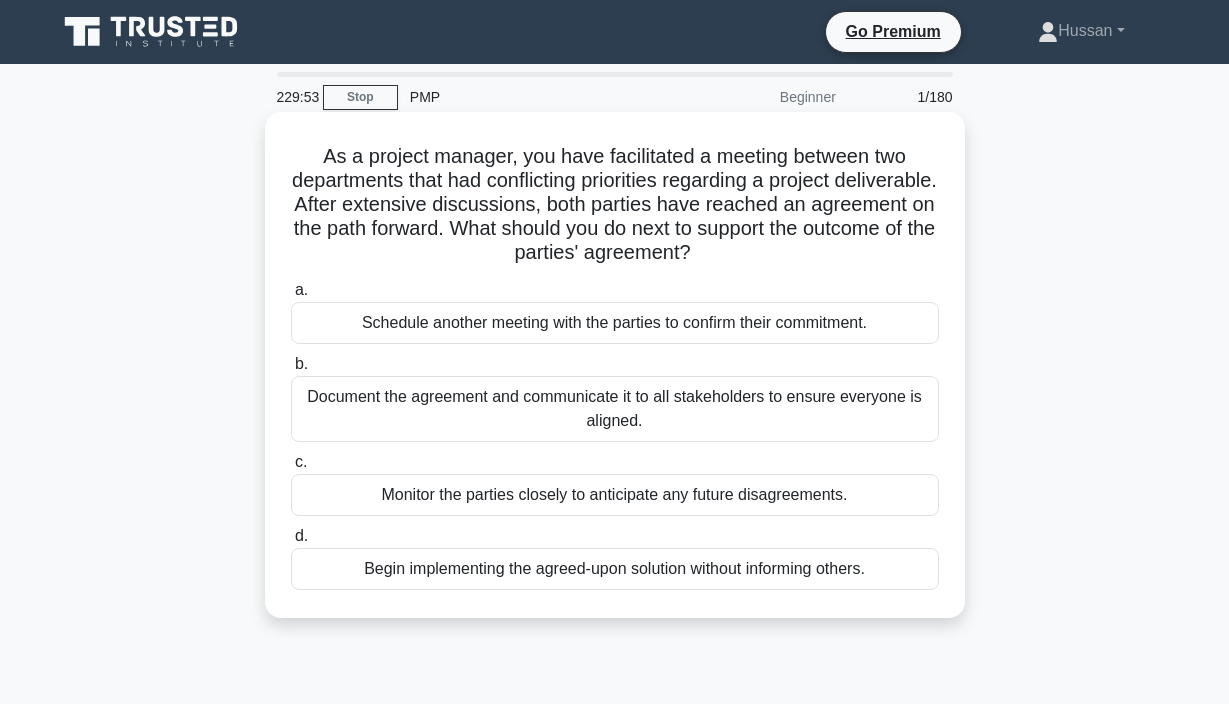 drag, startPoint x: 322, startPoint y: 154, endPoint x: 867, endPoint y: 577, distance: 689.89417 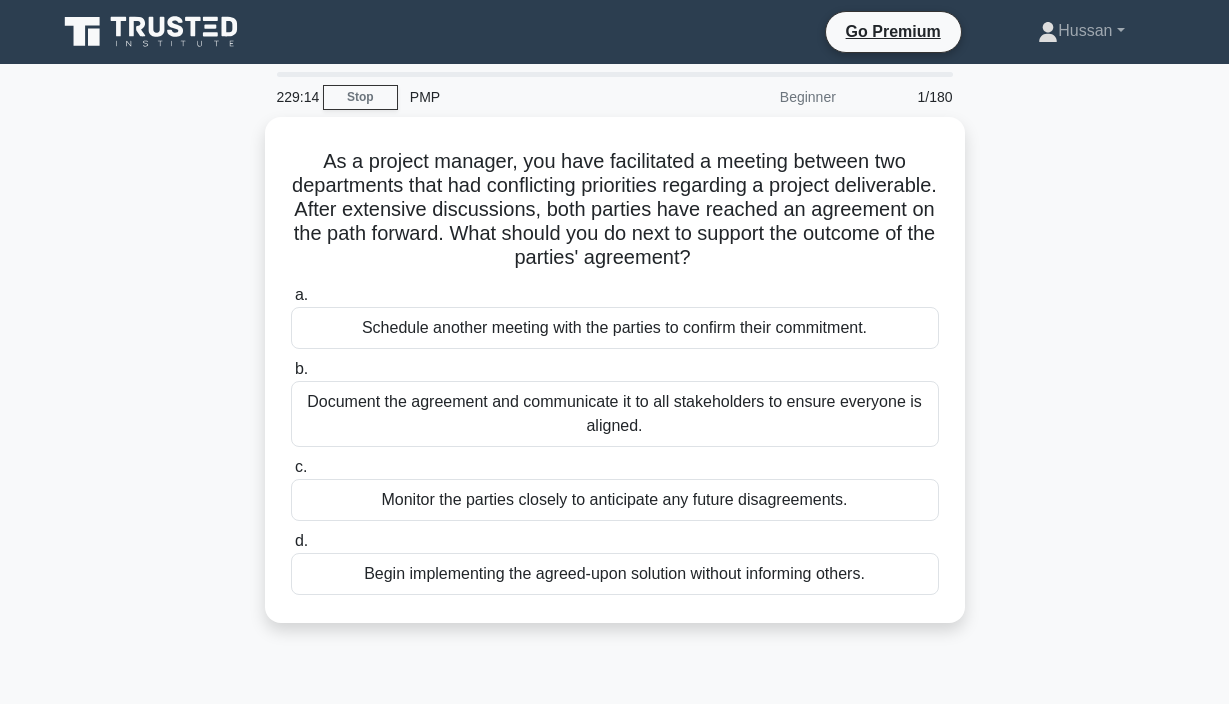 click on "As a project manager, you have facilitated a meeting between two departments that had conflicting priorities regarding a project deliverable. After extensive discussions, both parties have reached an agreement on the path forward. What should you do next to support the outcome of the parties' agreement?
.spinner_0XTQ{transform-origin:center;animation:spinner_y6GP .75s linear infinite}@keyframes spinner_y6GP{100%{transform:rotate(360deg)}}
a.
b." at bounding box center (615, 382) 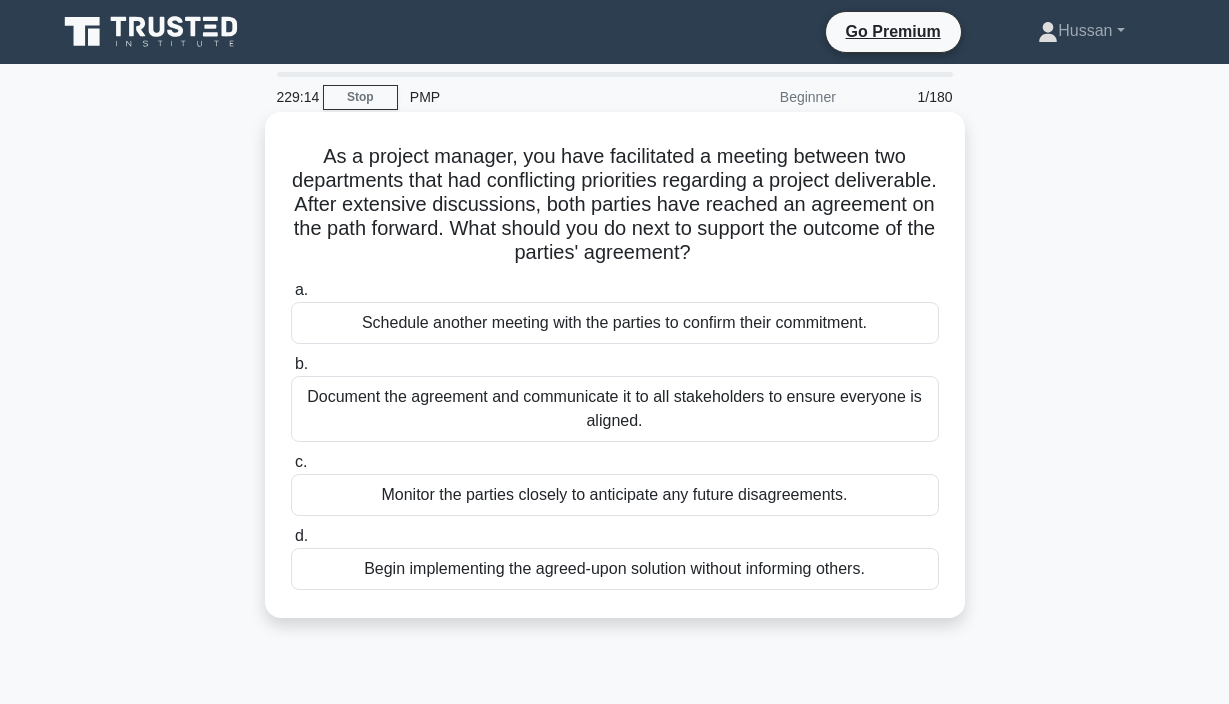 click on "Document the agreement and communicate it to all stakeholders to ensure everyone is aligned." at bounding box center [615, 409] 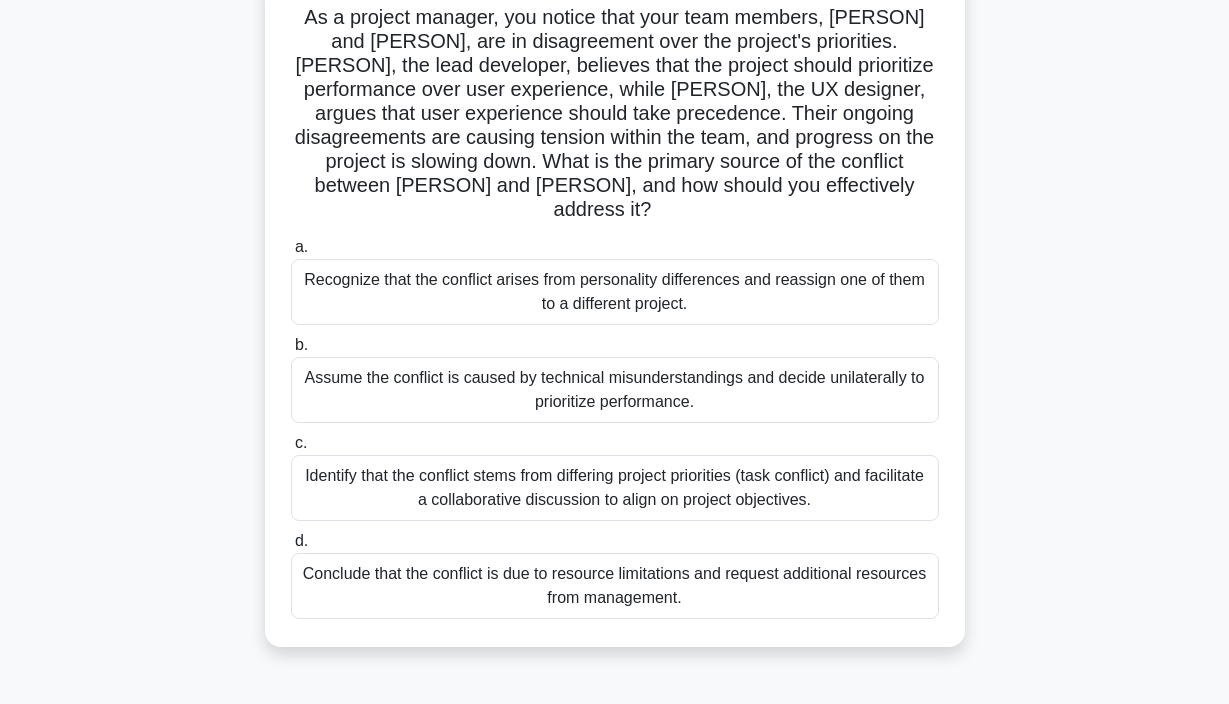 scroll, scrollTop: 209, scrollLeft: 0, axis: vertical 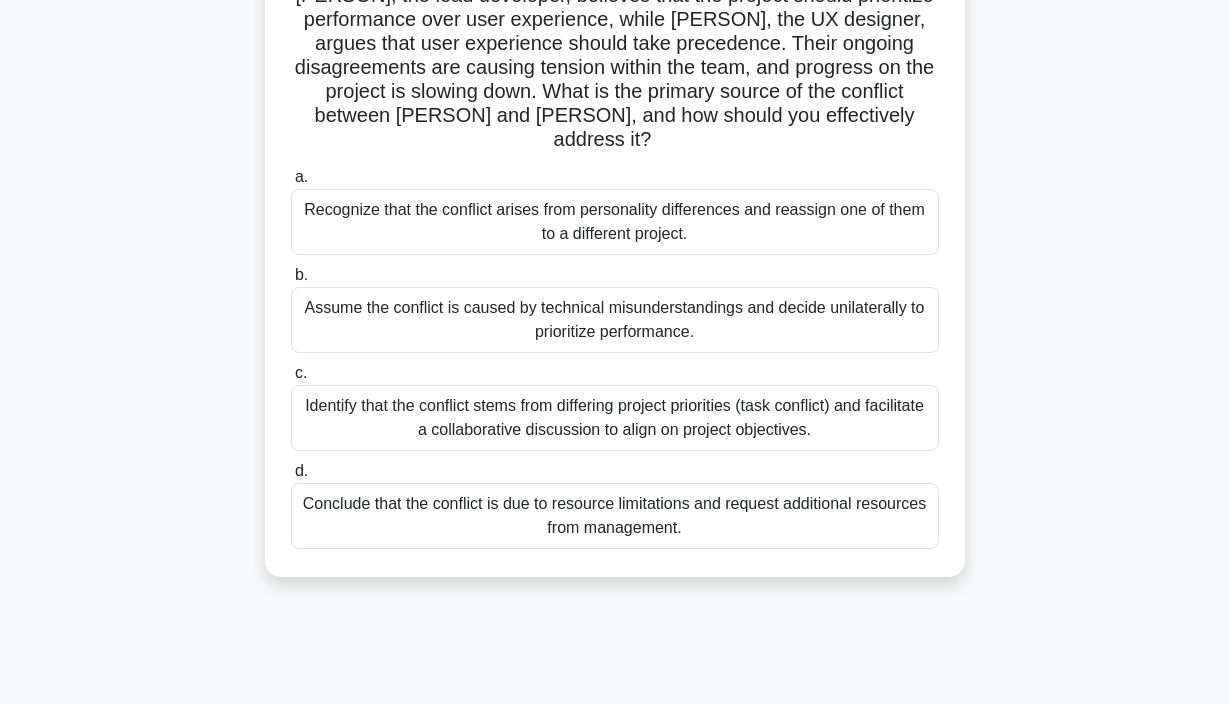 drag, startPoint x: 313, startPoint y: 156, endPoint x: 720, endPoint y: 546, distance: 563.6923 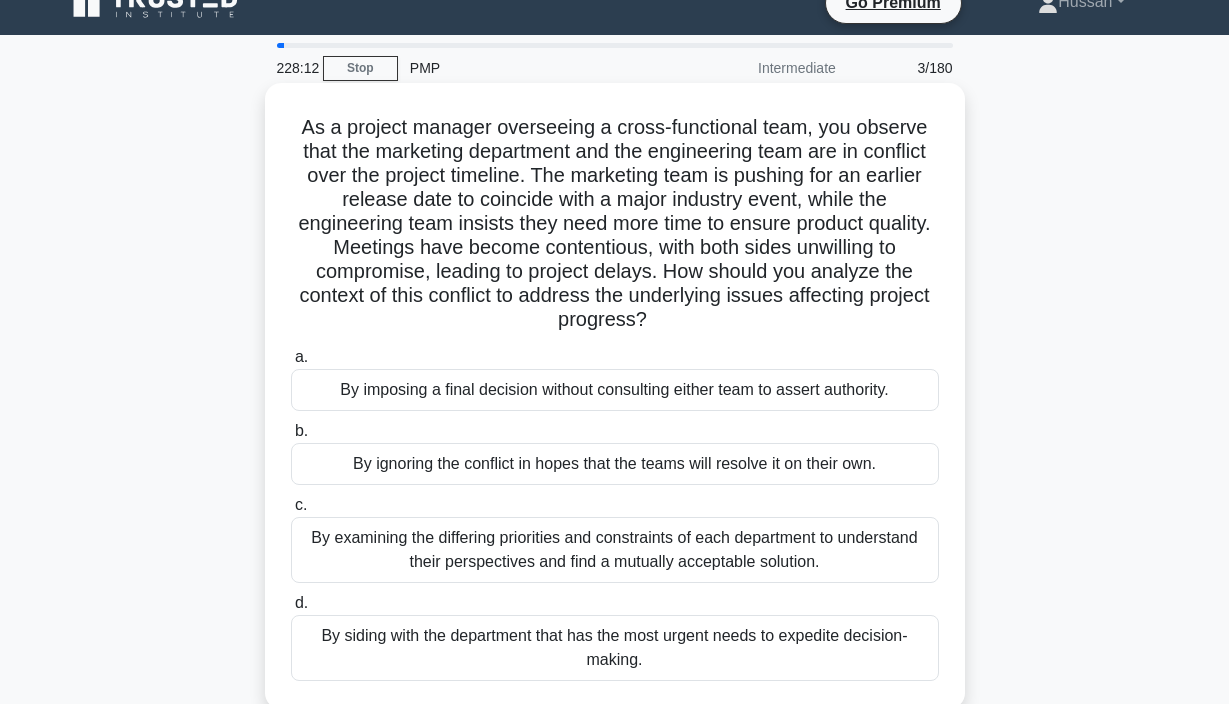 scroll, scrollTop: 0, scrollLeft: 0, axis: both 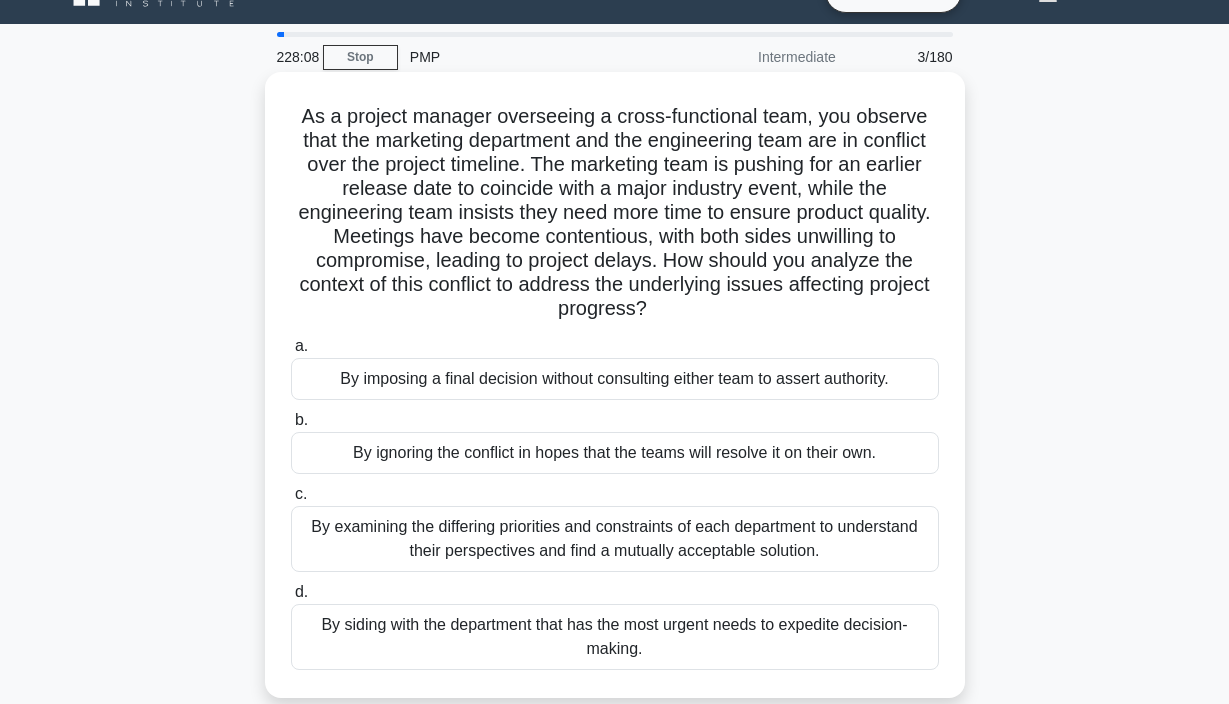 drag, startPoint x: 305, startPoint y: 157, endPoint x: 666, endPoint y: 651, distance: 611.8472 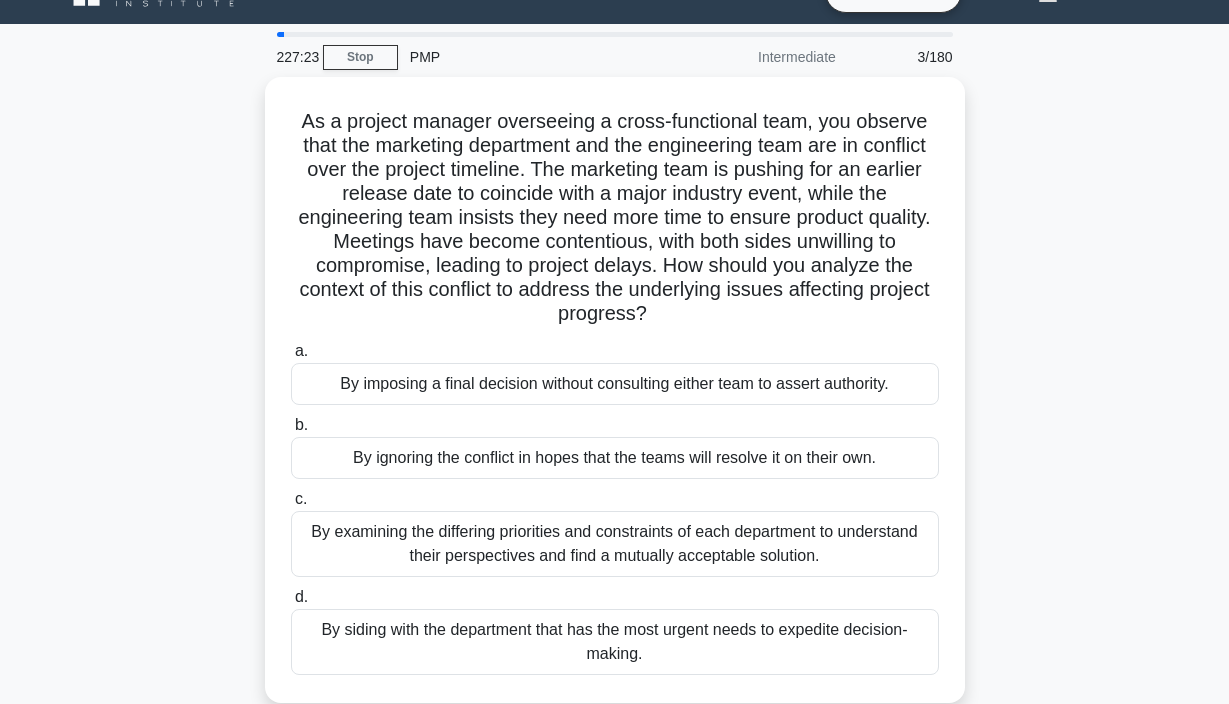 click on "As a project manager overseeing a cross-functional team, you observe that the marketing department and the engineering team are in conflict over the project timeline. The marketing team is pushing for an earlier release date to coincide with a major industry event, while the engineering team insists they need more time to ensure product quality. Meetings have become contentious, with both sides unwilling to compromise, leading to project delays. How should you analyze the context of this conflict to address the underlying issues affecting project progress?
.spinner_0XTQ{transform-origin:center;animation:spinner_y6GP .75s linear infinite}@keyframes spinner_y6GP{100%{transform:rotate(360deg)}}
a. b. c. d." at bounding box center (615, 402) 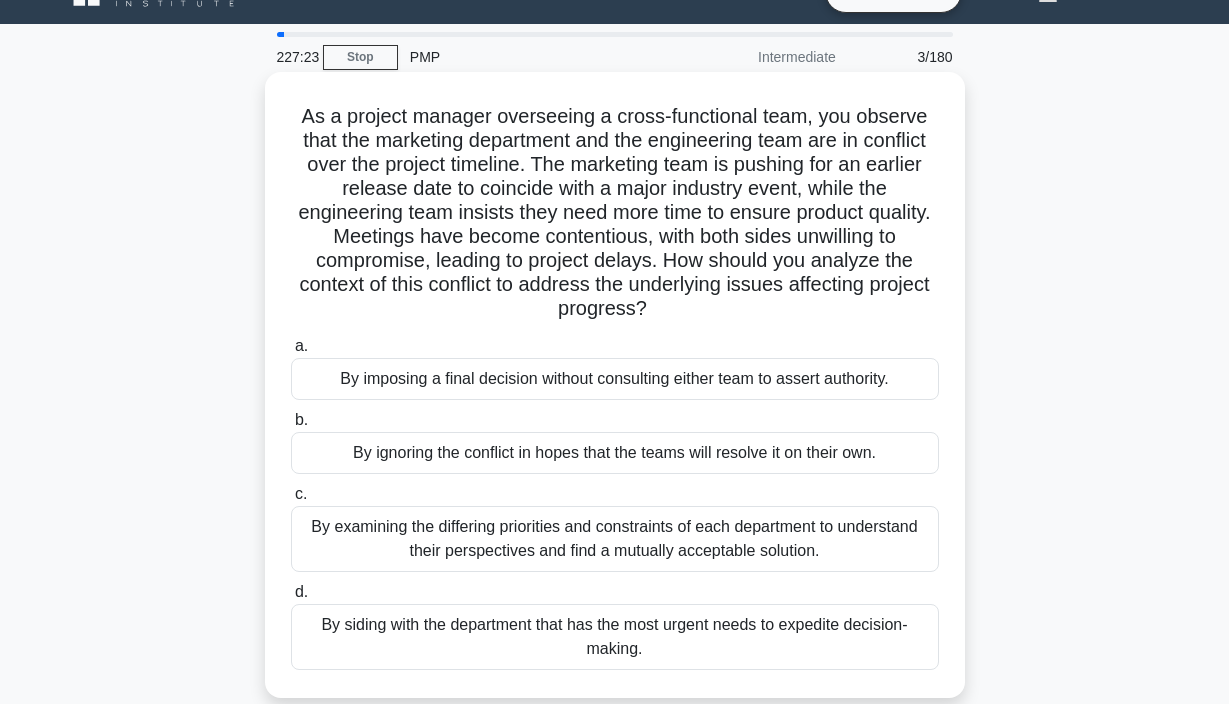 click on "By examining the differing priorities and constraints of each department to understand their perspectives and find a mutually acceptable solution." at bounding box center (615, 539) 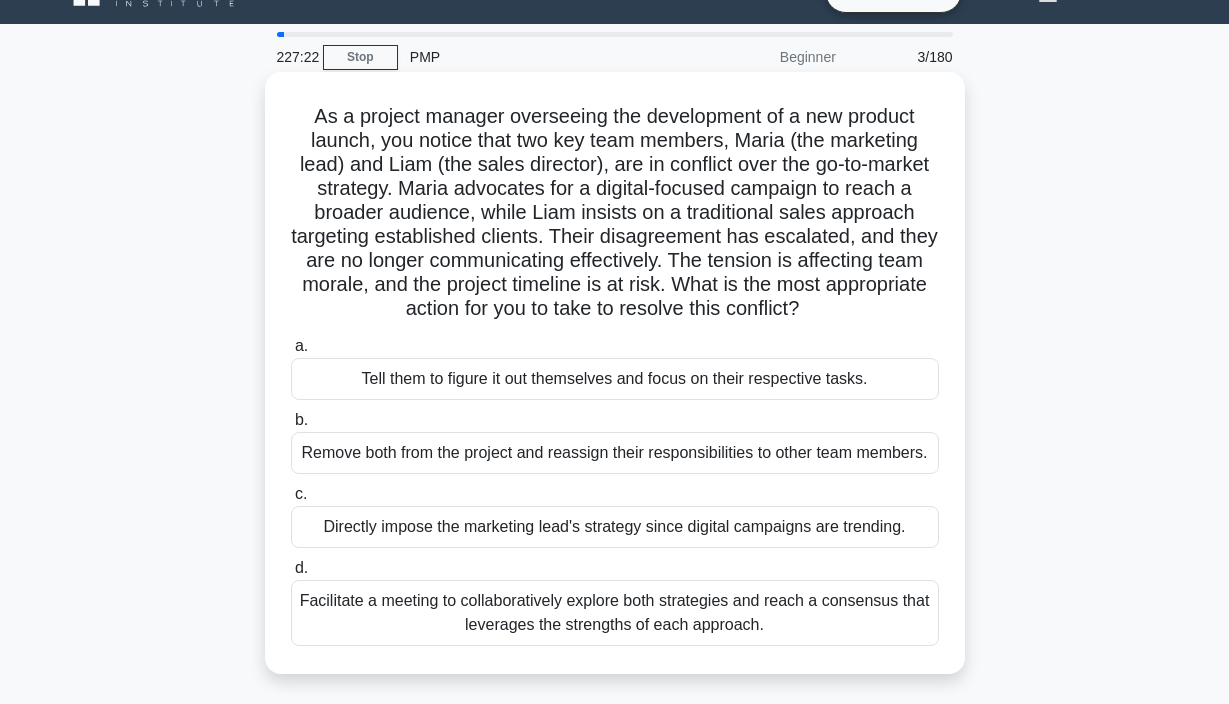 scroll, scrollTop: 0, scrollLeft: 0, axis: both 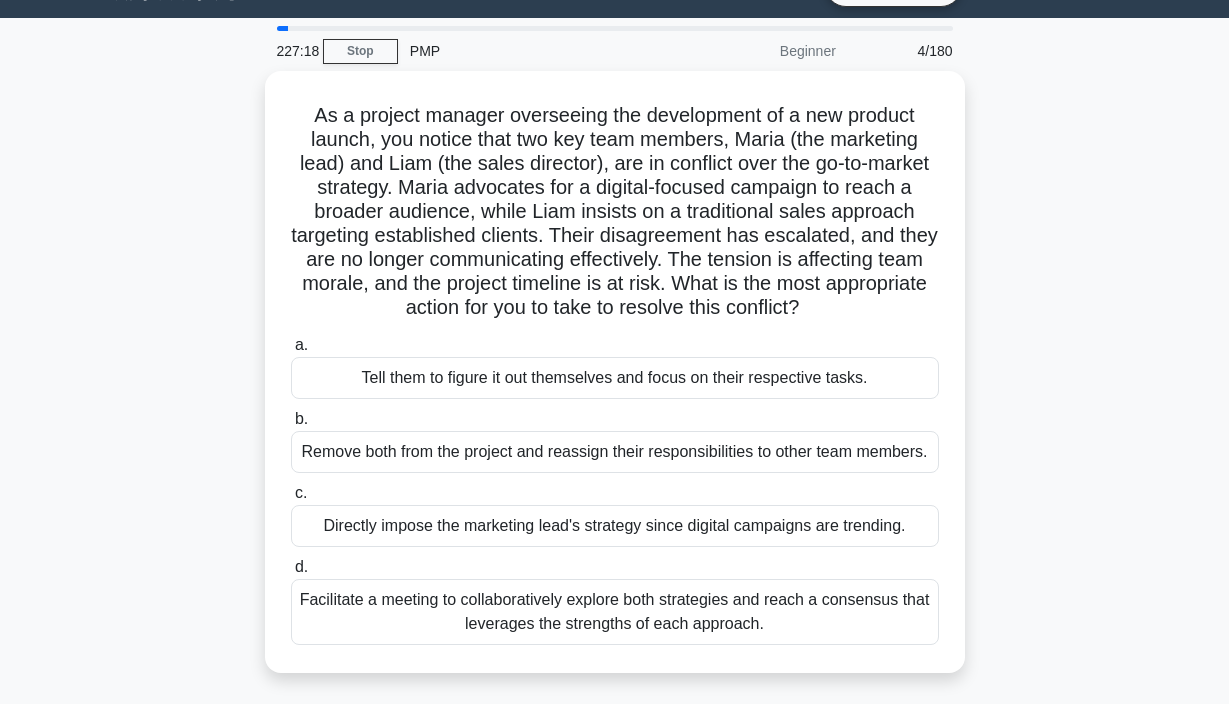 drag, startPoint x: 313, startPoint y: 157, endPoint x: 704, endPoint y: 708, distance: 675.6345 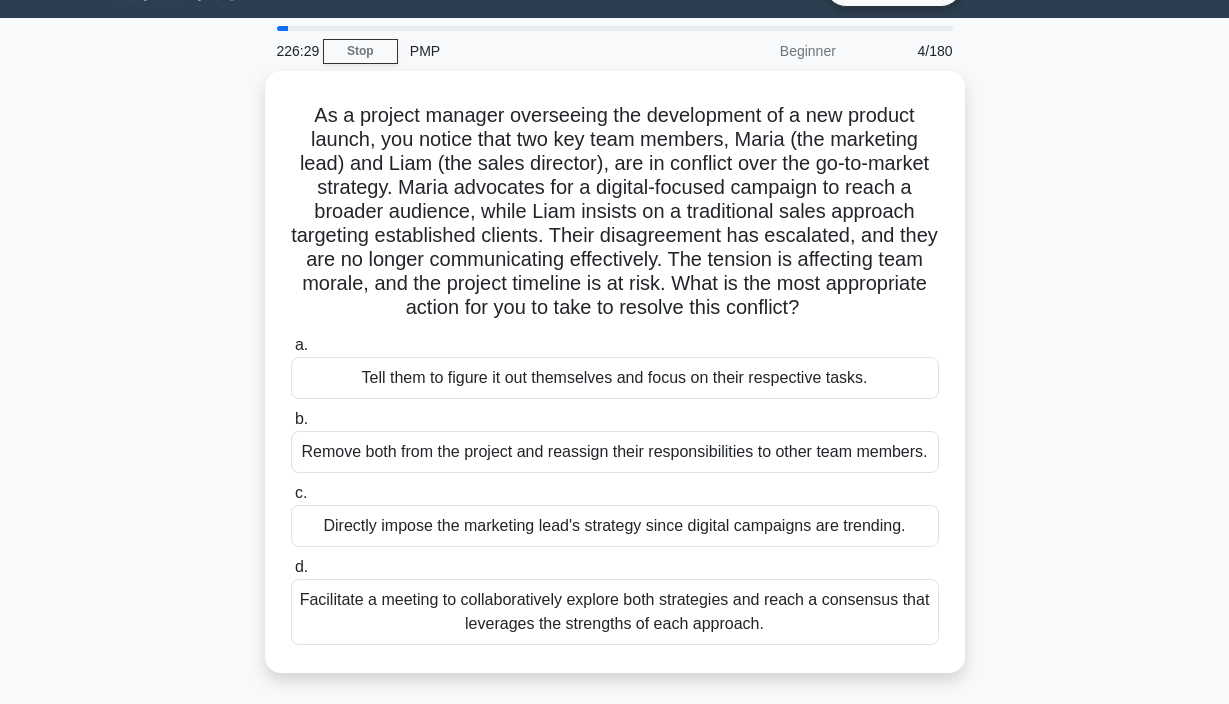 click on "As a project manager overseeing the development of a new product launch, you notice that two key team members, [PERSON] (the marketing lead) and [PERSON] (the sales director), are in conflict over the go-to-market strategy. [PERSON] advocates for a digital-focused campaign to reach a broader audience, while [PERSON] insists on a traditional sales approach targeting established clients. Their disagreement has escalated, and they are no longer communicating effectively. The tension is affecting team morale, and the project timeline is at risk.
What is the most appropriate action for you to take to resolve this conflict?
.spinner_0XTQ{transform-origin:center;animation:spinner_y6GP .75s linear infinite}@keyframes spinner_y6GP{100%{transform:rotate(360deg)}}
a. b. c." at bounding box center (615, 384) 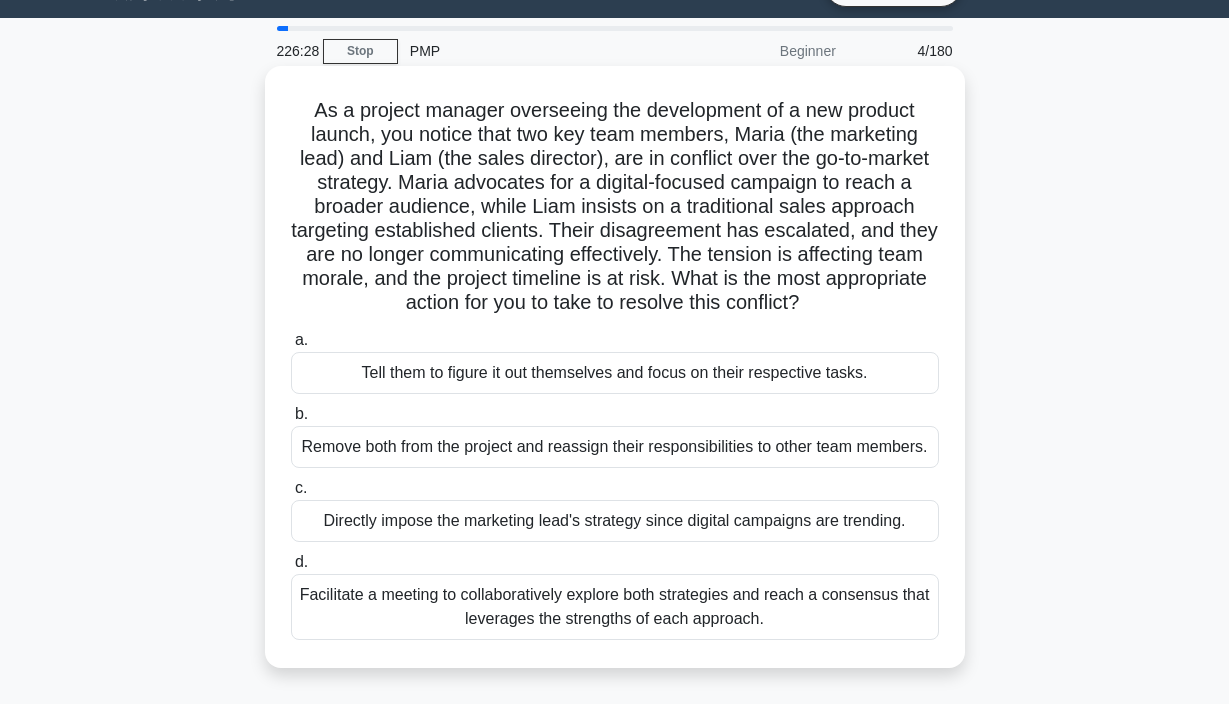 click on "Facilitate a meeting to collaboratively explore both strategies and reach a consensus that leverages the strengths of each approach." at bounding box center [615, 607] 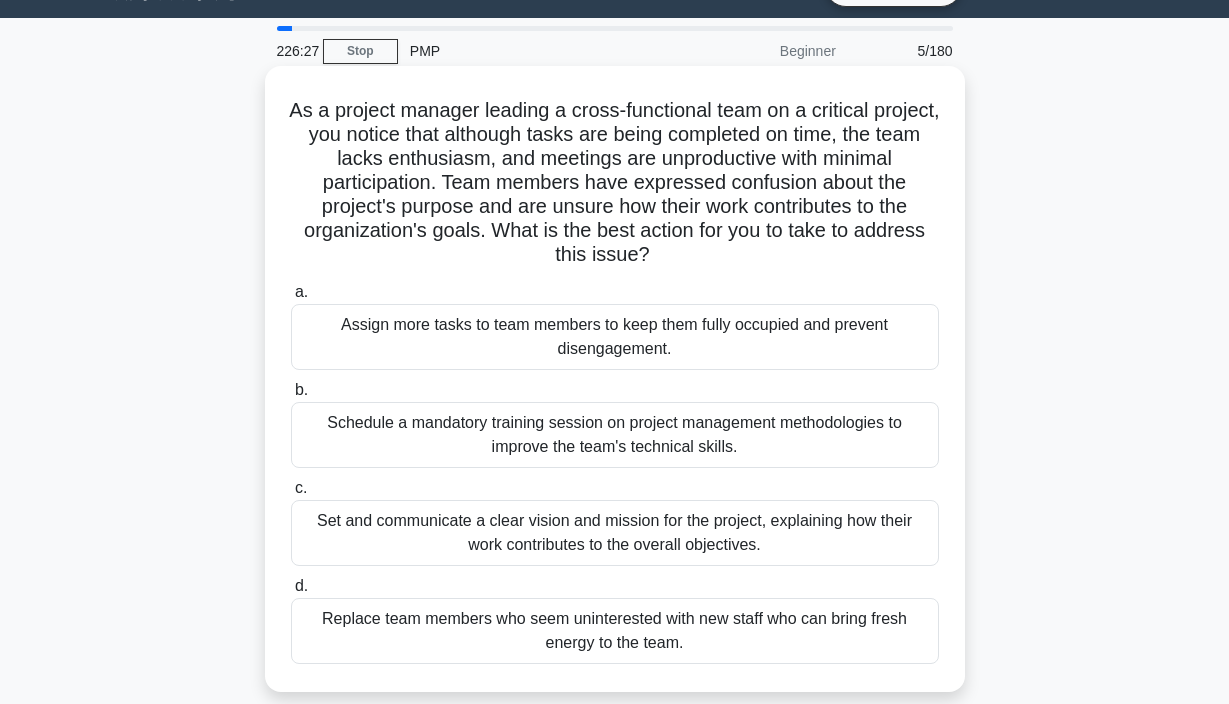 scroll, scrollTop: 0, scrollLeft: 0, axis: both 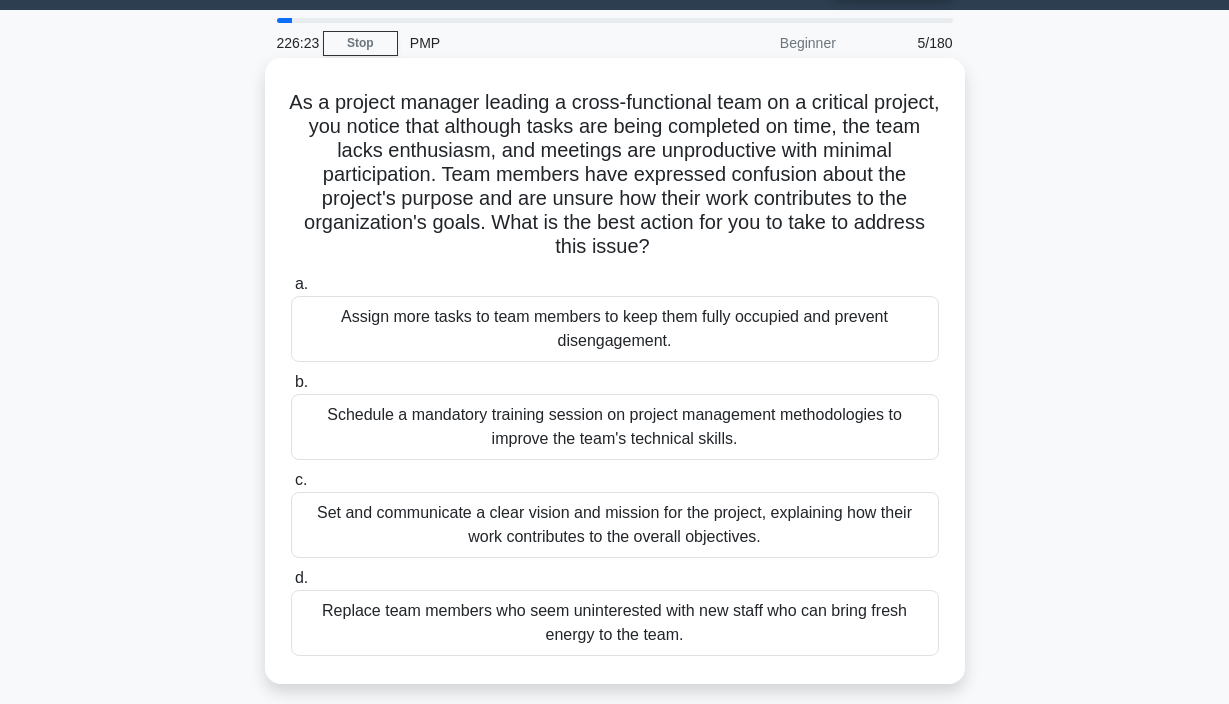 drag, startPoint x: 325, startPoint y: 156, endPoint x: 674, endPoint y: 669, distance: 620.45953 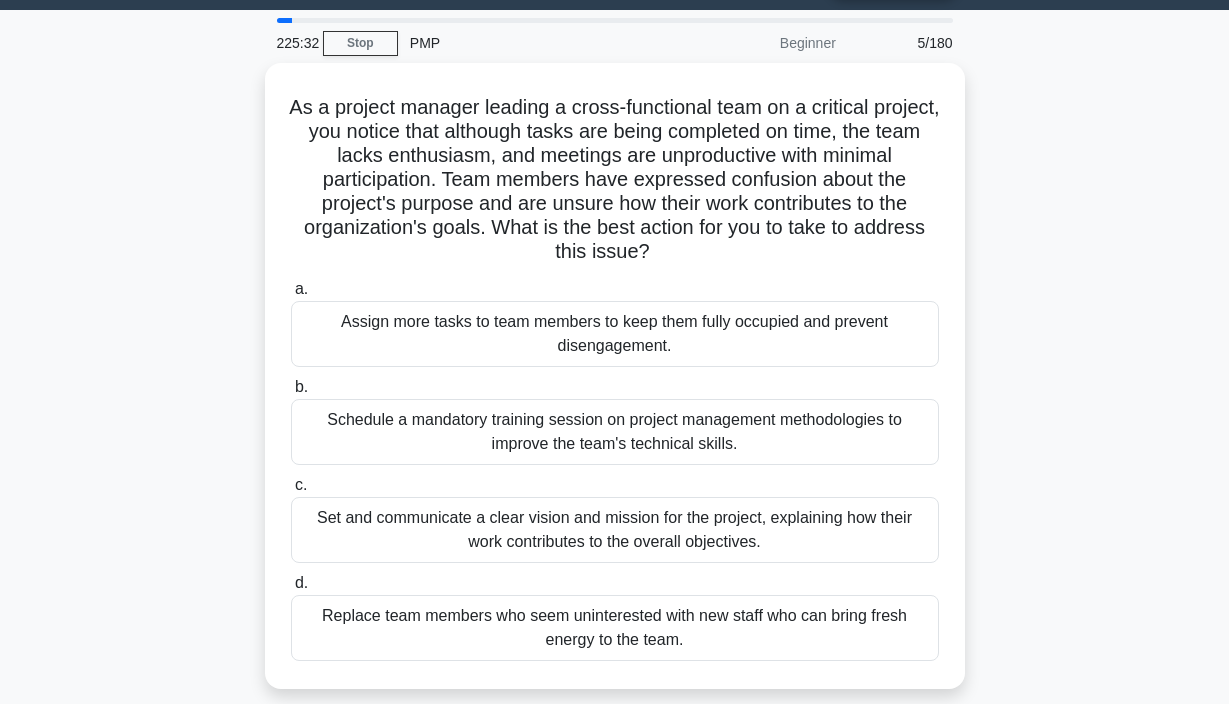 click on "As a project manager leading a cross-functional team on a critical project, you notice that although tasks are being completed on time, the team lacks enthusiasm, and meetings are unproductive with minimal participation. Team members have expressed confusion about the project's purpose and are unsure how their work contributes to the organization's goals. What is the best action for you to take to address this issue?
.spinner_0XTQ{transform-origin:center;animation:spinner_y6GP .75s linear infinite}@keyframes spinner_y6GP{100%{transform:rotate(360deg)}}
a.
b. c. d." at bounding box center (615, 388) 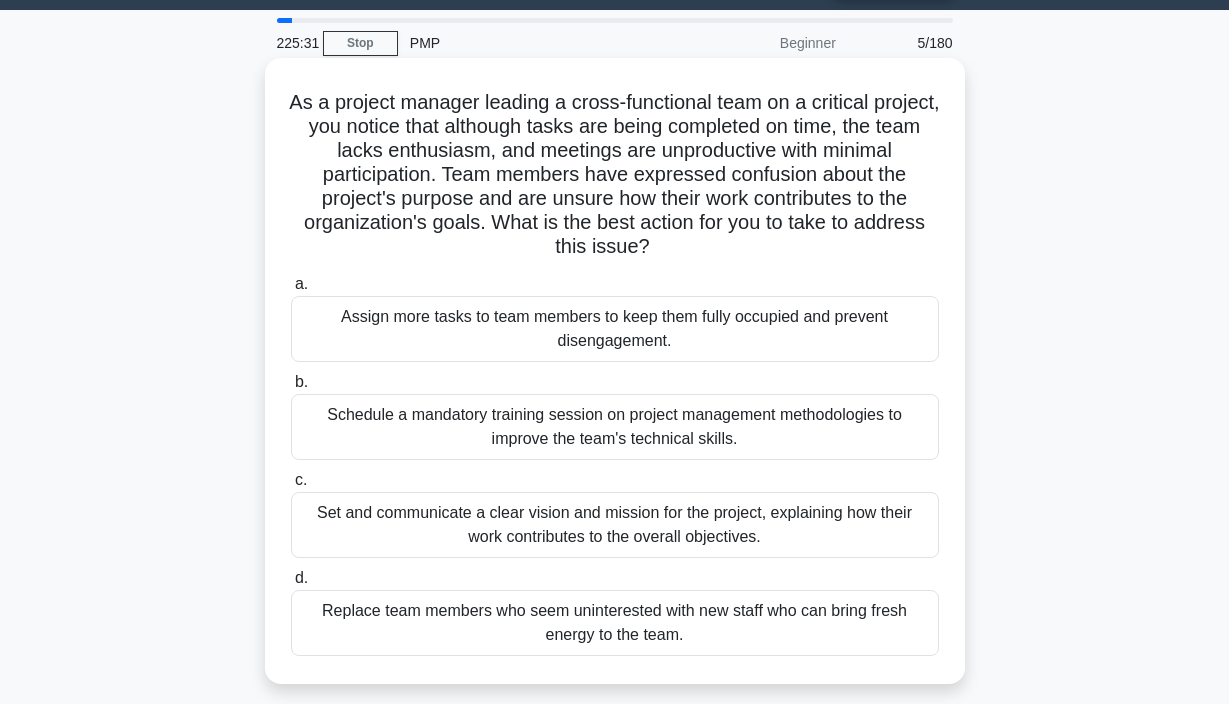 click on "Set and communicate a clear vision and mission for the project, explaining how their work contributes to the overall objectives." at bounding box center (615, 525) 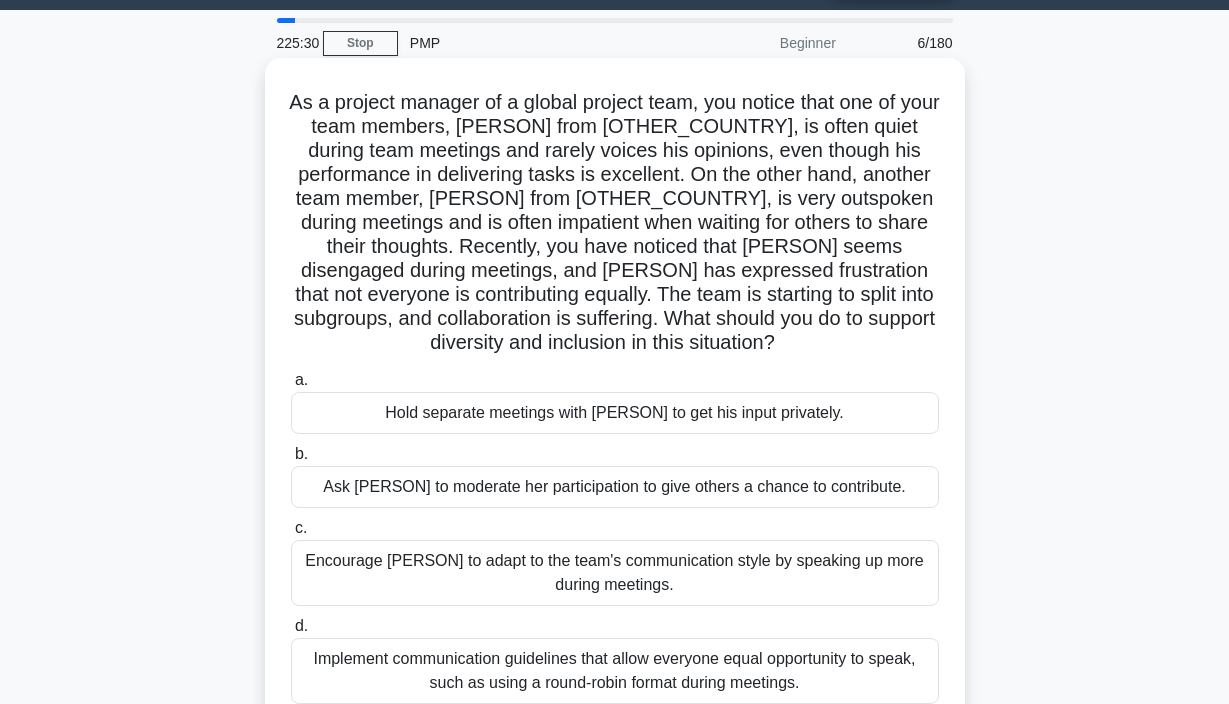scroll, scrollTop: 0, scrollLeft: 0, axis: both 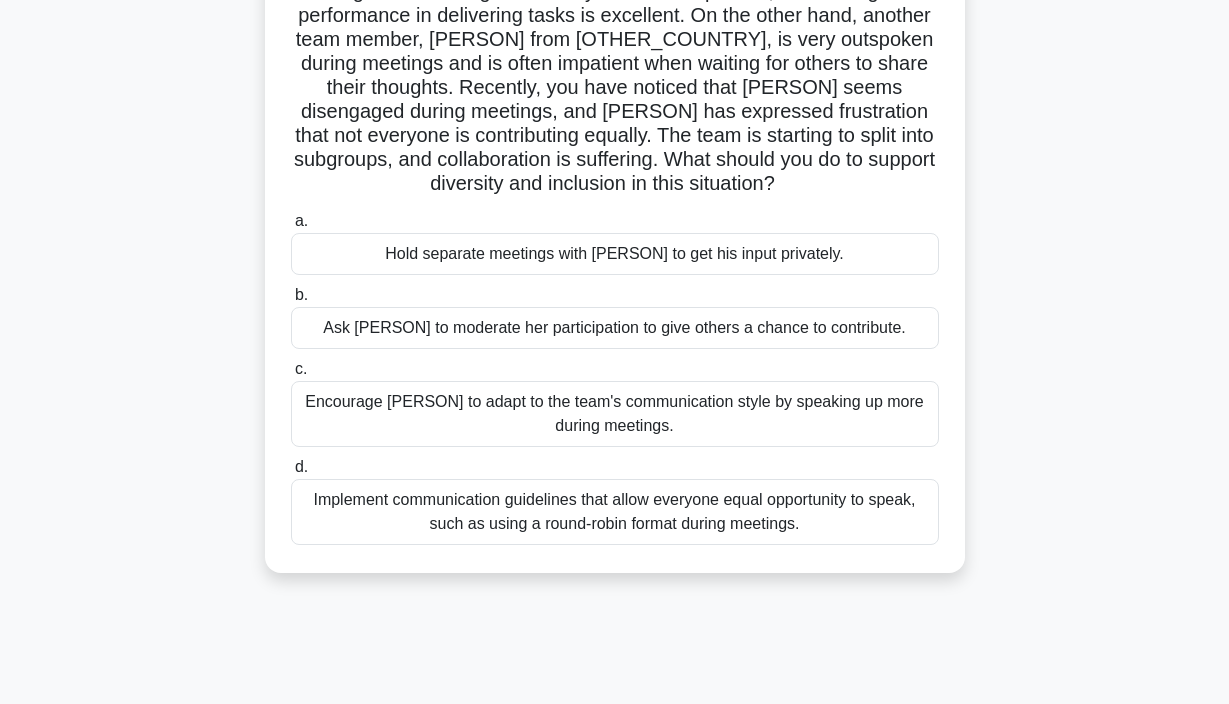 drag, startPoint x: 310, startPoint y: 152, endPoint x: 780, endPoint y: 561, distance: 623.04175 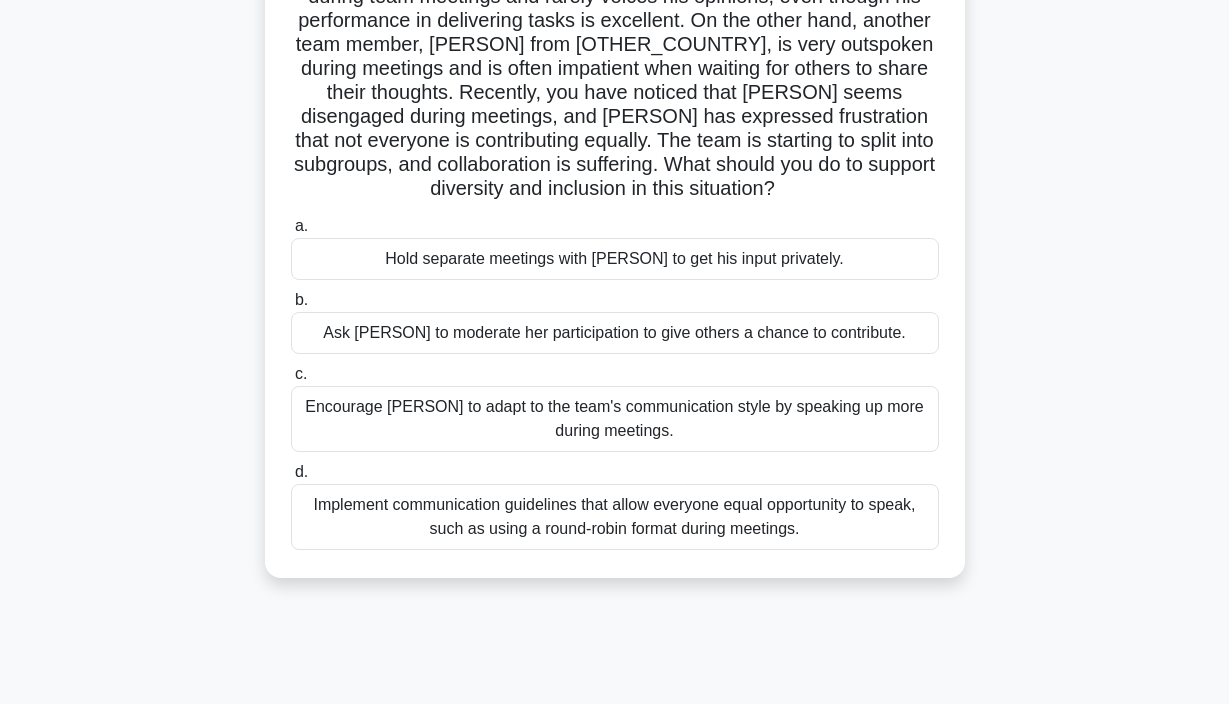 click on "As a project manager of a global project team, you notice that one of your team members, [PERSON] from [OTHER_COUNTRY], is often quiet during team meetings and rarely voices his opinions, even though his performance in delivering tasks is excellent. On the other hand, another team member, [PERSON] from [OTHER_COUNTRY], is very outspoken during meetings and is often impatient when waiting for others to share their thoughts. Recently, you have noticed that [PERSON] seems disengaged during meetings, and [PERSON] has expressed frustration that not everyone is contributing equally. The team is starting to split into subgroups, and collaboration is suffering. What should you do to support diversity and inclusion in this situation?
.spinner_0XTQ{transform-origin:center;animation:spinner_y6GP .75s linear infinite}@keyframes spinner_y6GP{100%{transform:rotate(360deg)}}
a. b. c. d." at bounding box center (615, 253) 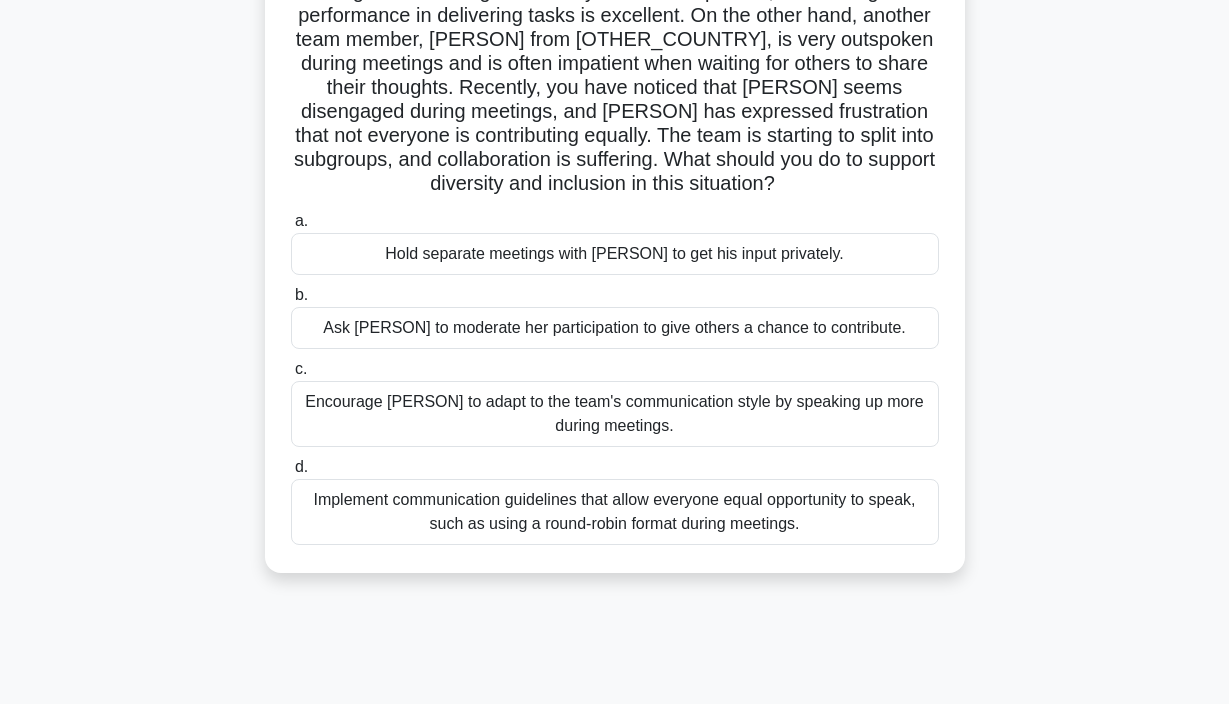 click on "Implement communication guidelines that allow everyone equal opportunity to speak, such as using a round-robin format during meetings." at bounding box center (615, 512) 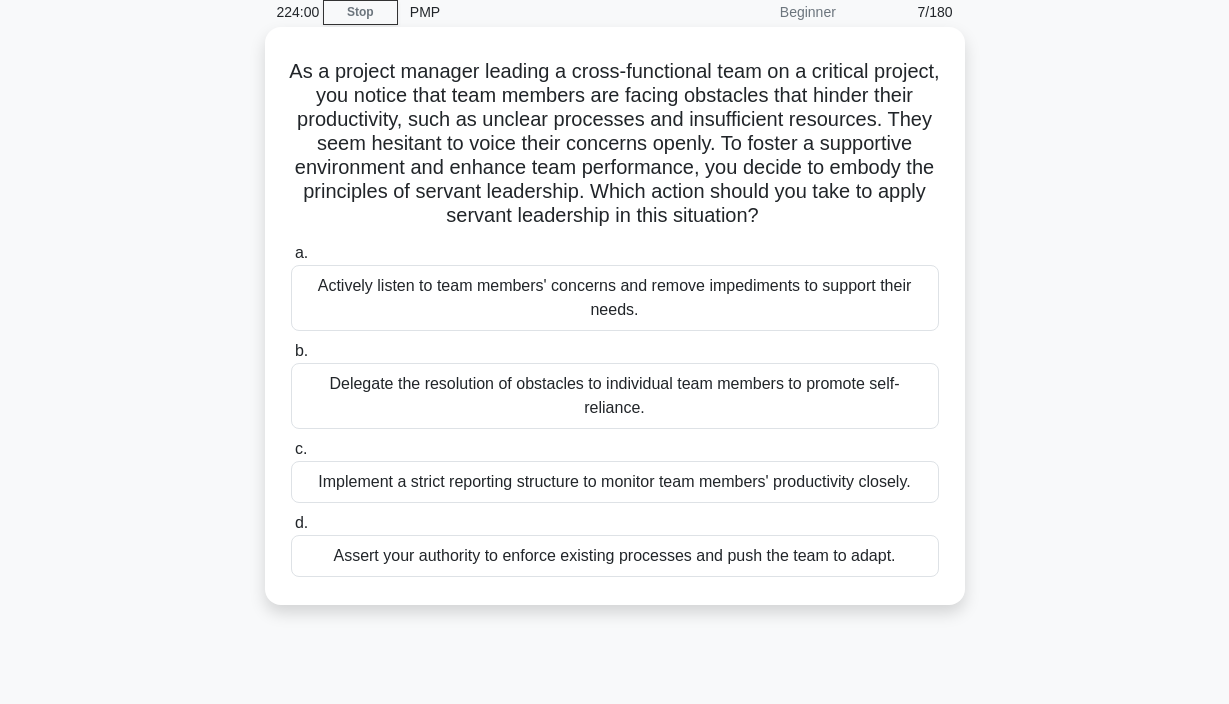 scroll, scrollTop: 0, scrollLeft: 0, axis: both 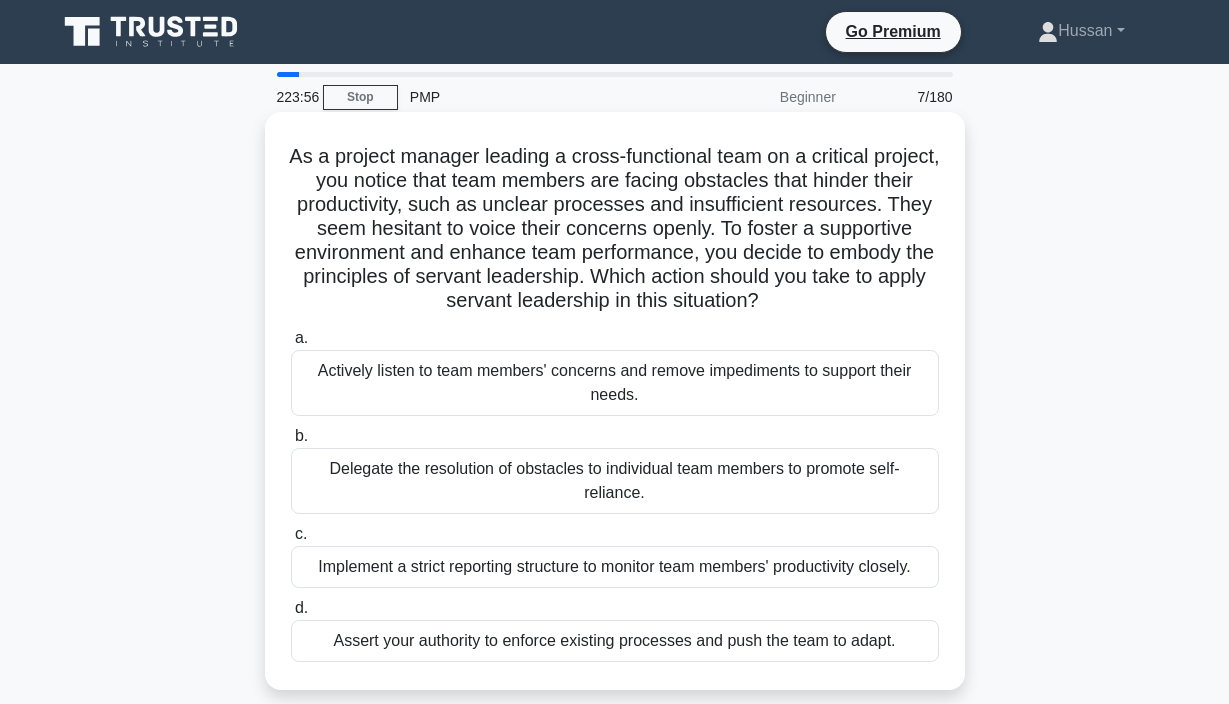 drag, startPoint x: 330, startPoint y: 156, endPoint x: 810, endPoint y: 684, distance: 713.5713 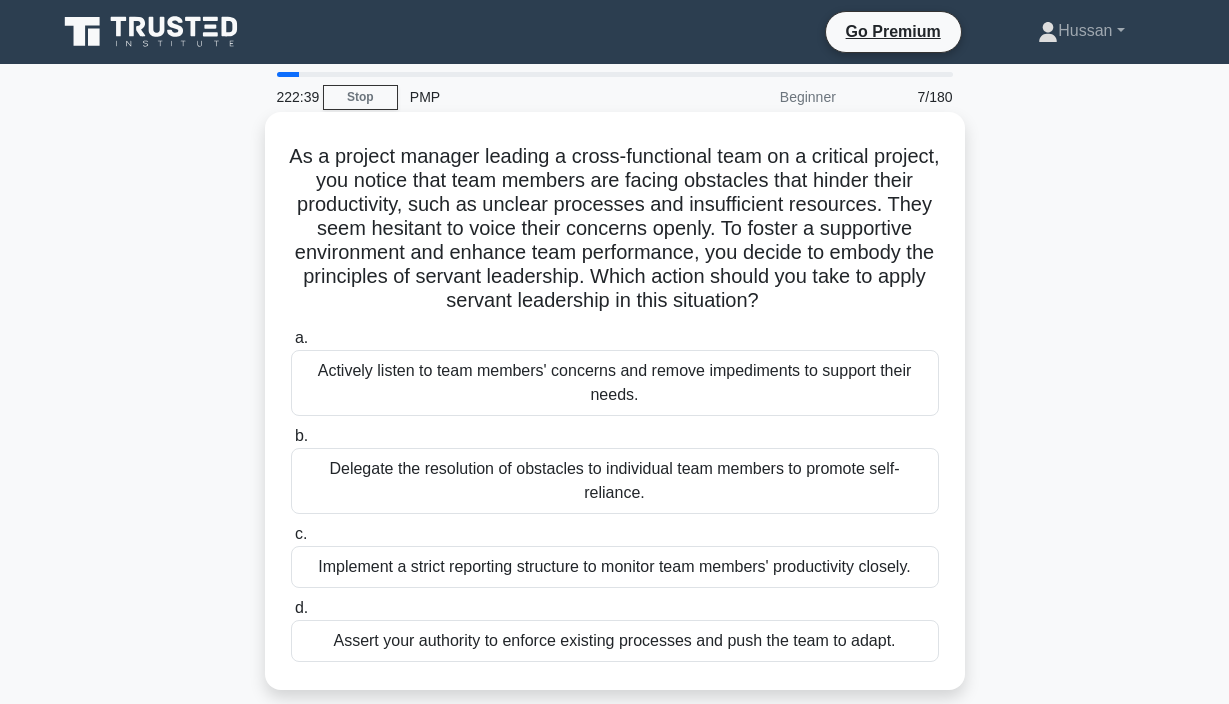 click on "Actively listen to team members' concerns and remove impediments to support their needs." at bounding box center [615, 383] 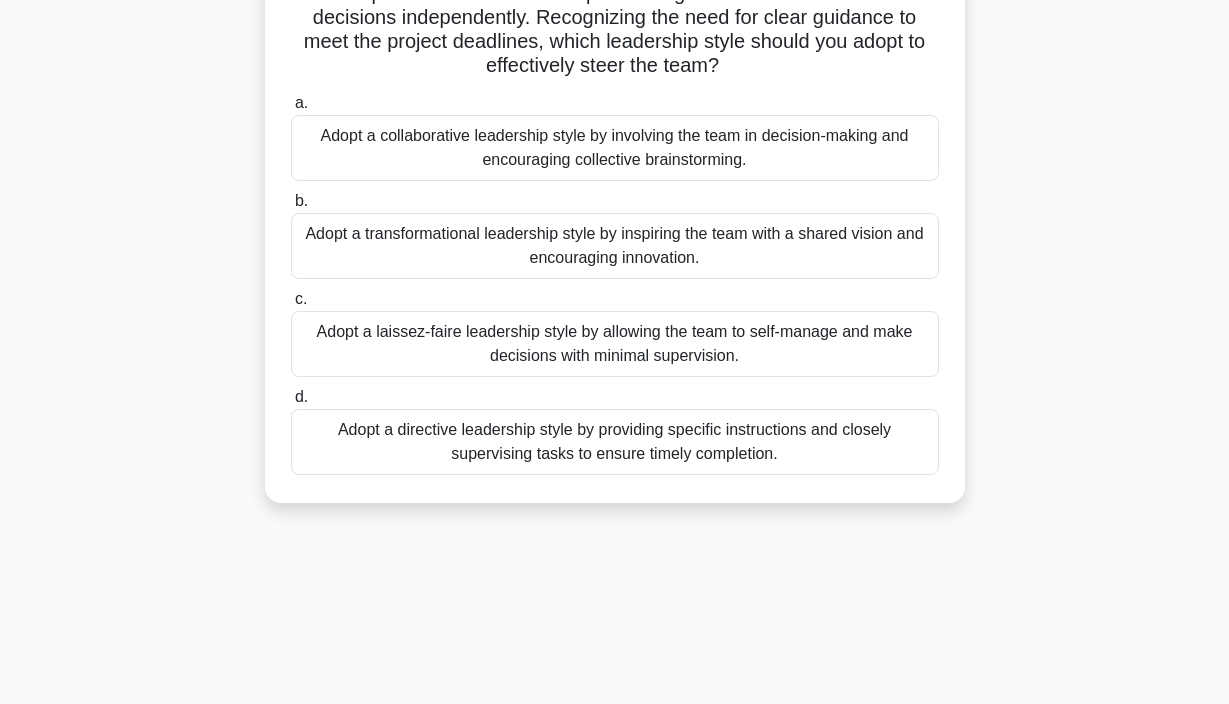 scroll, scrollTop: 291, scrollLeft: 0, axis: vertical 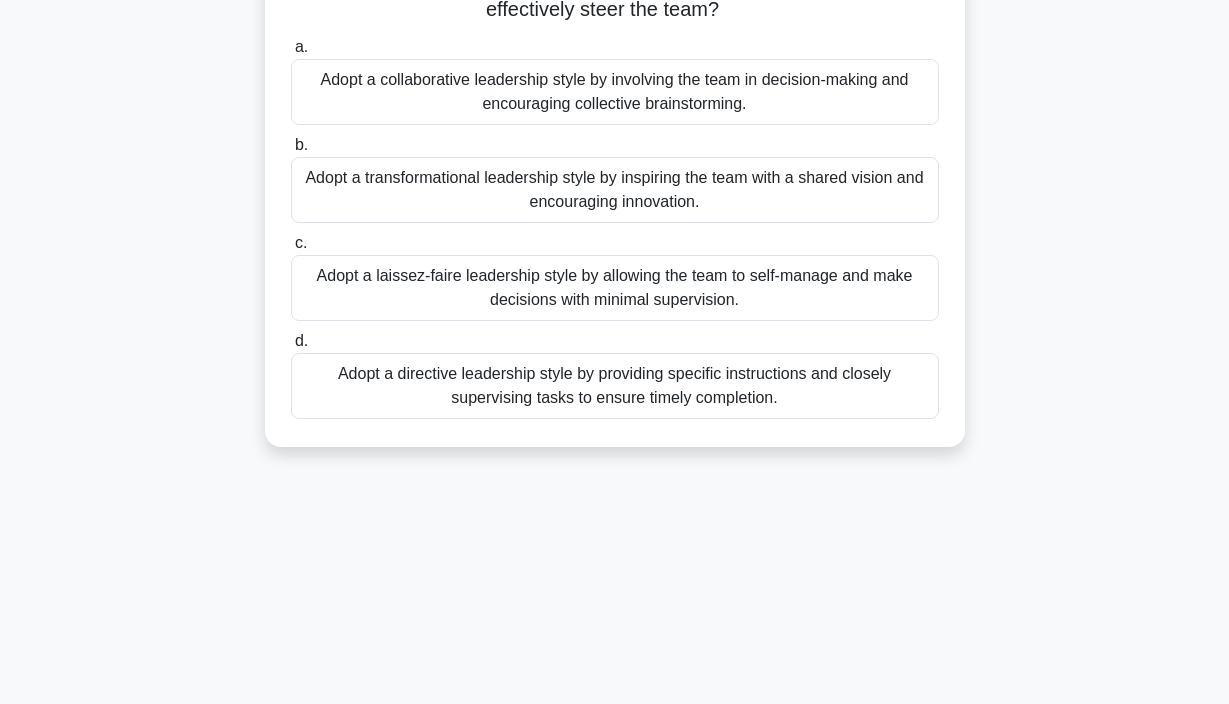 drag, startPoint x: 313, startPoint y: 153, endPoint x: 685, endPoint y: 447, distance: 474.1519 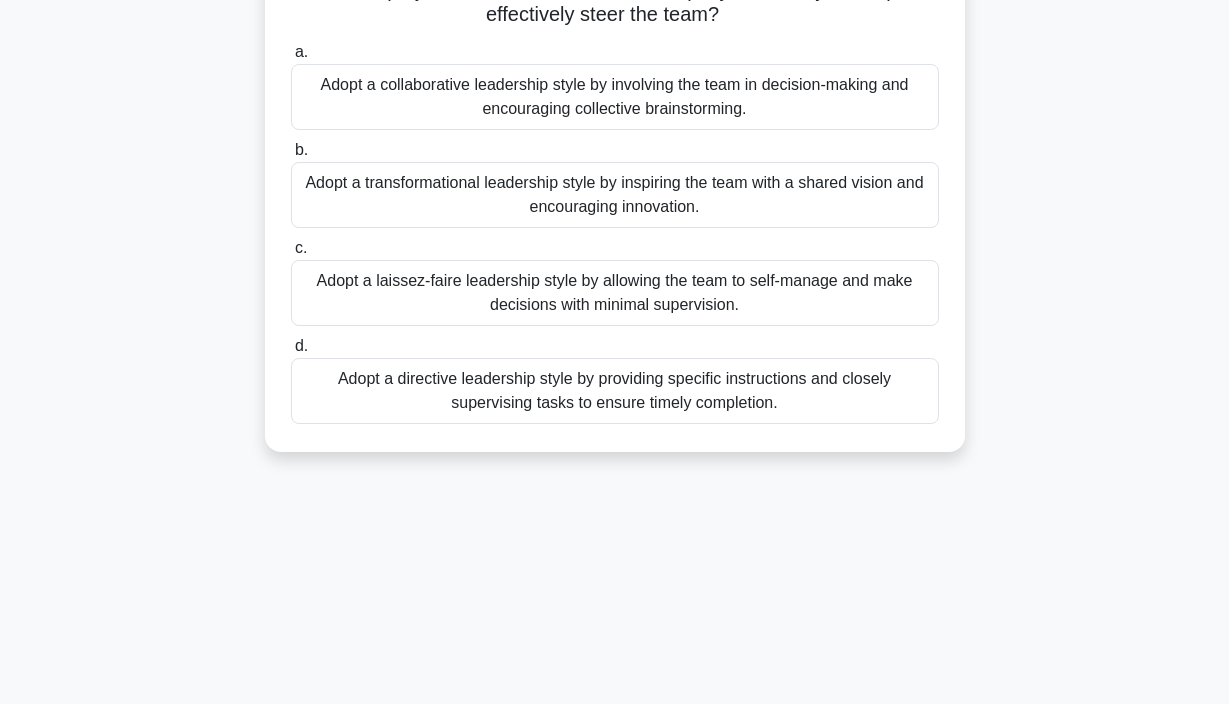 click on "As a project manager leading a team on a time-sensitive project, you observe that the team is unsure about their roles and responsibilities, leading to confusion and delays in deliverables. Team members often await explicit instructions before proceeding and seem hesitant to make decisions independently. Recognizing the need for clear guidance to meet the project deadlines, which leadership style should you adopt to effectively steer the team?
.spinner_0XTQ{transform-origin:center;animation:spinner_y6GP .75s linear infinite}@keyframes spinner_y6GP{100%{transform:rotate(360deg)}}
a." at bounding box center (615, 151) 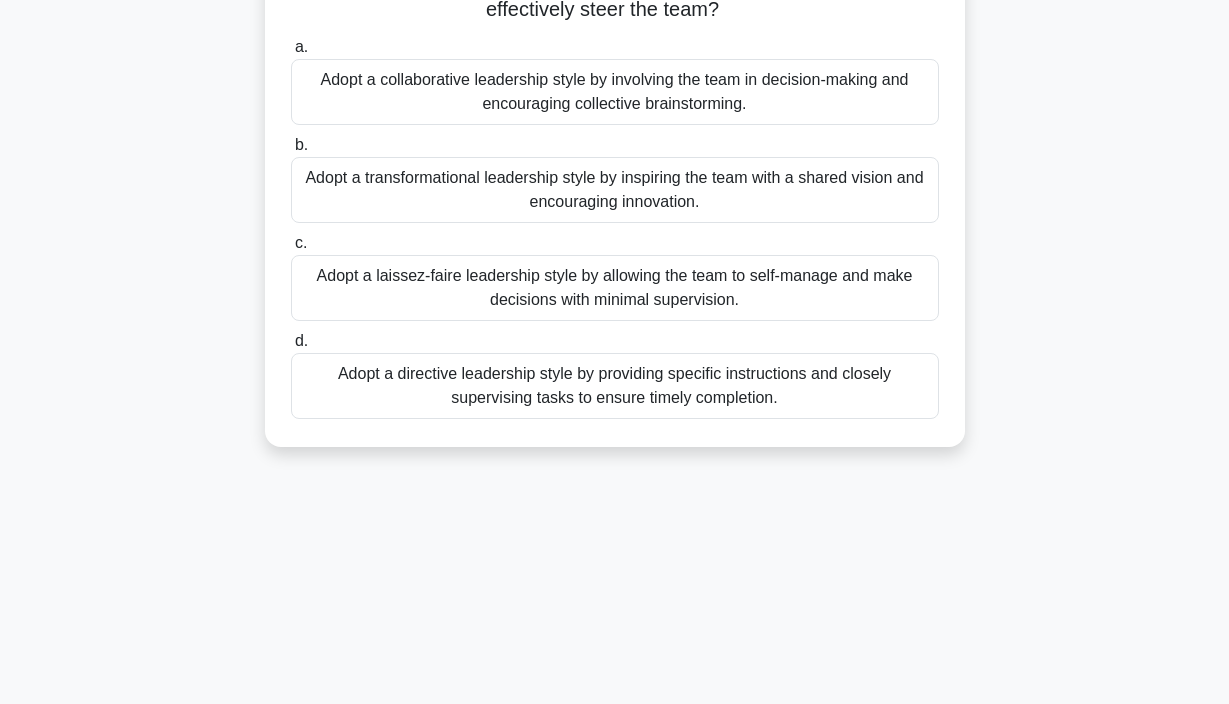 click on "Adopt a directive leadership style by providing specific instructions and closely supervising tasks to ensure timely completion." at bounding box center [615, 386] 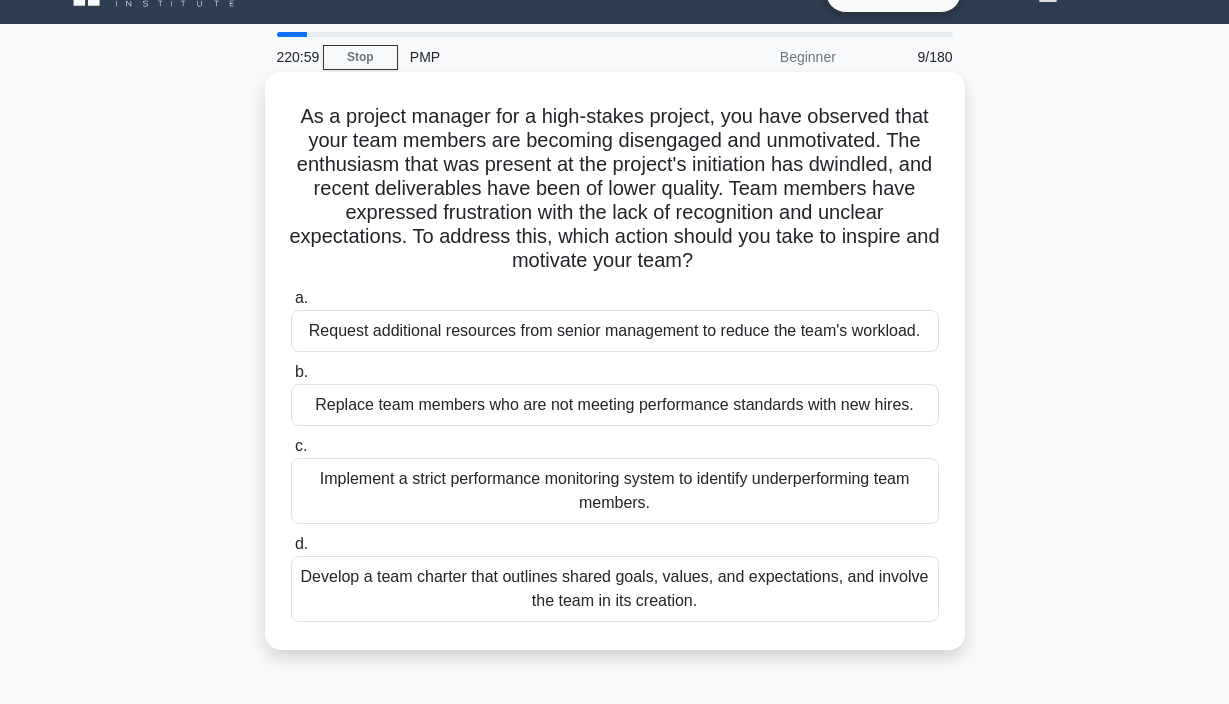 scroll, scrollTop: 0, scrollLeft: 0, axis: both 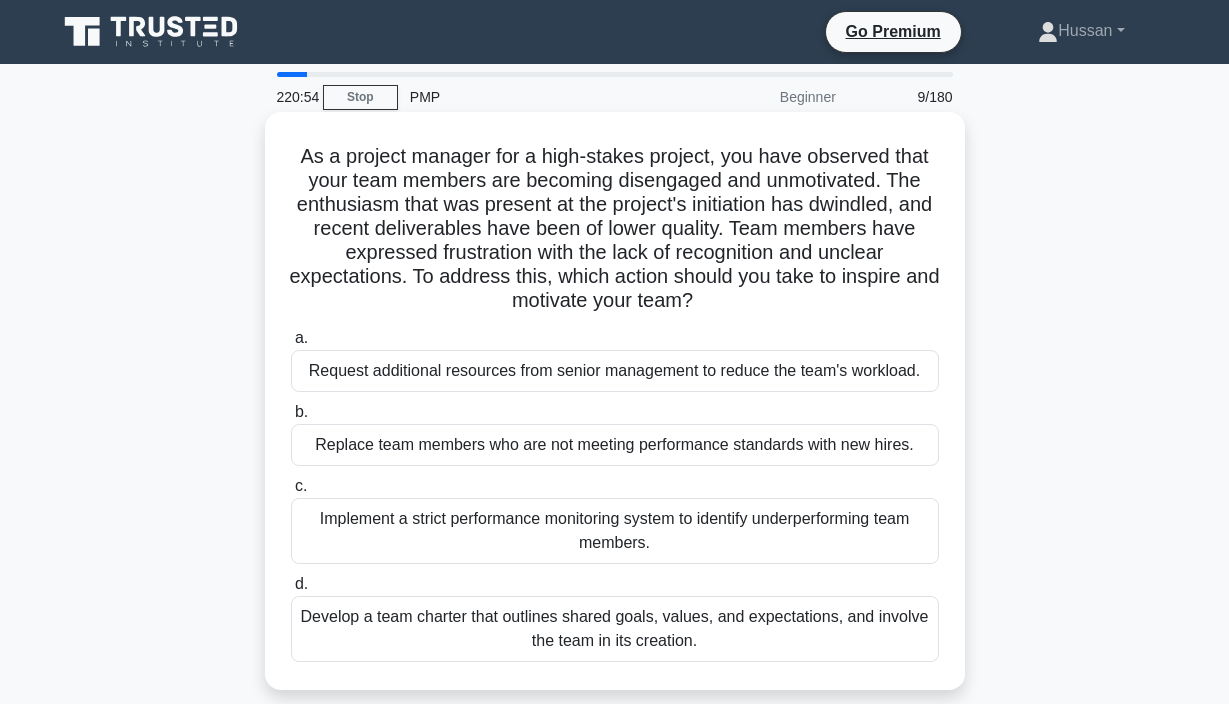drag, startPoint x: 302, startPoint y: 155, endPoint x: 809, endPoint y: 655, distance: 712.0737 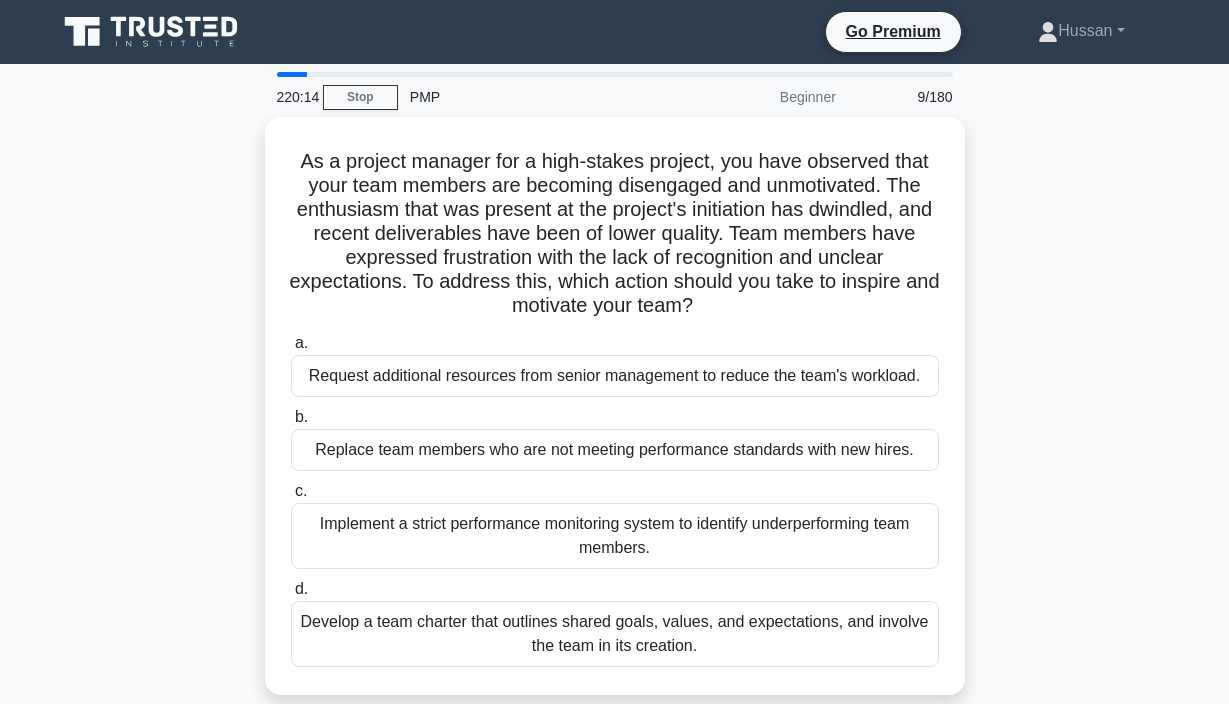 click on "As a project manager for a high-stakes project, you have observed that your team members are becoming disengaged and unmotivated. The enthusiasm that was present at the project's initiation has dwindled, and recent deliverables have been of lower quality. Team members have expressed frustration with the lack of recognition and unclear expectations. To address this, which action should you take to inspire and motivate your team?
.spinner_0XTQ{transform-origin:center;animation:spinner_y6GP .75s linear infinite}@keyframes spinner_y6GP{100%{transform:rotate(360deg)}}
a.
b. c. d." at bounding box center [615, 418] 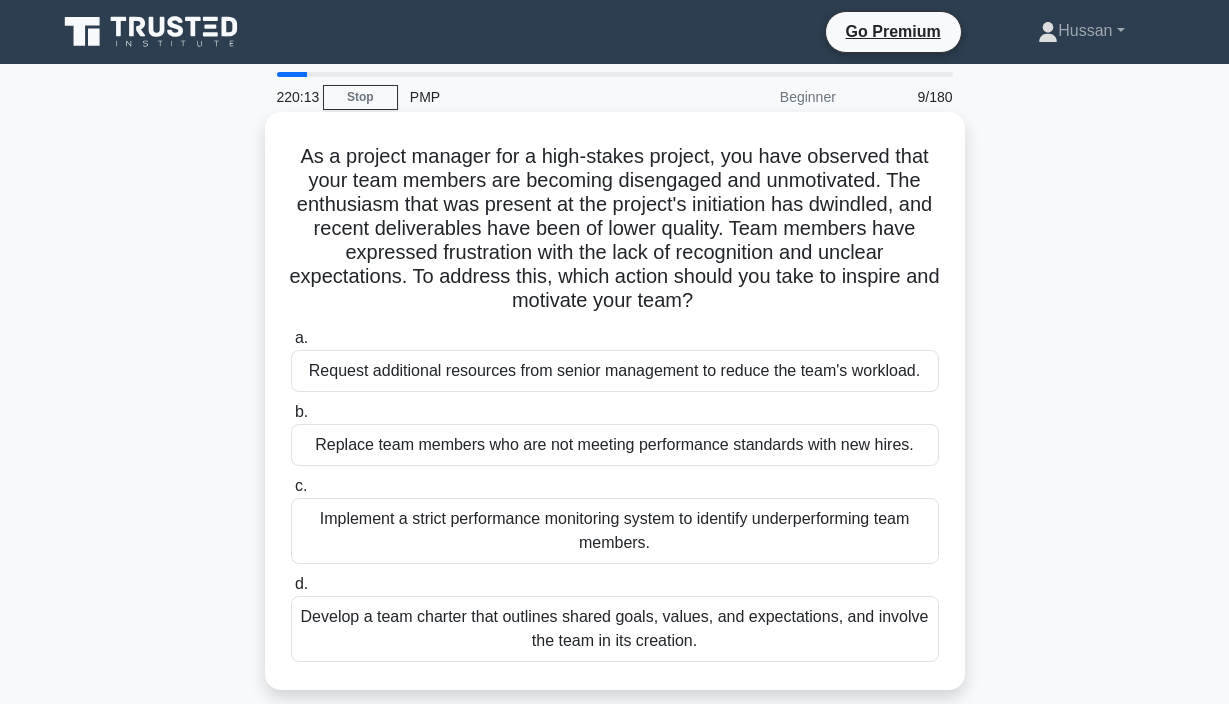 click on "Develop a team charter that outlines shared goals, values, and expectations, and involve the team in its creation." at bounding box center (615, 629) 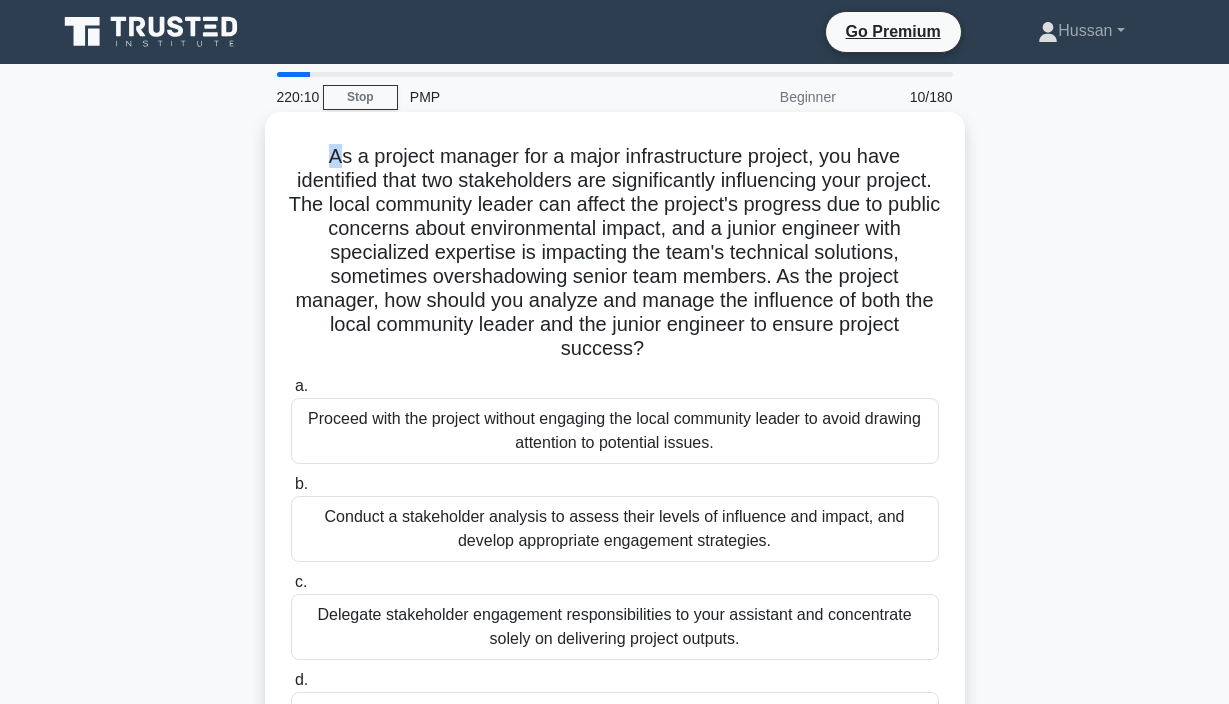 click on "As a project manager for a major infrastructure project, you have identified that two stakeholders are significantly influencing your project. The local community leader can affect the project's progress due to public concerns about environmental impact, and a junior engineer with specialized expertise is impacting the team's technical solutions, sometimes overshadowing senior team members.
As the project manager, how should you analyze and manage the influence of both the local community leader and the junior engineer to ensure project success?
.spinner_0XTQ{transform-origin:center;animation:spinner_y6GP .75s linear infinite}@keyframes spinner_y6GP{100%{transform:rotate(360deg)}}" at bounding box center [615, 253] 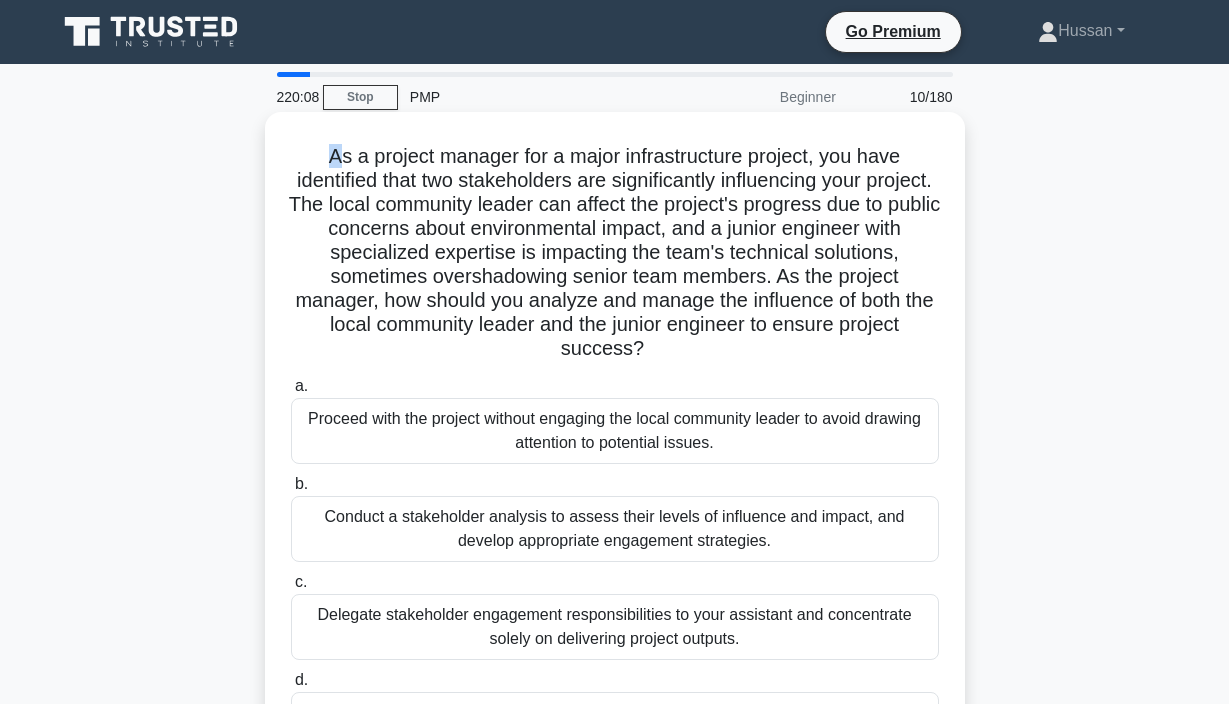 click on "As a project manager for a major infrastructure project, you have identified that two stakeholders are significantly influencing your project. The local community leader can affect the project's progress due to public concerns about environmental impact, and a junior engineer with specialized expertise is impacting the team's technical solutions, sometimes overshadowing senior team members.
As the project manager, how should you analyze and manage the influence of both the local community leader and the junior engineer to ensure project success?
.spinner_0XTQ{transform-origin:center;animation:spinner_y6GP .75s linear infinite}@keyframes spinner_y6GP{100%{transform:rotate(360deg)}}" at bounding box center [615, 253] 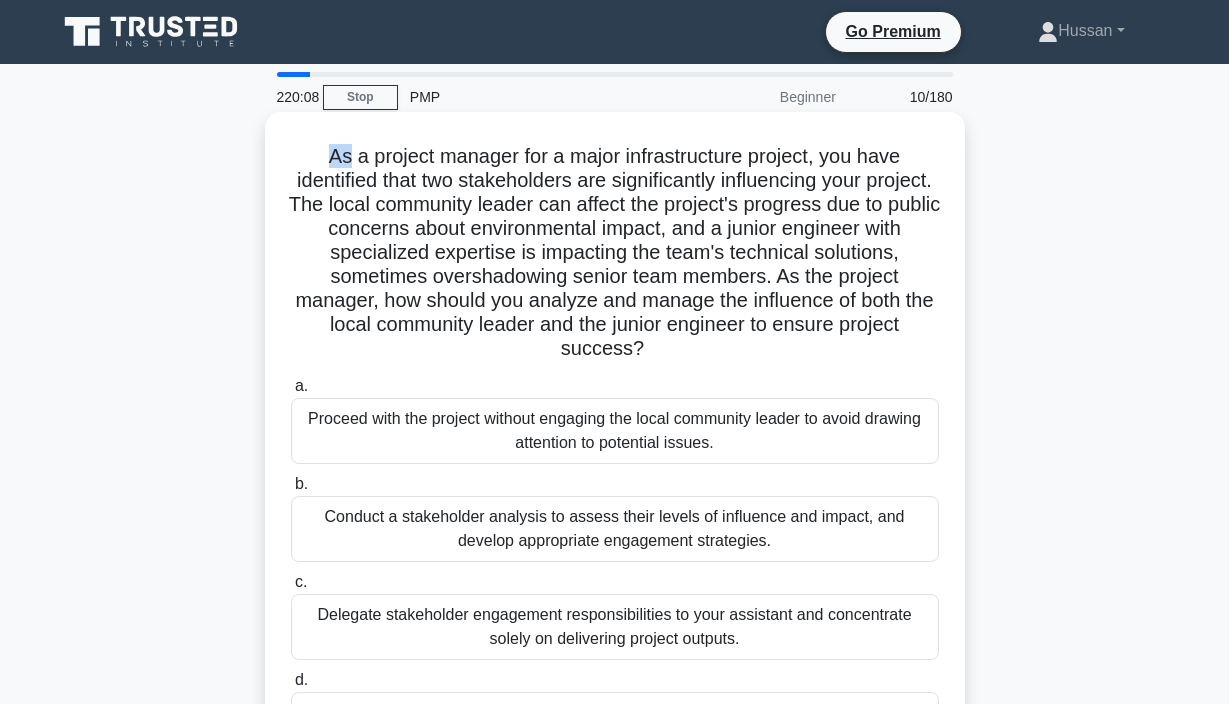 click on "As a project manager for a major infrastructure project, you have identified that two stakeholders are significantly influencing your project. The local community leader can affect the project's progress due to public concerns about environmental impact, and a junior engineer with specialized expertise is impacting the team's technical solutions, sometimes overshadowing senior team members.
As the project manager, how should you analyze and manage the influence of both the local community leader and the junior engineer to ensure project success?
.spinner_0XTQ{transform-origin:center;animation:spinner_y6GP .75s linear infinite}@keyframes spinner_y6GP{100%{transform:rotate(360deg)}}" at bounding box center [615, 253] 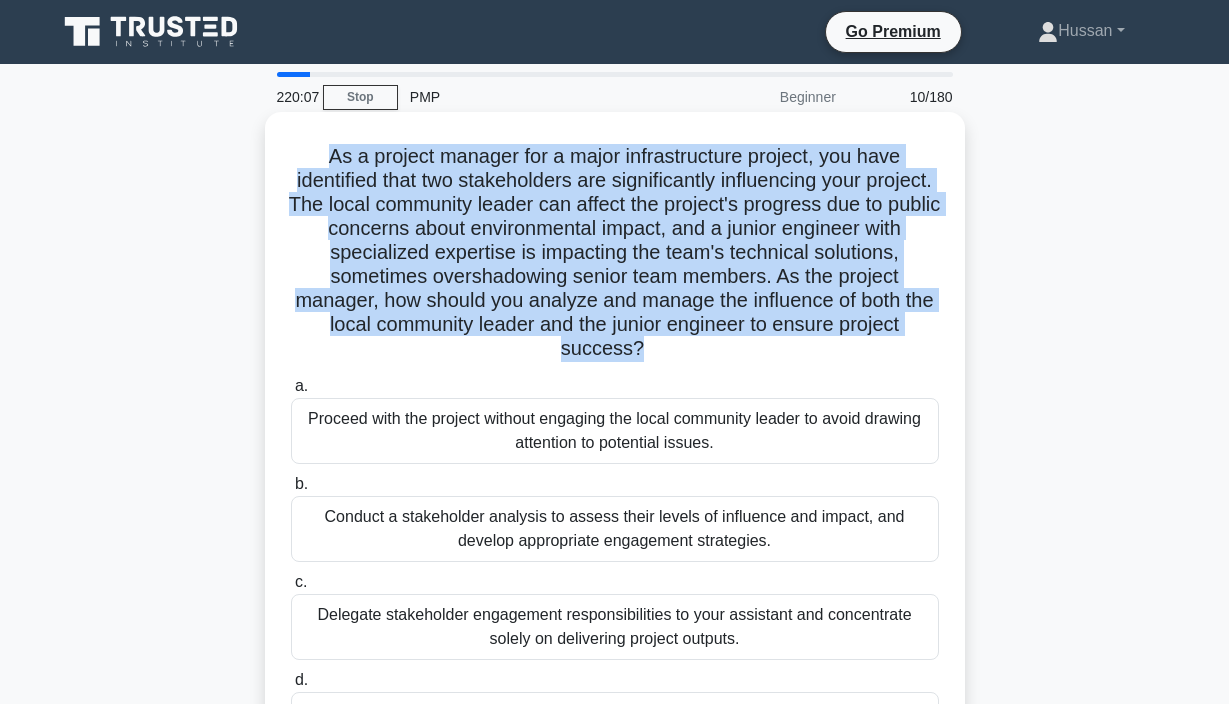 drag, startPoint x: 336, startPoint y: 160, endPoint x: 432, endPoint y: 309, distance: 177.24841 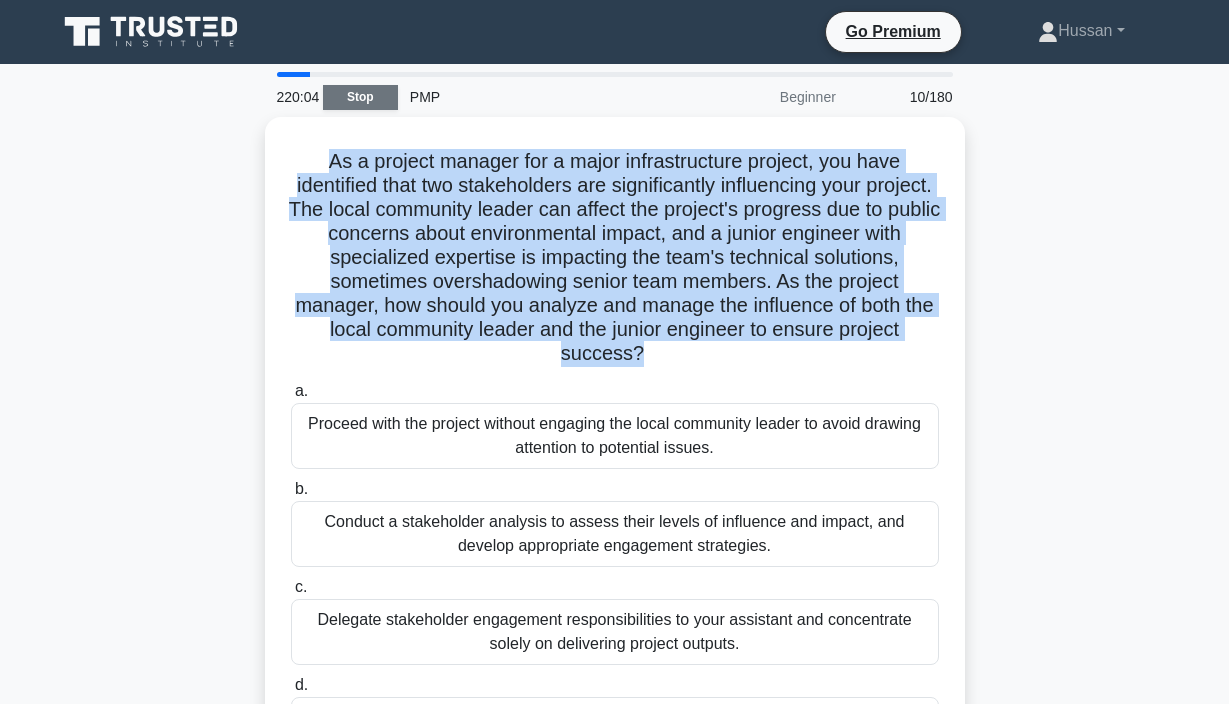 click on "Stop" at bounding box center (360, 97) 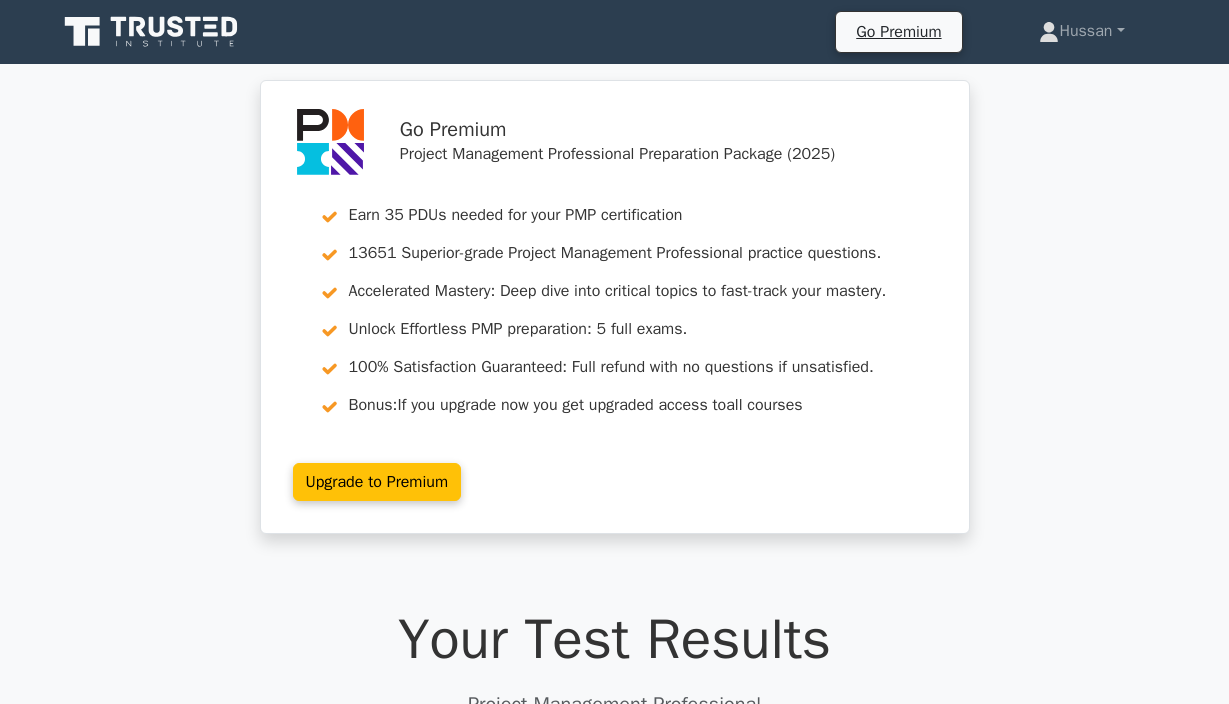 scroll, scrollTop: 324, scrollLeft: 0, axis: vertical 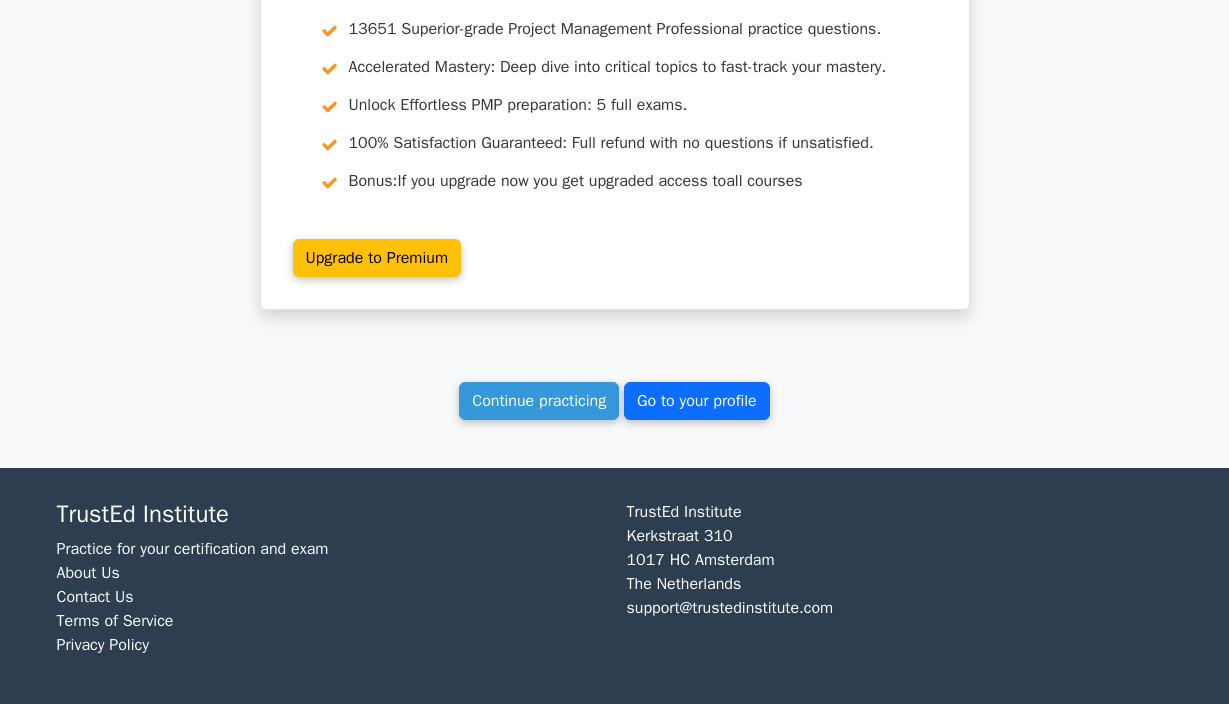click on "Go to your profile" at bounding box center (697, 401) 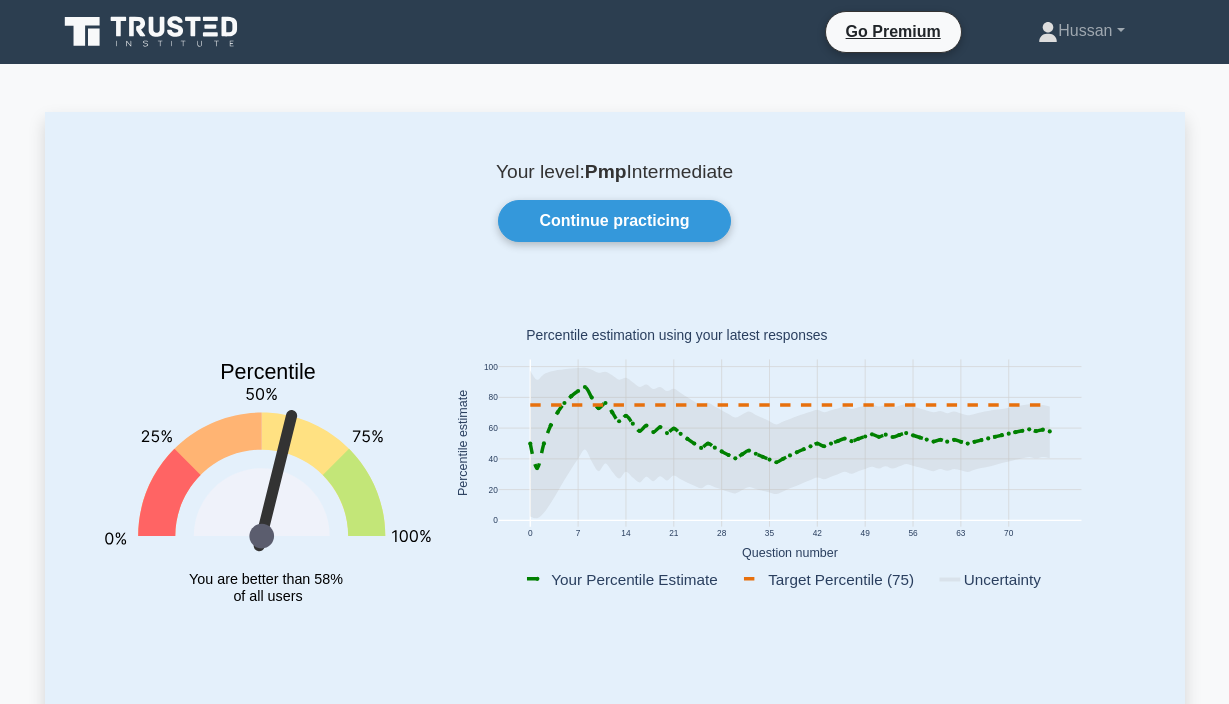 scroll, scrollTop: 0, scrollLeft: 0, axis: both 